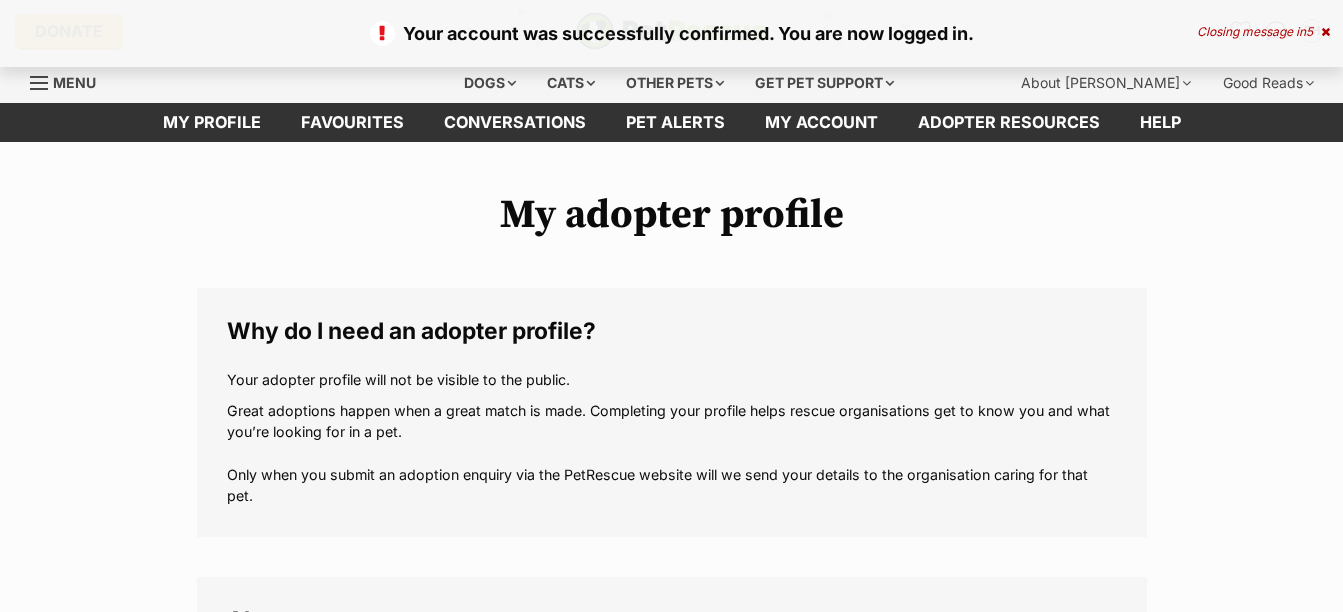 scroll, scrollTop: 0, scrollLeft: 0, axis: both 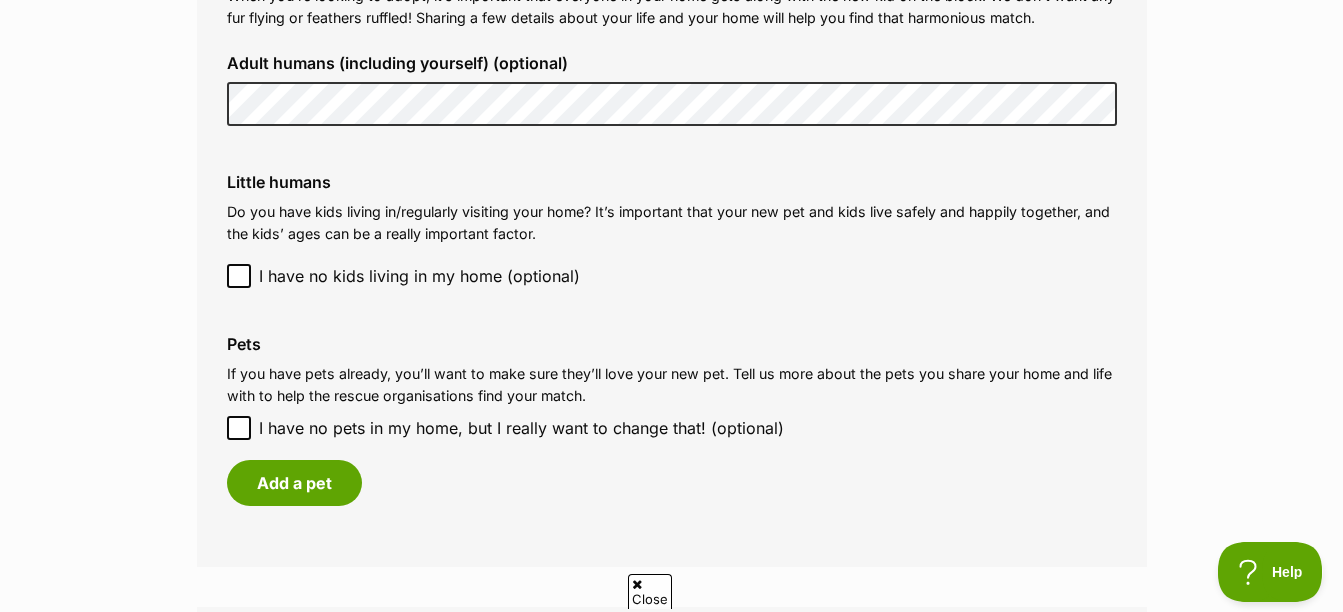 click 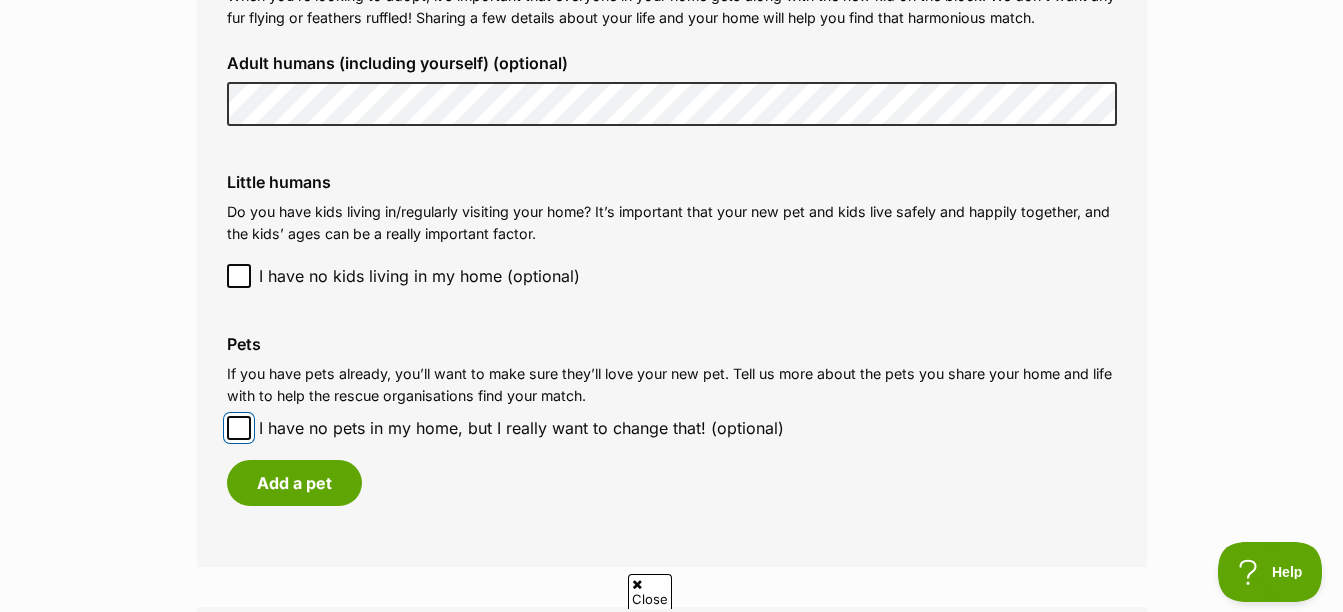 click on "I have no pets in my home, but I really want to change that! (optional)" at bounding box center [239, 428] 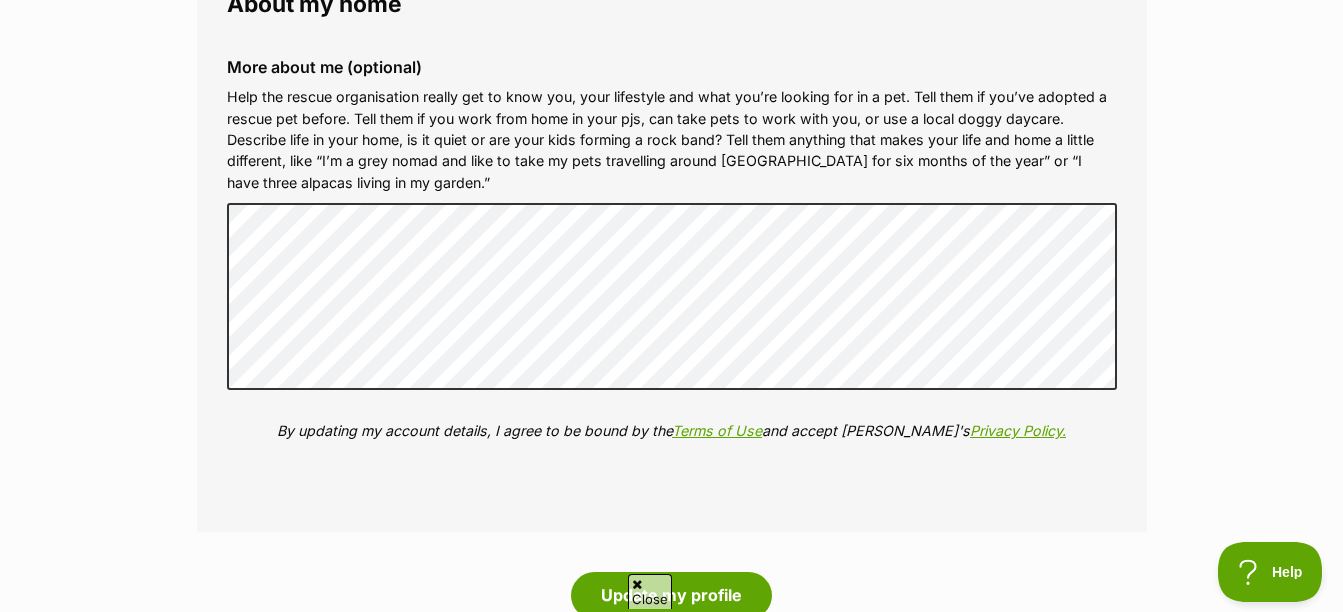 scroll, scrollTop: 2198, scrollLeft: 0, axis: vertical 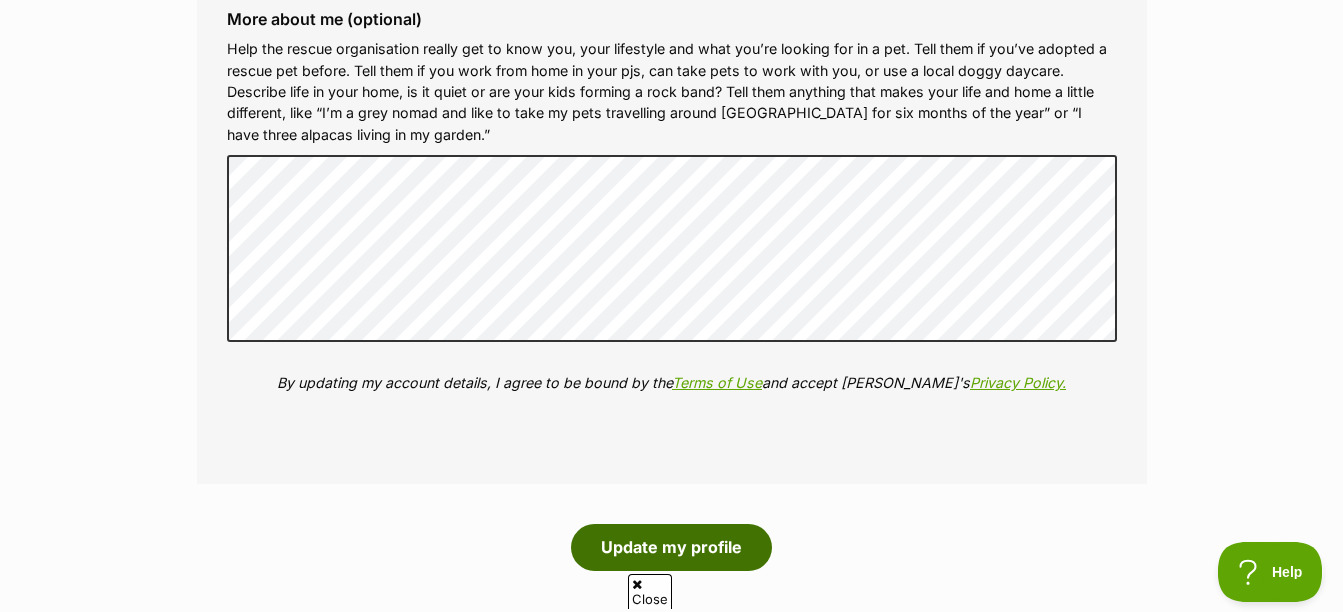 click on "Update my profile" at bounding box center (671, 547) 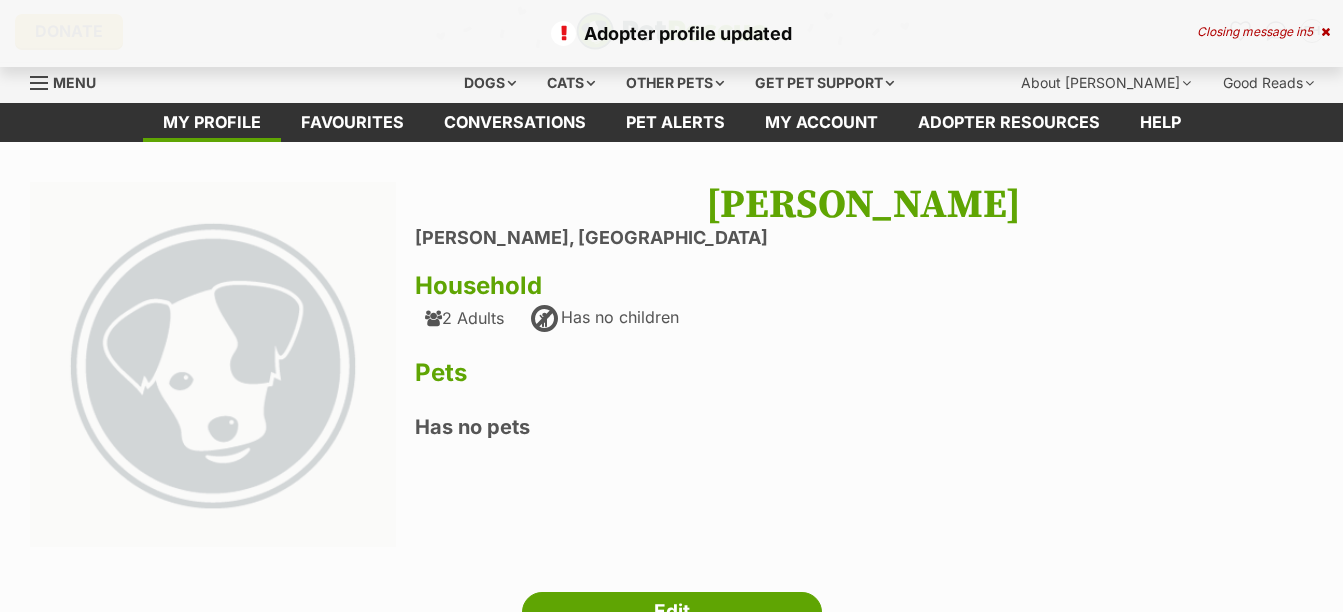 scroll, scrollTop: 0, scrollLeft: 0, axis: both 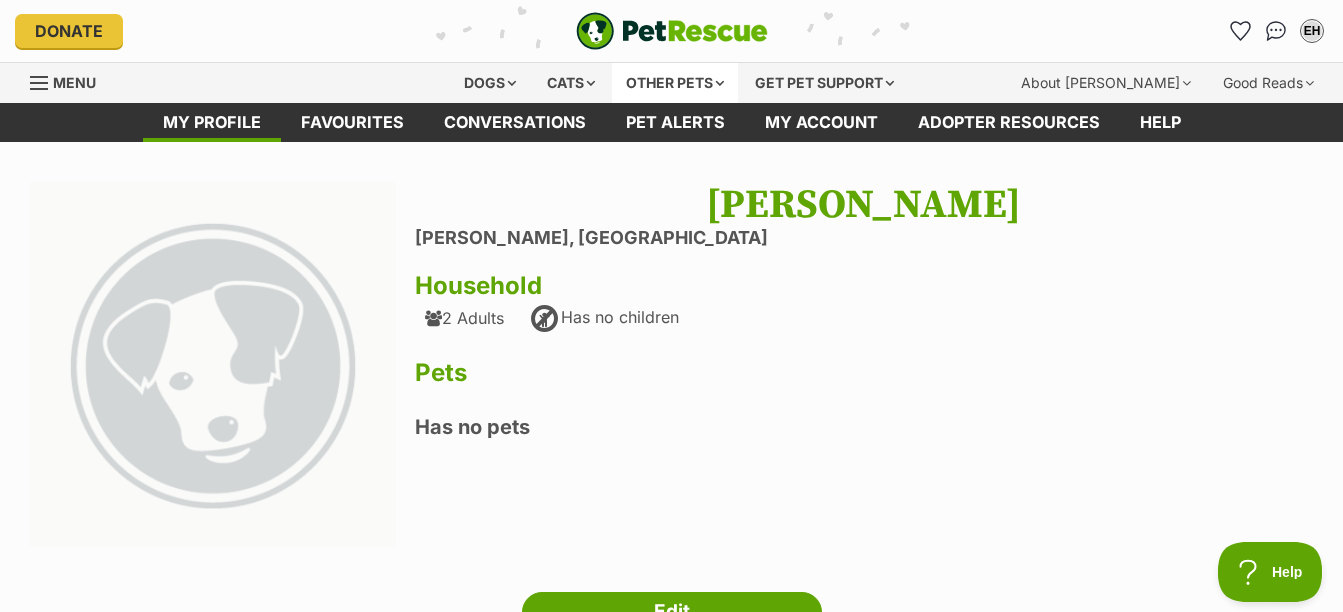 click on "Other pets" at bounding box center [675, 83] 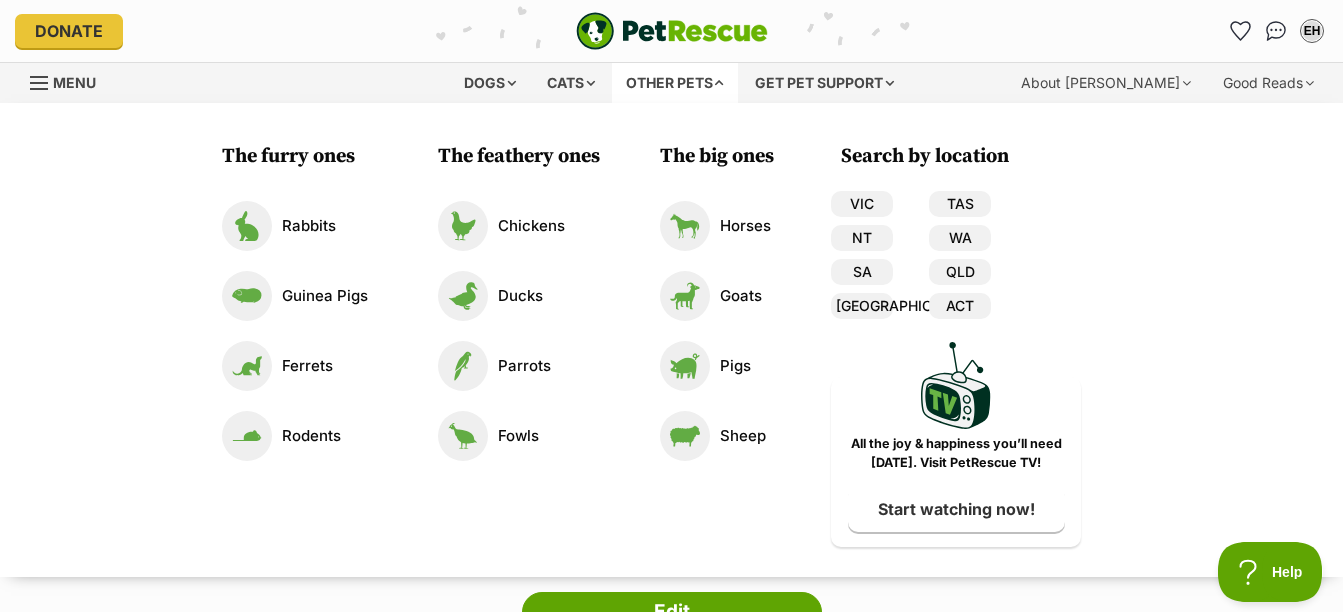 click on "Other pets" at bounding box center [675, 83] 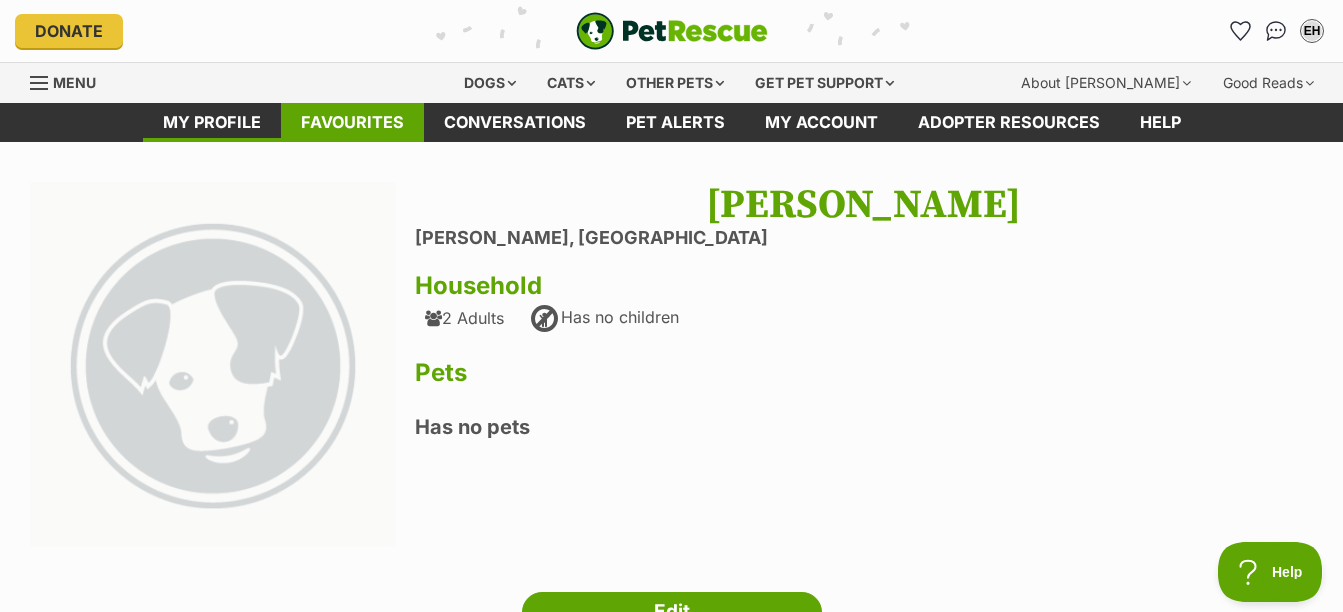 click on "Favourites" at bounding box center (352, 122) 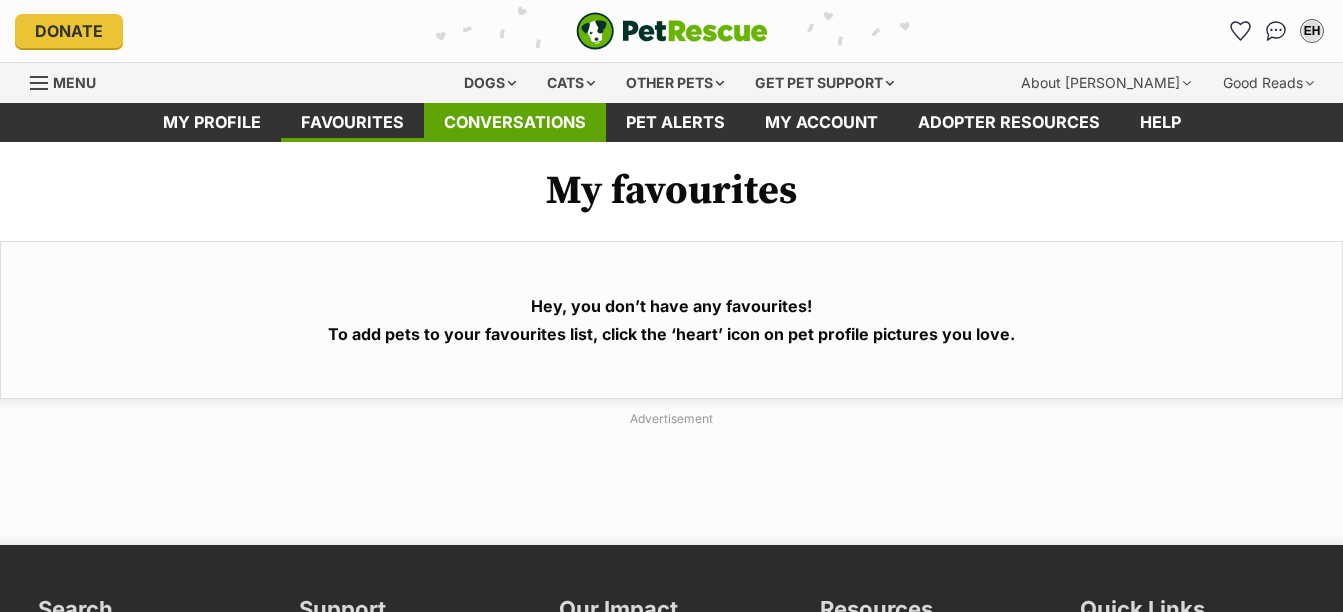 scroll, scrollTop: 0, scrollLeft: 0, axis: both 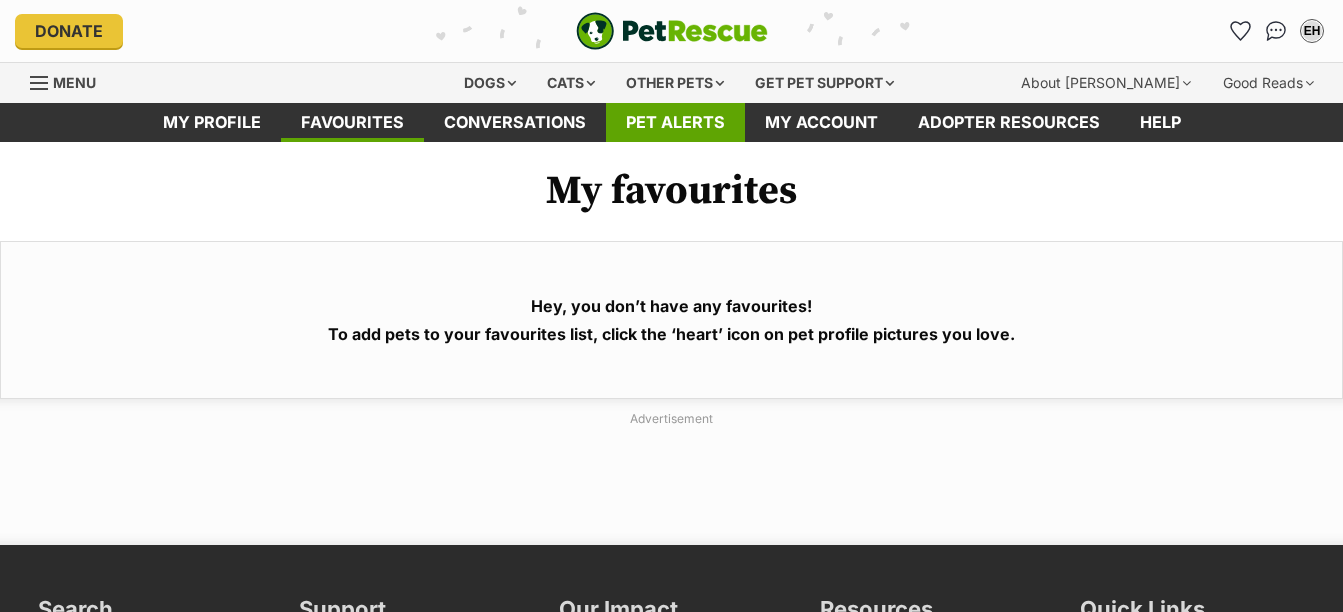 click on "Pet alerts" at bounding box center [675, 122] 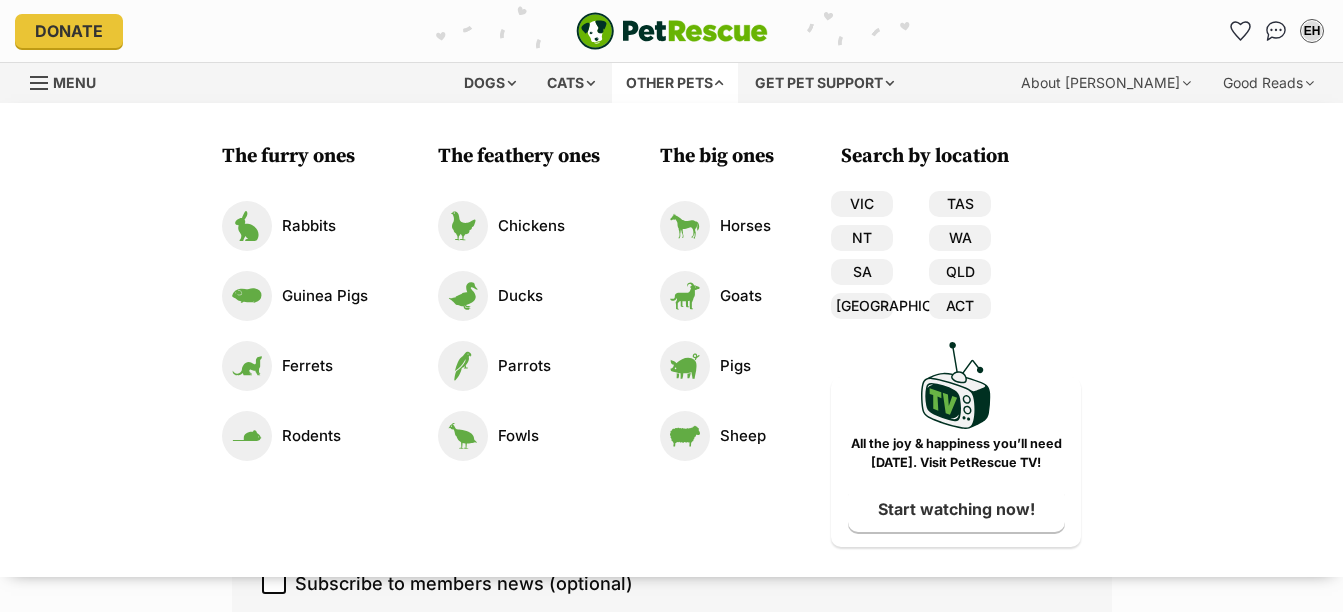 scroll, scrollTop: 0, scrollLeft: 0, axis: both 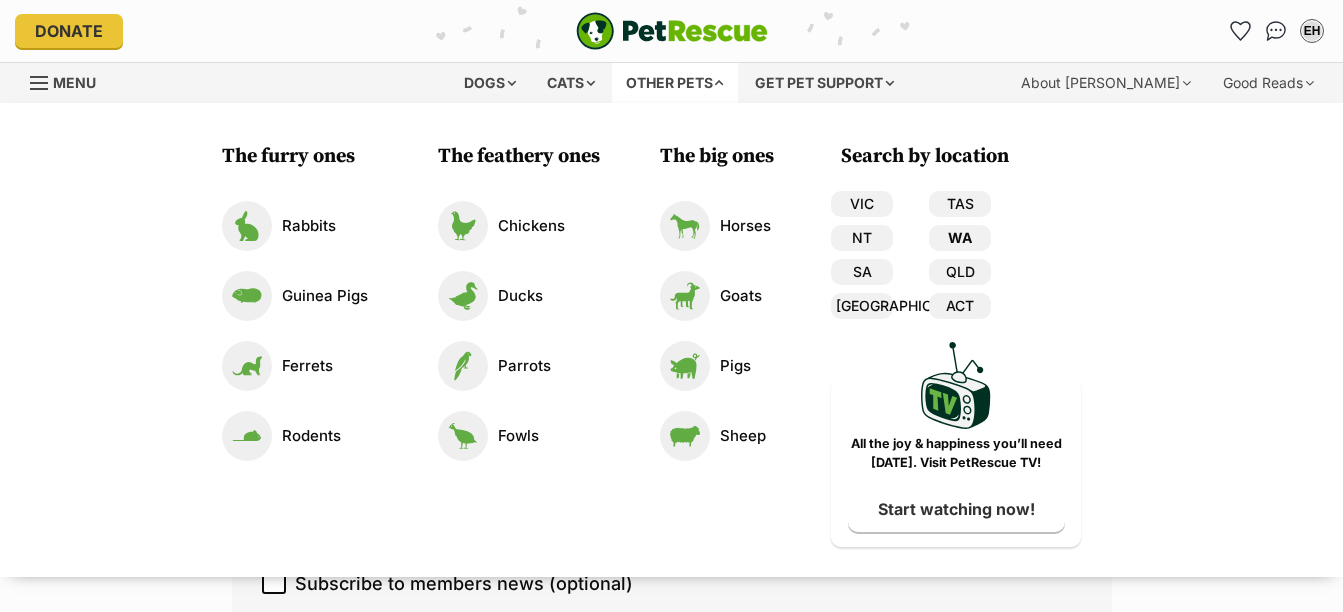 click on "WA" at bounding box center [960, 238] 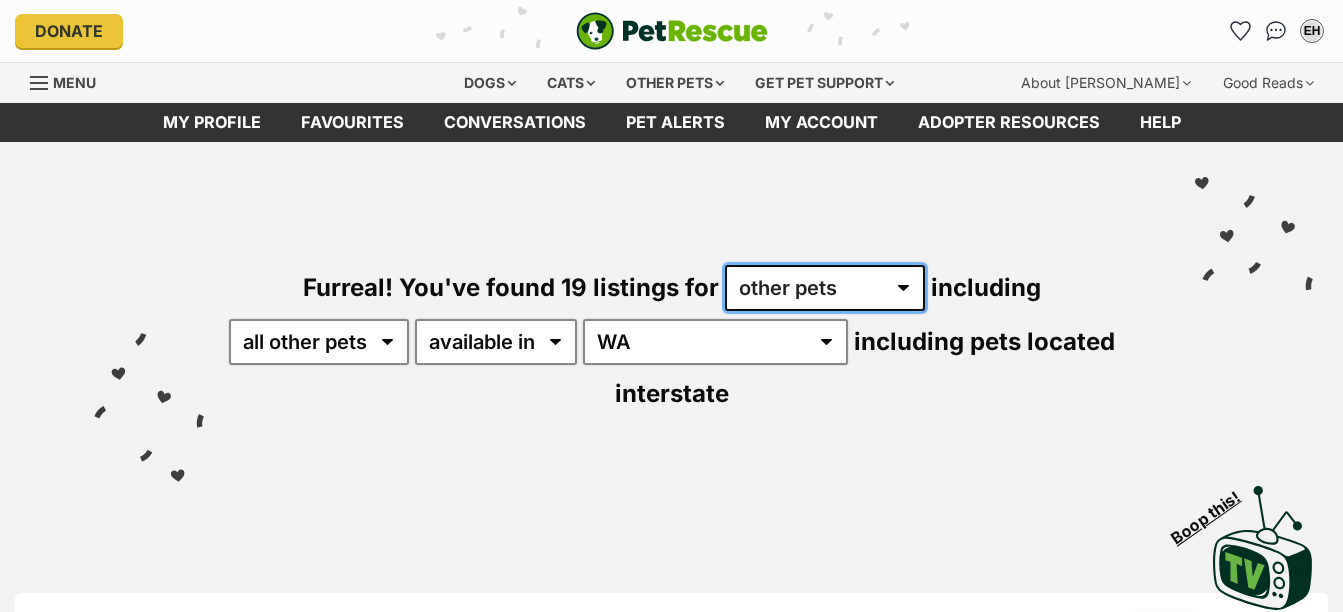 scroll, scrollTop: 0, scrollLeft: 0, axis: both 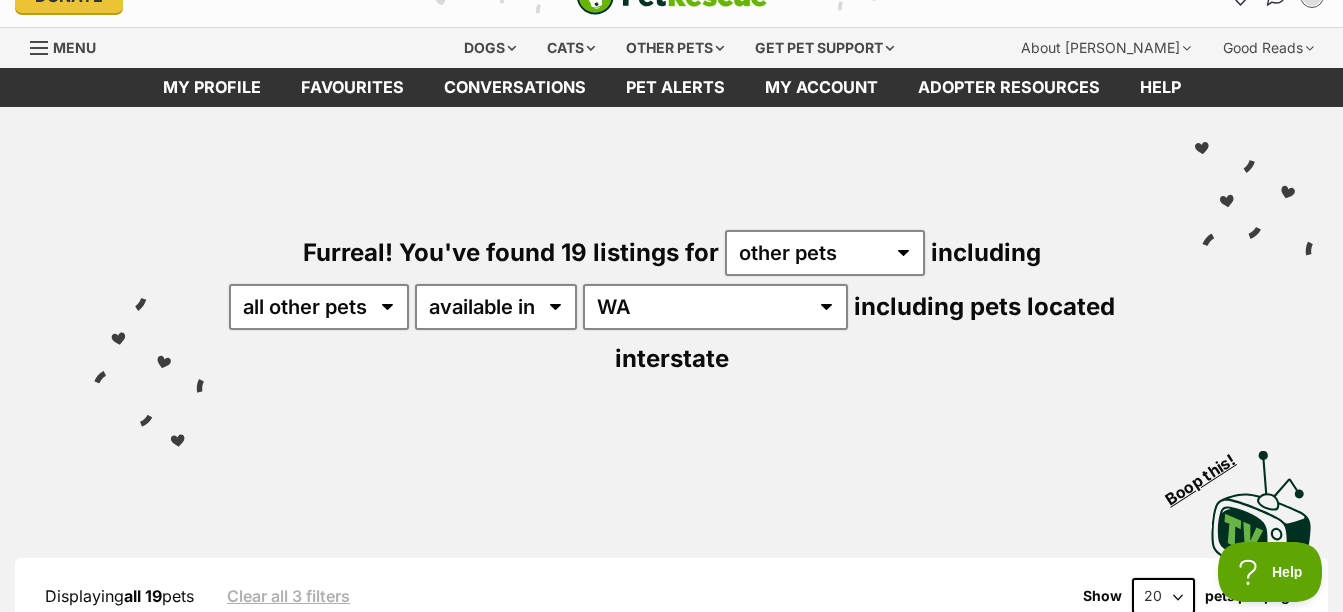 drag, startPoint x: 546, startPoint y: 290, endPoint x: 415, endPoint y: 388, distance: 163.60013 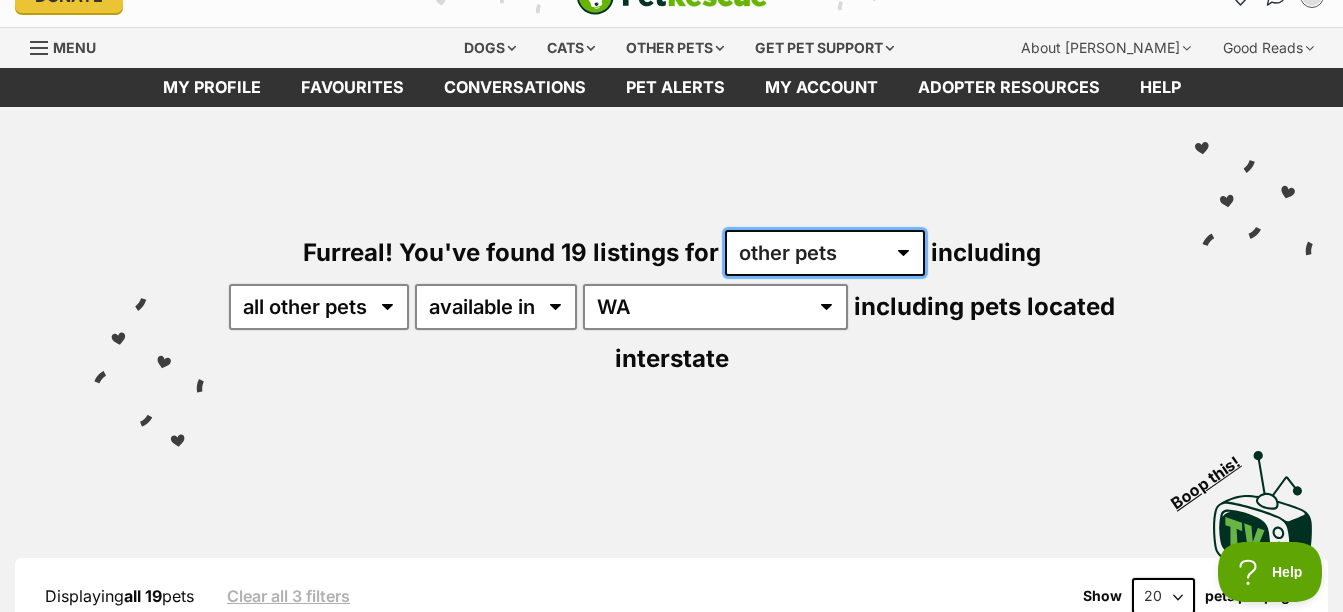 click on "any type of pet
cats
dogs
other pets" at bounding box center [825, 253] 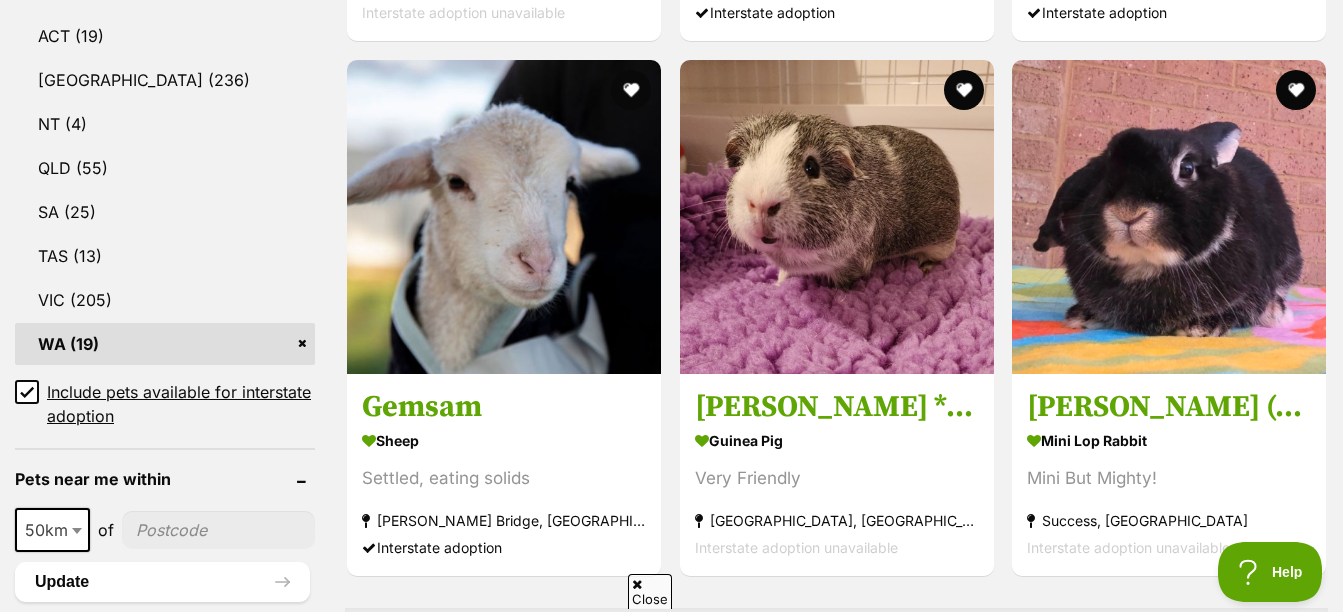 scroll, scrollTop: 1364, scrollLeft: 0, axis: vertical 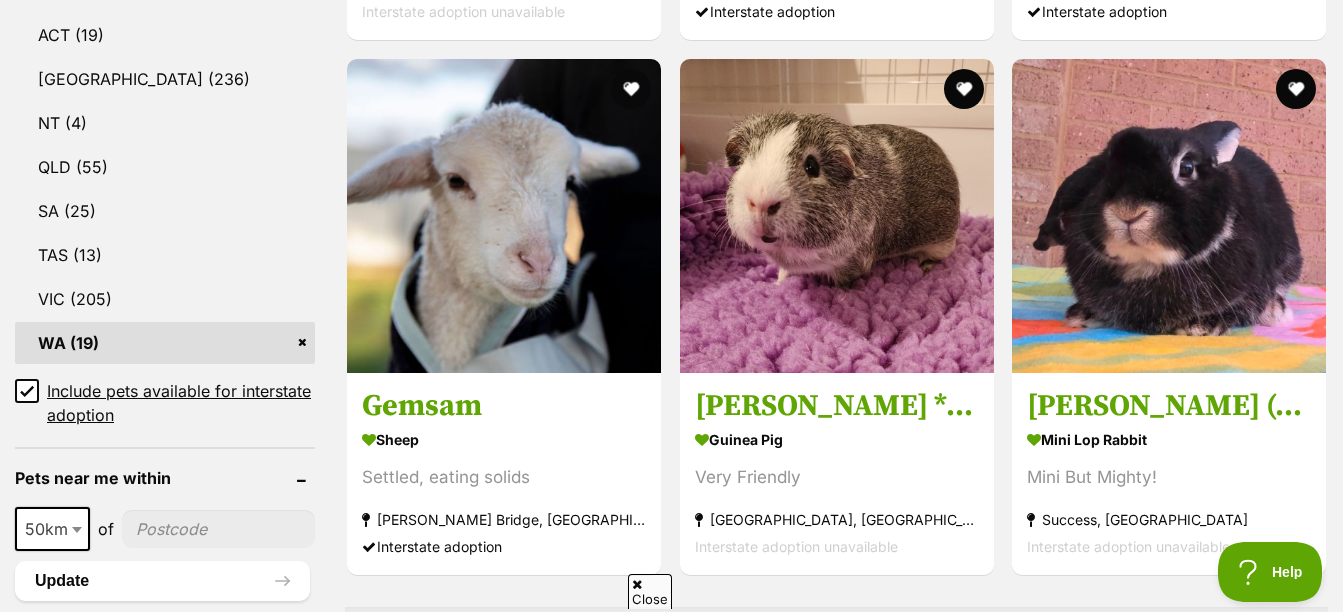click 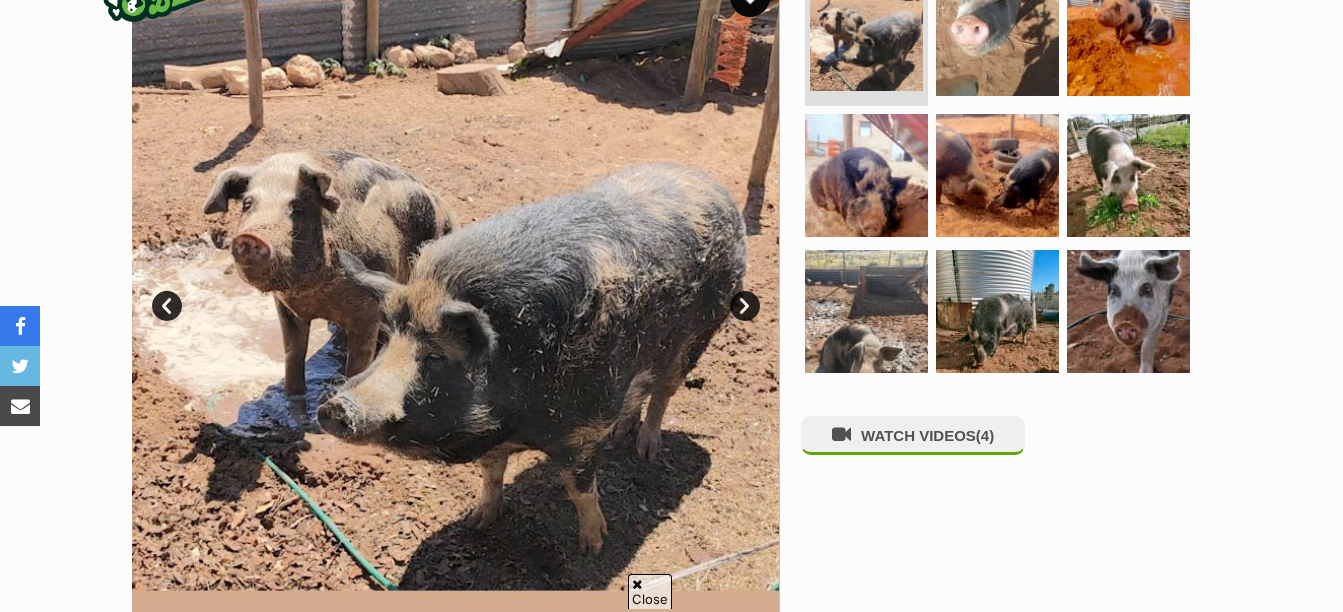 scroll, scrollTop: 449, scrollLeft: 0, axis: vertical 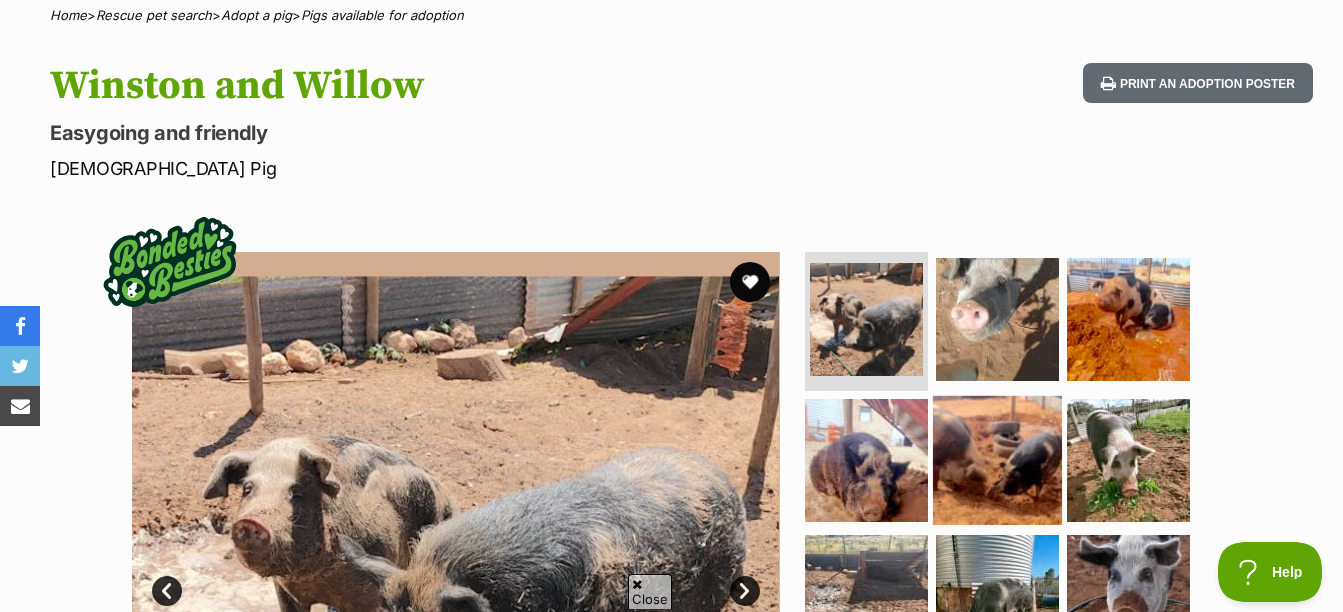 click at bounding box center [997, 460] 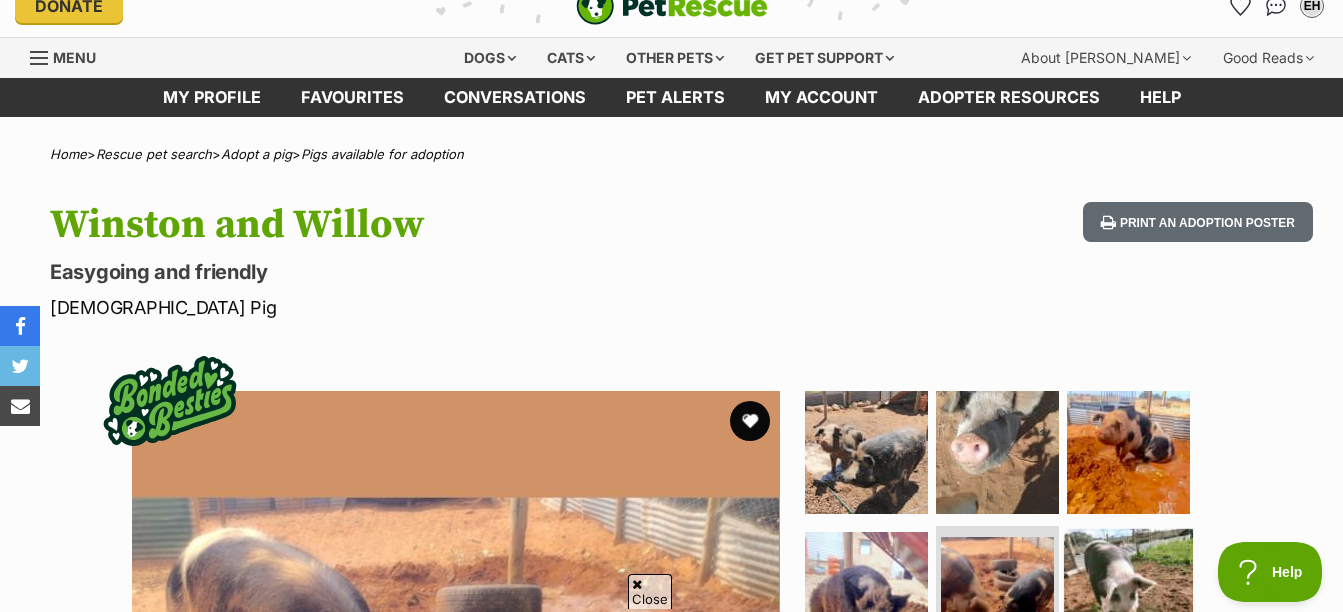 scroll, scrollTop: 0, scrollLeft: 0, axis: both 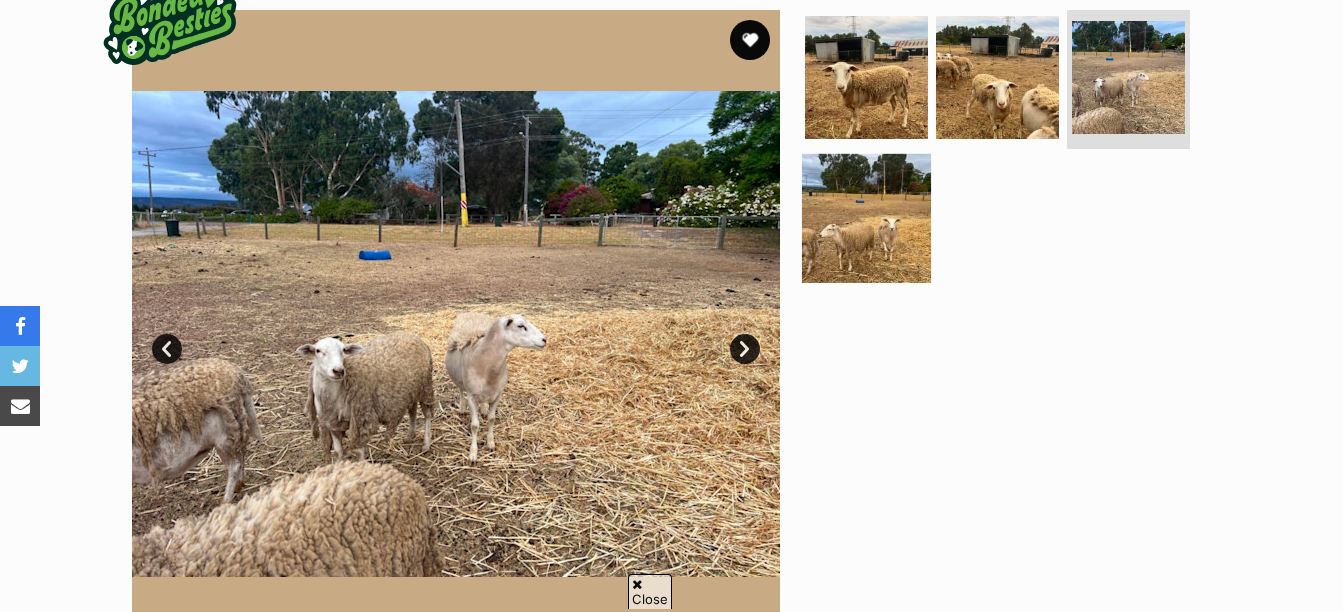 click at bounding box center (866, 218) 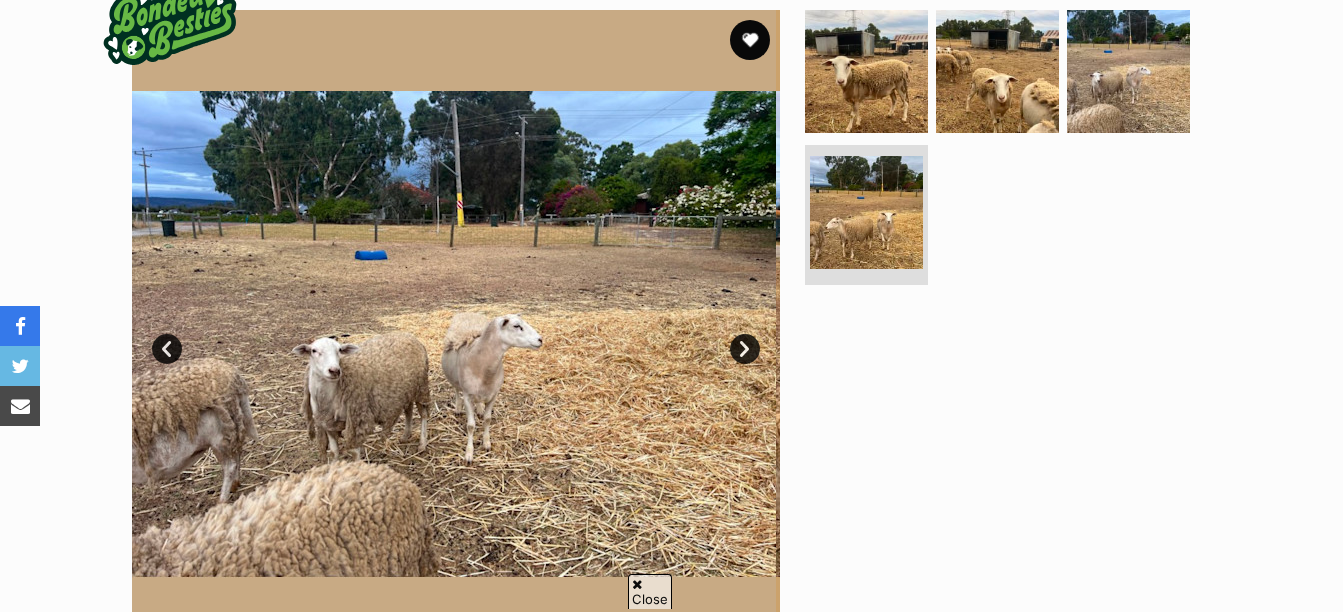 scroll, scrollTop: 0, scrollLeft: 0, axis: both 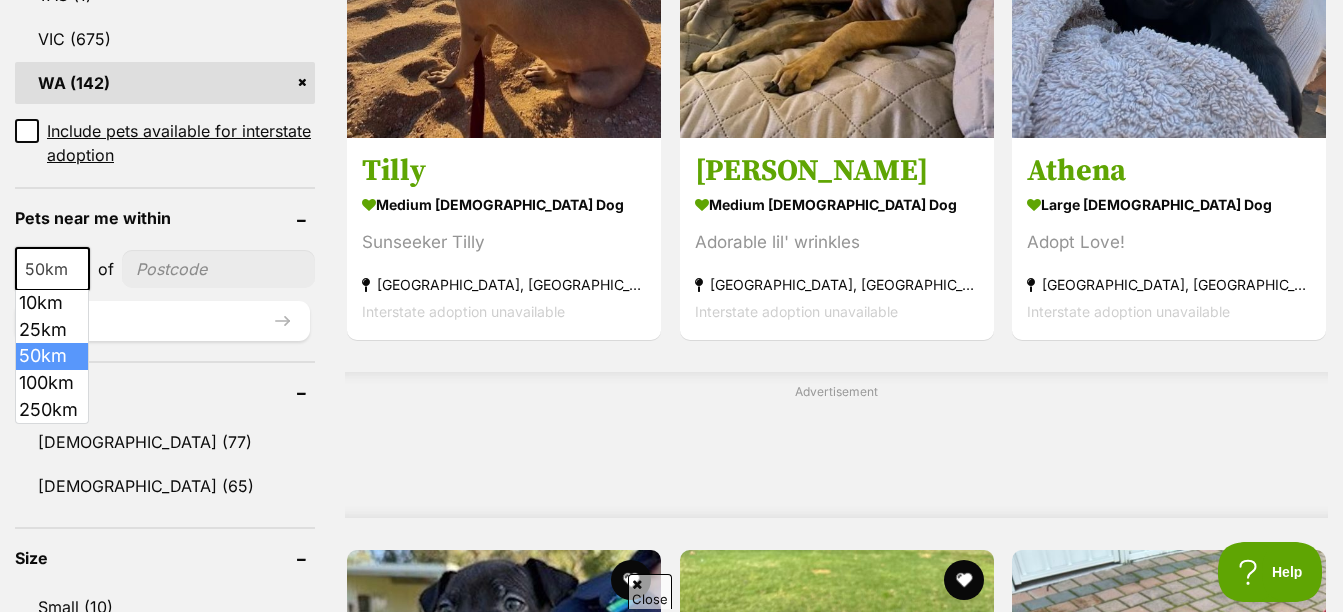 click on "50km" at bounding box center (52, 269) 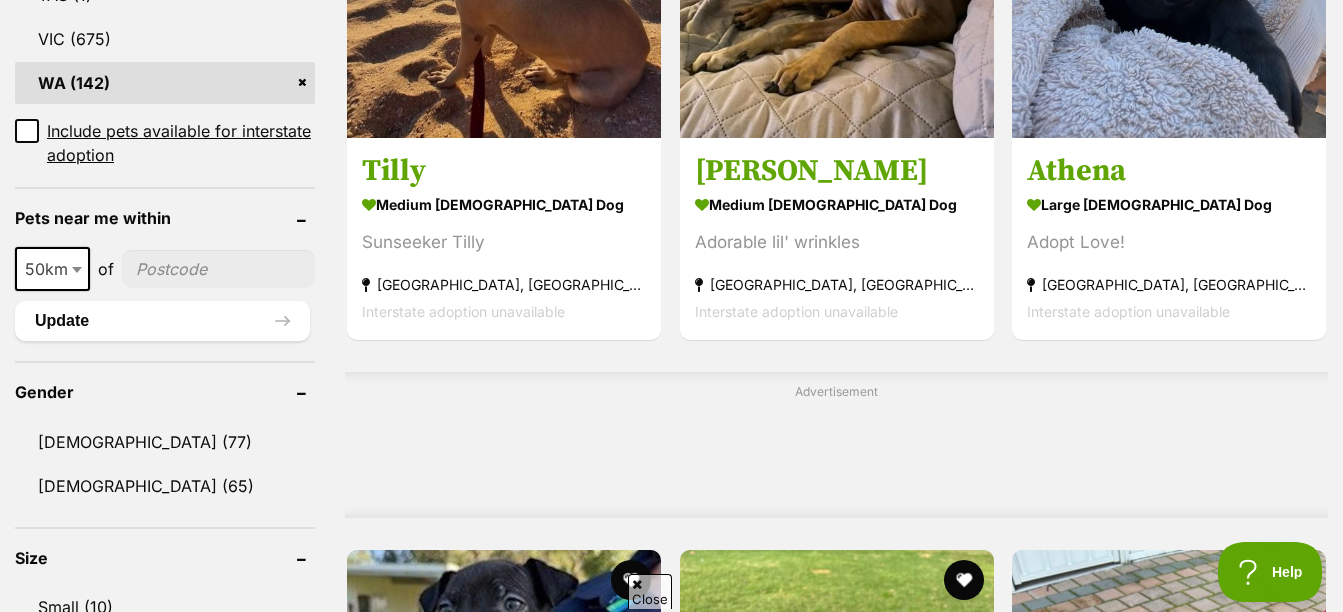 click on "50km" at bounding box center [52, 269] 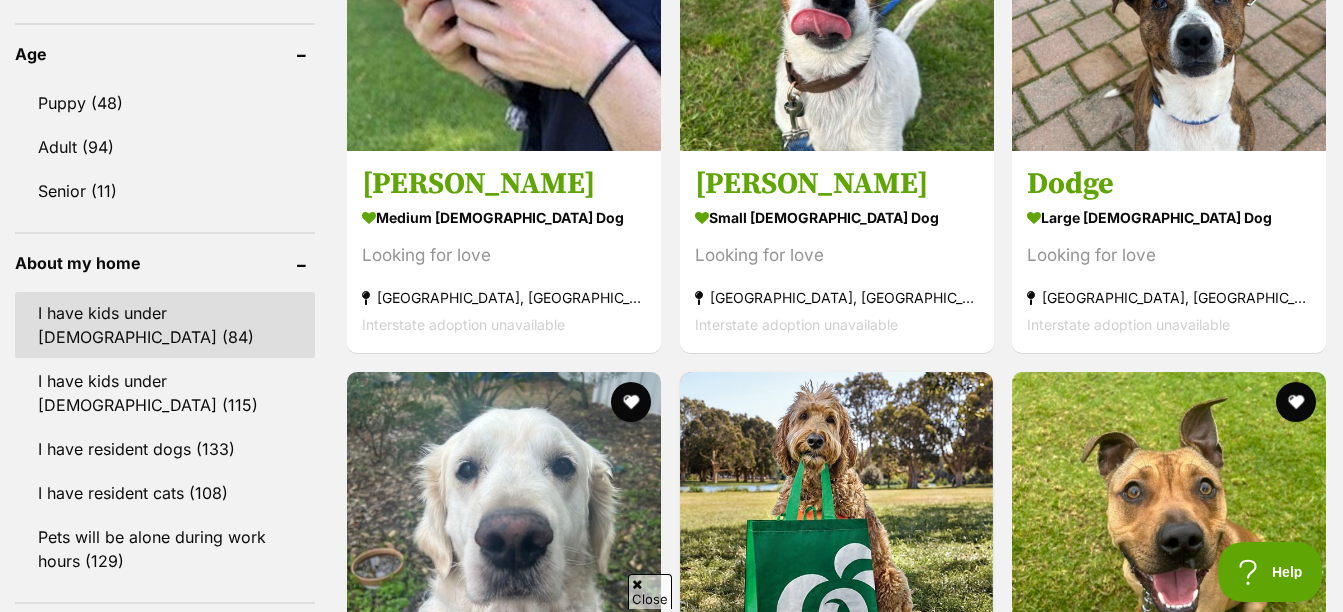scroll, scrollTop: 2073, scrollLeft: 0, axis: vertical 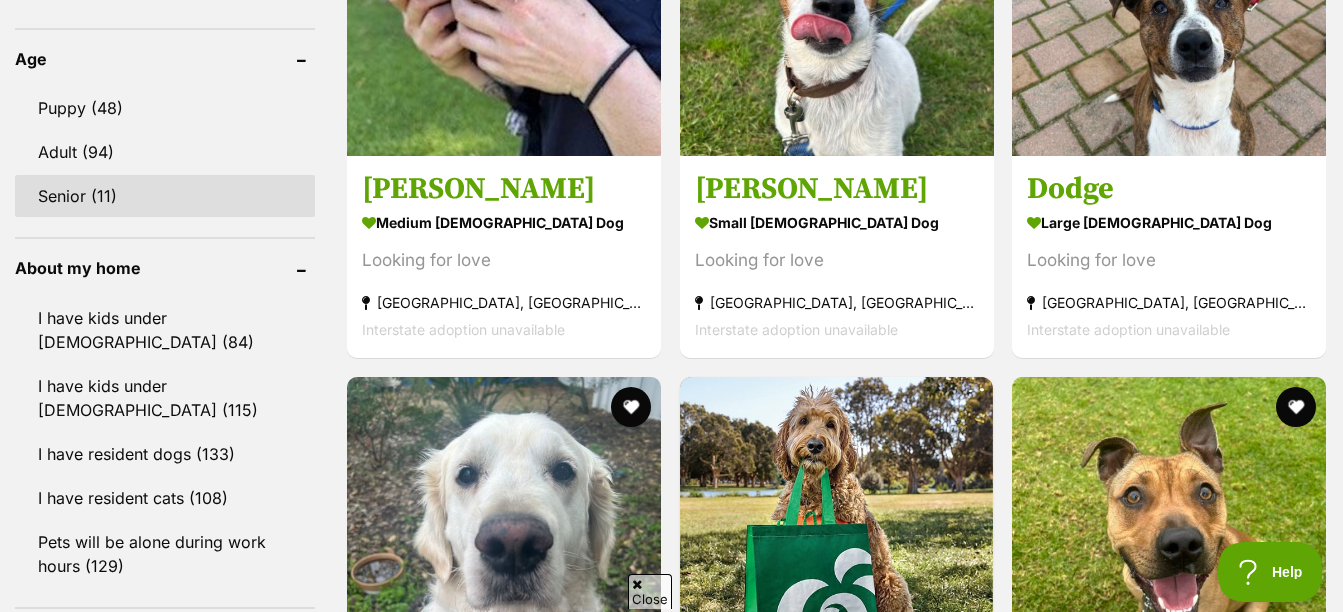 click on "Senior (11)" at bounding box center [165, 196] 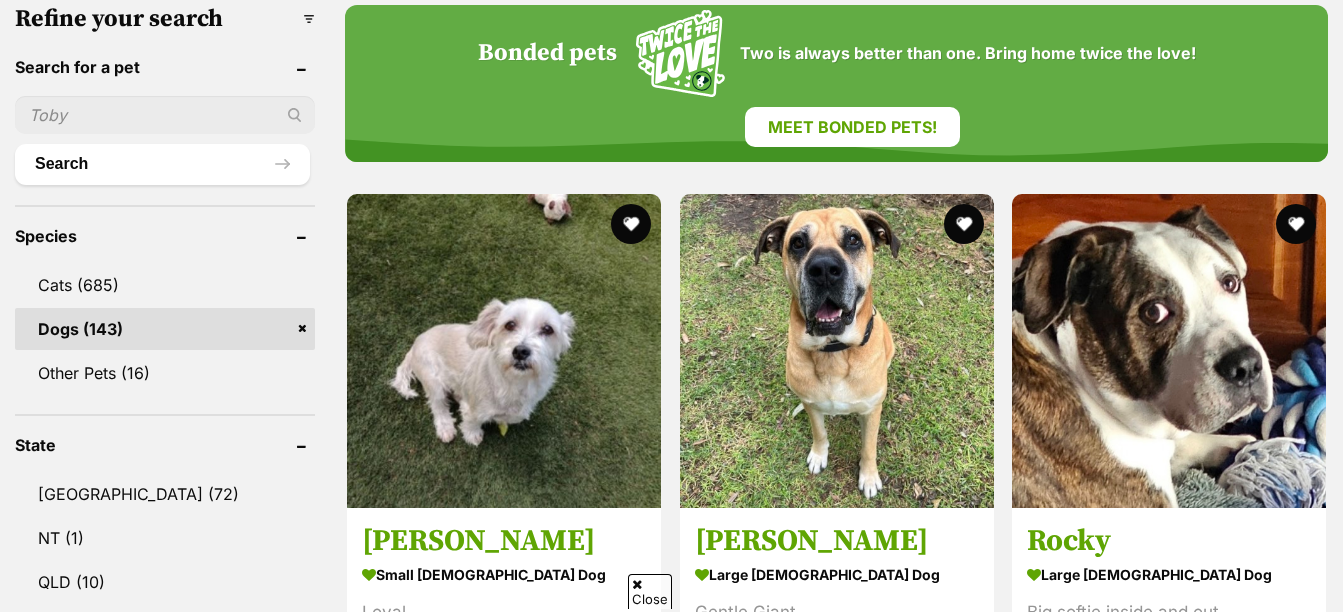 scroll, scrollTop: 726, scrollLeft: 0, axis: vertical 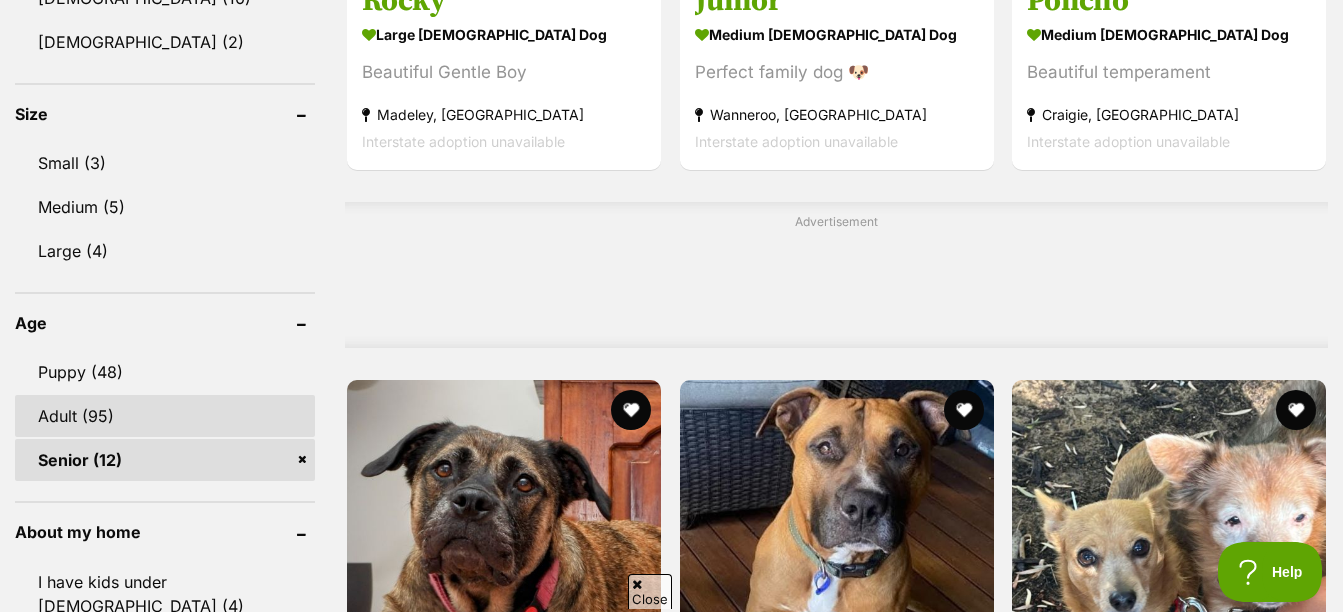 click on "Adult (95)" at bounding box center [165, 416] 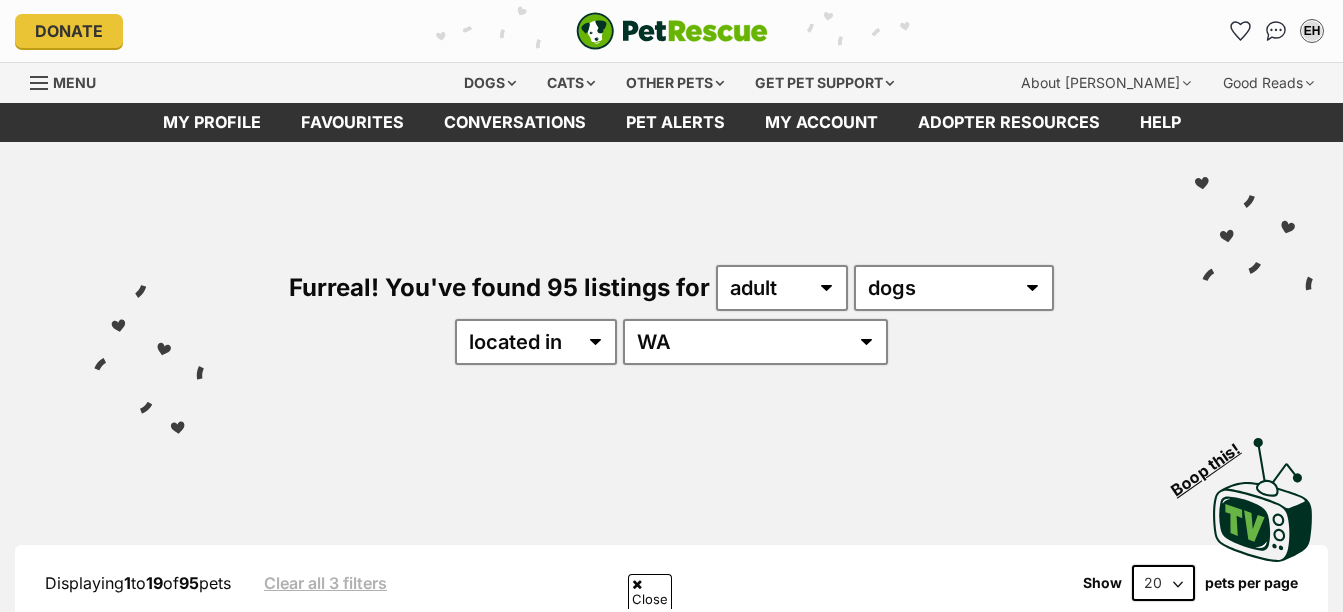 scroll, scrollTop: 453, scrollLeft: 0, axis: vertical 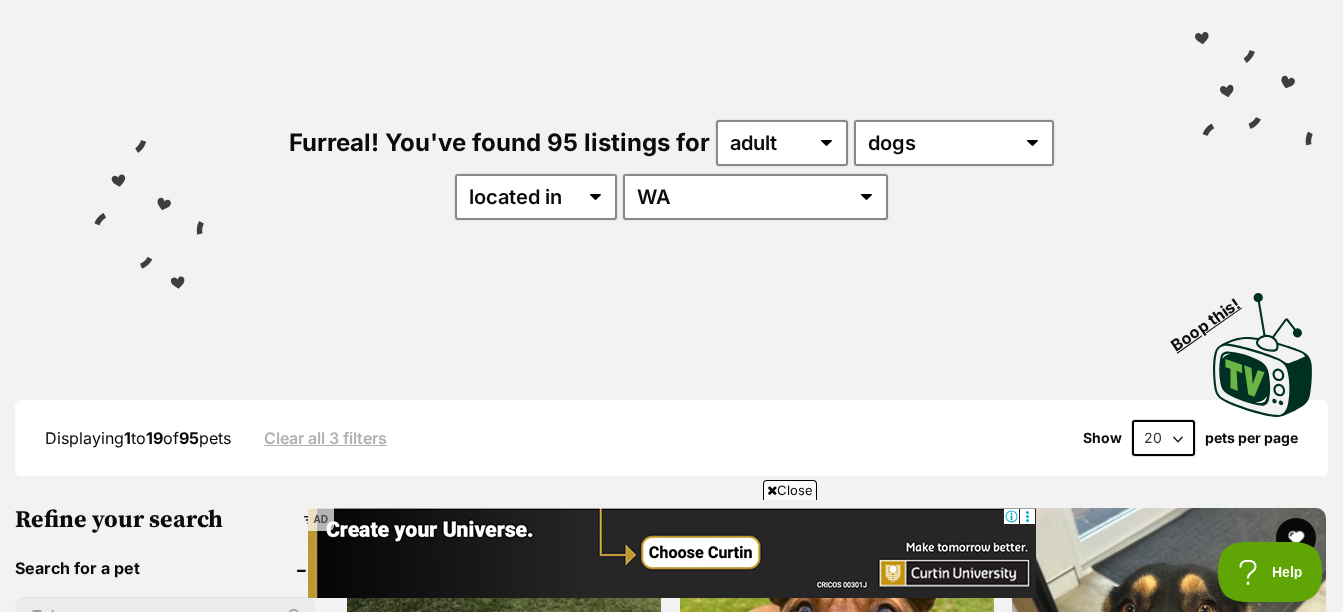 click on "20 40 60" at bounding box center [1163, 438] 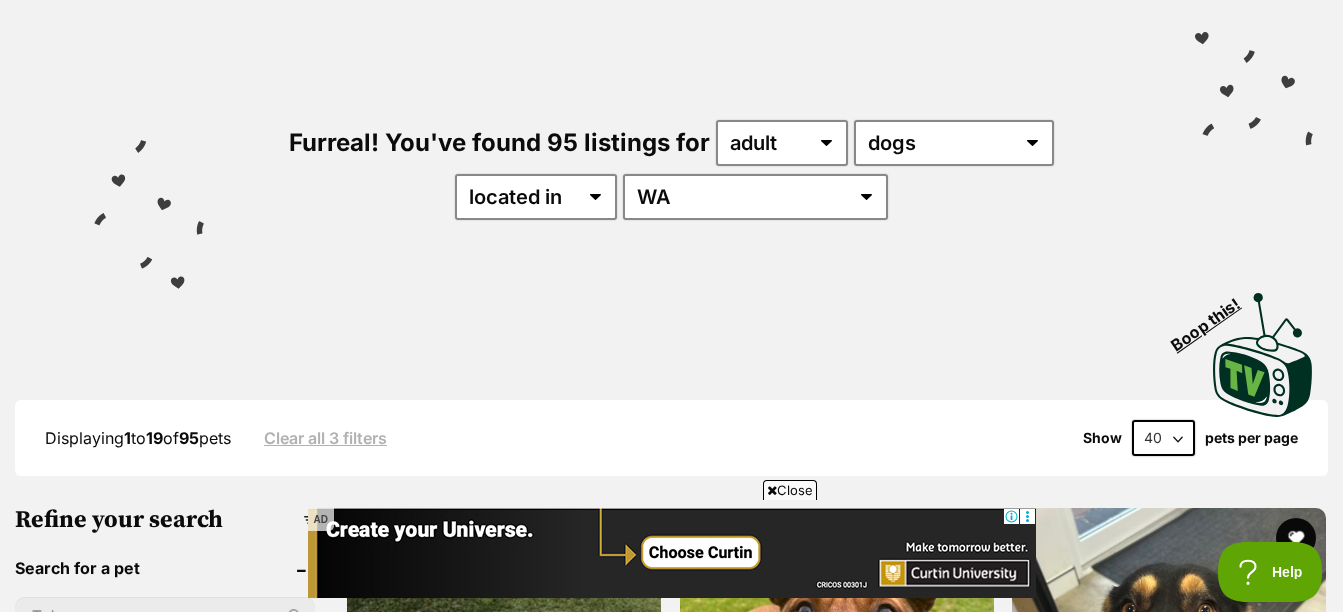 click on "20 40 60" at bounding box center (1163, 438) 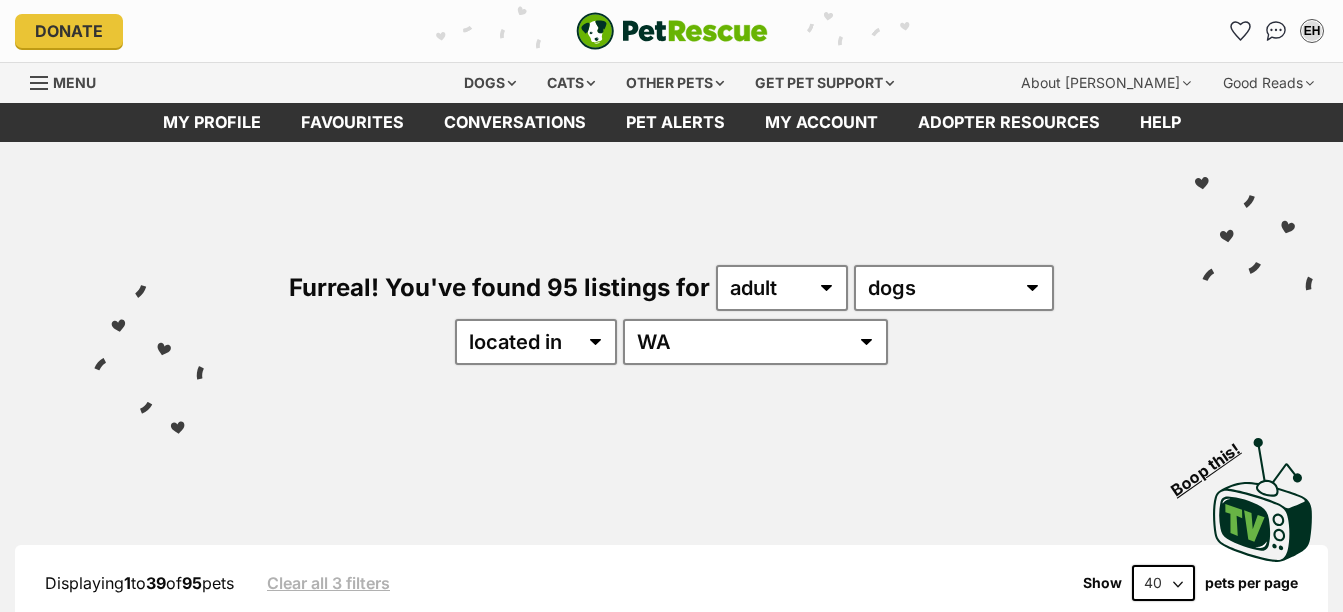 scroll, scrollTop: 0, scrollLeft: 0, axis: both 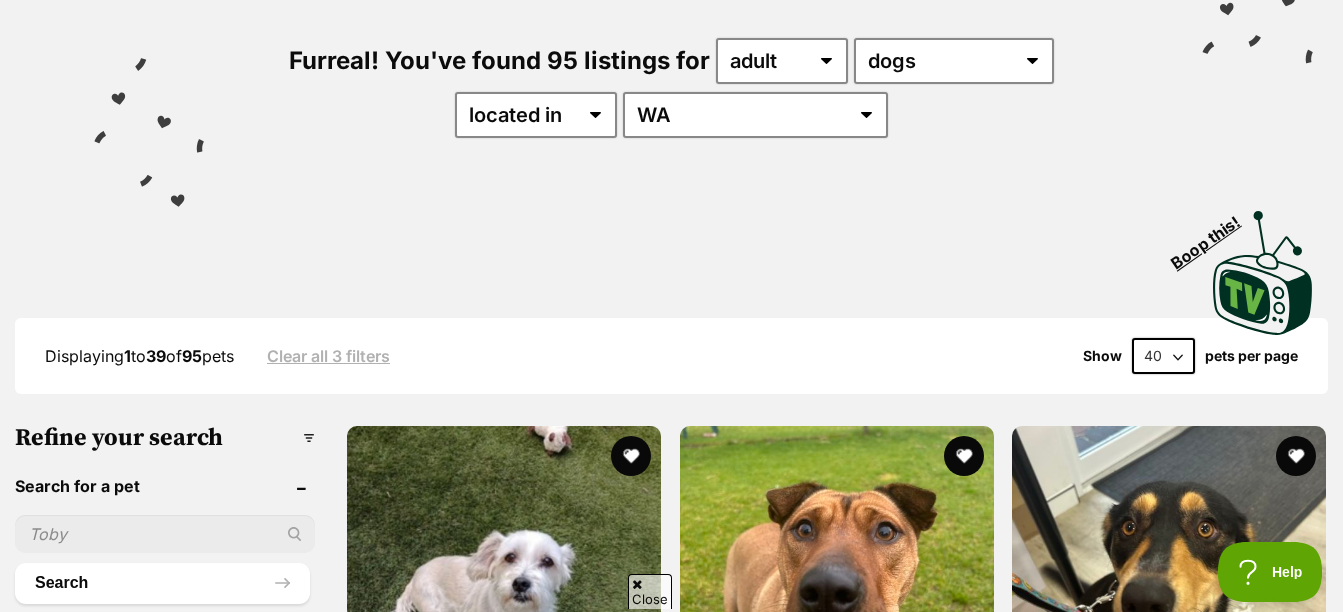 click on "Clear all 3 filters" at bounding box center [328, 356] 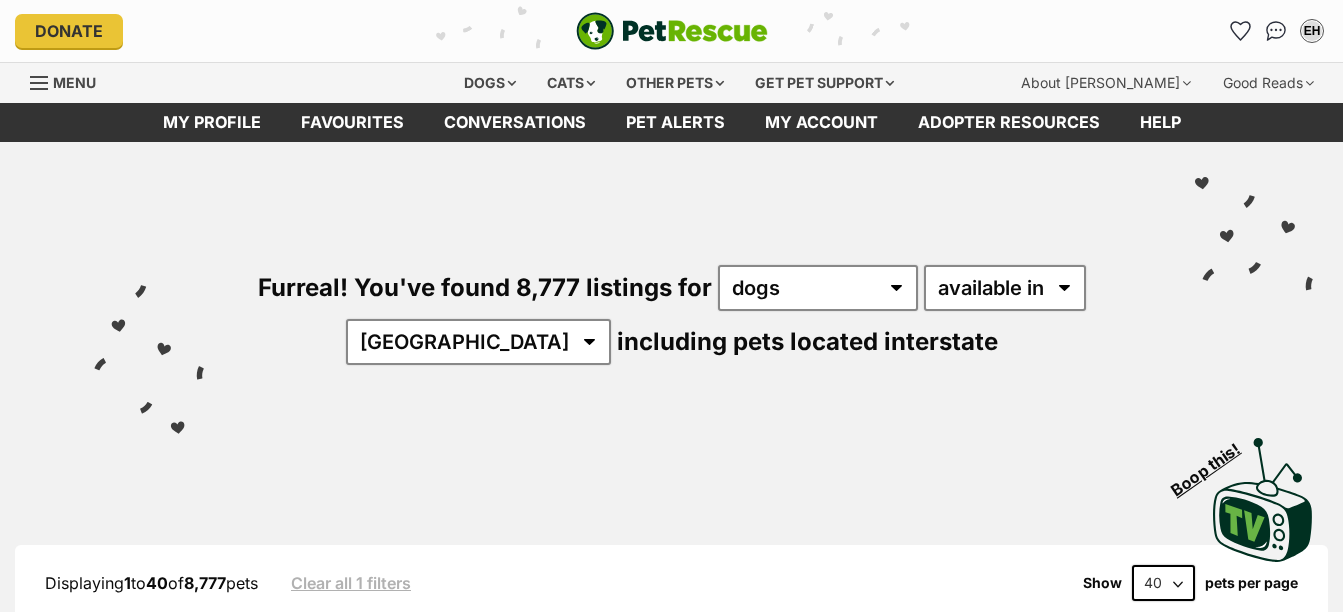 select on "Dogs" 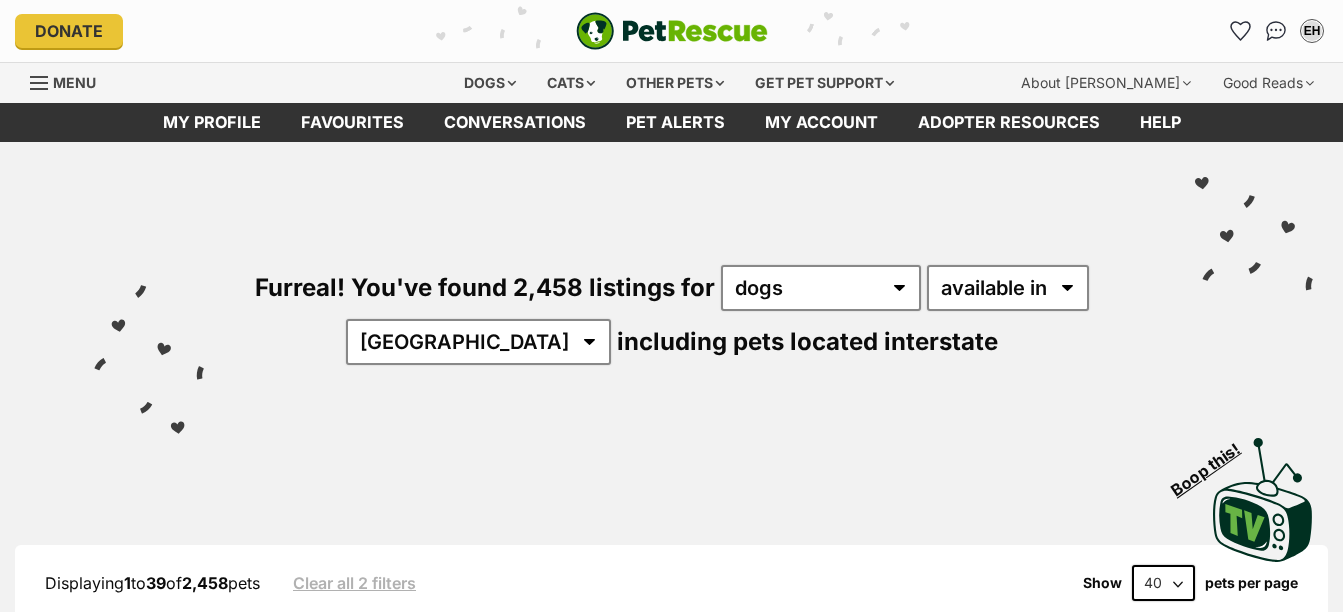 scroll, scrollTop: 0, scrollLeft: 0, axis: both 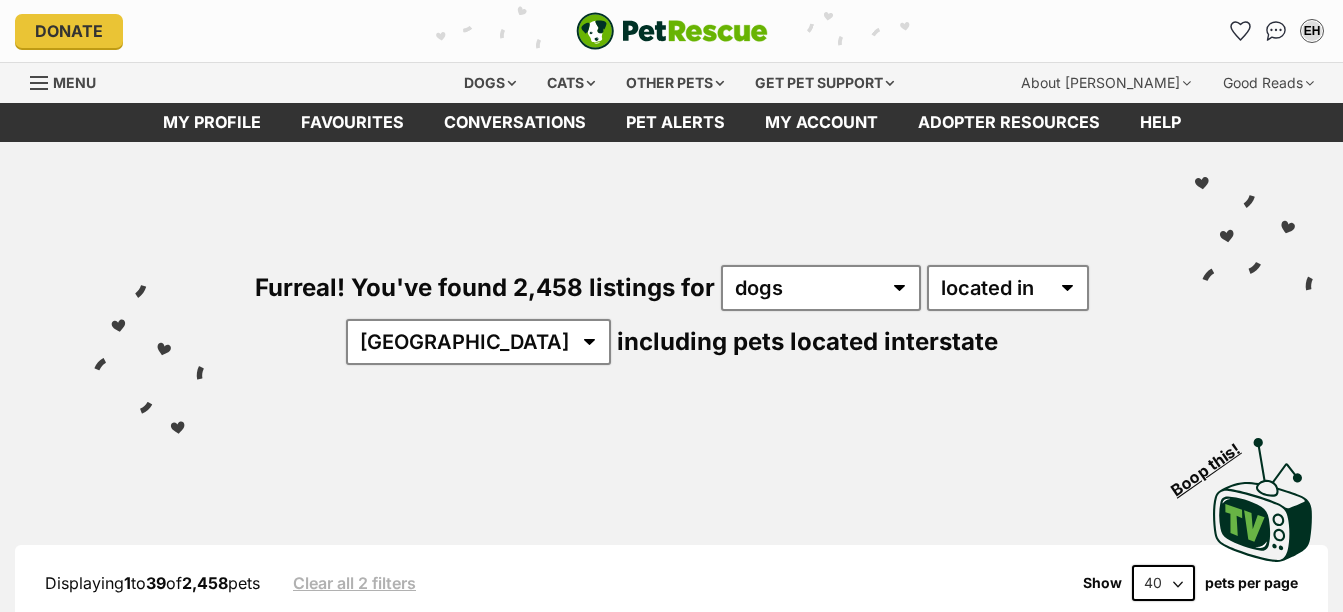 click on "available in
located in" at bounding box center [1008, 288] 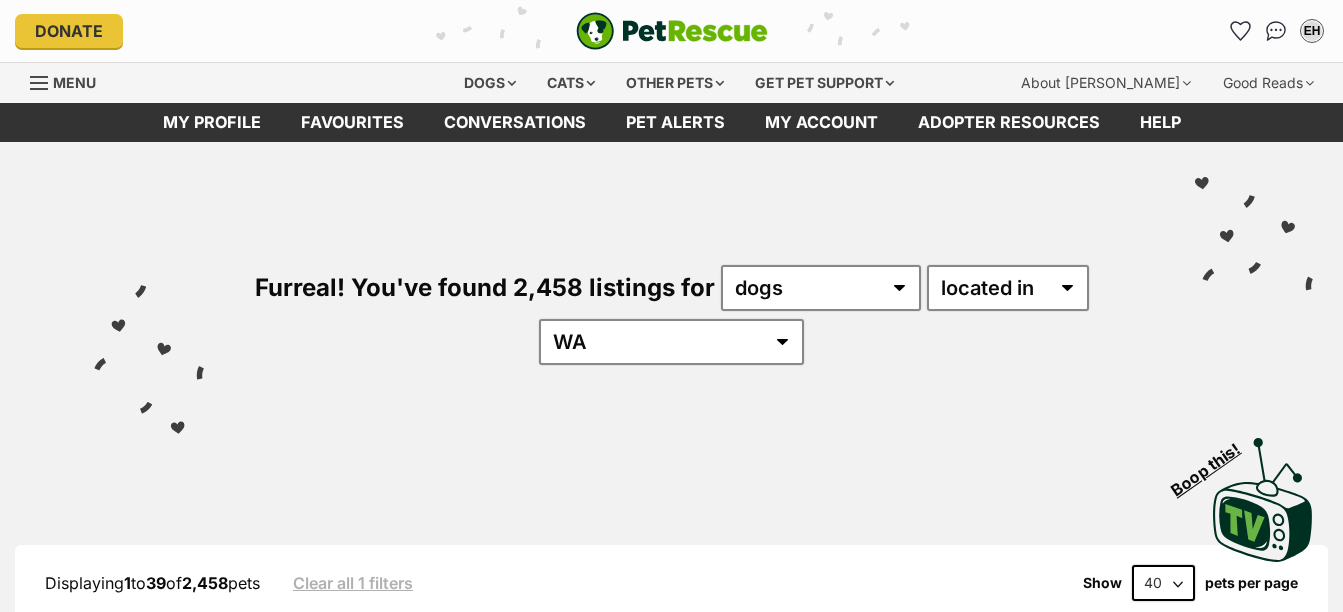 select on "WA" 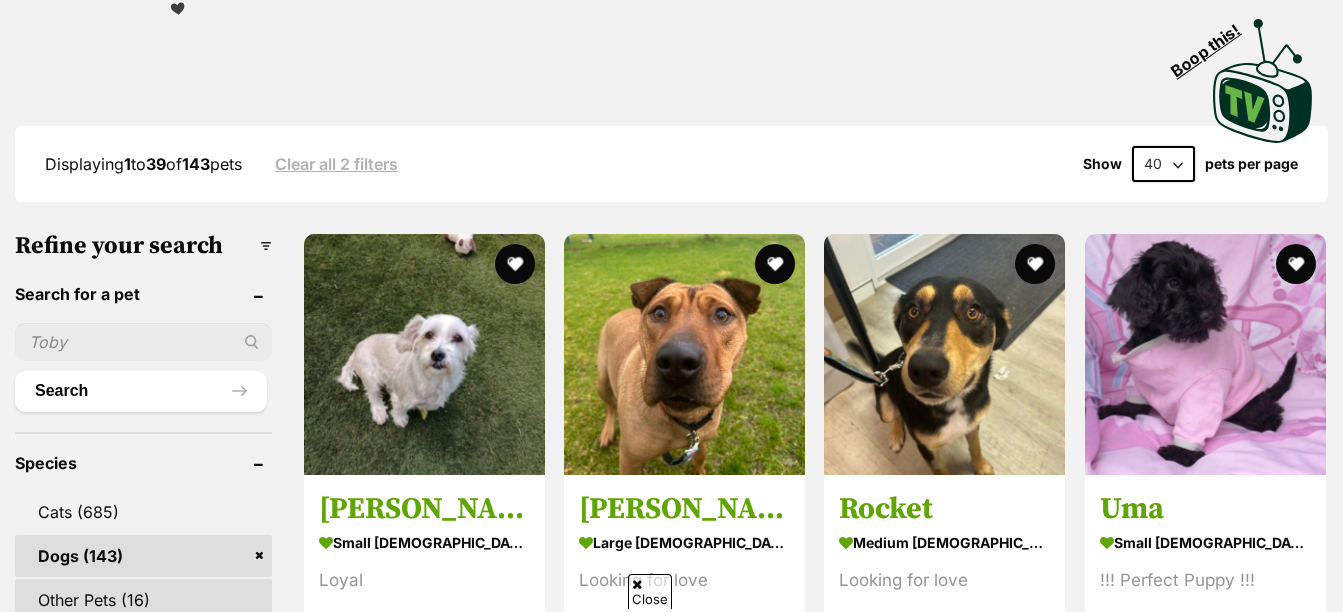 scroll, scrollTop: 642, scrollLeft: 0, axis: vertical 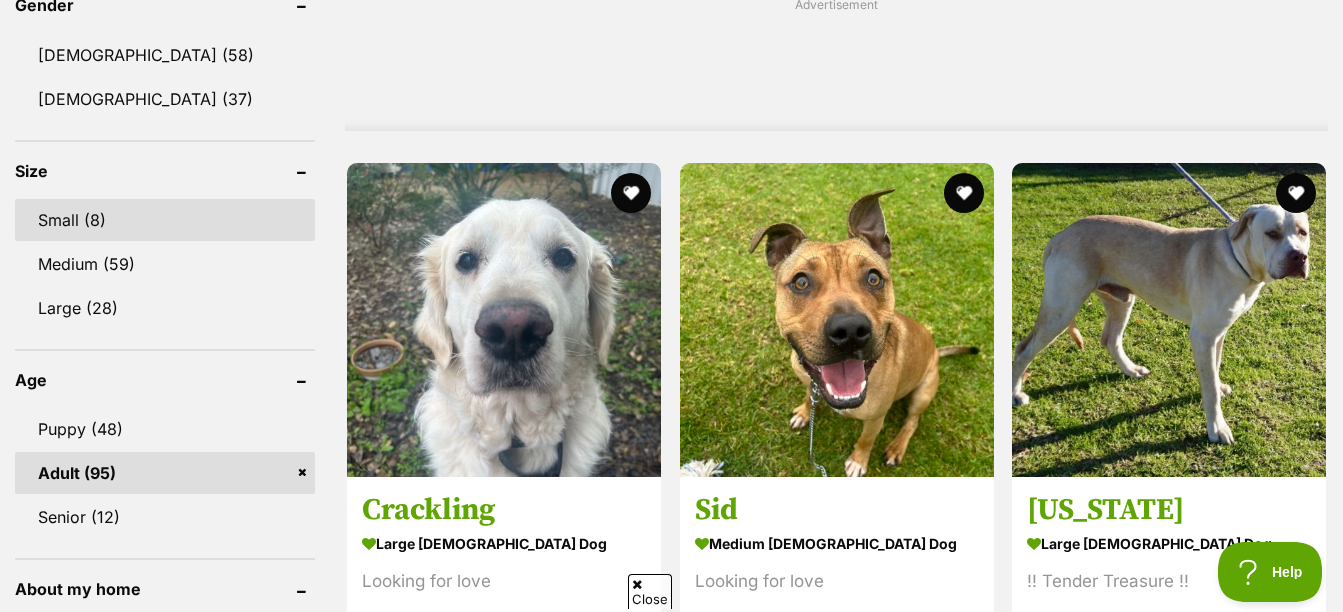 click on "Small (8)" at bounding box center [165, 220] 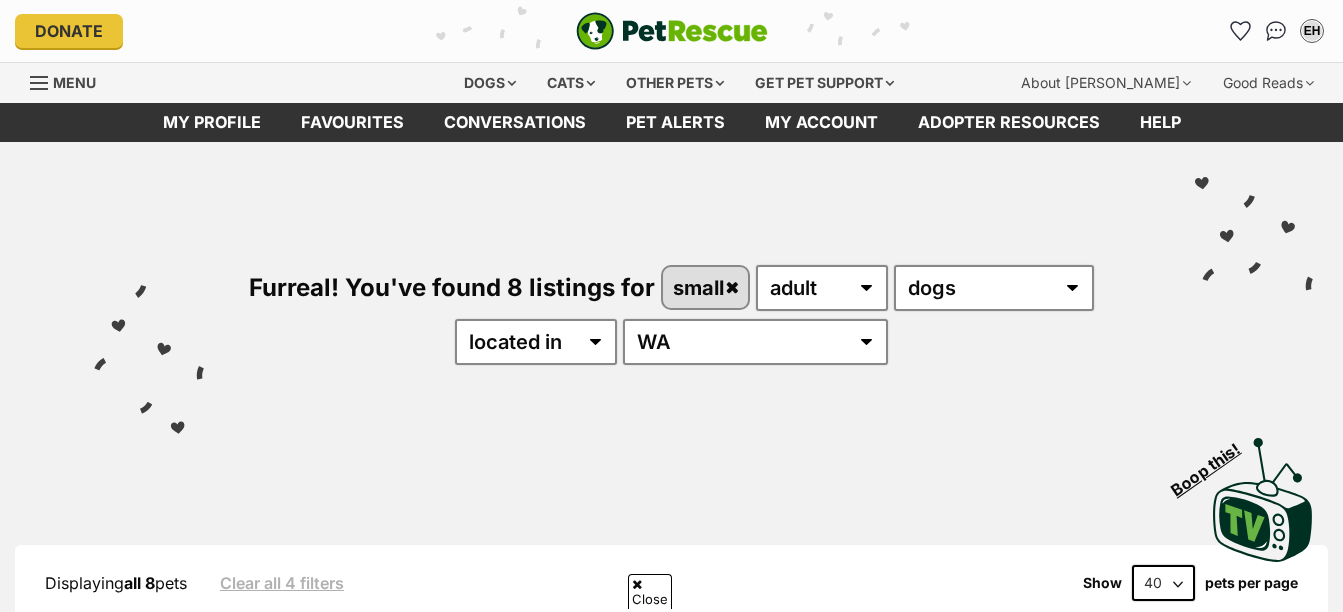 scroll, scrollTop: 695, scrollLeft: 0, axis: vertical 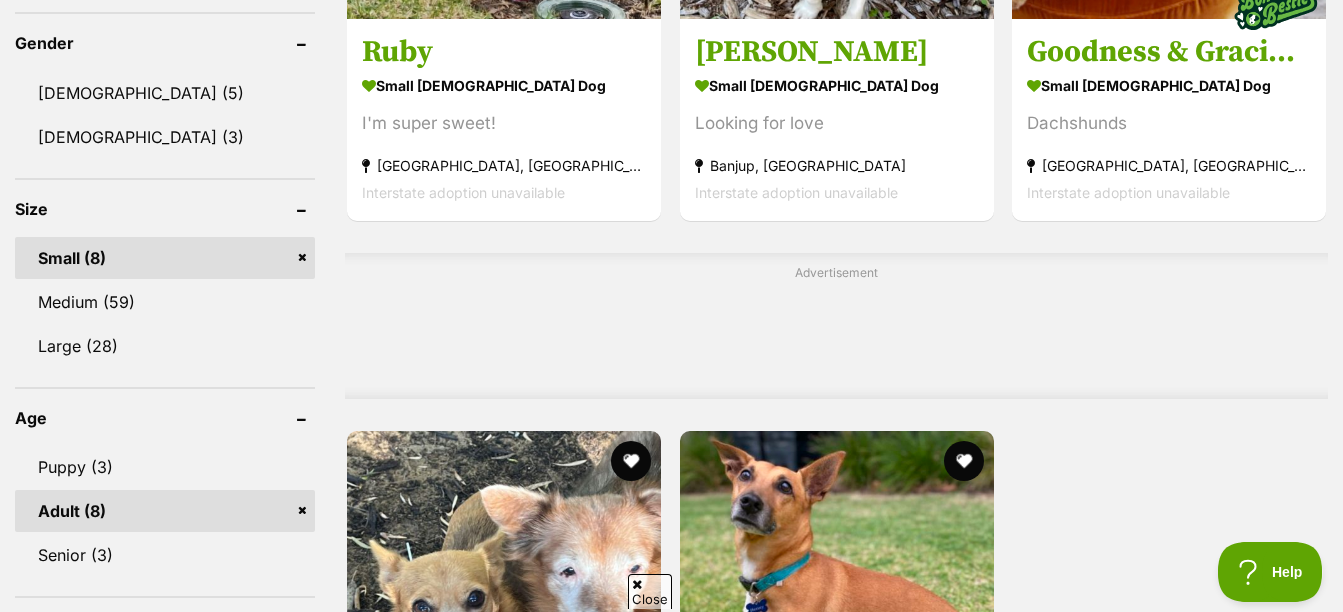 click on "Small (8)" at bounding box center (165, 258) 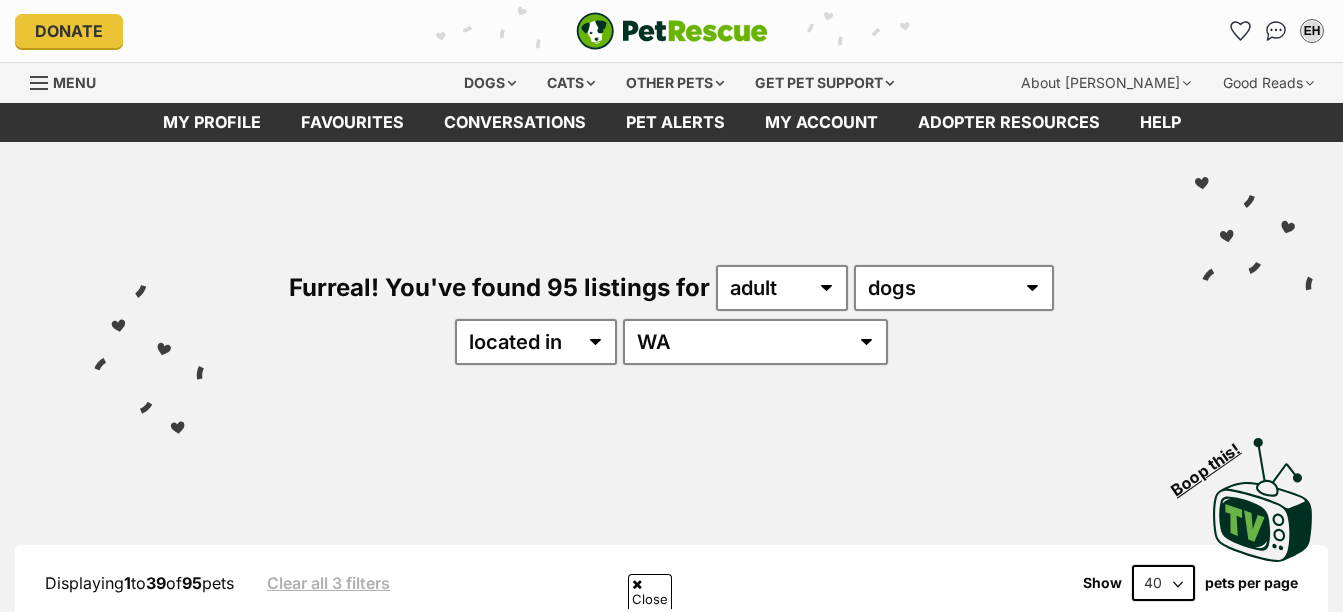 scroll, scrollTop: 1231, scrollLeft: 0, axis: vertical 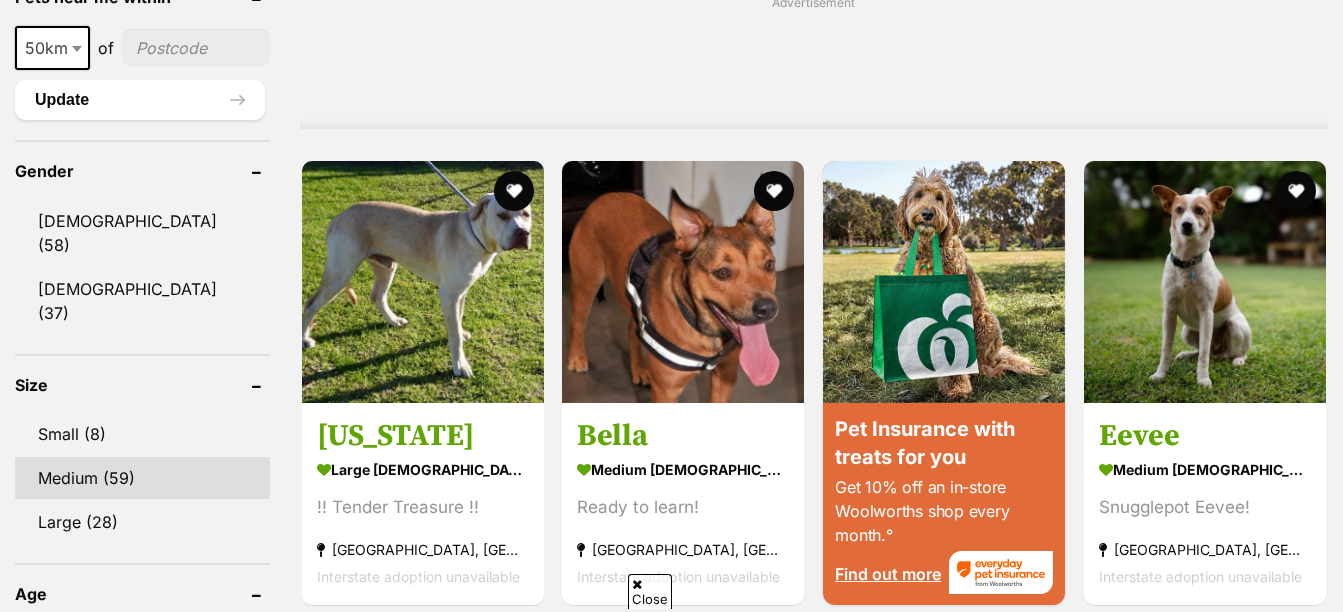 click on "Medium (59)" at bounding box center [142, 478] 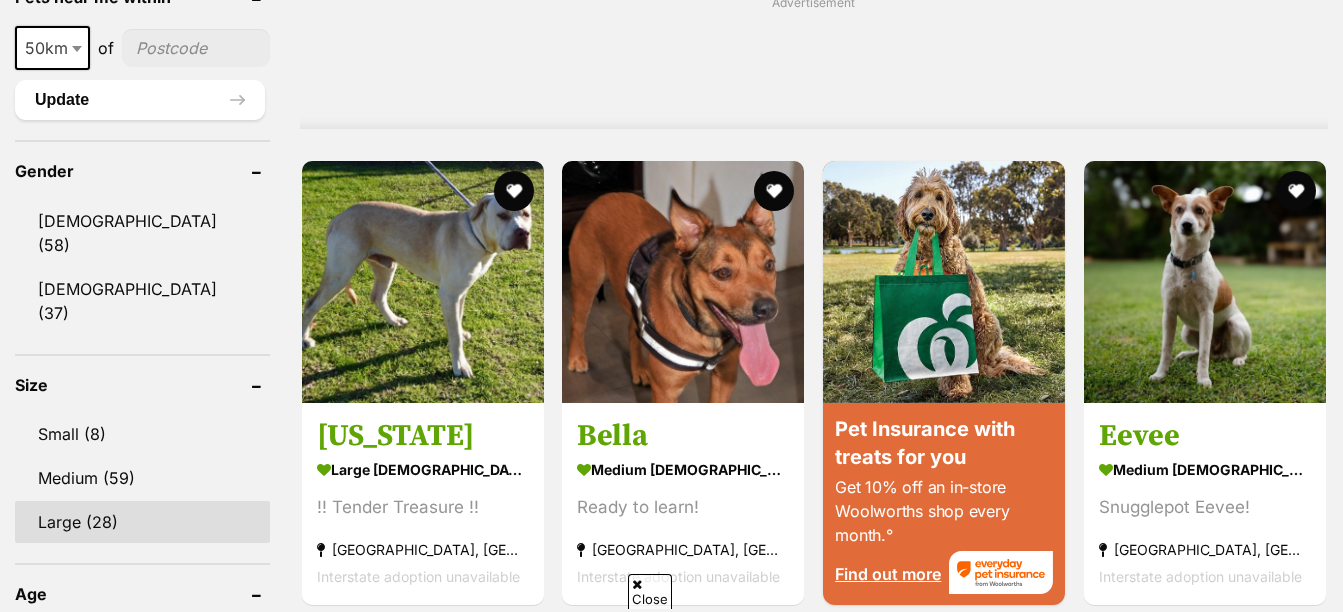 click on "Large (28)" at bounding box center (142, 522) 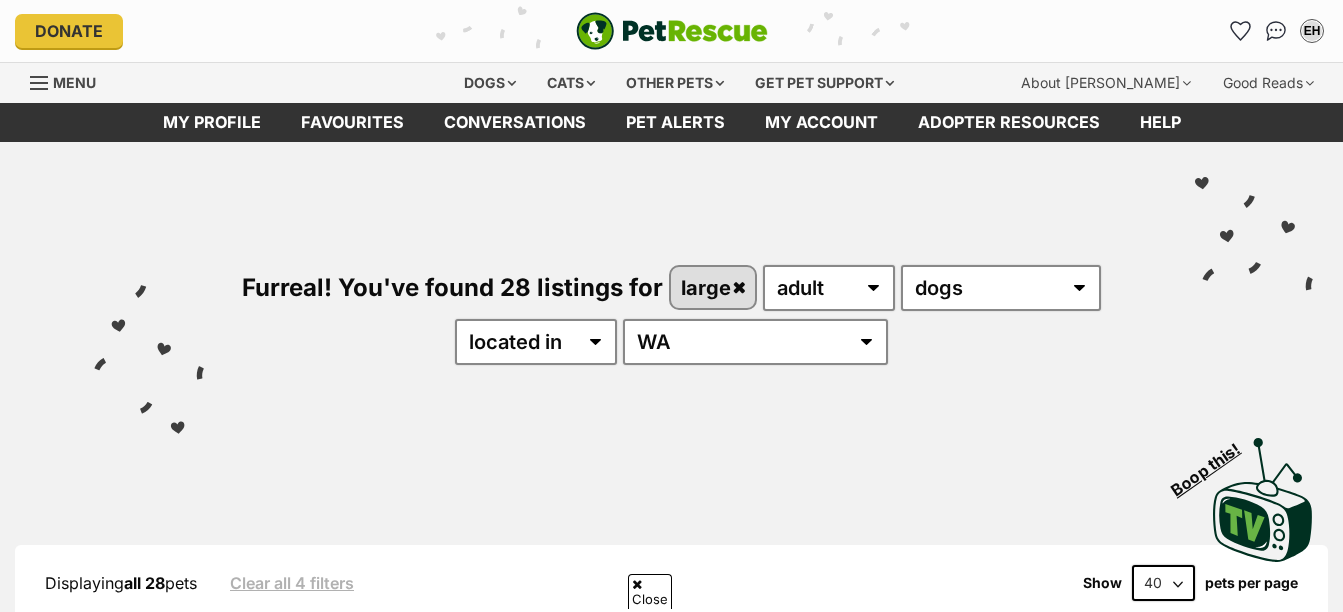 scroll, scrollTop: 482, scrollLeft: 0, axis: vertical 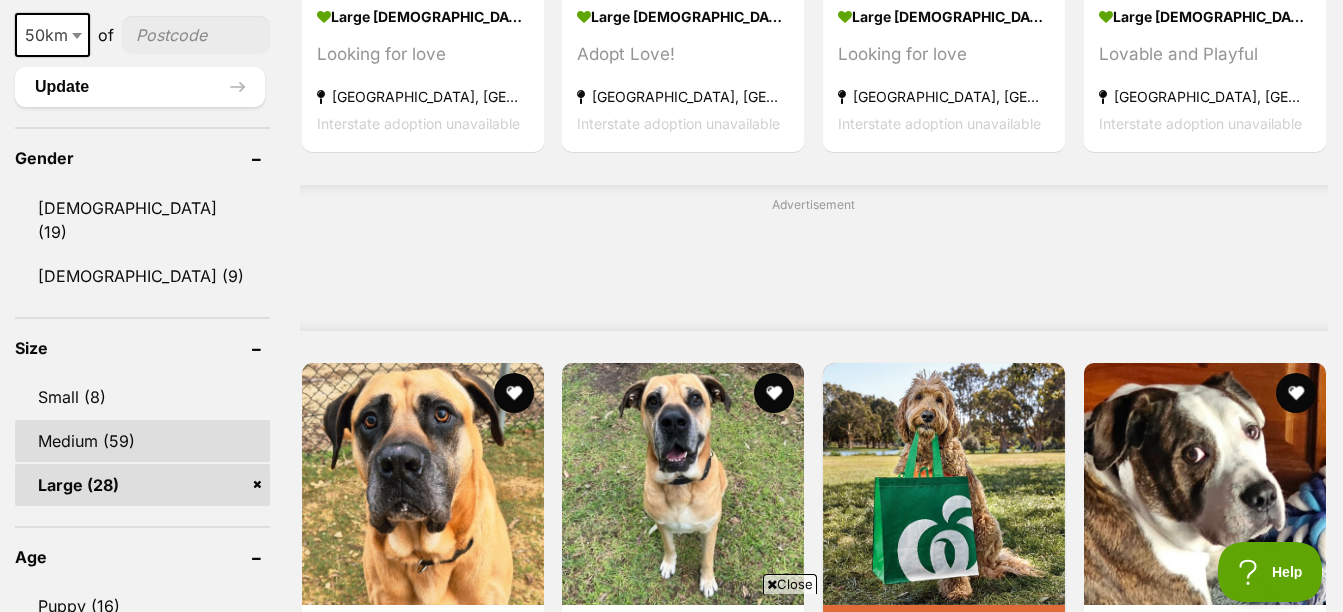 click on "Medium (59)" at bounding box center (142, 441) 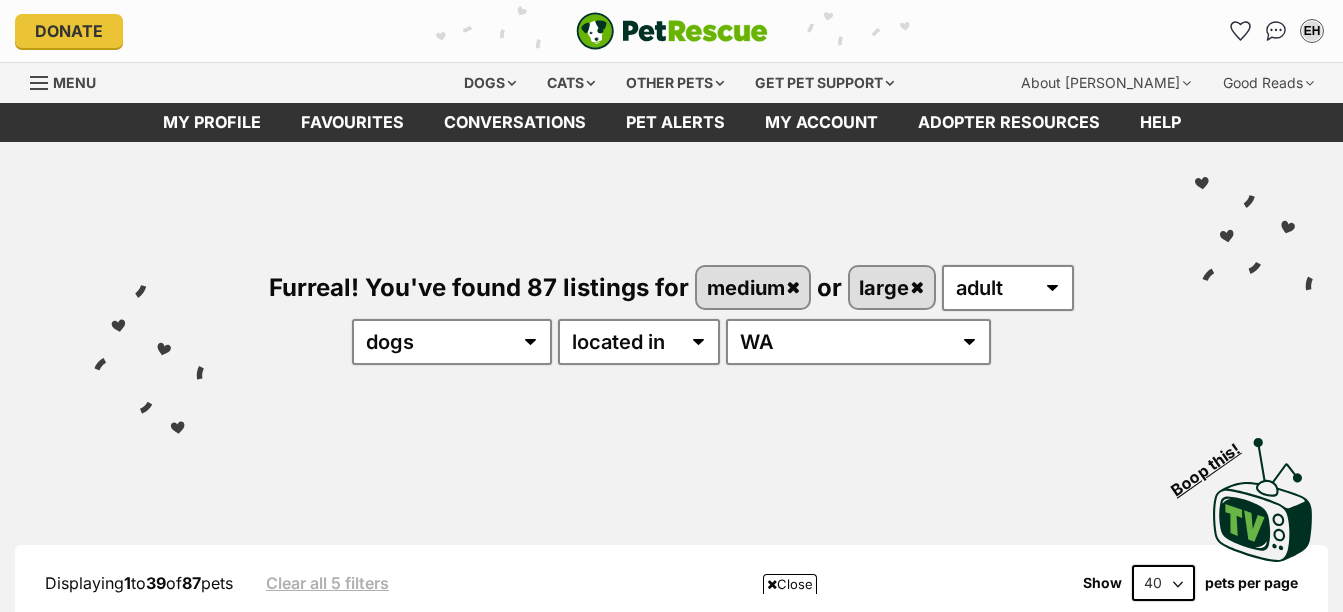 scroll, scrollTop: 558, scrollLeft: 0, axis: vertical 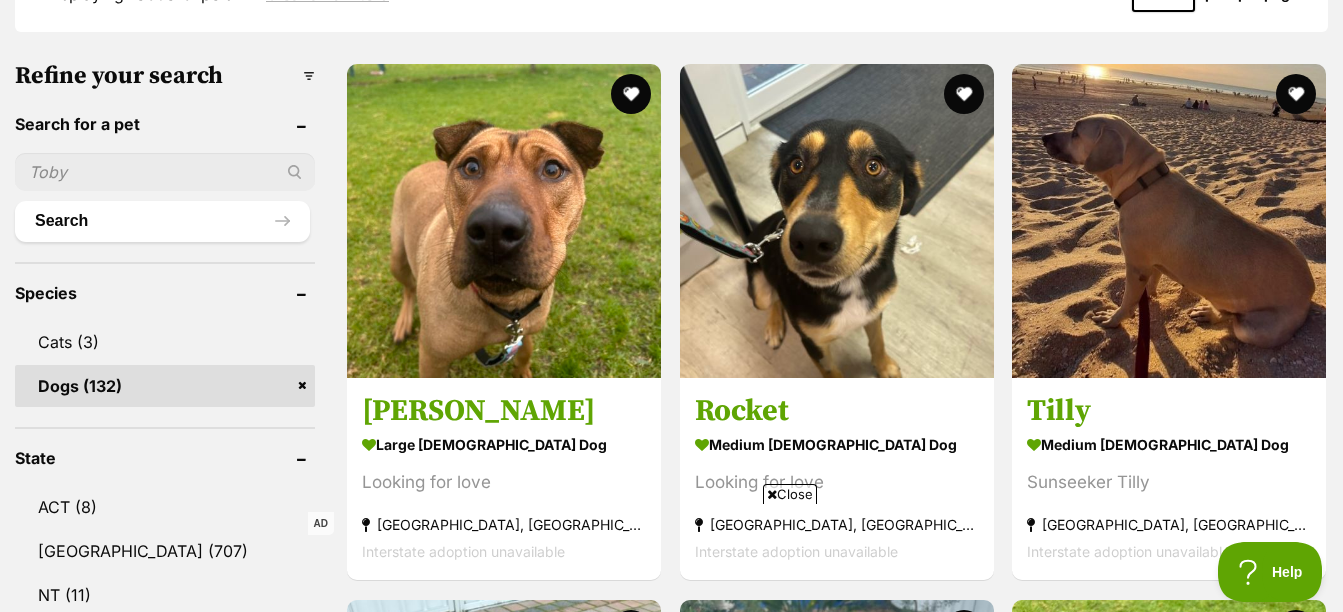 click on "Close" at bounding box center [790, 494] 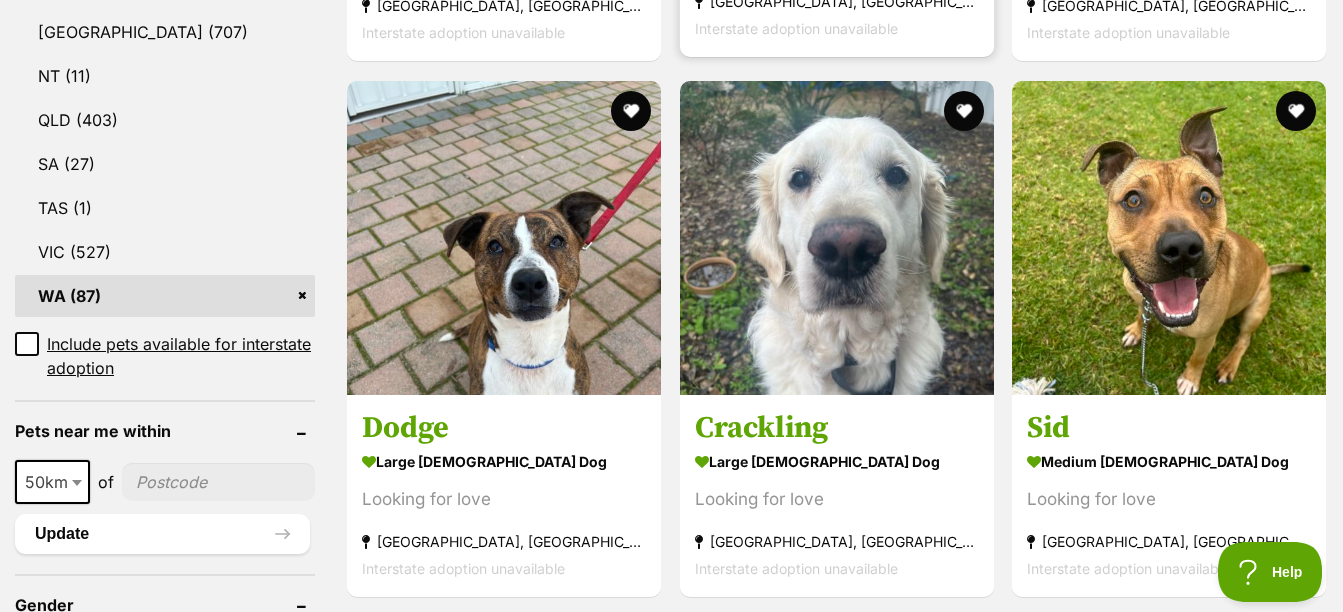 scroll, scrollTop: 1109, scrollLeft: 0, axis: vertical 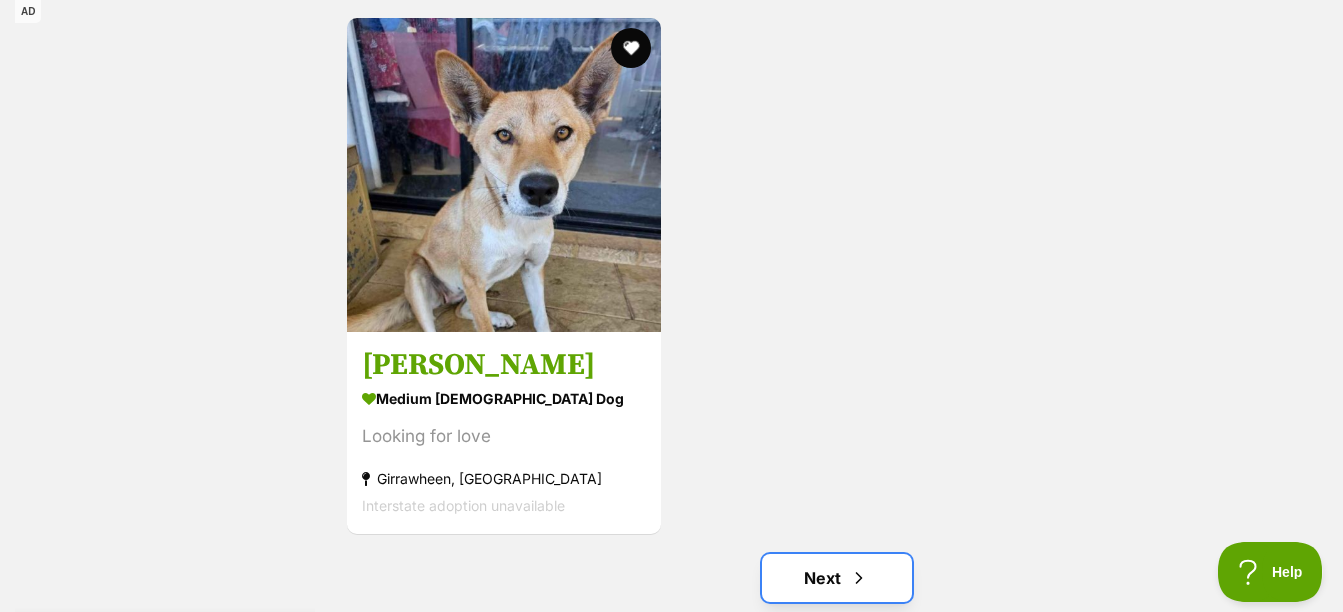 click on "Next" at bounding box center (837, 578) 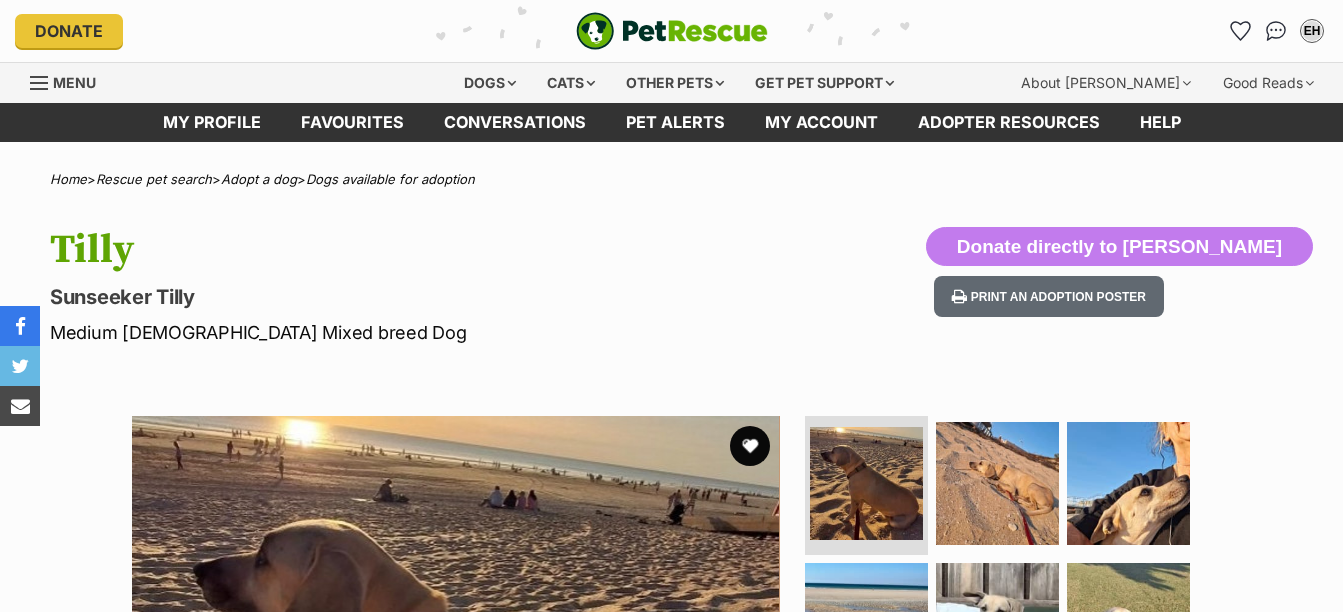 scroll, scrollTop: 0, scrollLeft: 0, axis: both 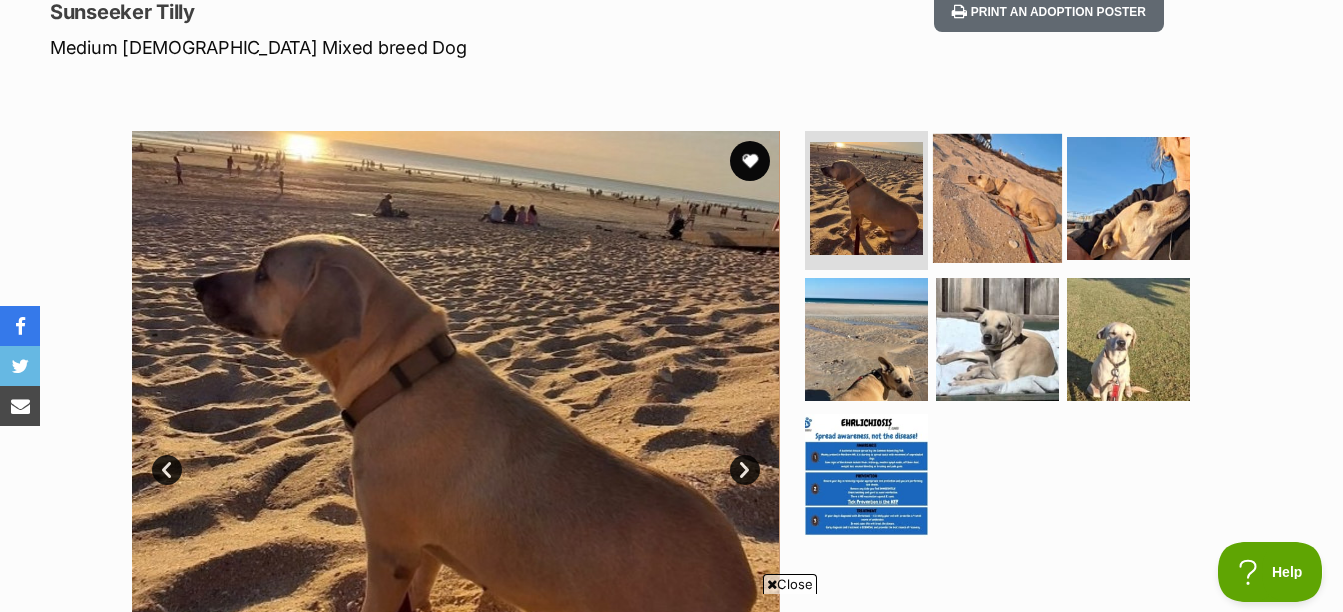 click at bounding box center [997, 197] 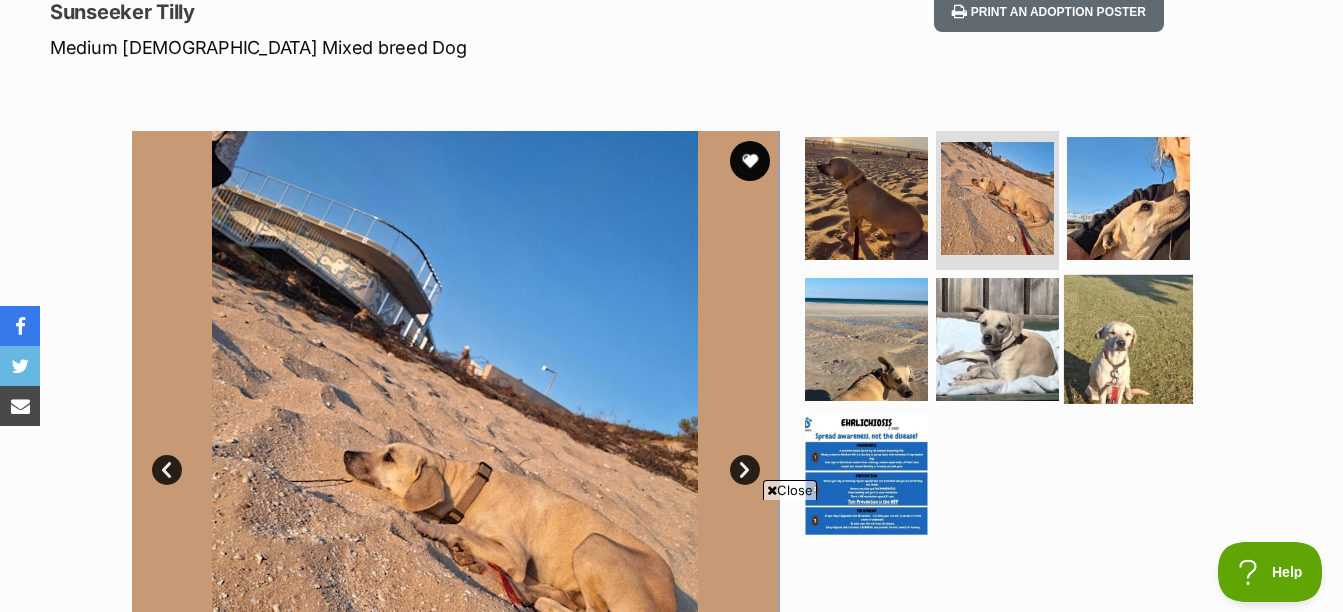 scroll, scrollTop: 0, scrollLeft: 0, axis: both 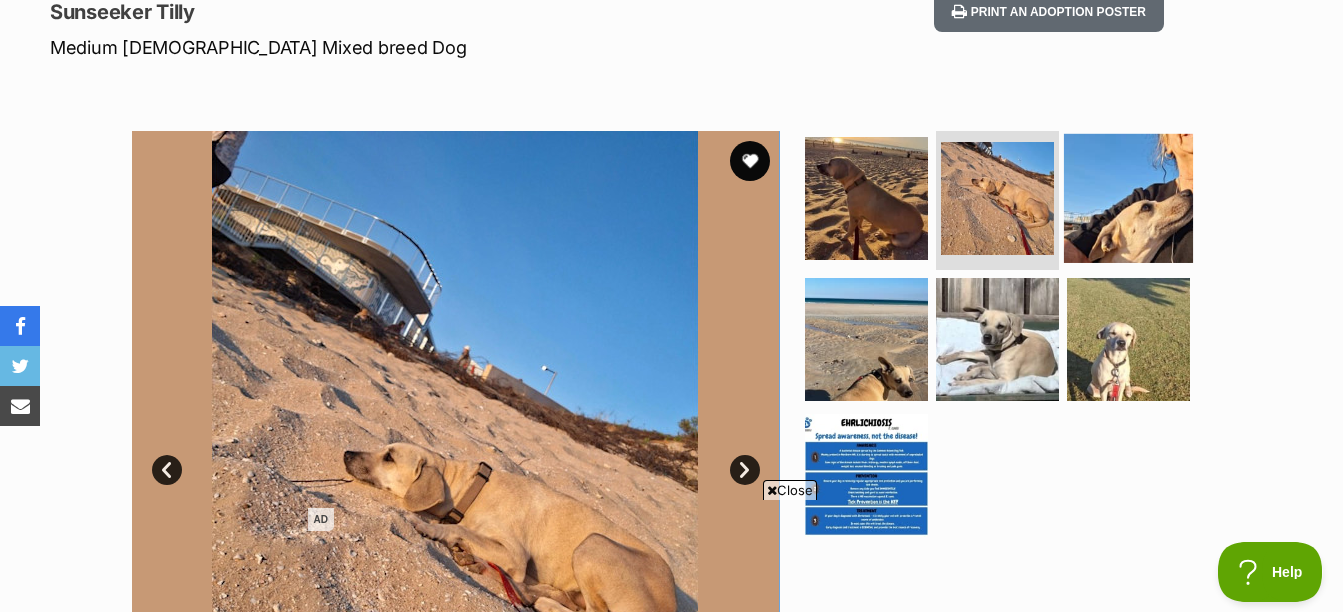 click at bounding box center [1128, 197] 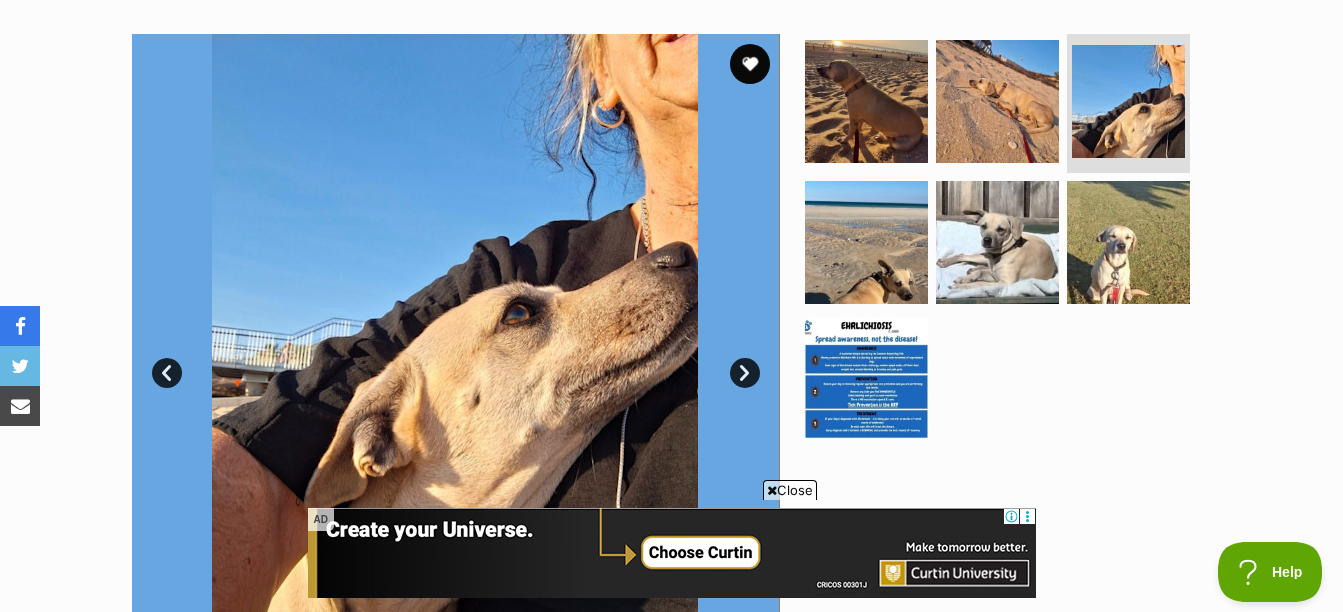 scroll, scrollTop: 394, scrollLeft: 0, axis: vertical 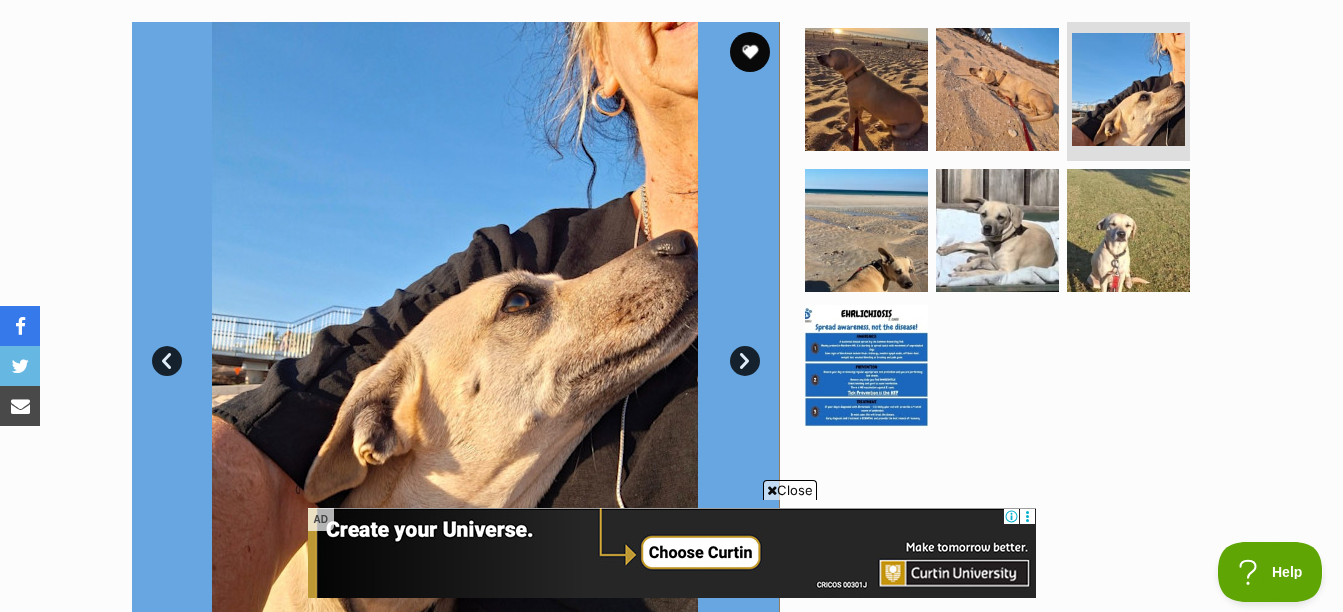 click on "Close" at bounding box center (790, 490) 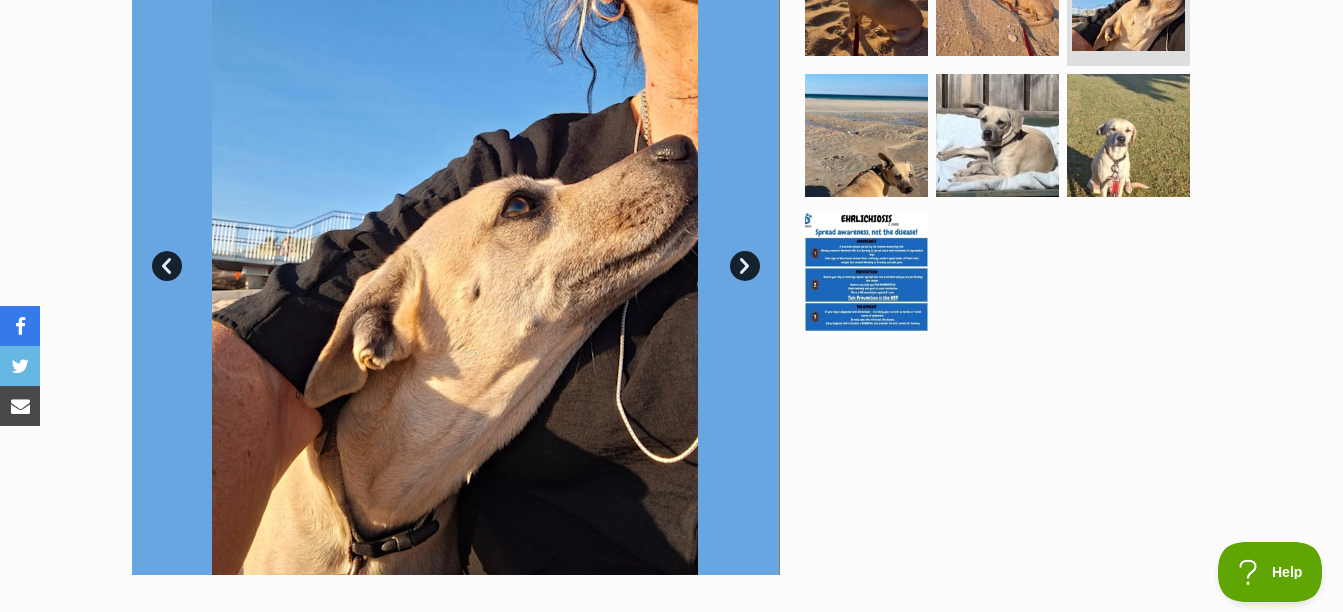 scroll, scrollTop: 490, scrollLeft: 0, axis: vertical 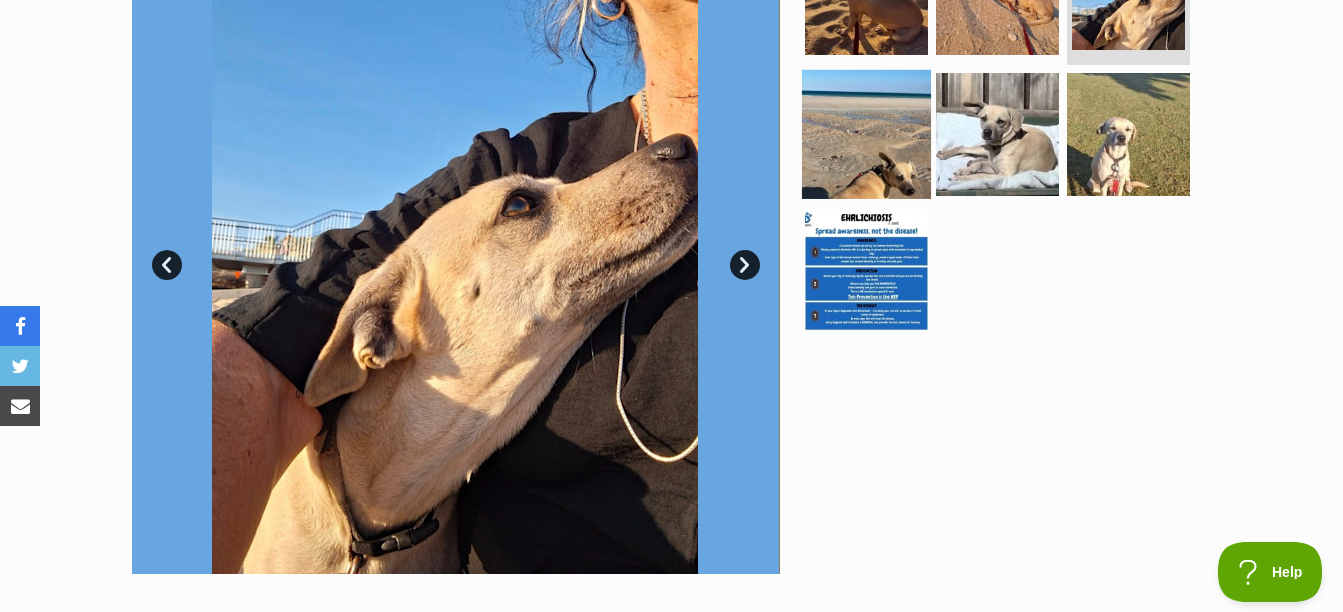 click at bounding box center (866, 134) 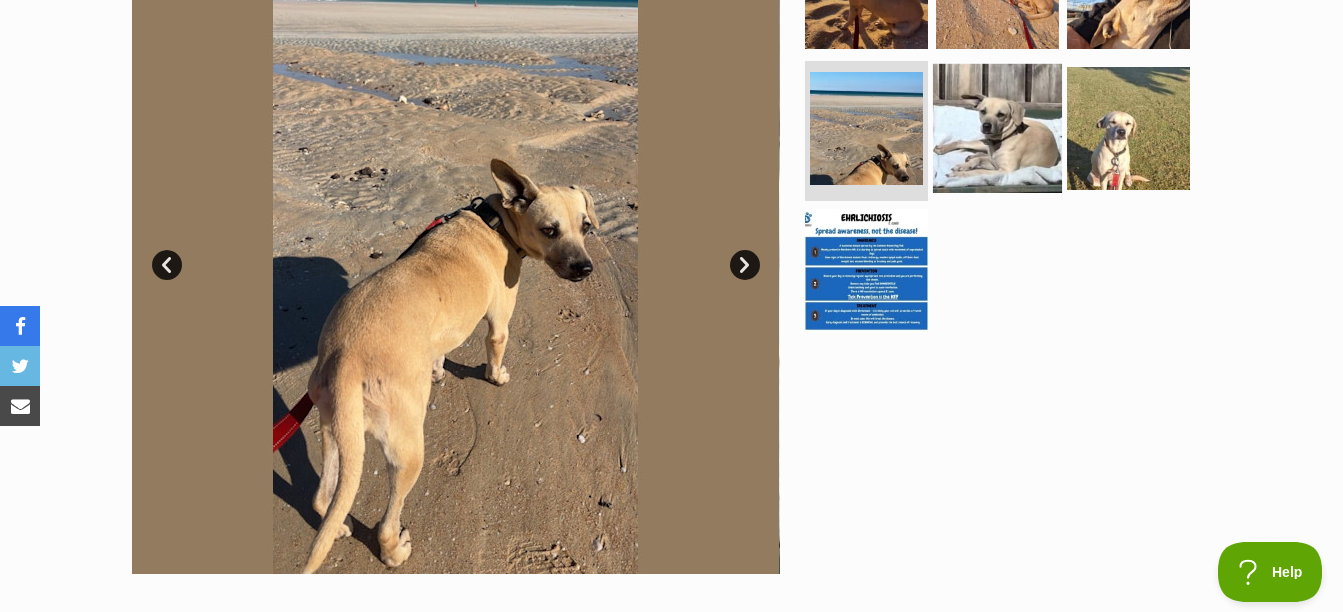 click at bounding box center (997, 128) 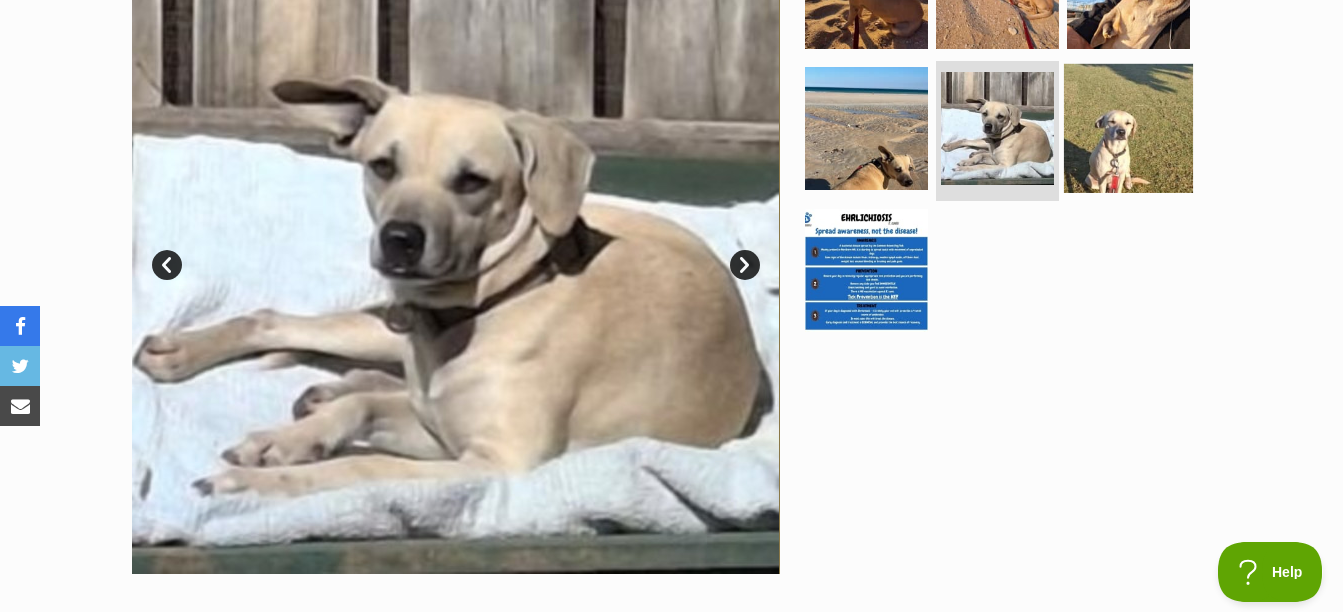 click at bounding box center [1128, 128] 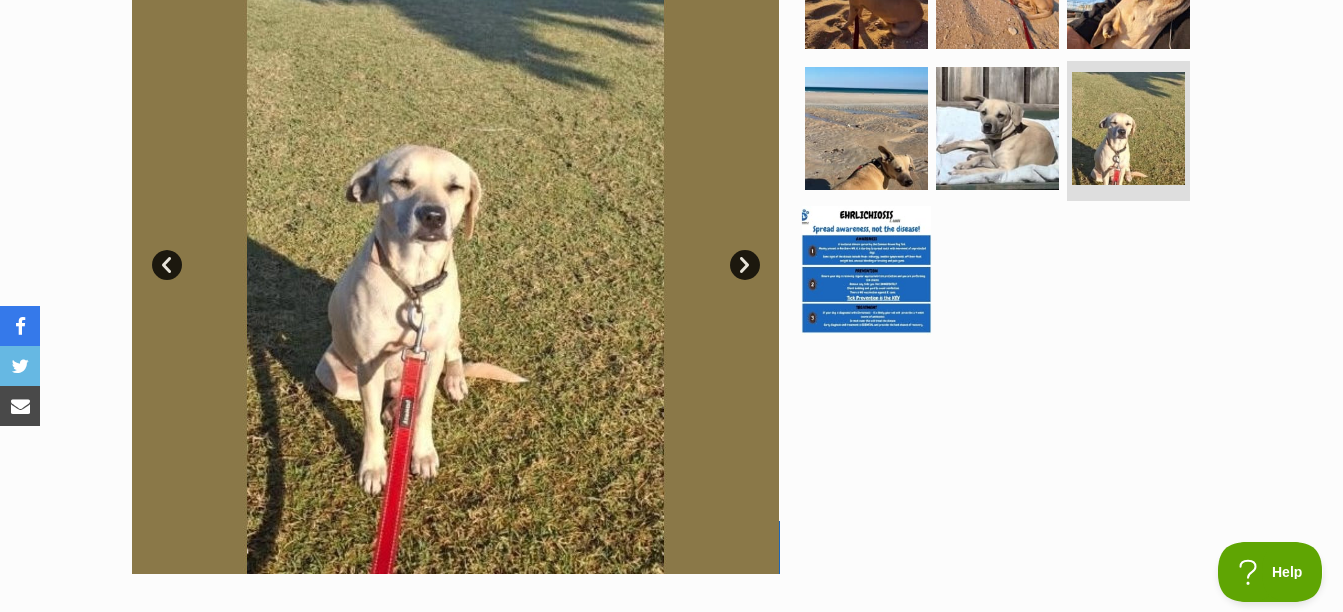click at bounding box center (866, 270) 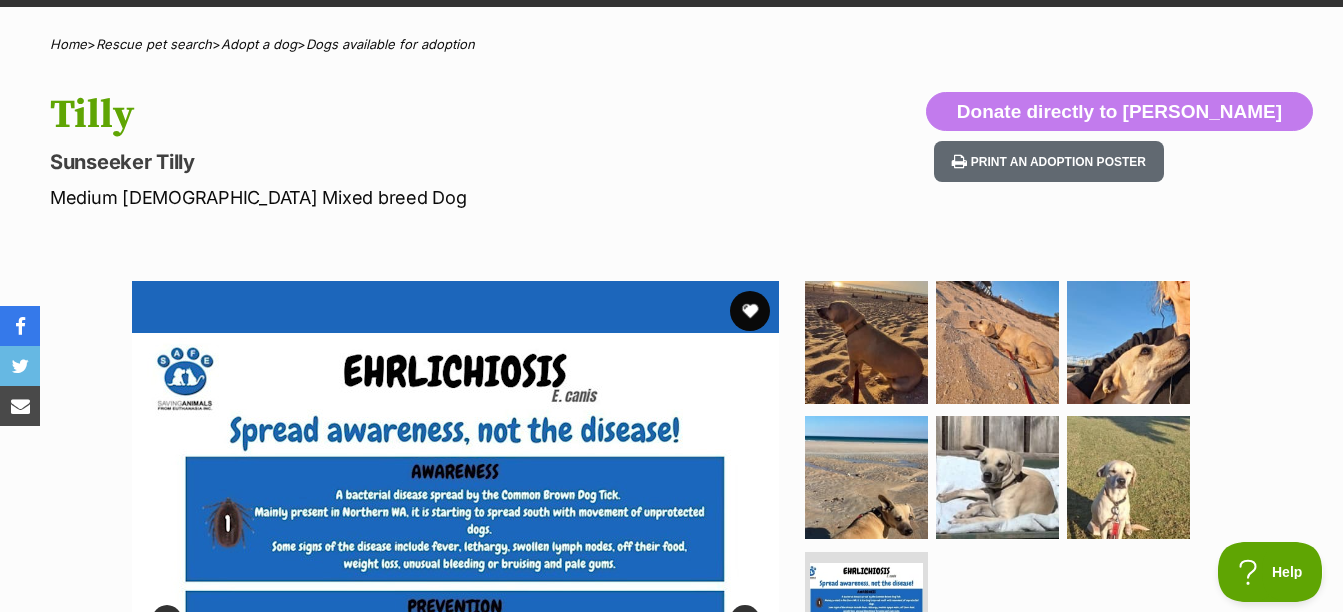 scroll, scrollTop: 0, scrollLeft: 0, axis: both 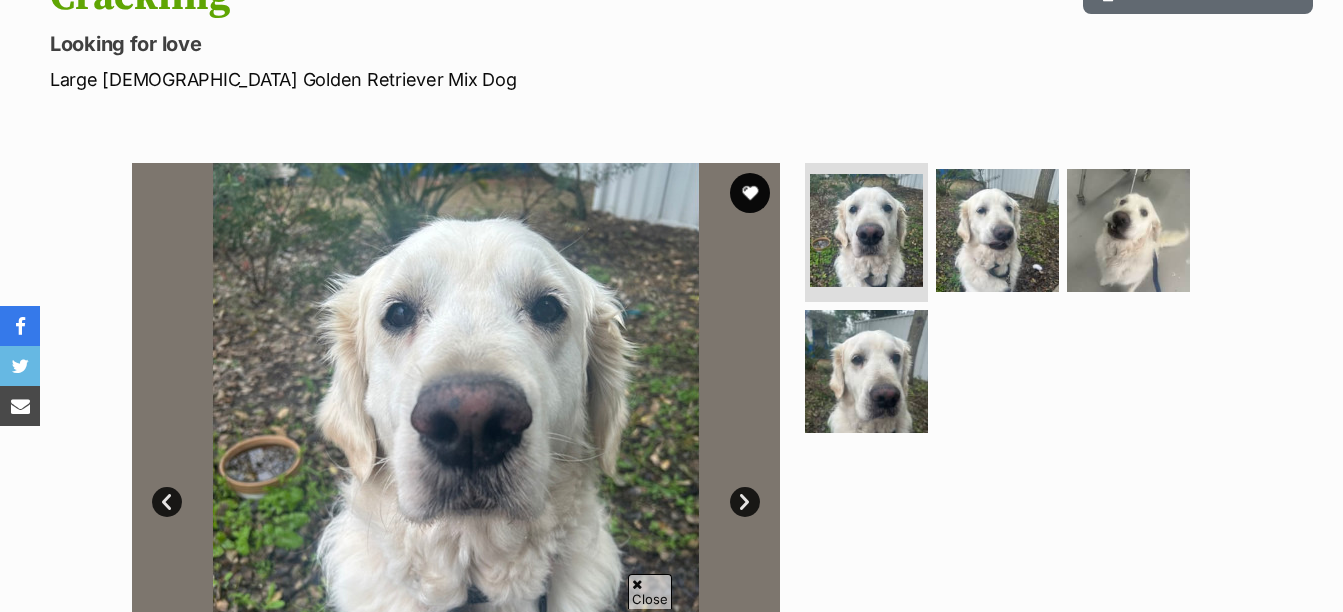 click at bounding box center [1128, 230] 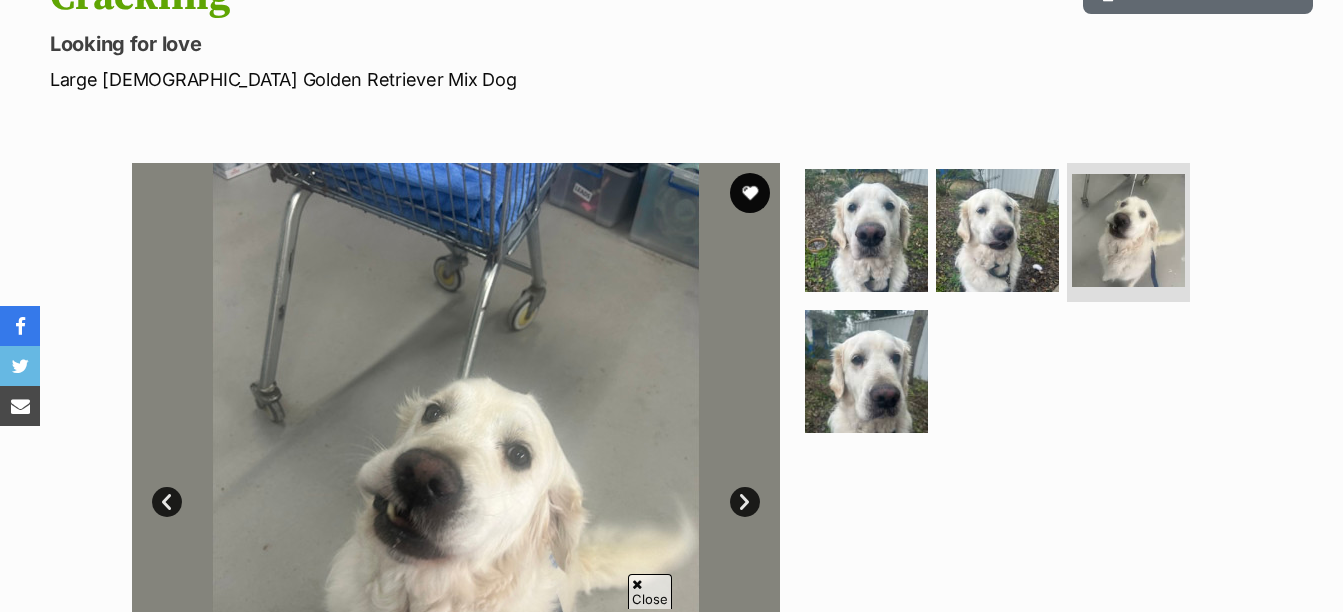 scroll, scrollTop: 0, scrollLeft: 0, axis: both 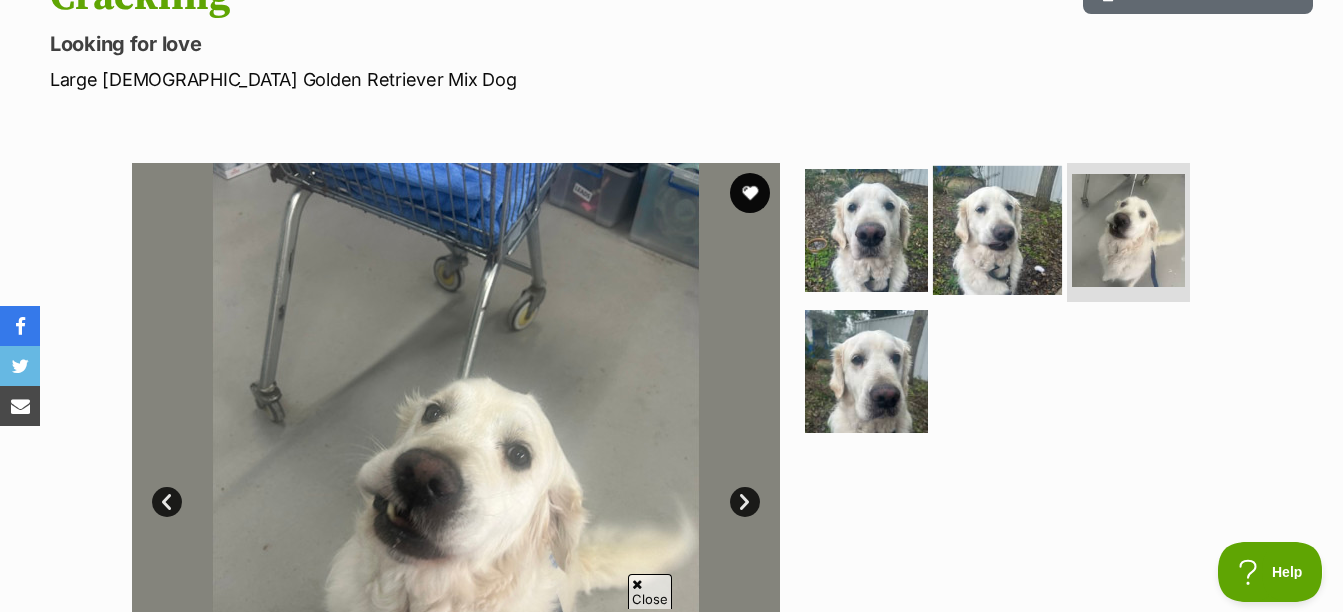 click at bounding box center [997, 229] 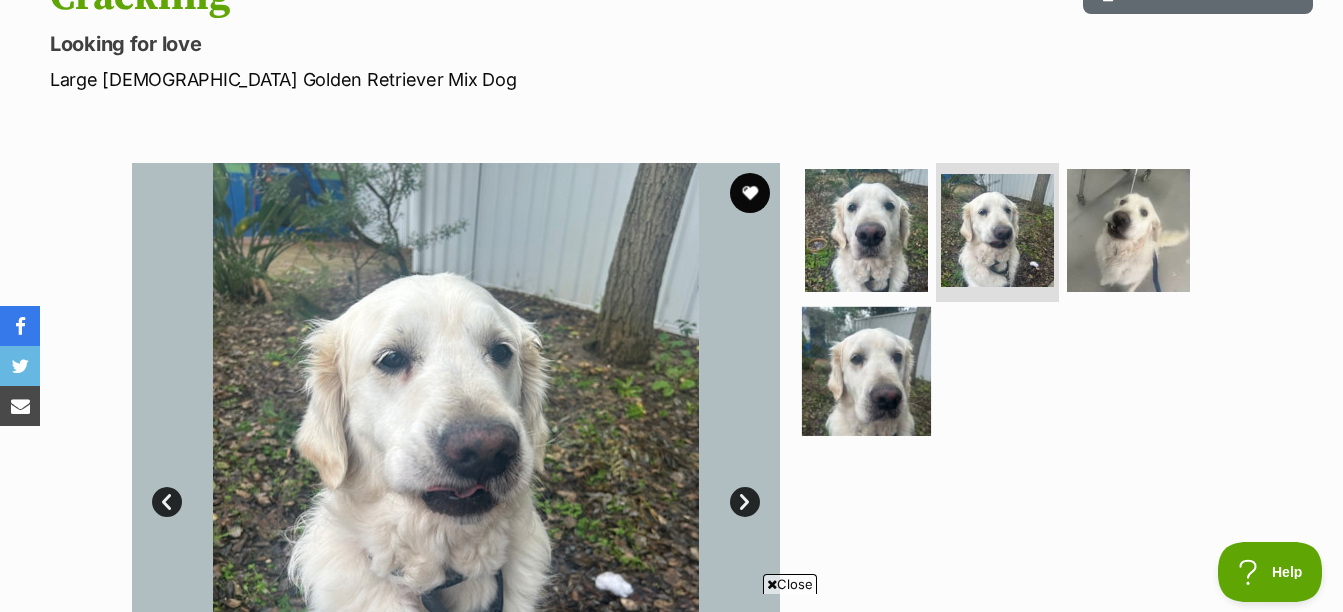click at bounding box center (866, 371) 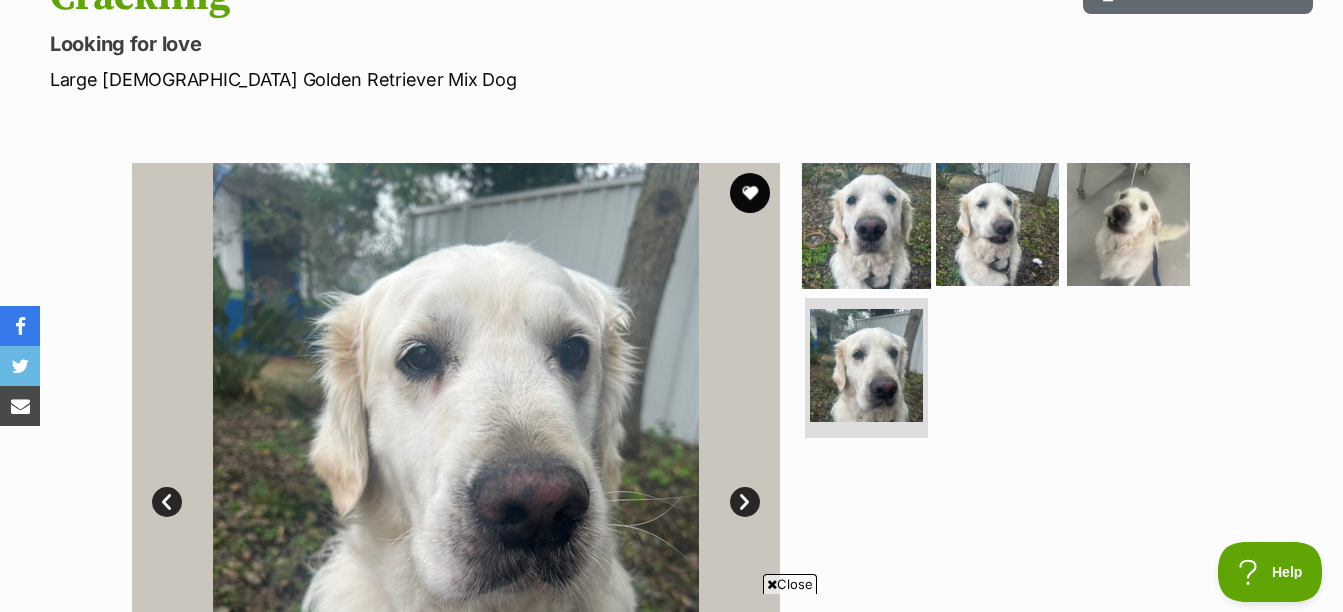 click at bounding box center [866, 223] 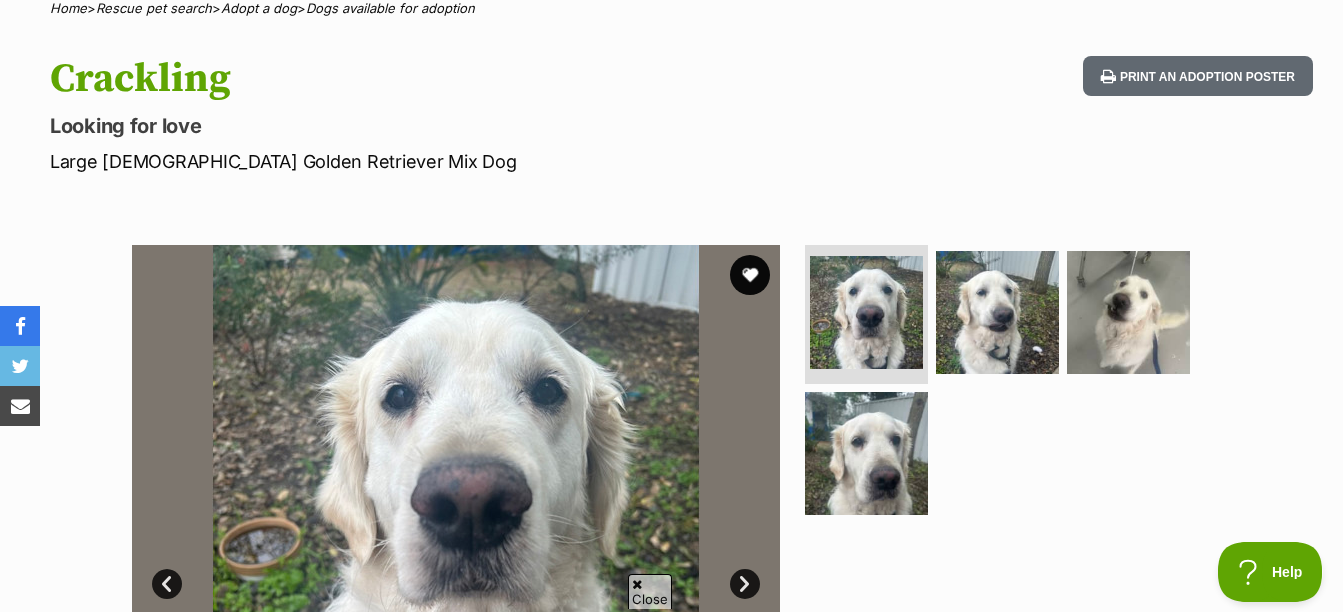 scroll, scrollTop: 0, scrollLeft: 0, axis: both 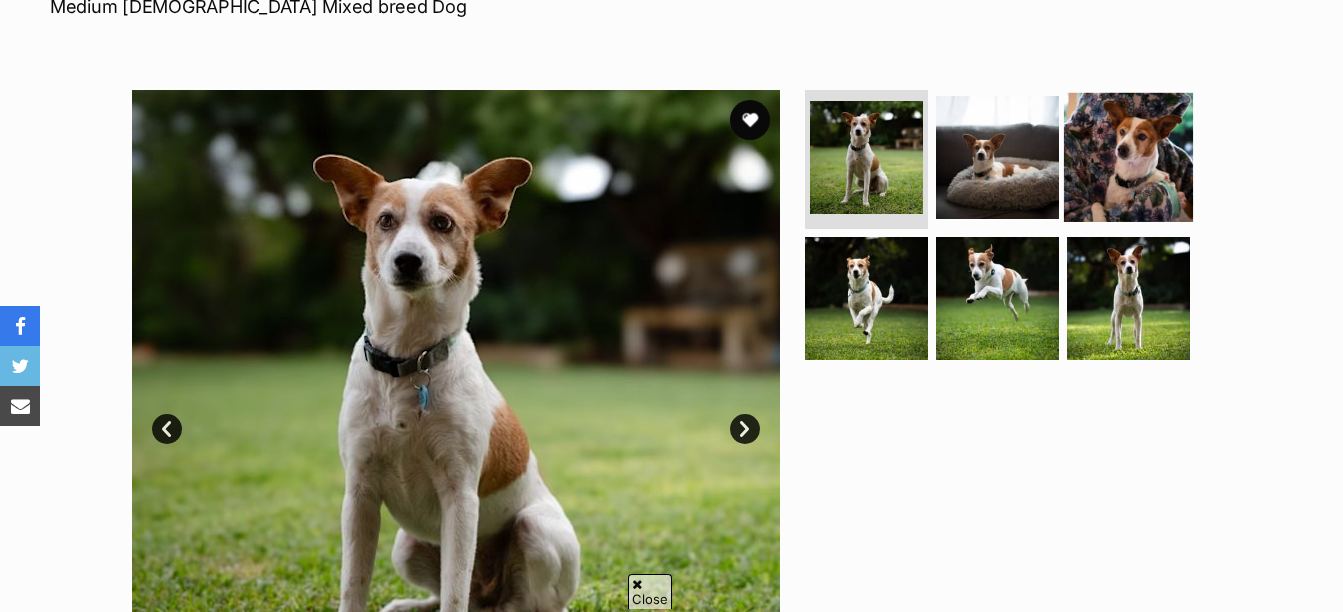 click at bounding box center [1128, 156] 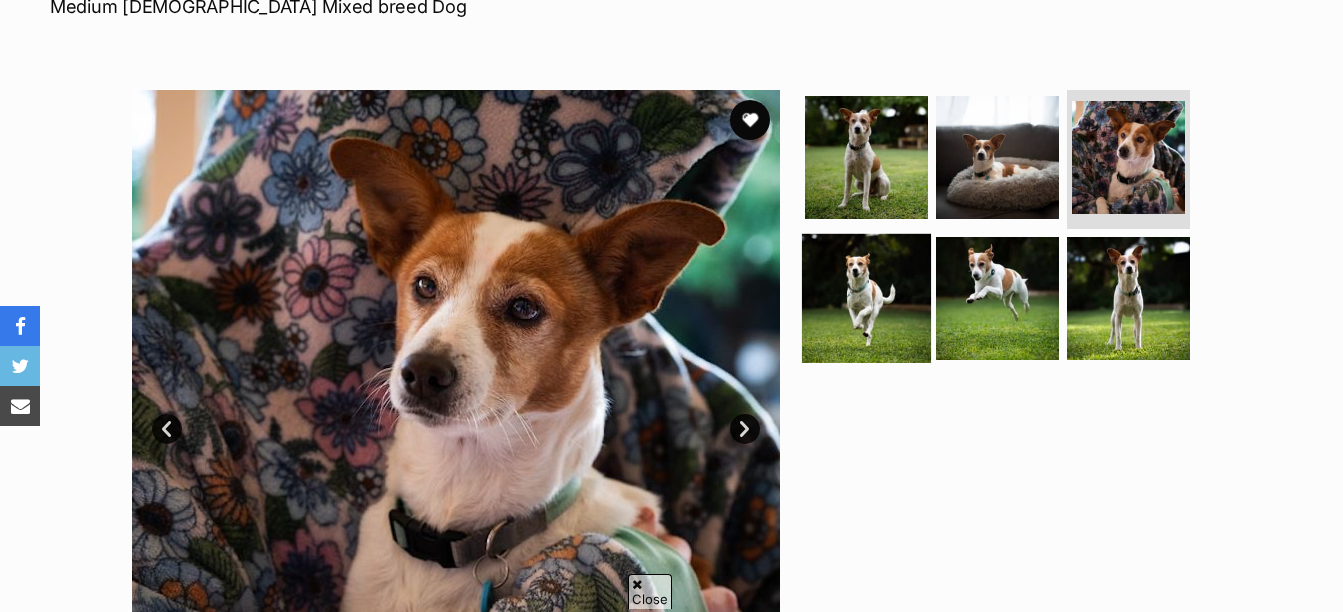 scroll, scrollTop: 0, scrollLeft: 0, axis: both 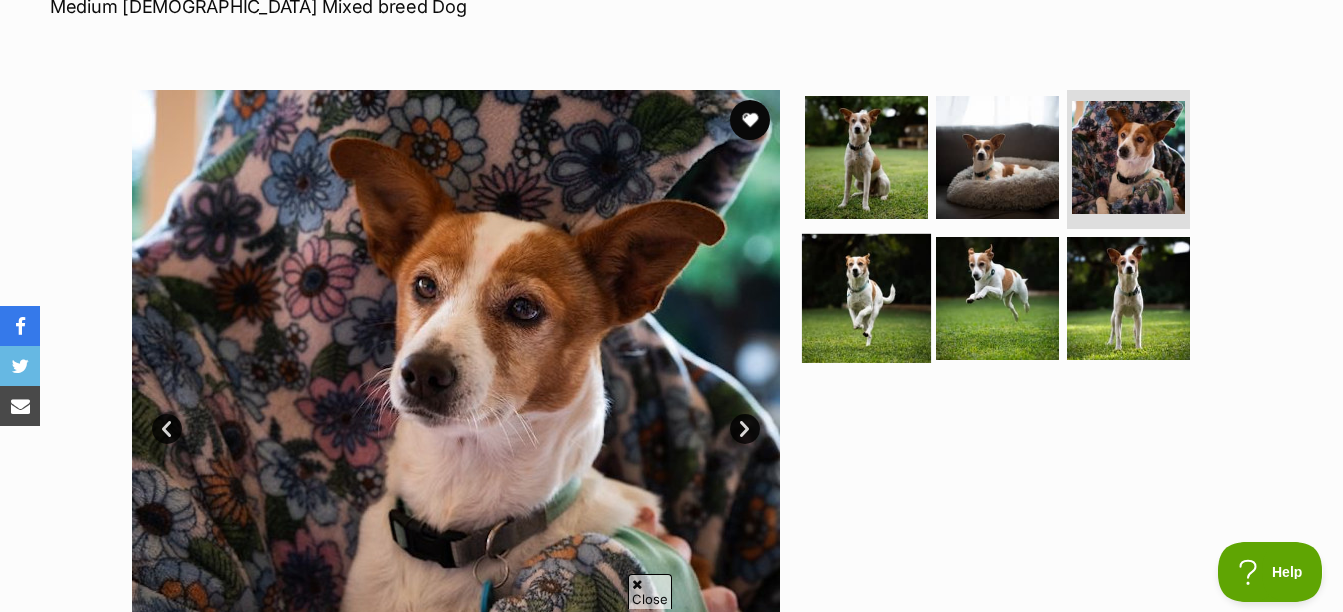 click at bounding box center (866, 298) 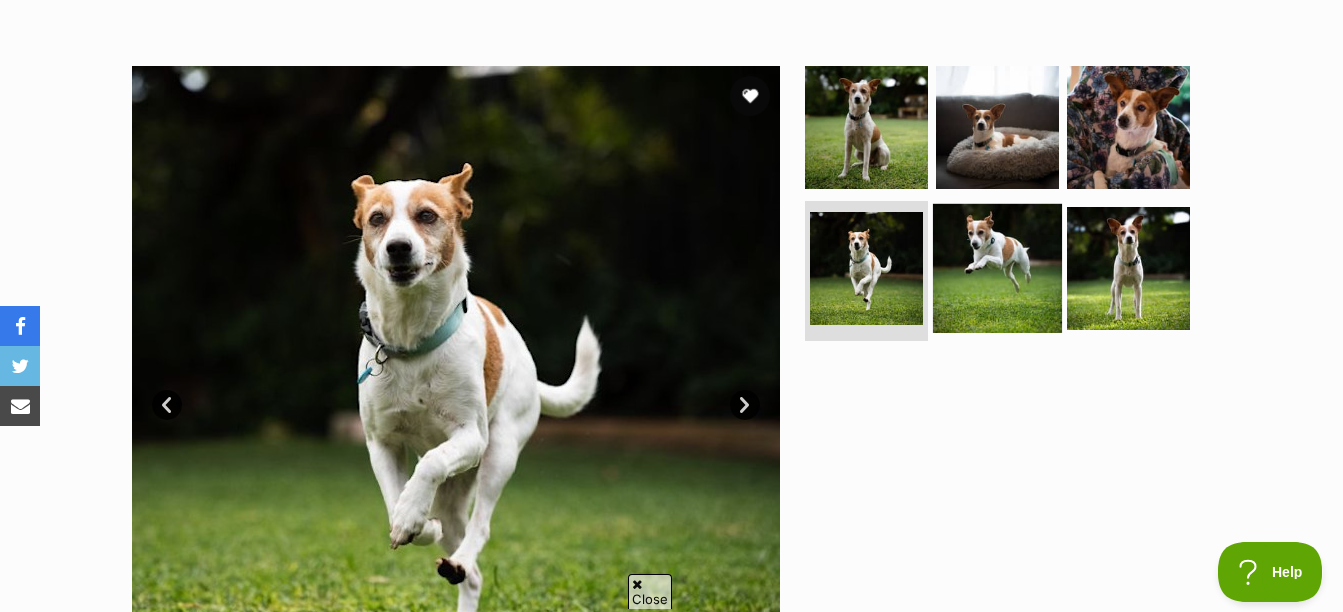 scroll, scrollTop: 352, scrollLeft: 0, axis: vertical 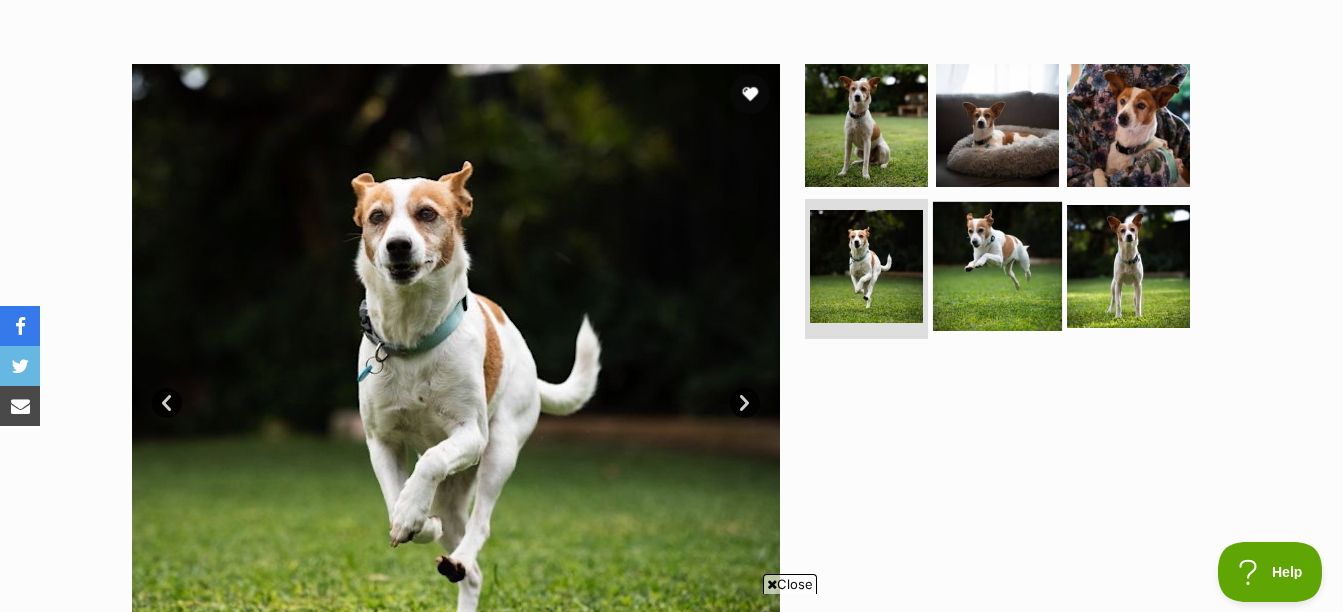 click at bounding box center (997, 266) 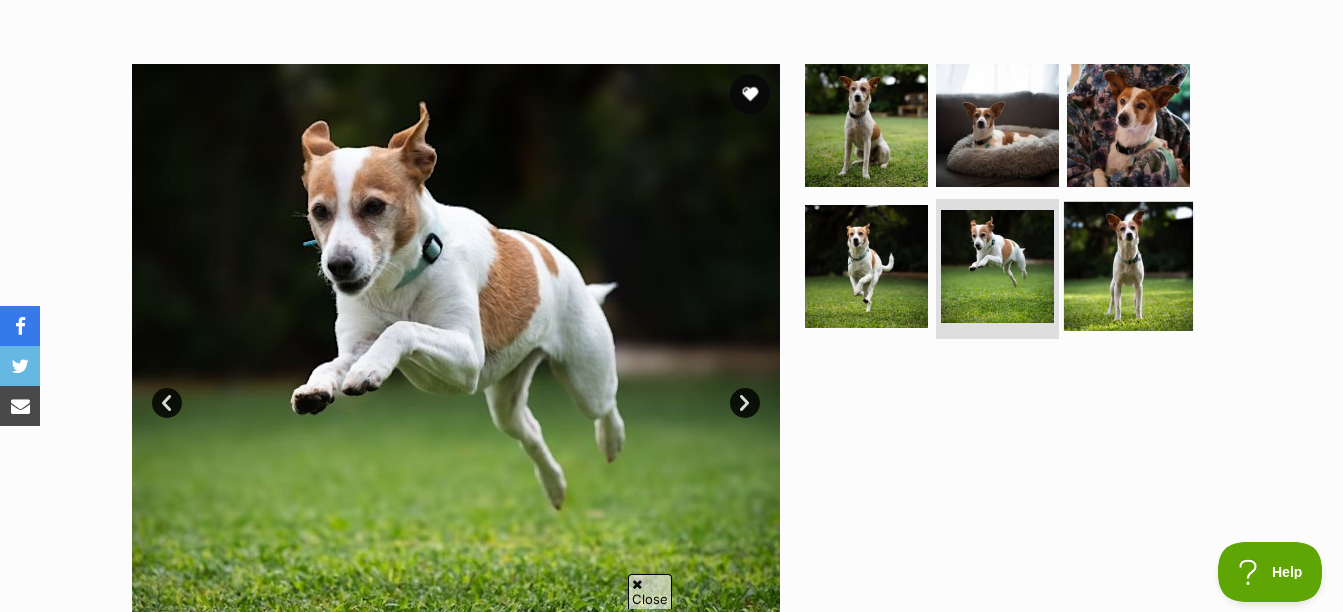 click at bounding box center [1128, 266] 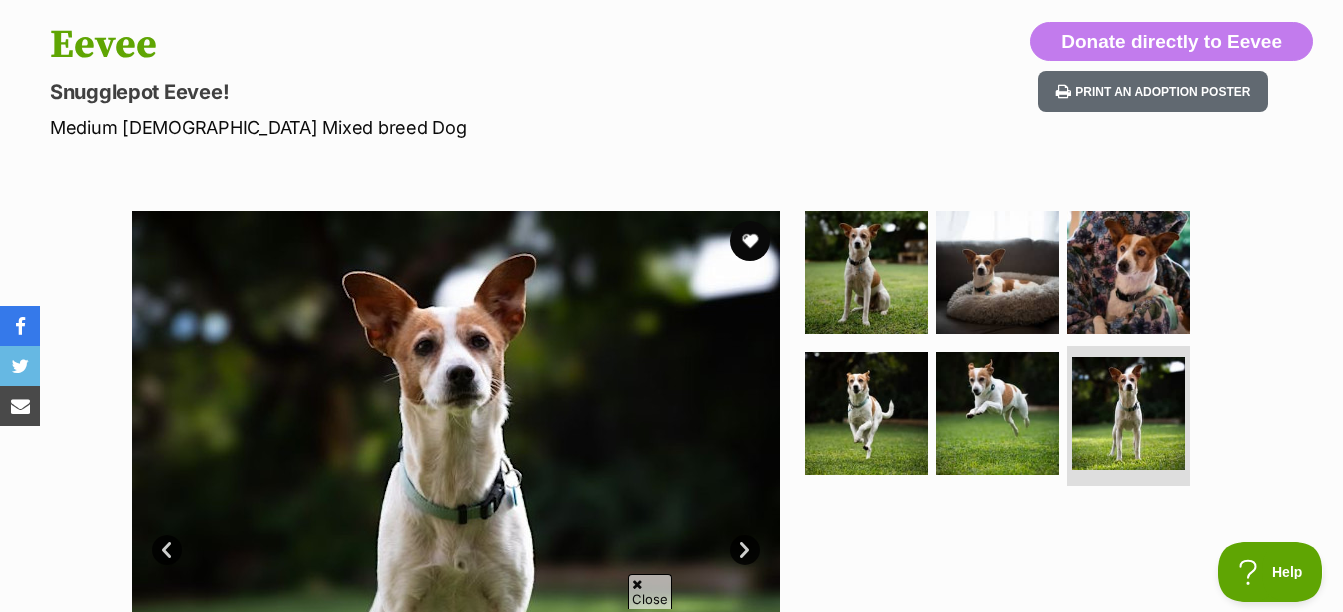 scroll, scrollTop: 0, scrollLeft: 0, axis: both 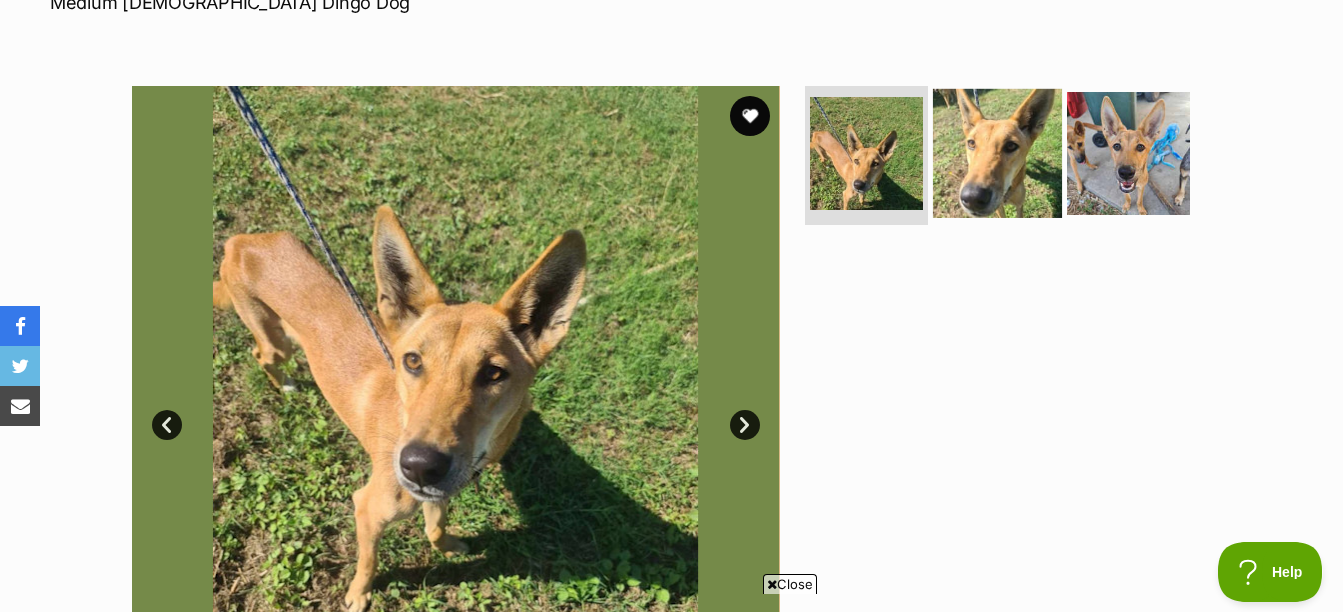 click at bounding box center (997, 152) 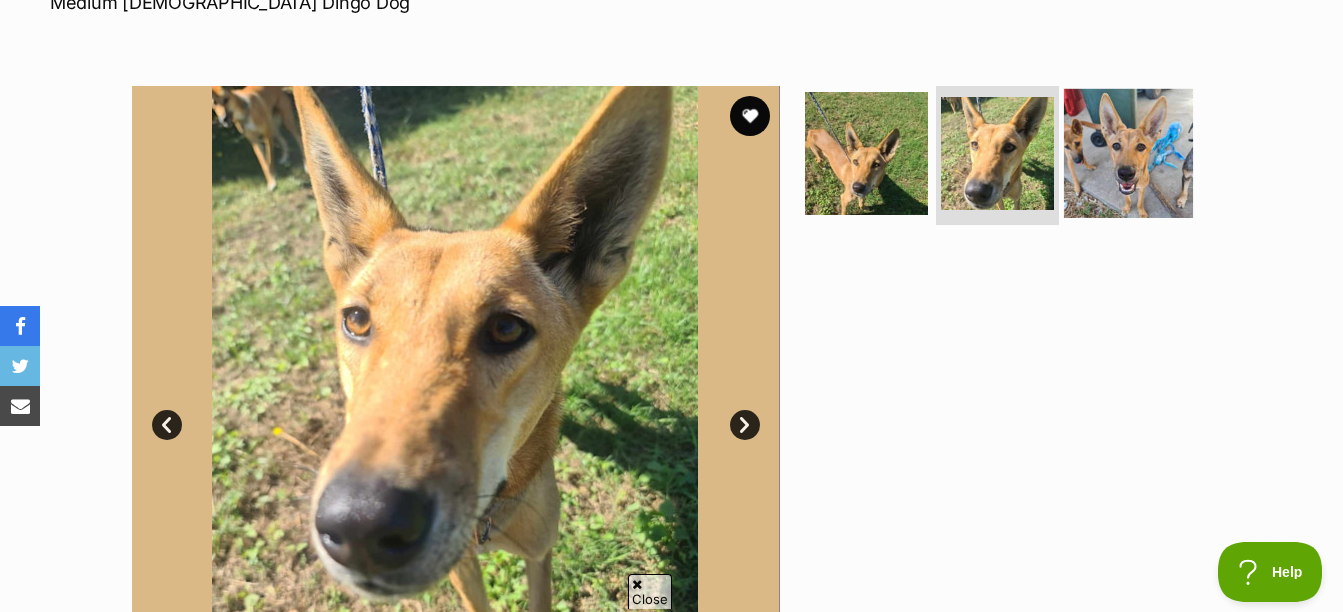 click at bounding box center (1128, 152) 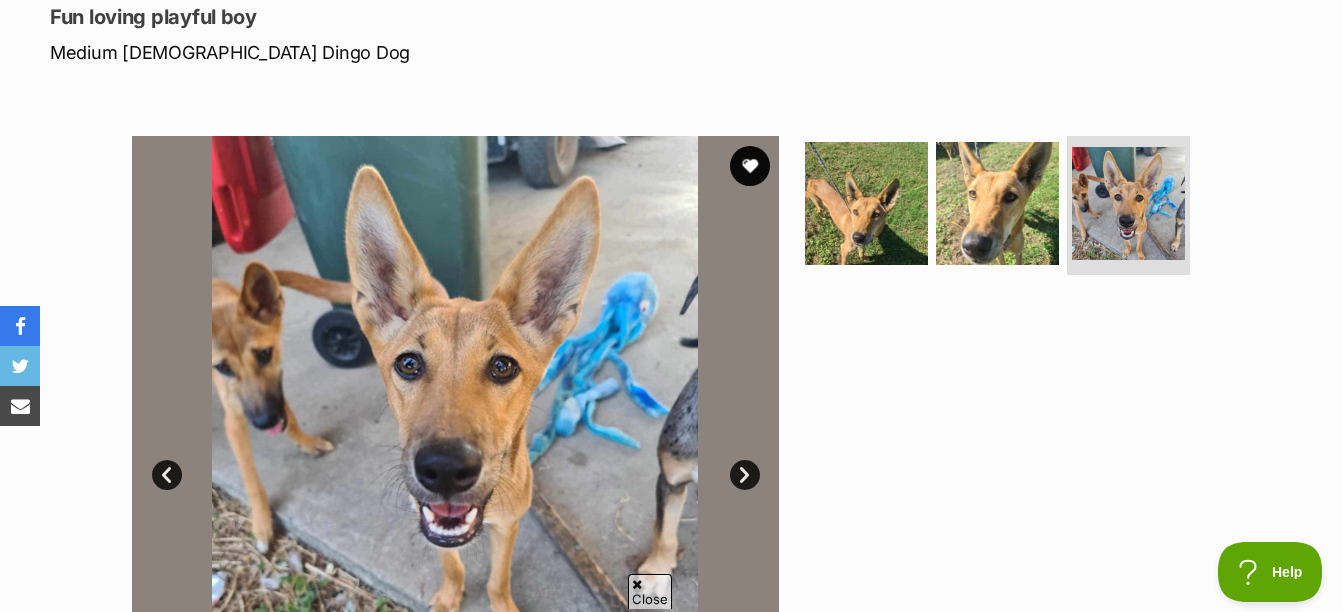 scroll, scrollTop: 187, scrollLeft: 0, axis: vertical 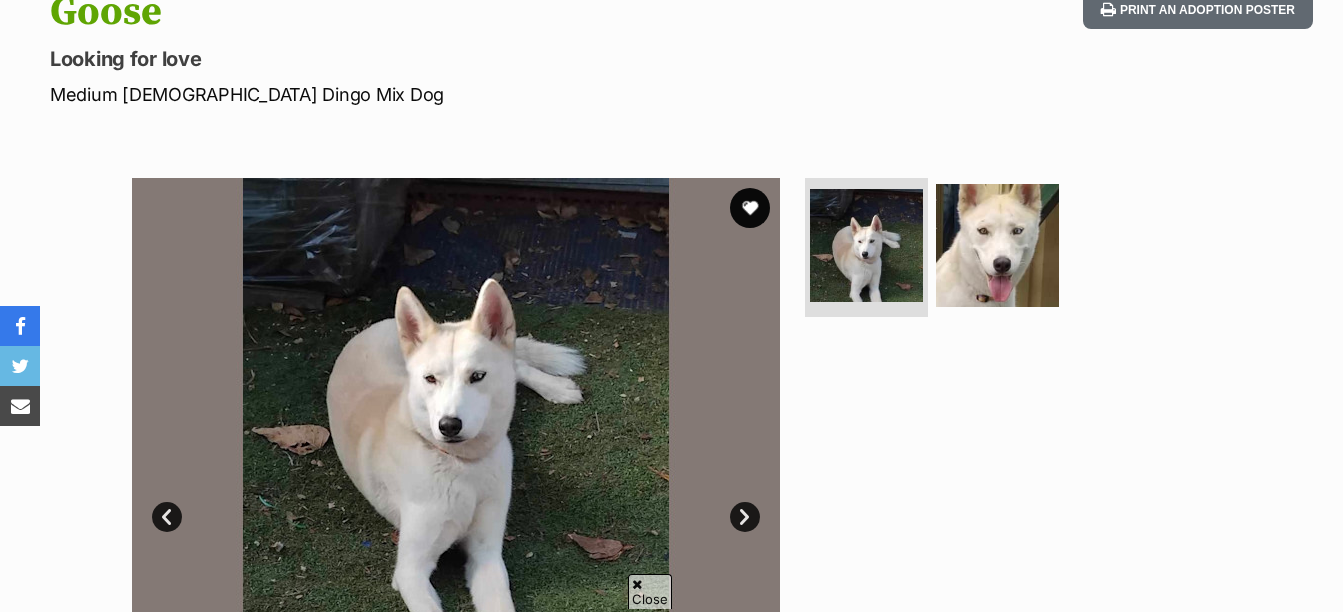 drag, startPoint x: 1007, startPoint y: 533, endPoint x: 941, endPoint y: 483, distance: 82.800964 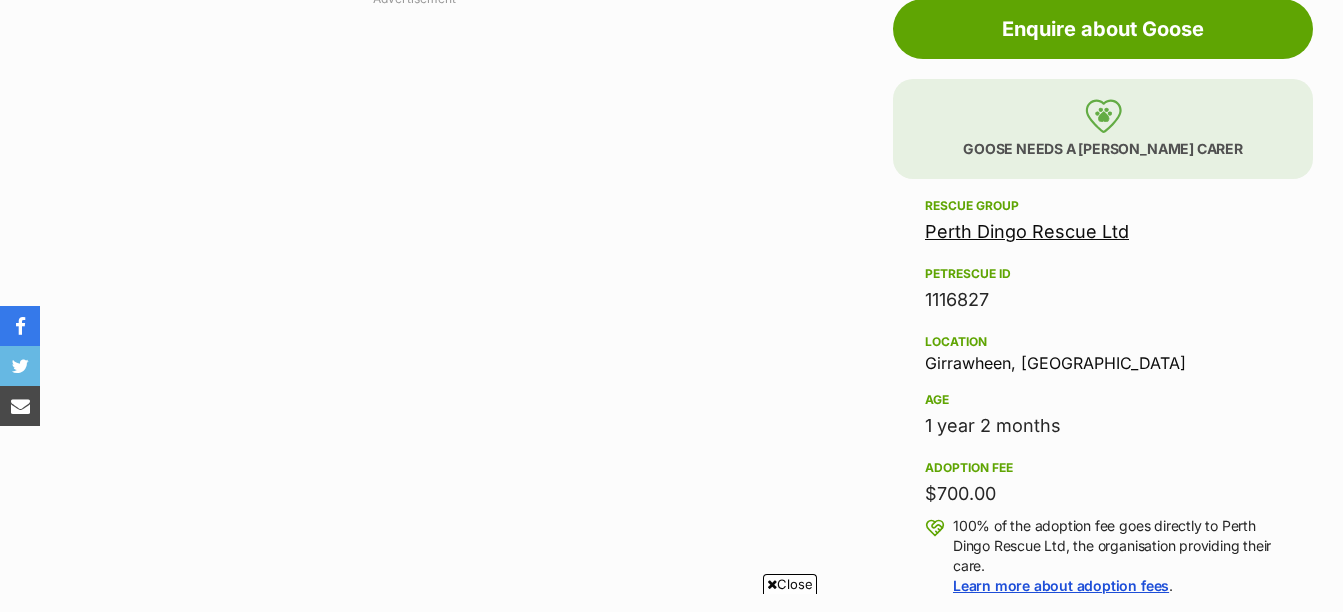 scroll, scrollTop: 1781, scrollLeft: 0, axis: vertical 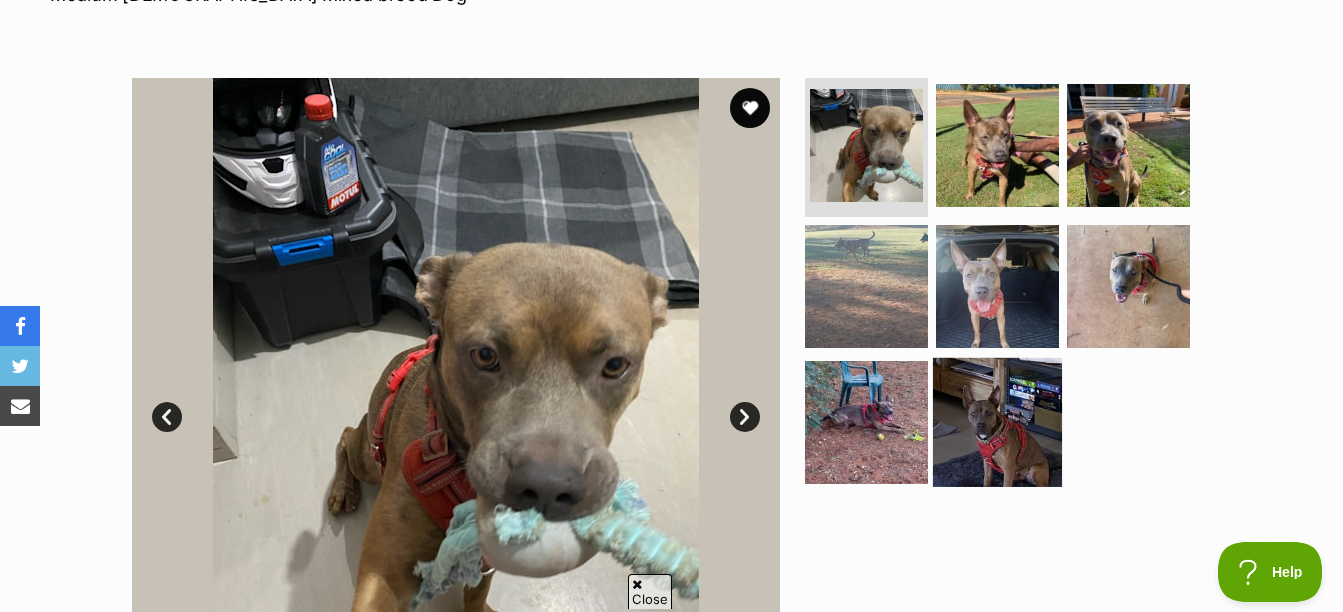 click at bounding box center [997, 422] 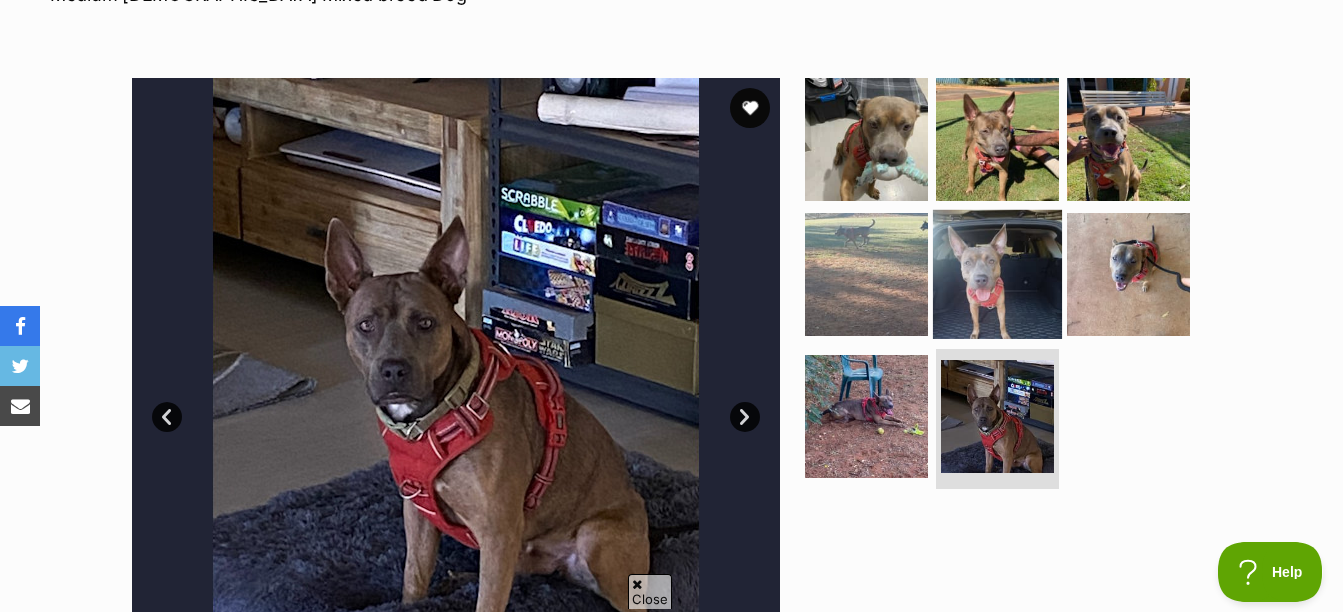 click at bounding box center [997, 274] 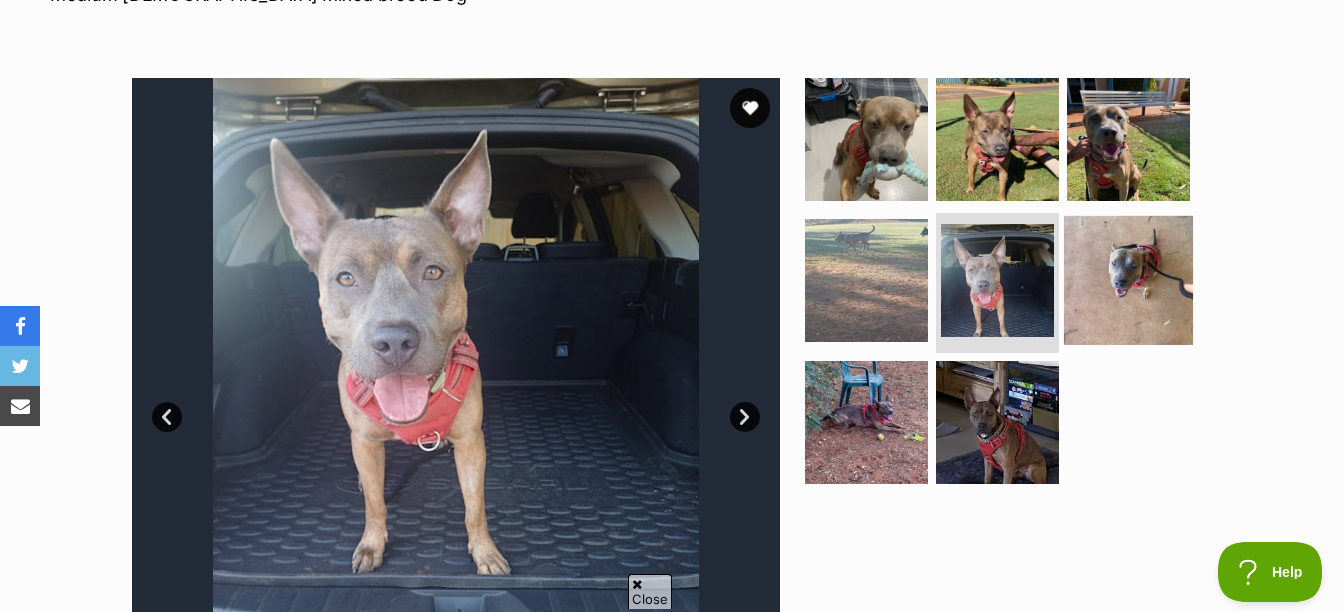 click at bounding box center (1128, 280) 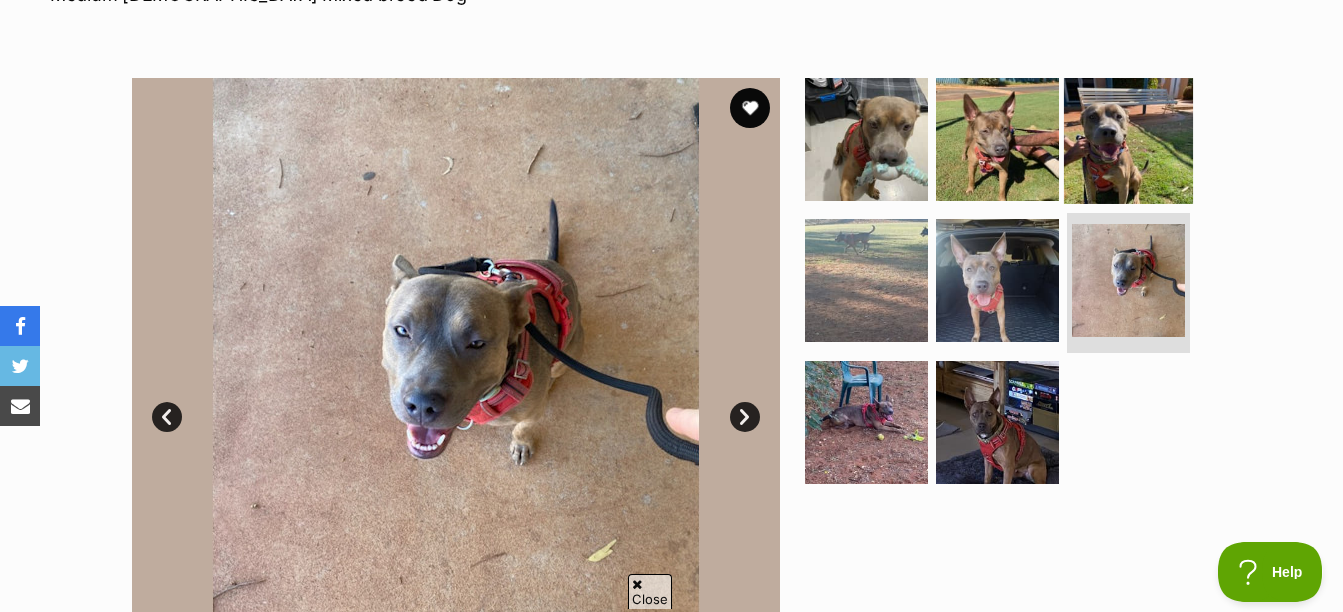 click at bounding box center [1128, 138] 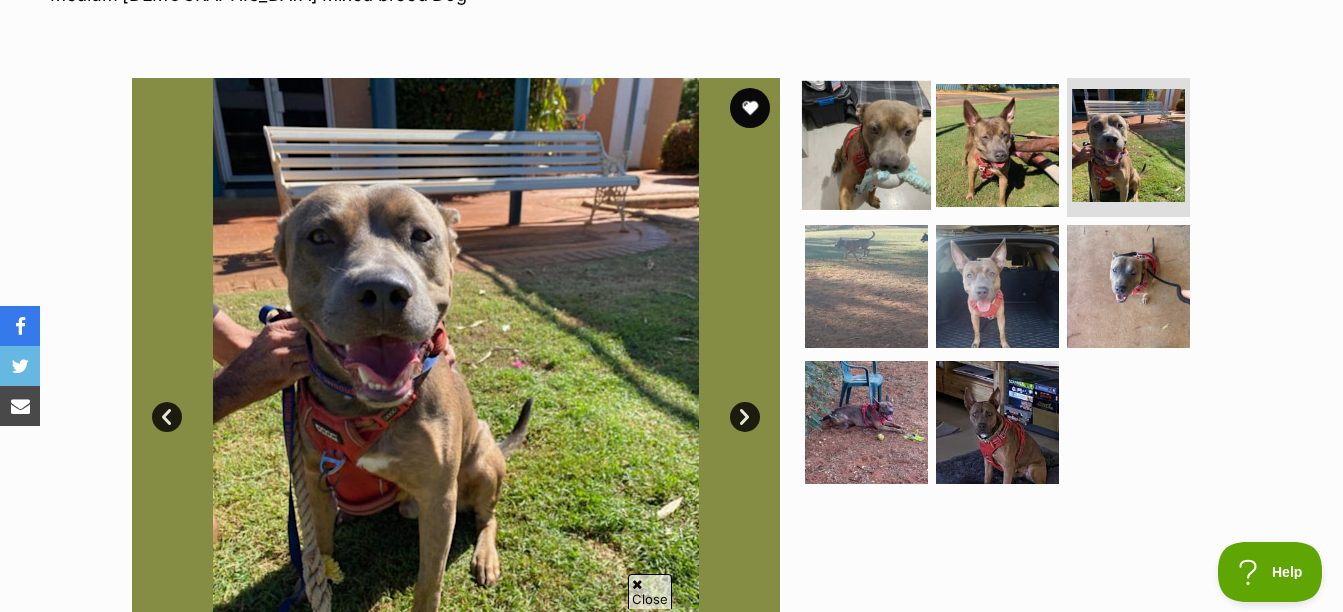 click at bounding box center [866, 144] 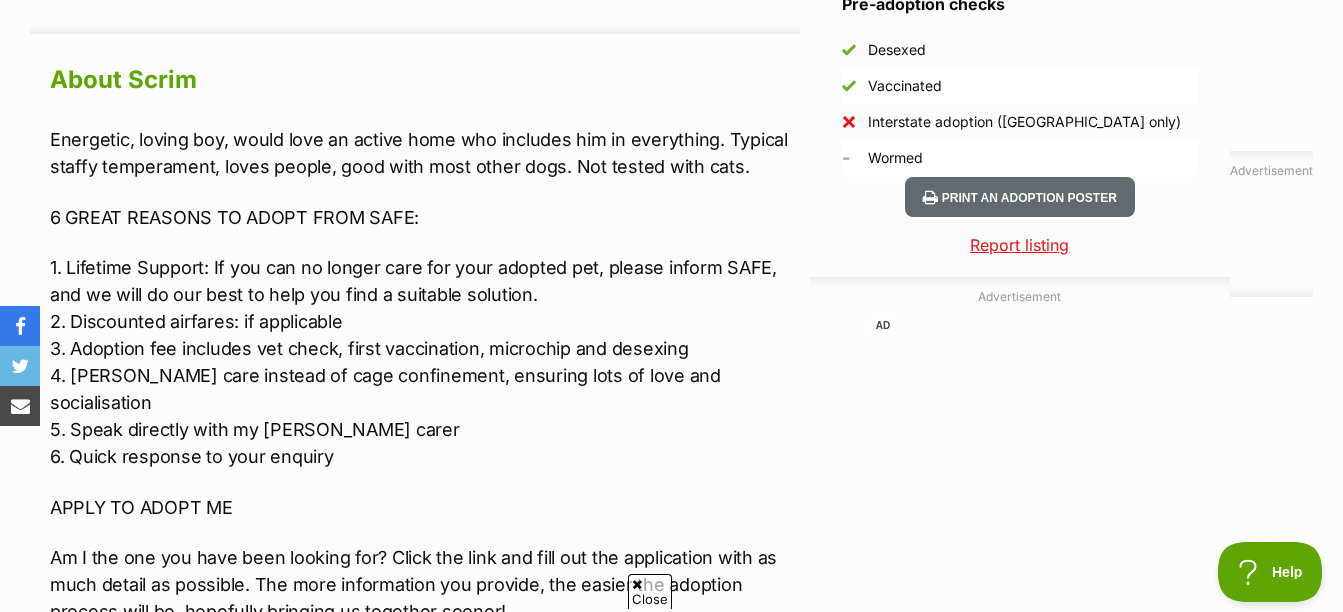 scroll, scrollTop: 1720, scrollLeft: 0, axis: vertical 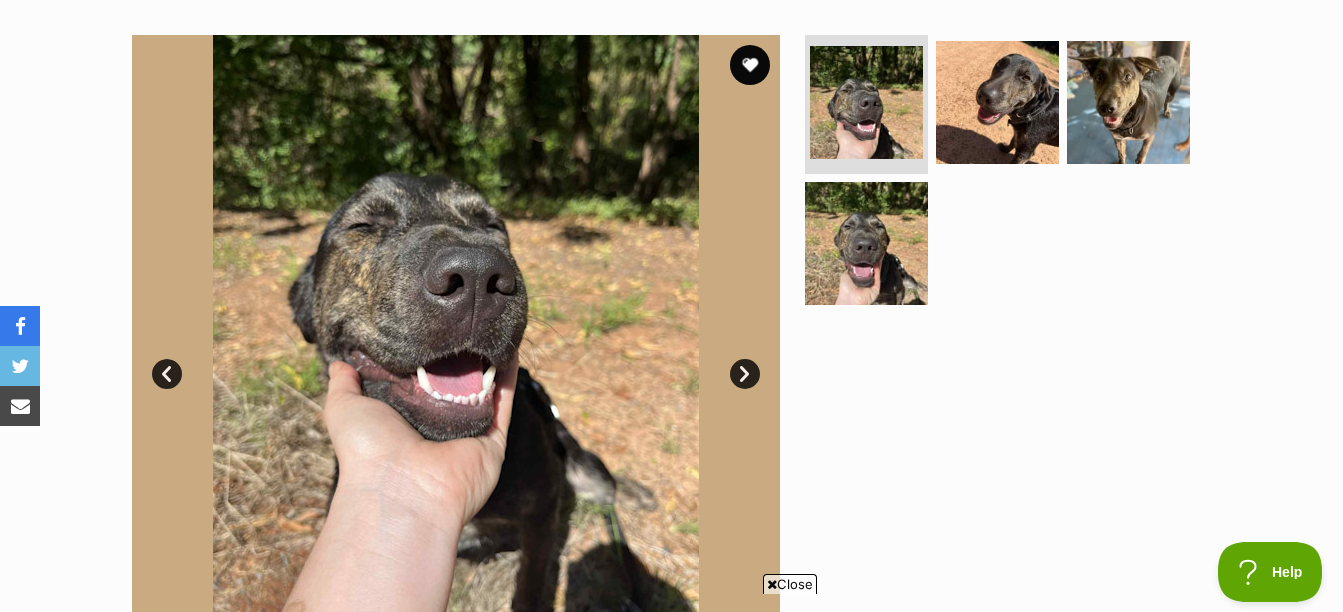 click on "Available
1
of 4 images
1
of 4 images
1
of 4 images
1
of 4 images
Next Prev 1 2 3 4" at bounding box center (671, 344) 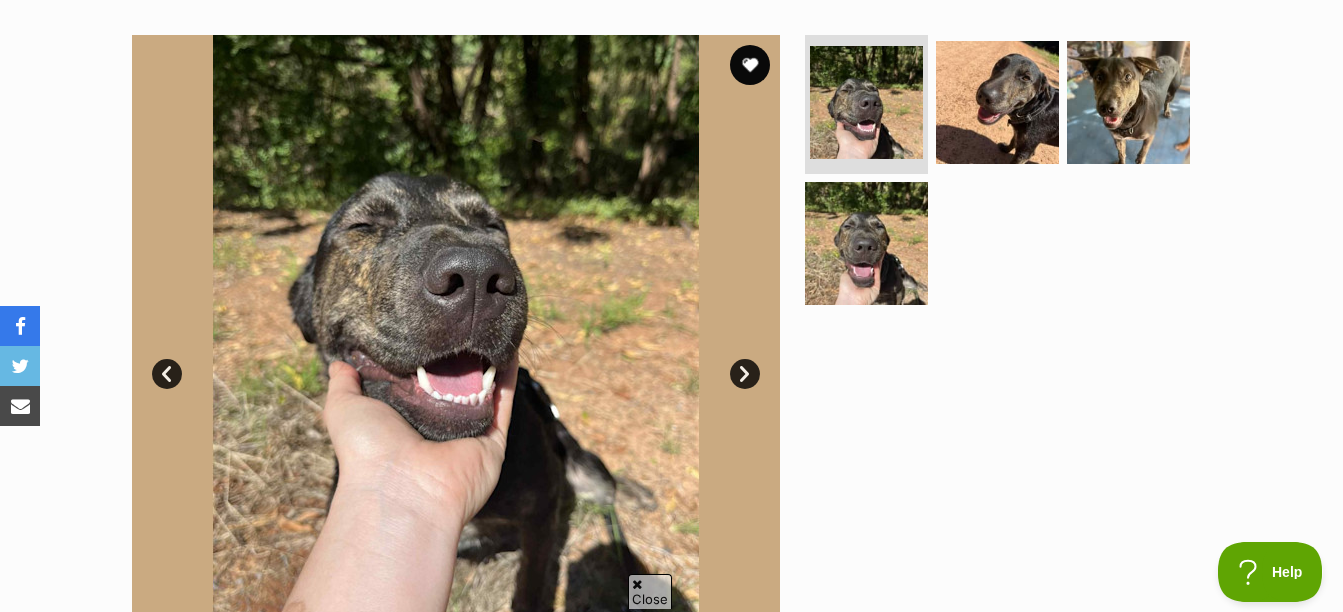 click at bounding box center [1006, 177] 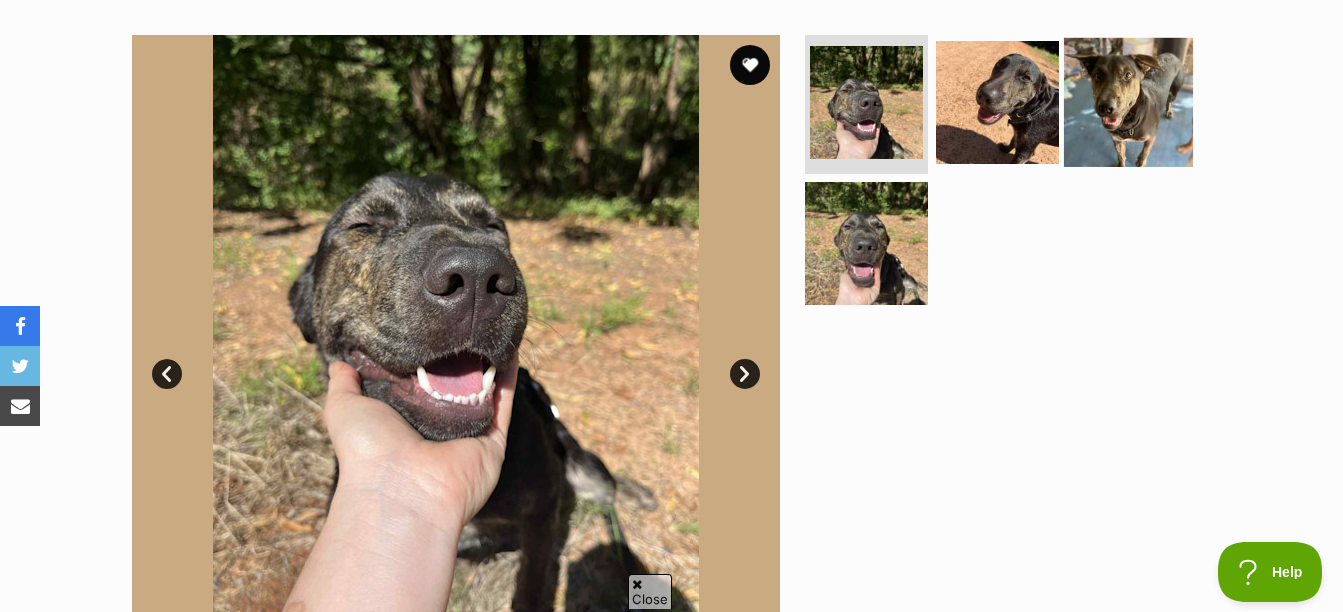 click at bounding box center (1128, 101) 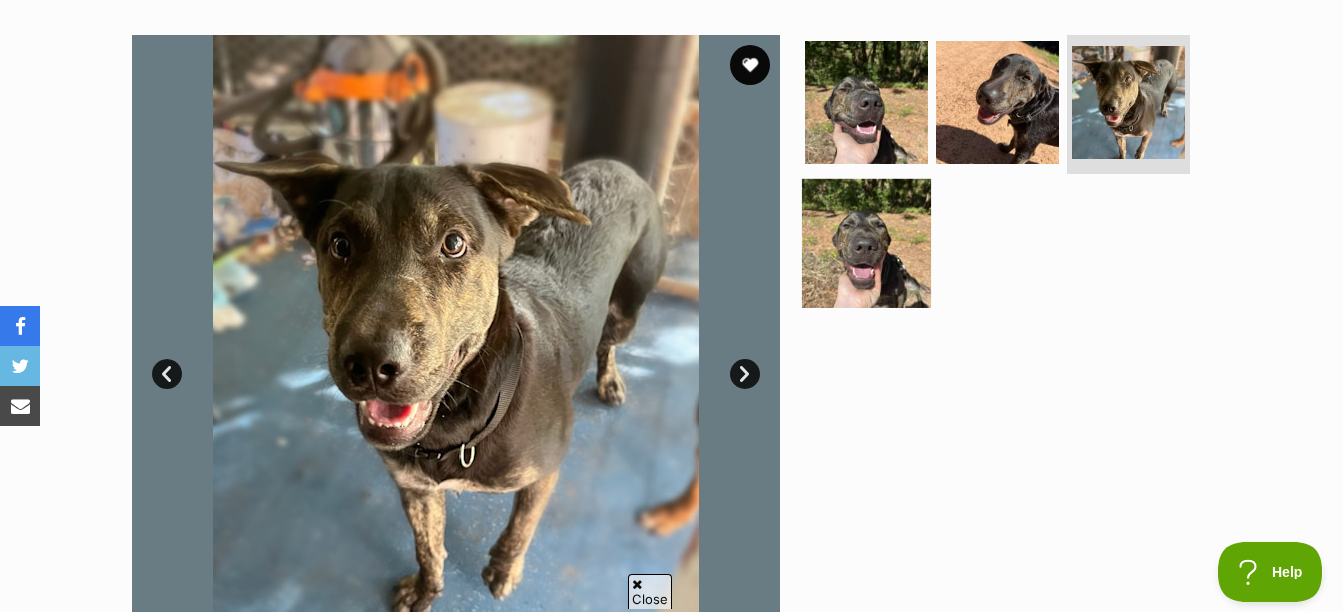 click at bounding box center (866, 243) 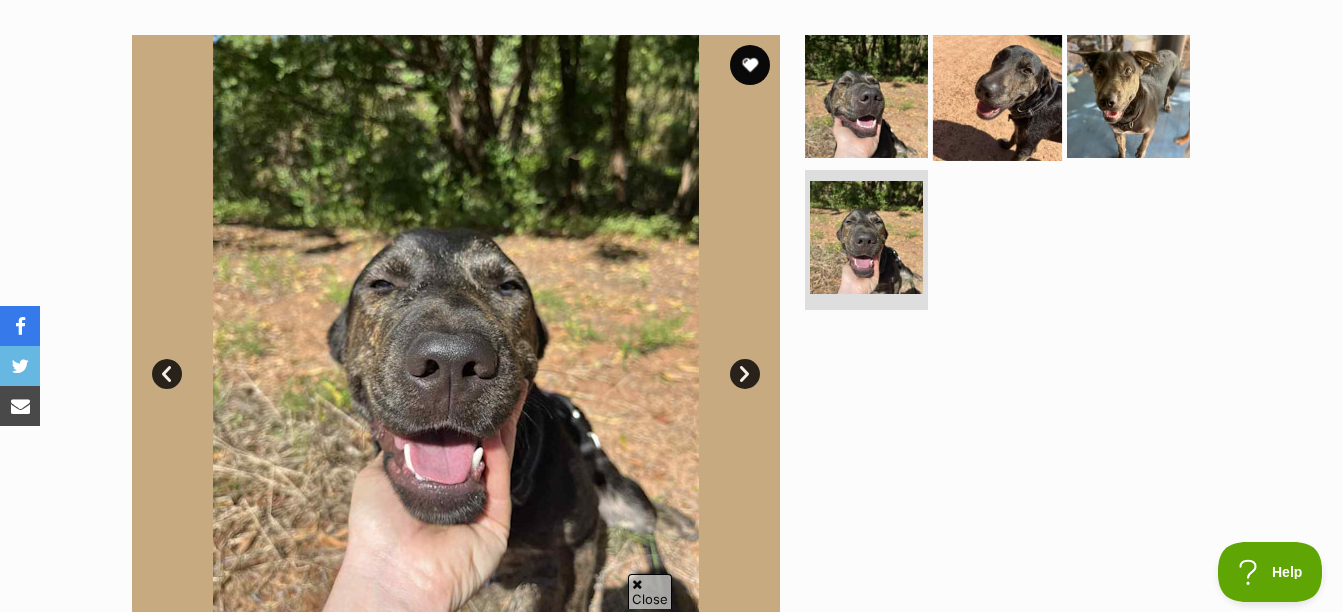 click at bounding box center [997, 95] 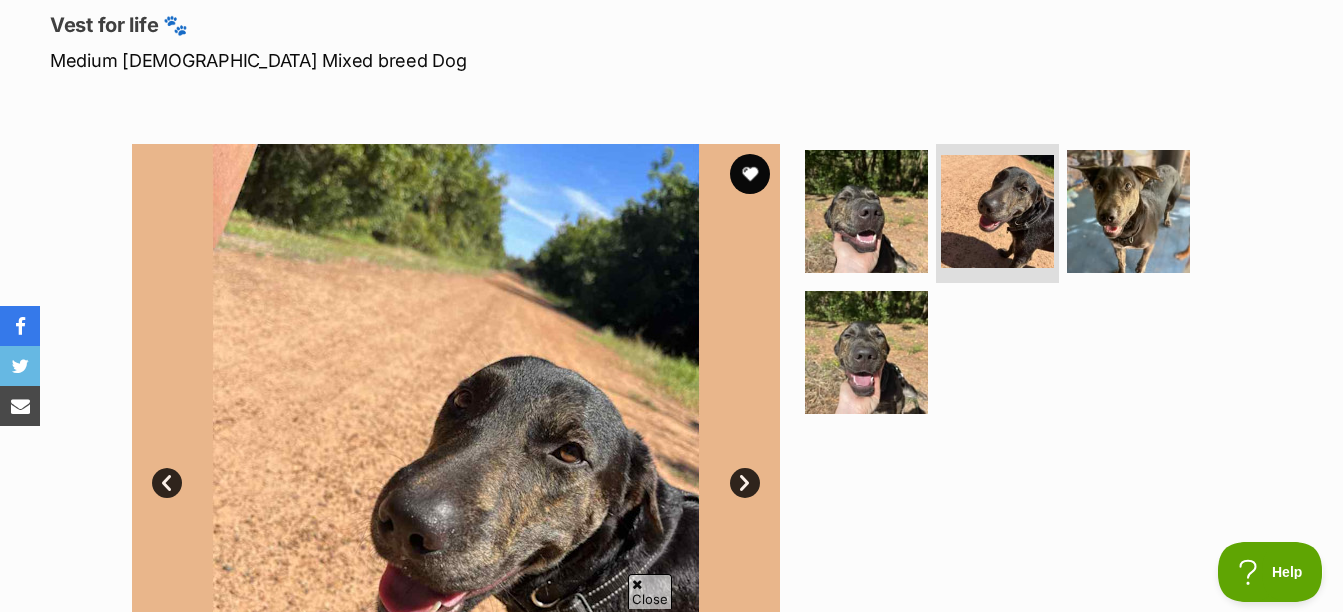 scroll, scrollTop: 0, scrollLeft: 0, axis: both 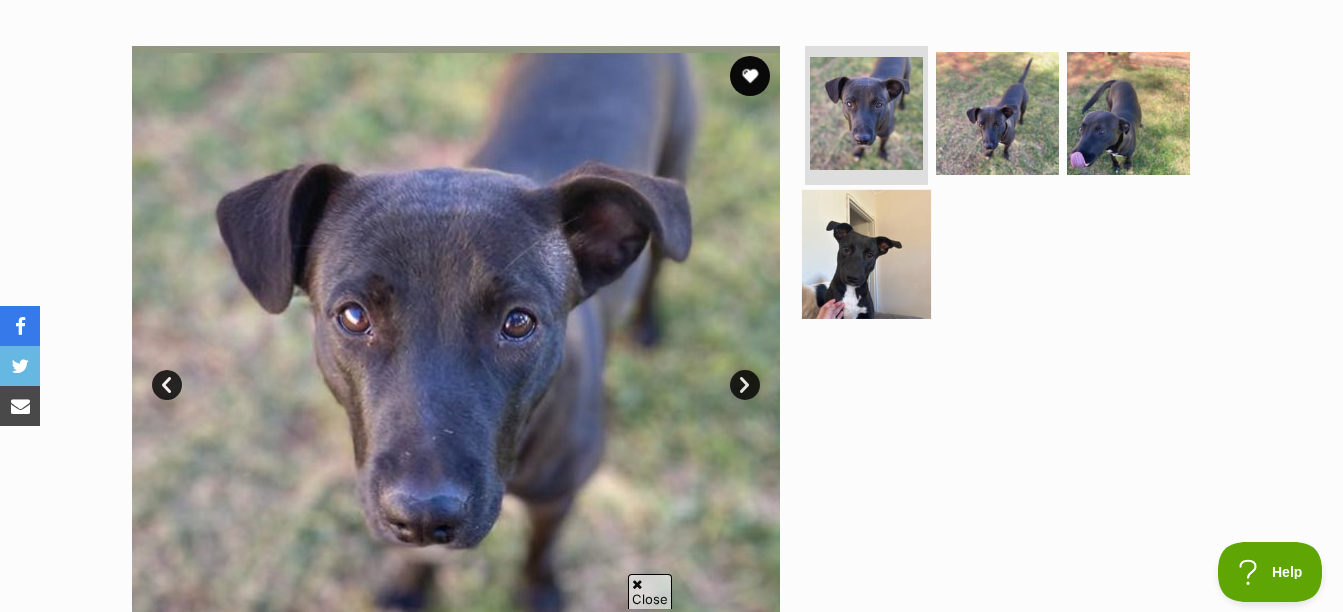 click at bounding box center (866, 254) 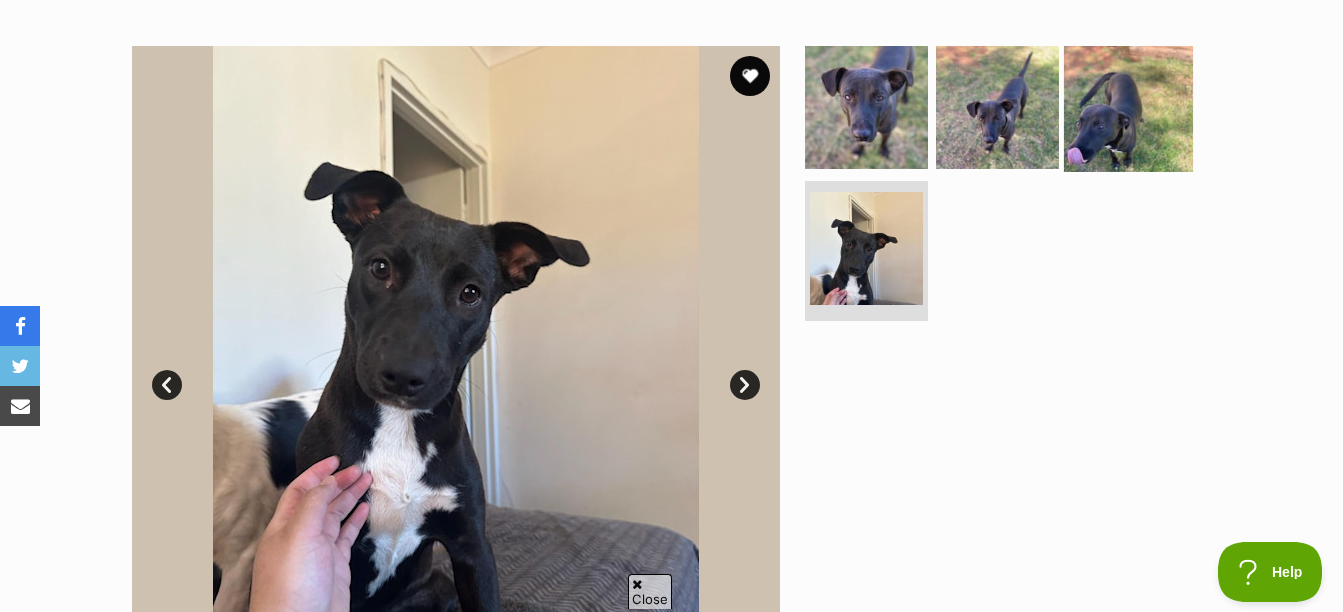 click at bounding box center (1128, 106) 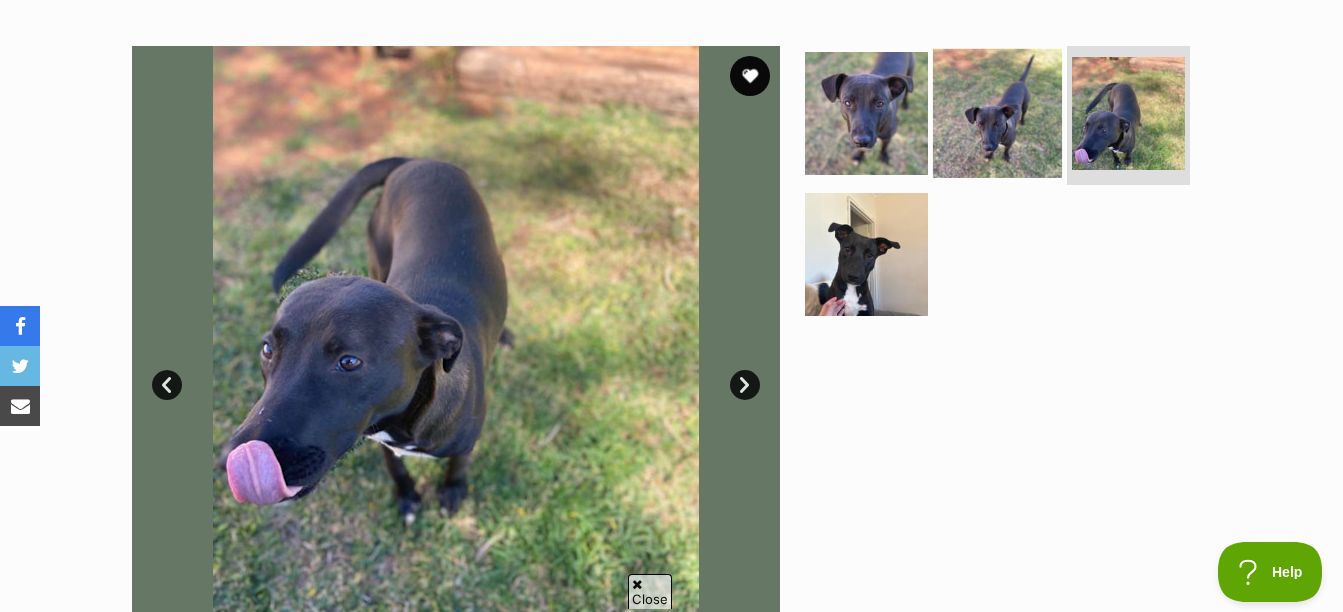 click at bounding box center (997, 112) 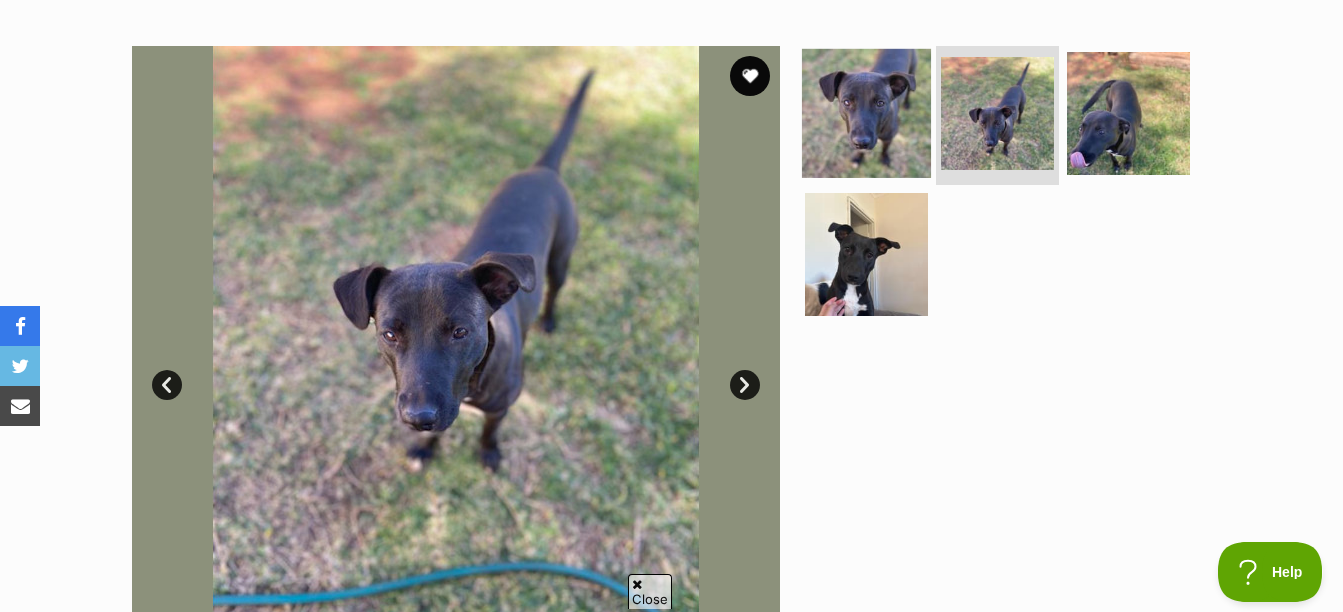click at bounding box center [866, 112] 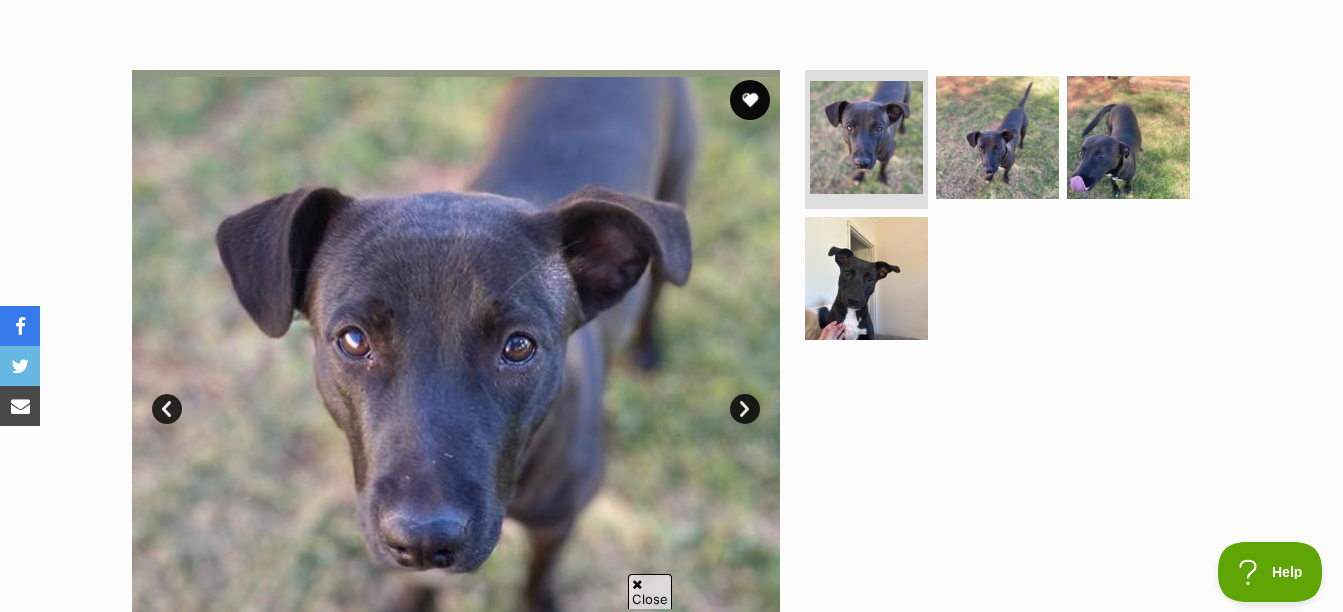 scroll, scrollTop: 345, scrollLeft: 0, axis: vertical 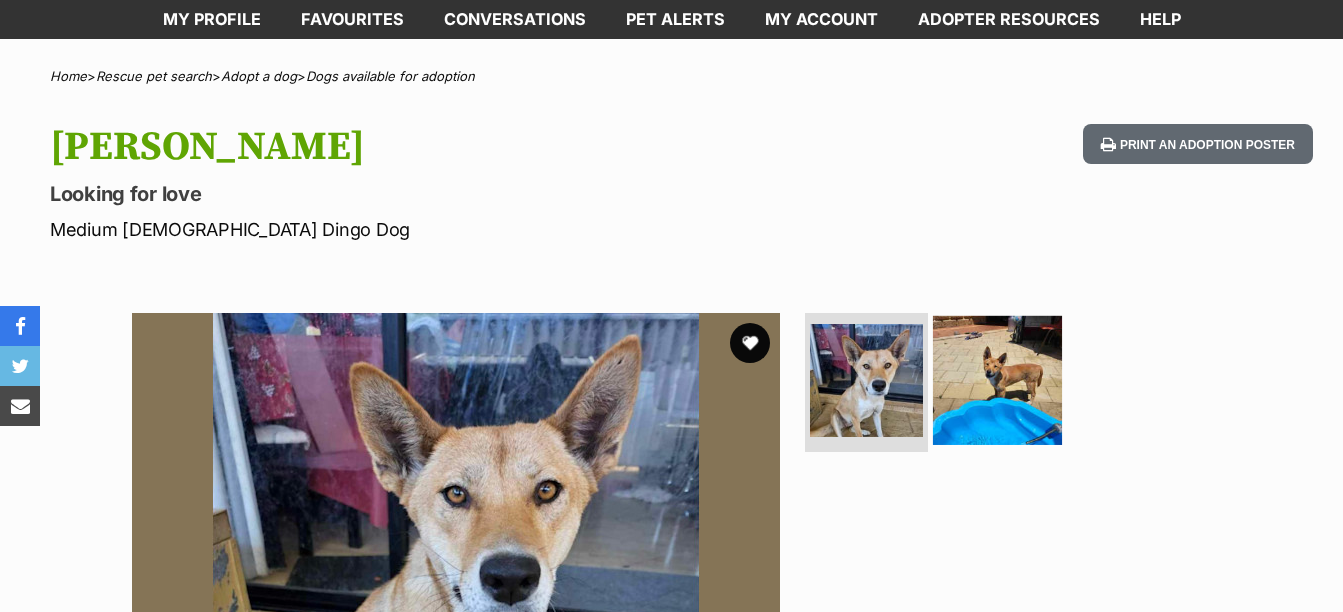 click at bounding box center (997, 379) 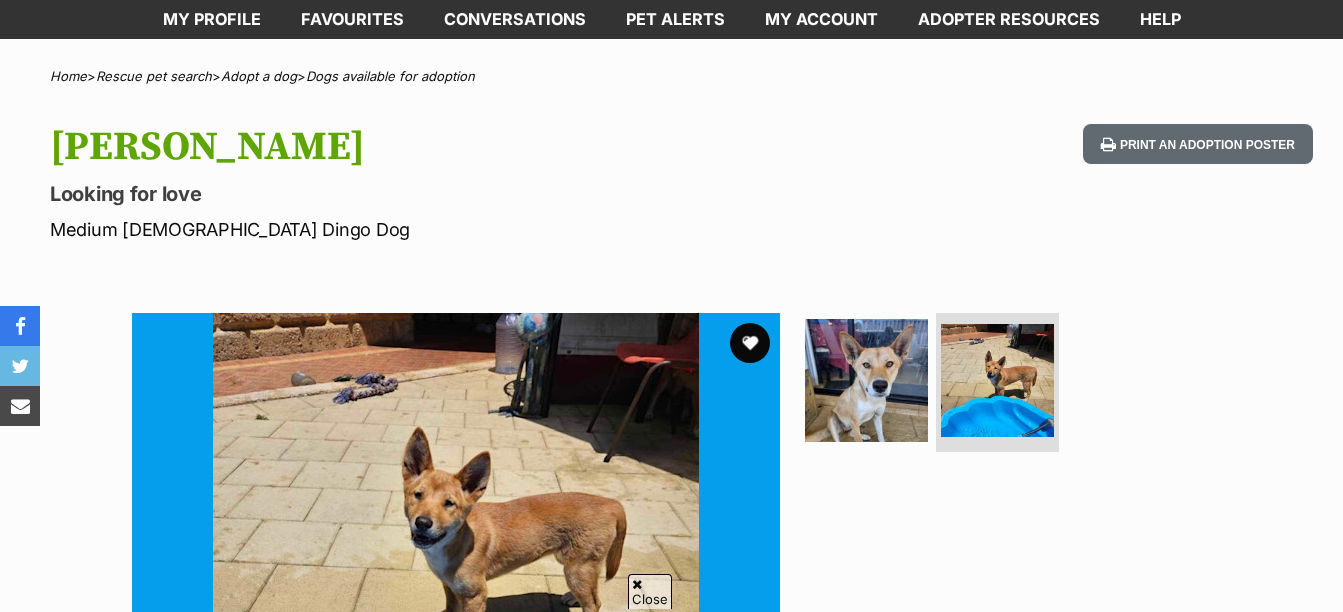 scroll, scrollTop: 321, scrollLeft: 0, axis: vertical 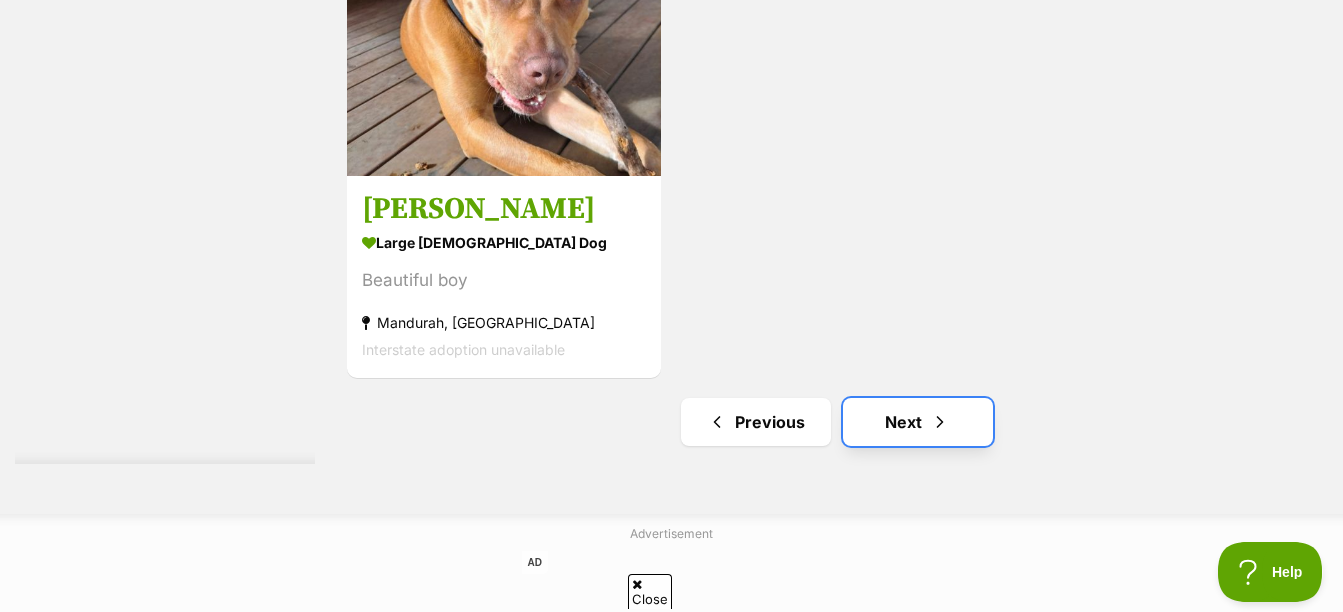 click on "Next" at bounding box center (918, 422) 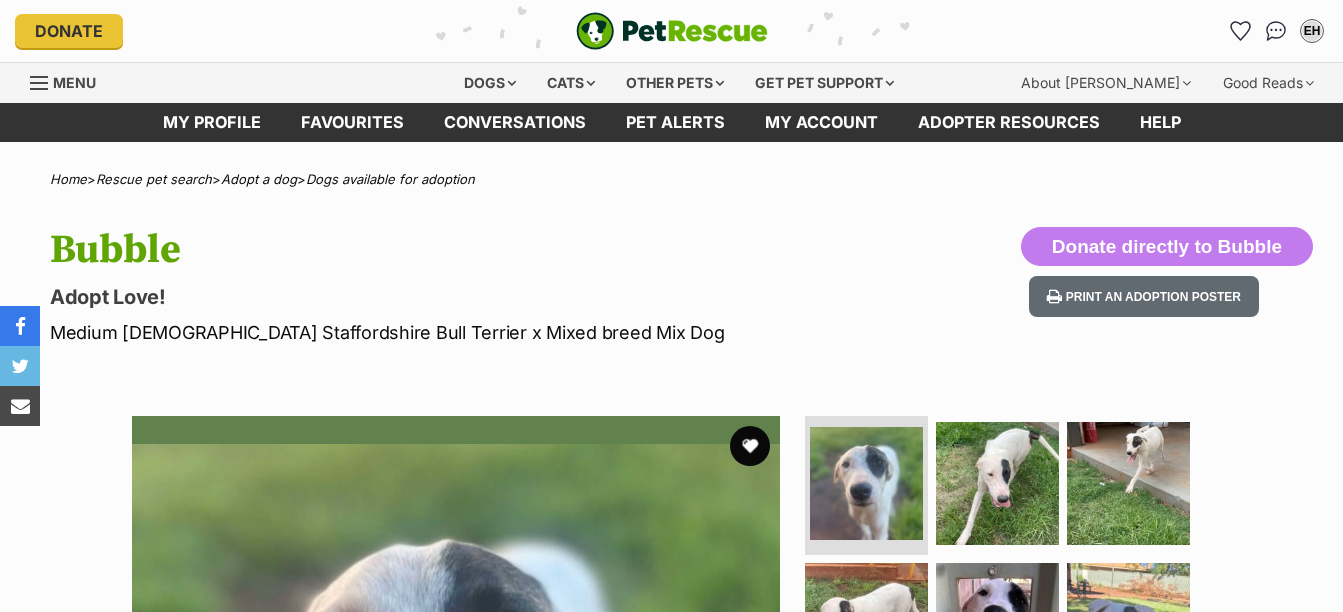 scroll, scrollTop: 0, scrollLeft: 0, axis: both 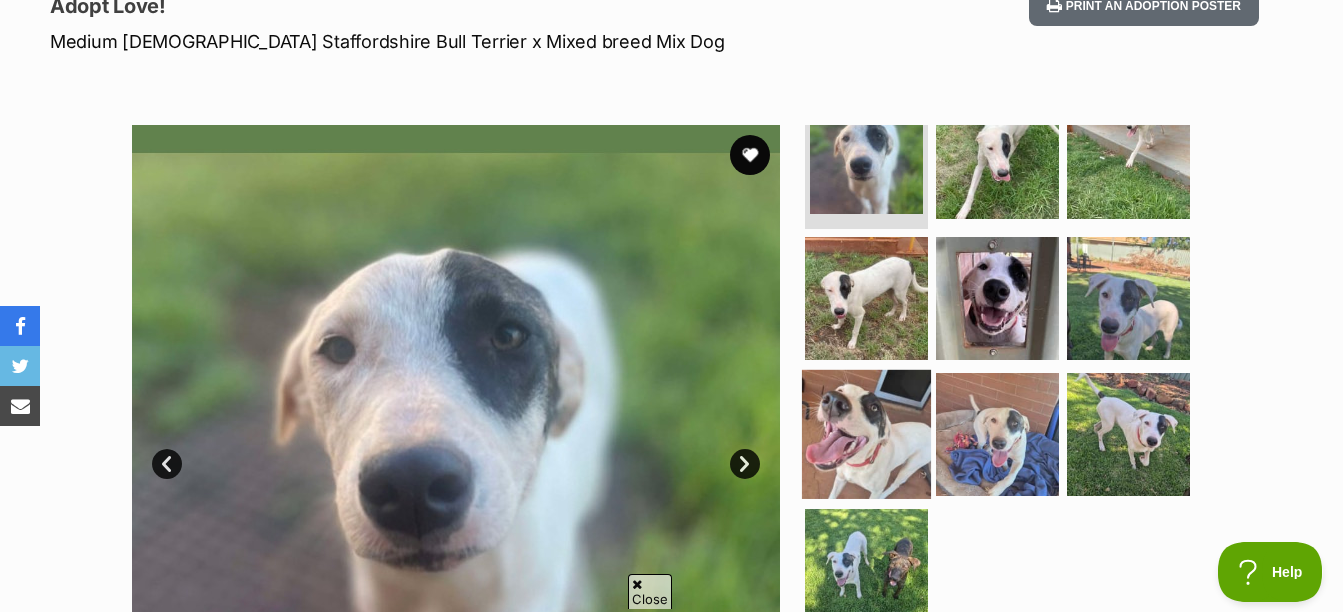 click at bounding box center (866, 434) 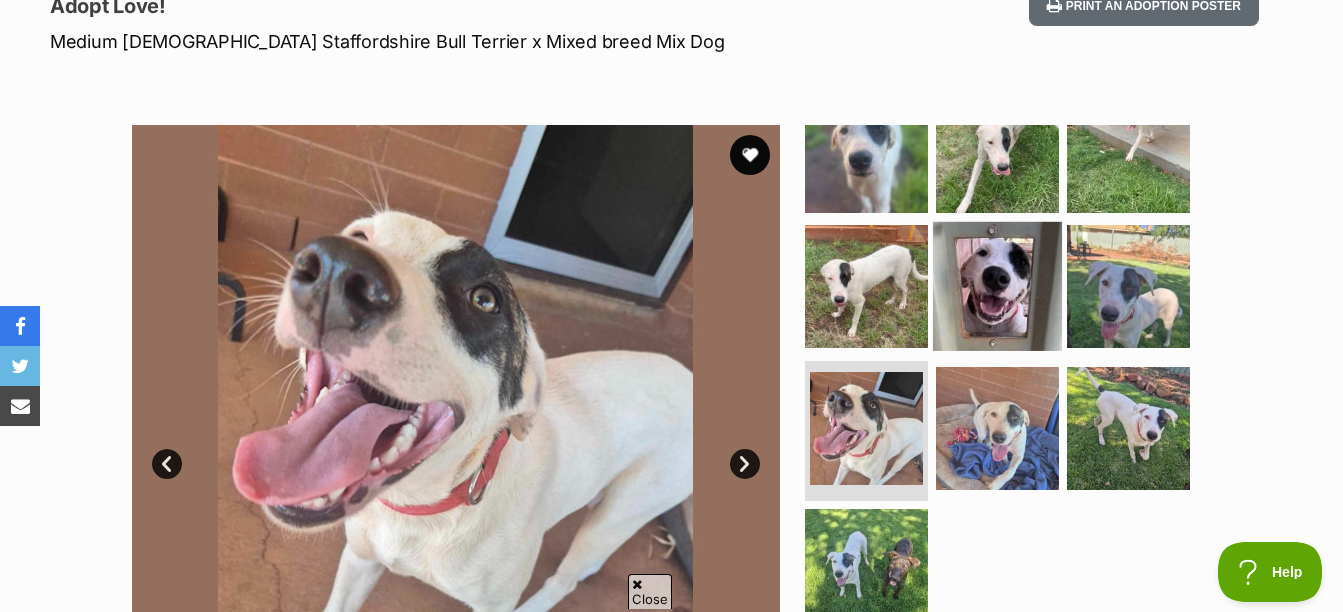 scroll, scrollTop: 0, scrollLeft: 0, axis: both 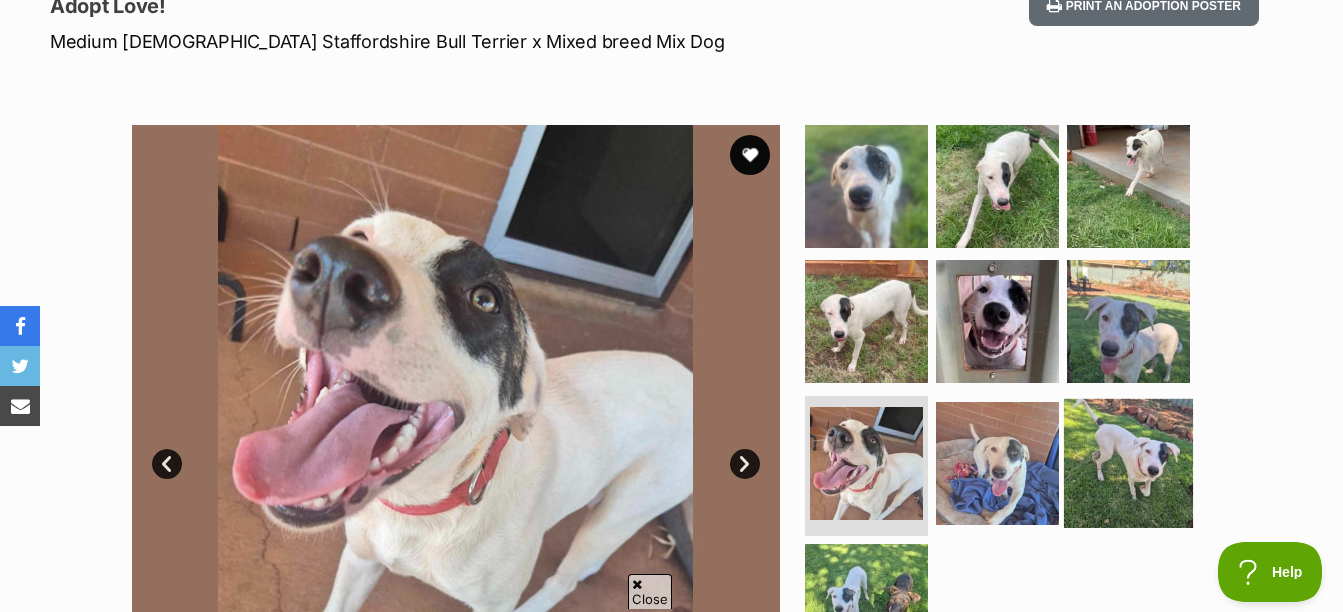 click at bounding box center [1128, 463] 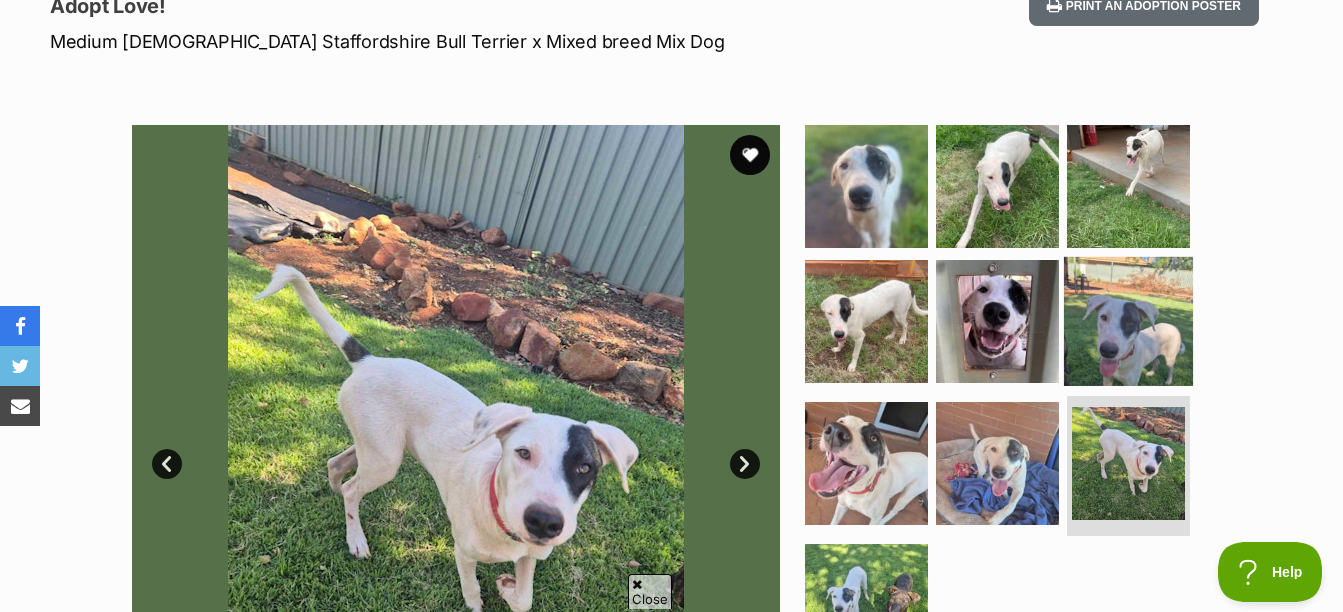 click at bounding box center [1128, 321] 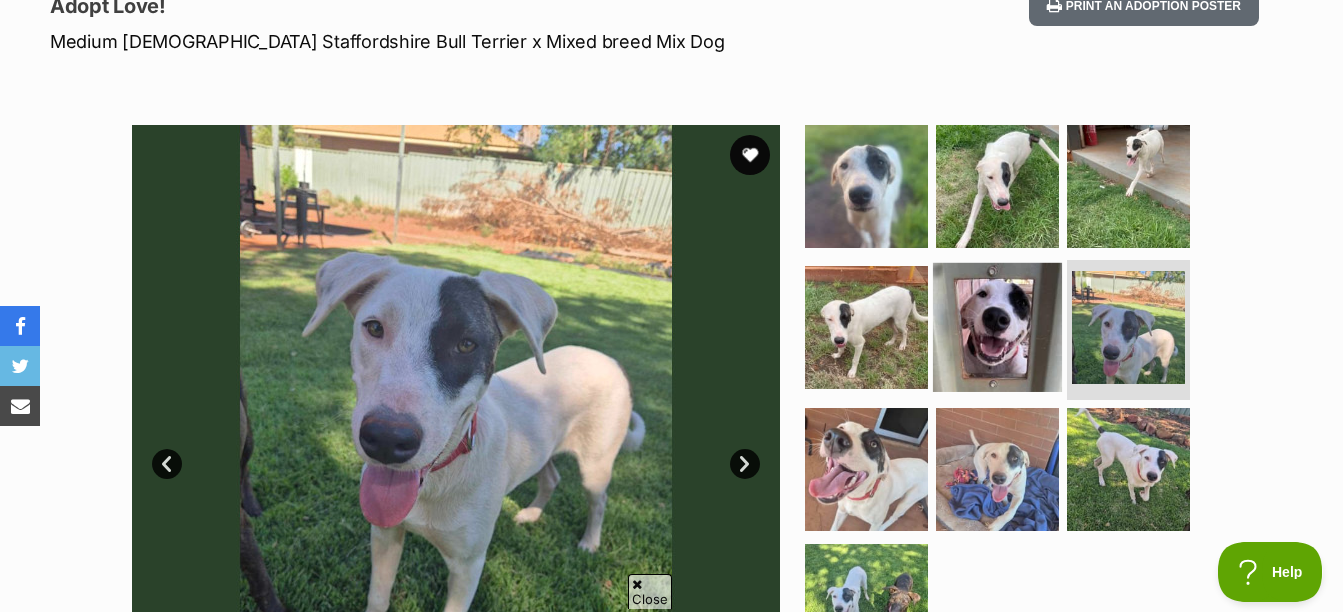 click at bounding box center (997, 327) 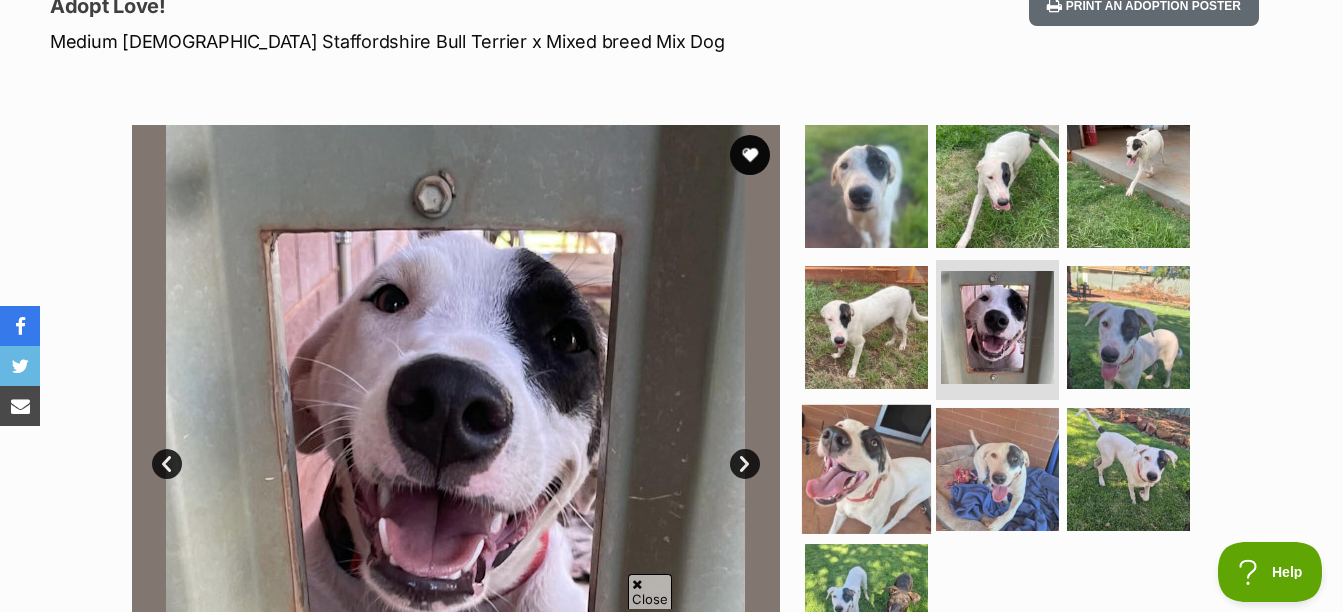click at bounding box center [866, 469] 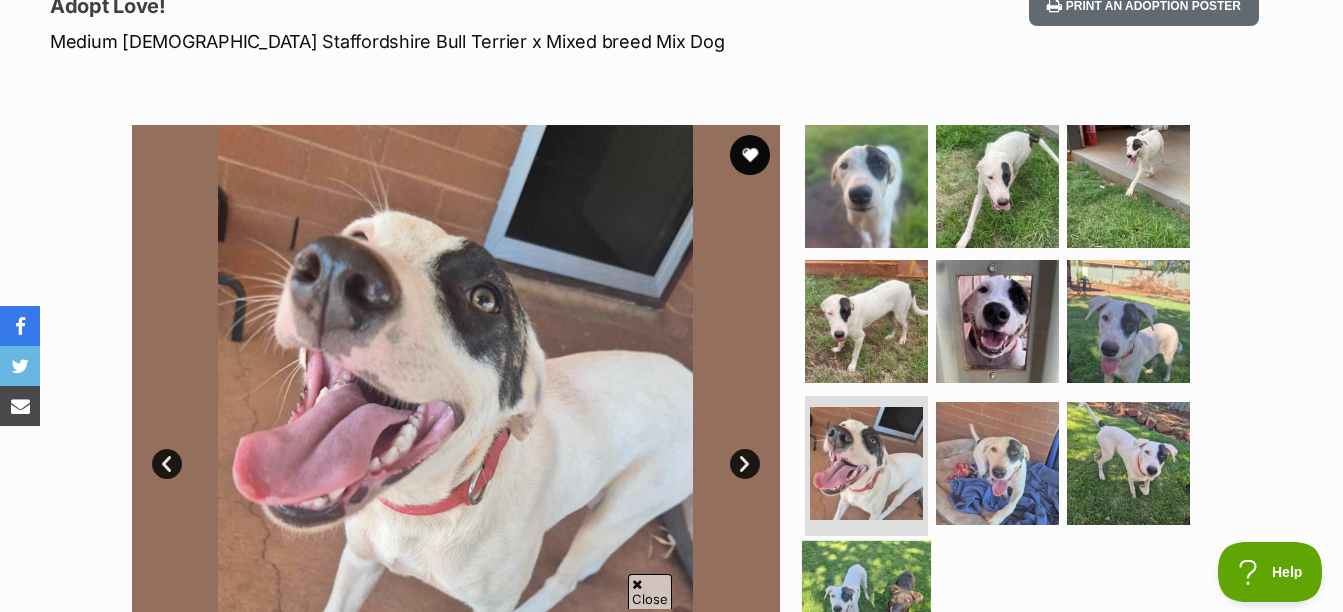 click at bounding box center (866, 605) 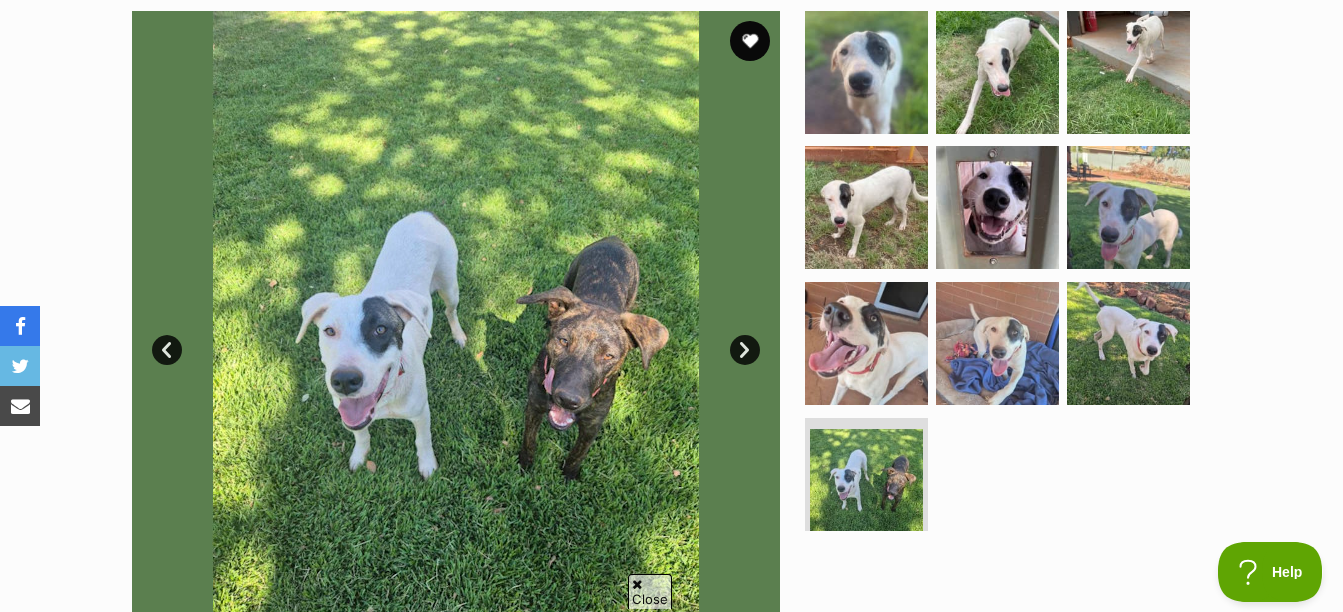 scroll, scrollTop: 365, scrollLeft: 0, axis: vertical 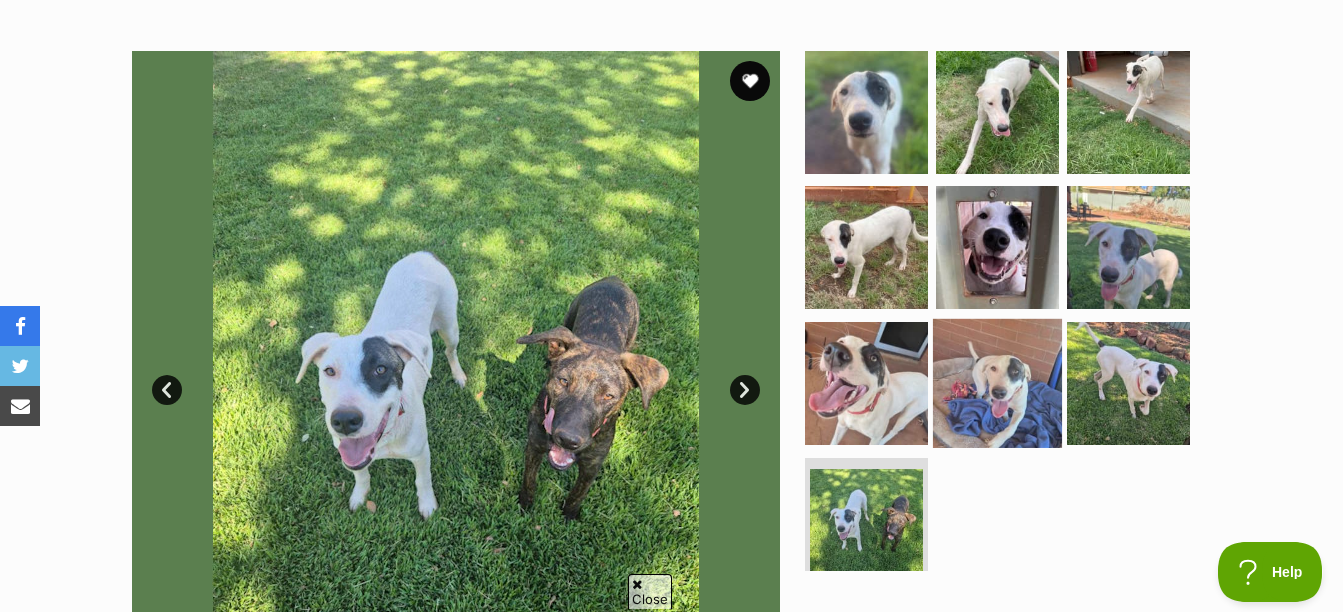 click at bounding box center [997, 383] 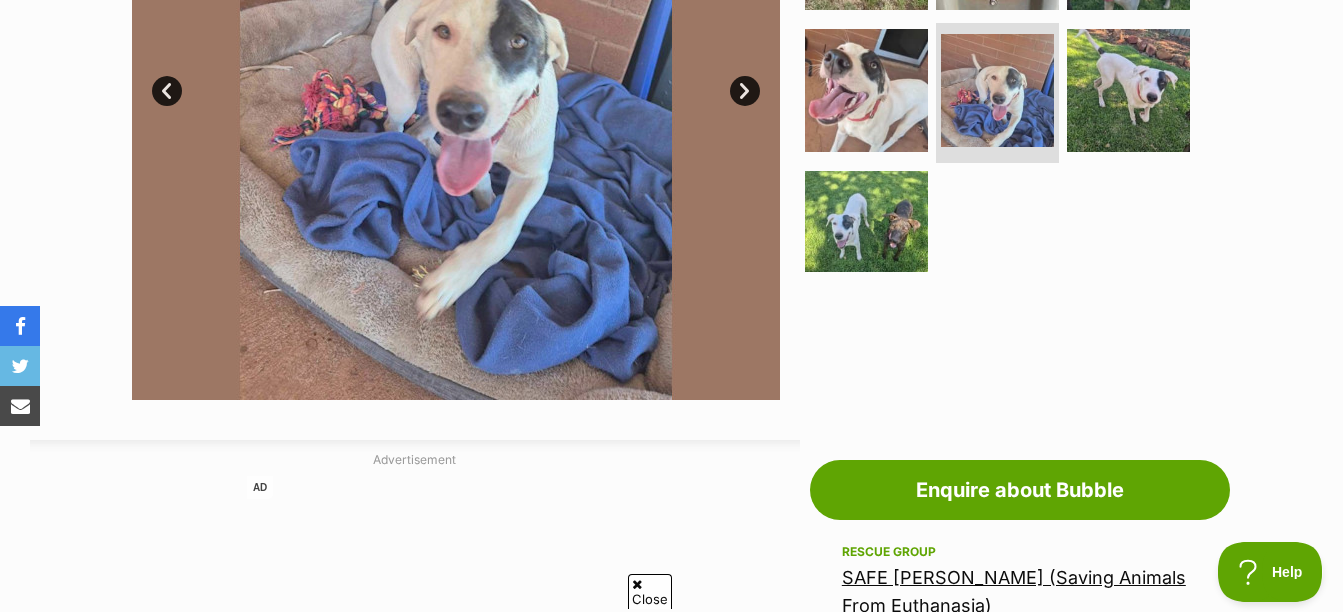 scroll, scrollTop: 679, scrollLeft: 0, axis: vertical 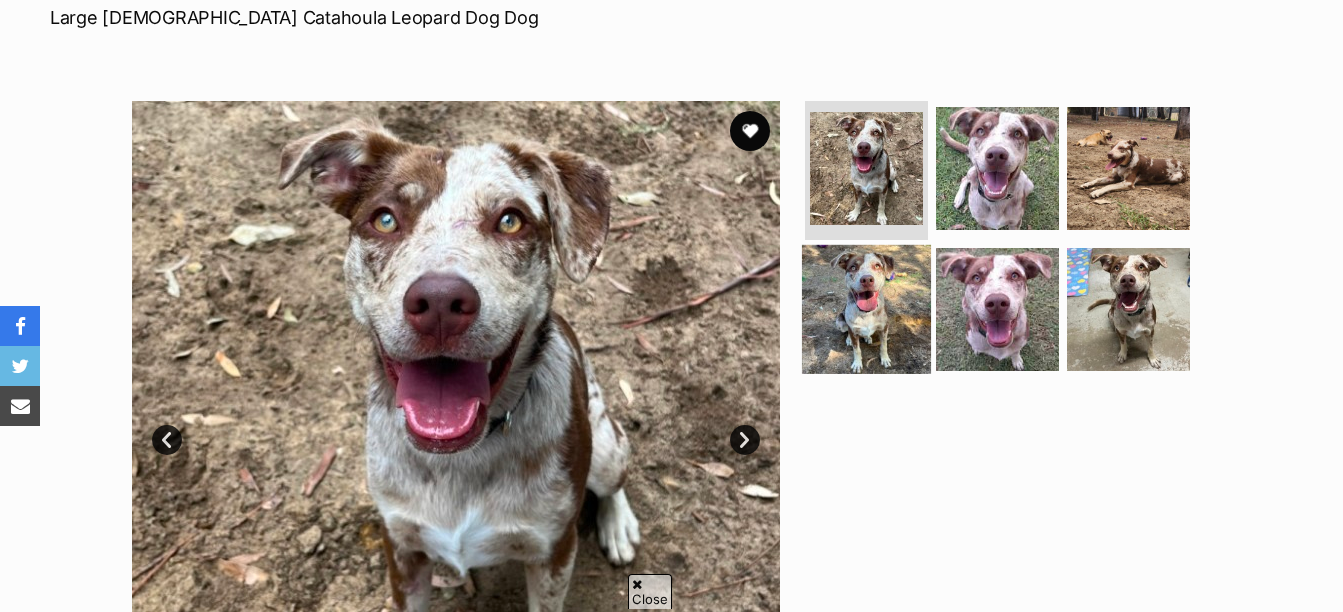 click at bounding box center (866, 309) 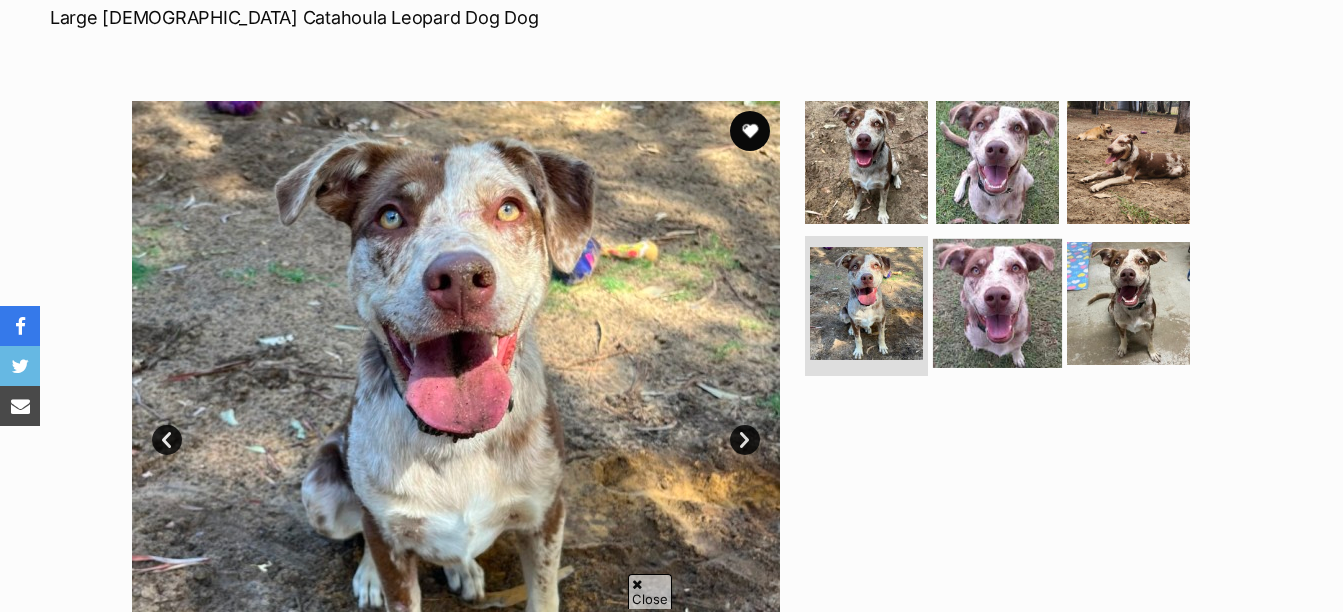 click at bounding box center (997, 303) 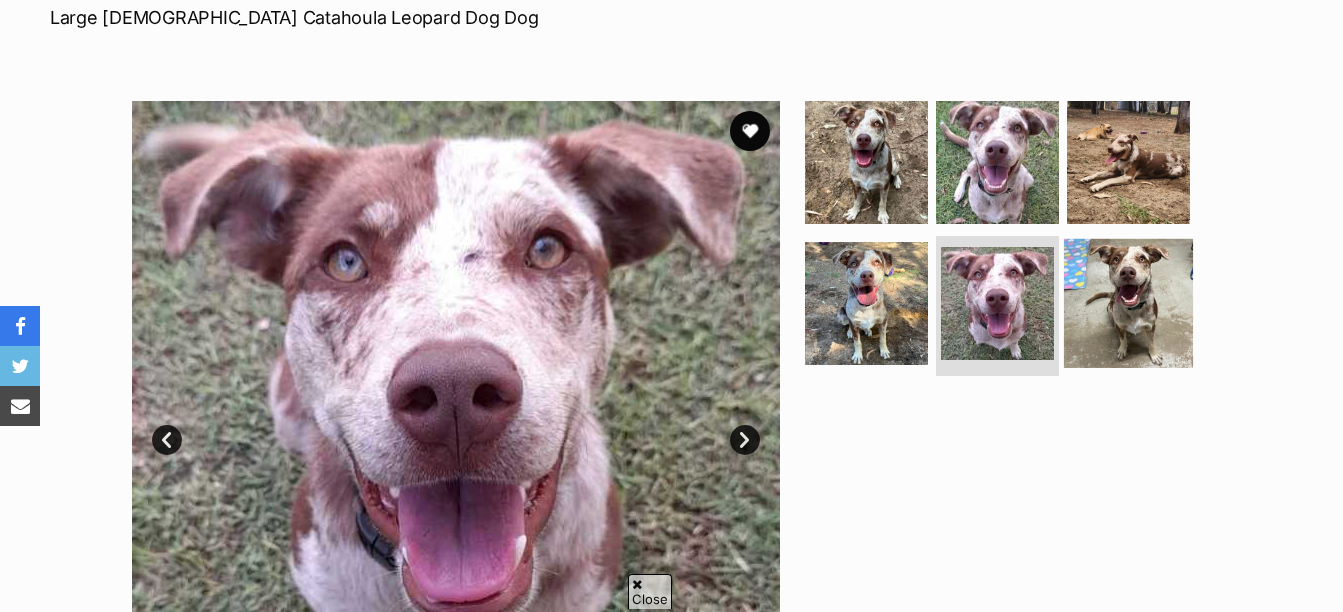 click at bounding box center (1128, 303) 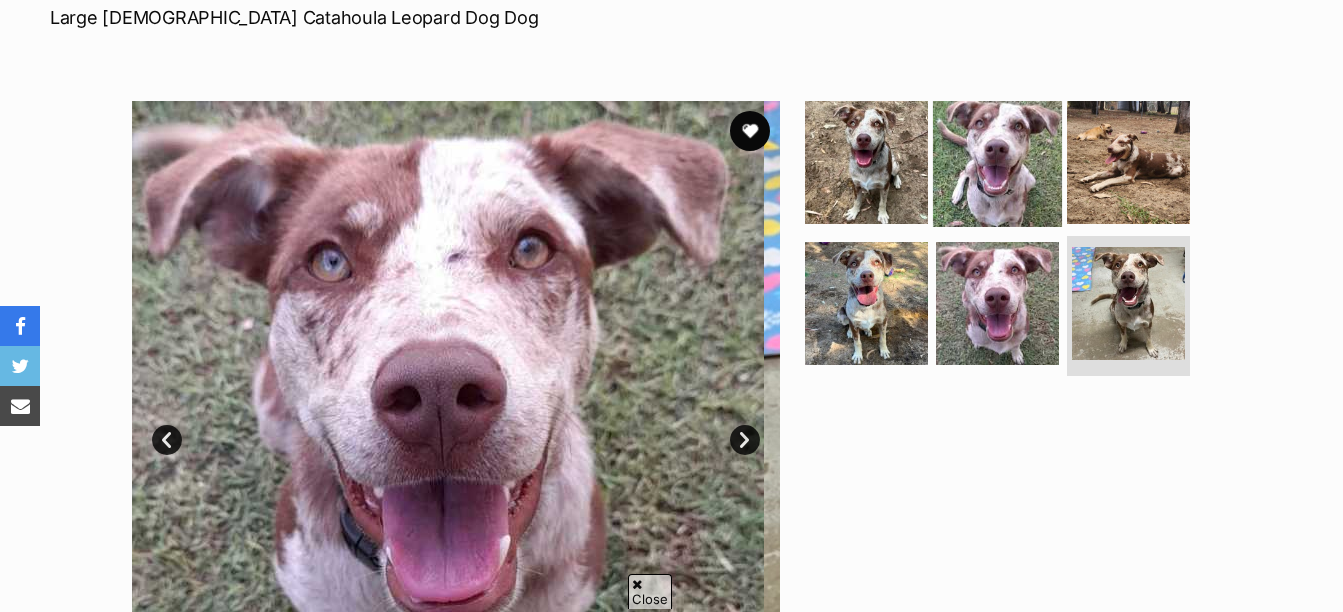 scroll, scrollTop: 0, scrollLeft: 0, axis: both 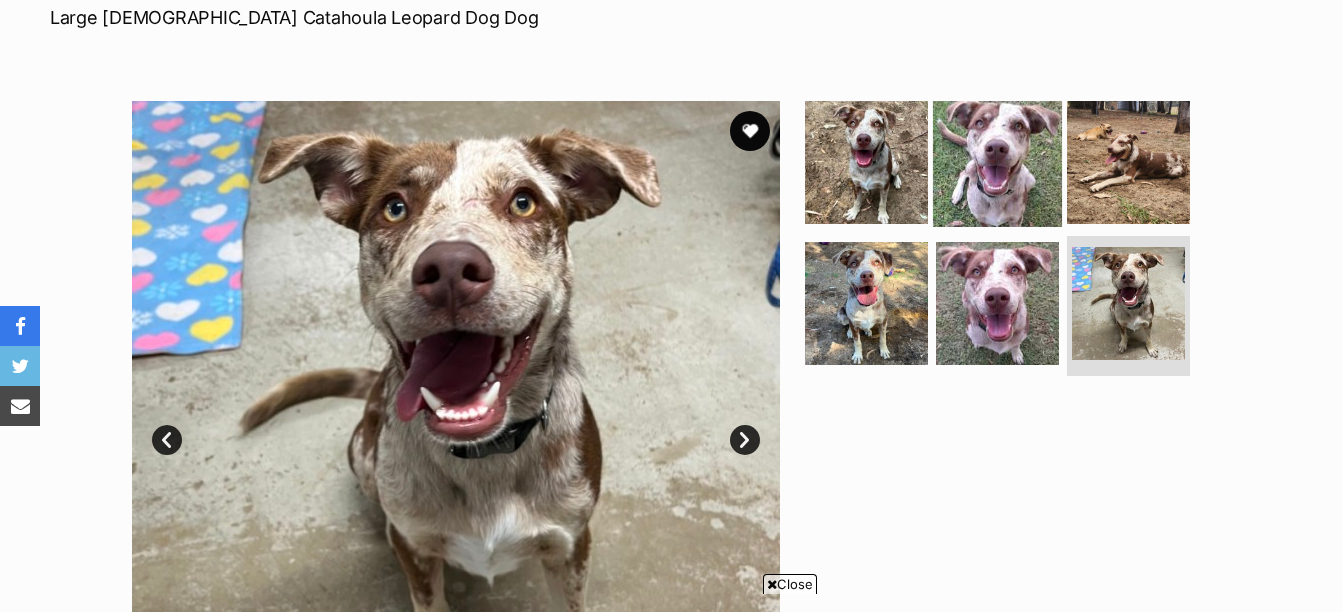 click at bounding box center (997, 161) 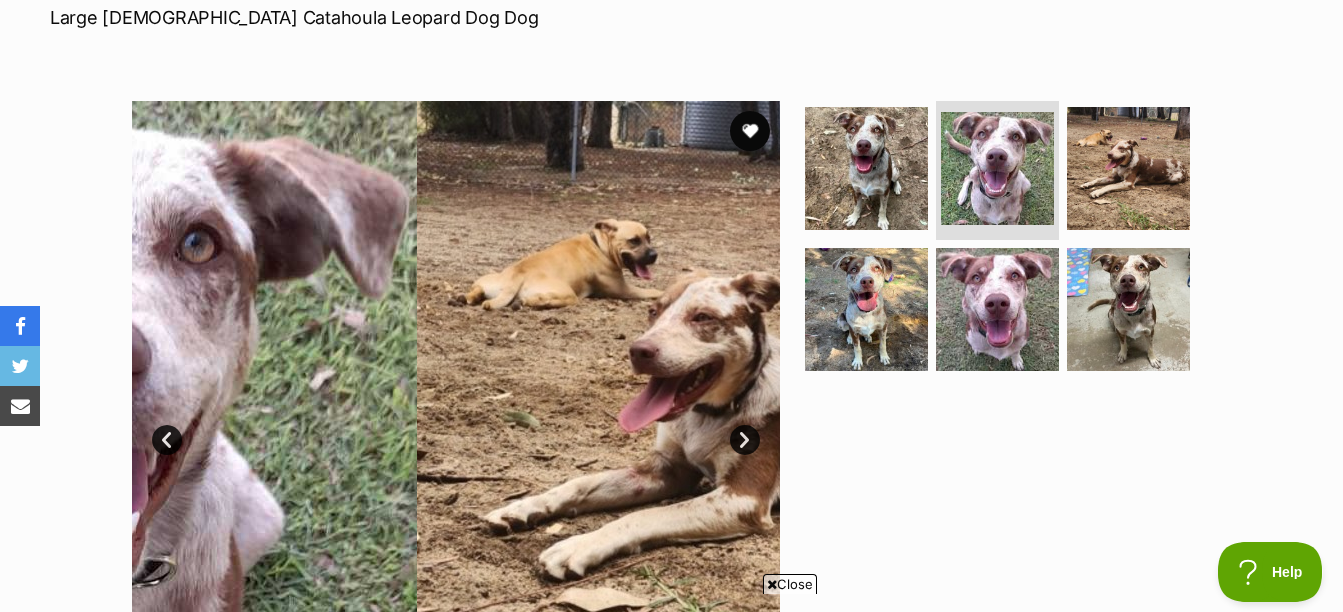 scroll, scrollTop: 0, scrollLeft: 0, axis: both 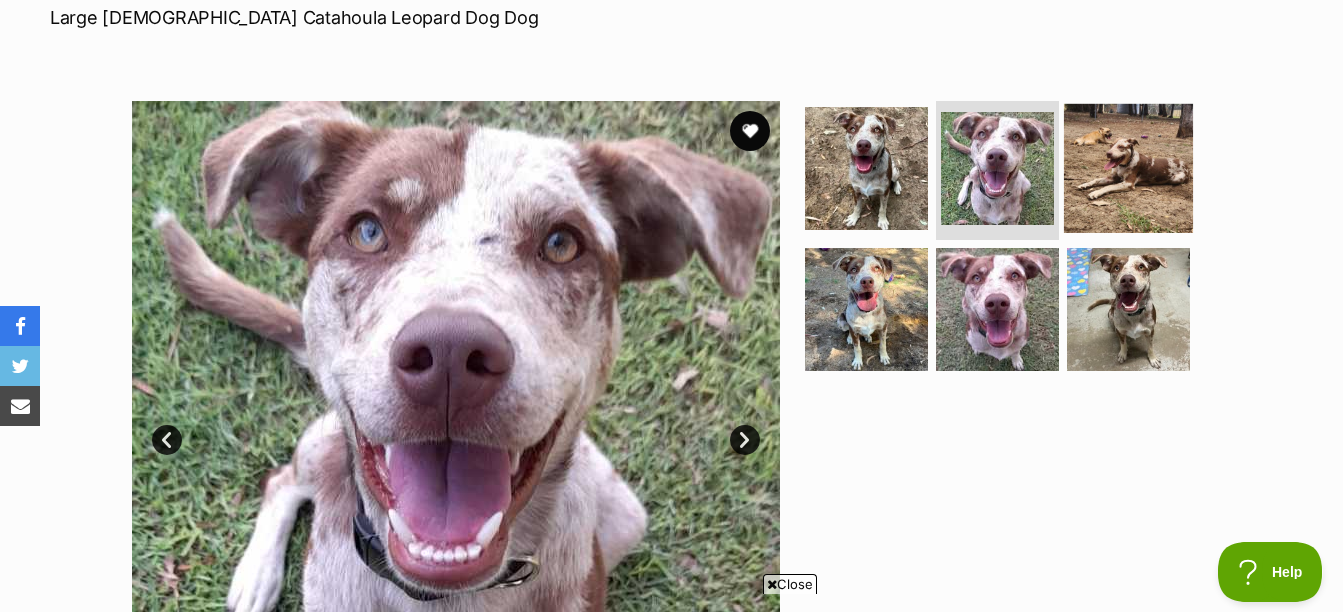 click at bounding box center [1128, 167] 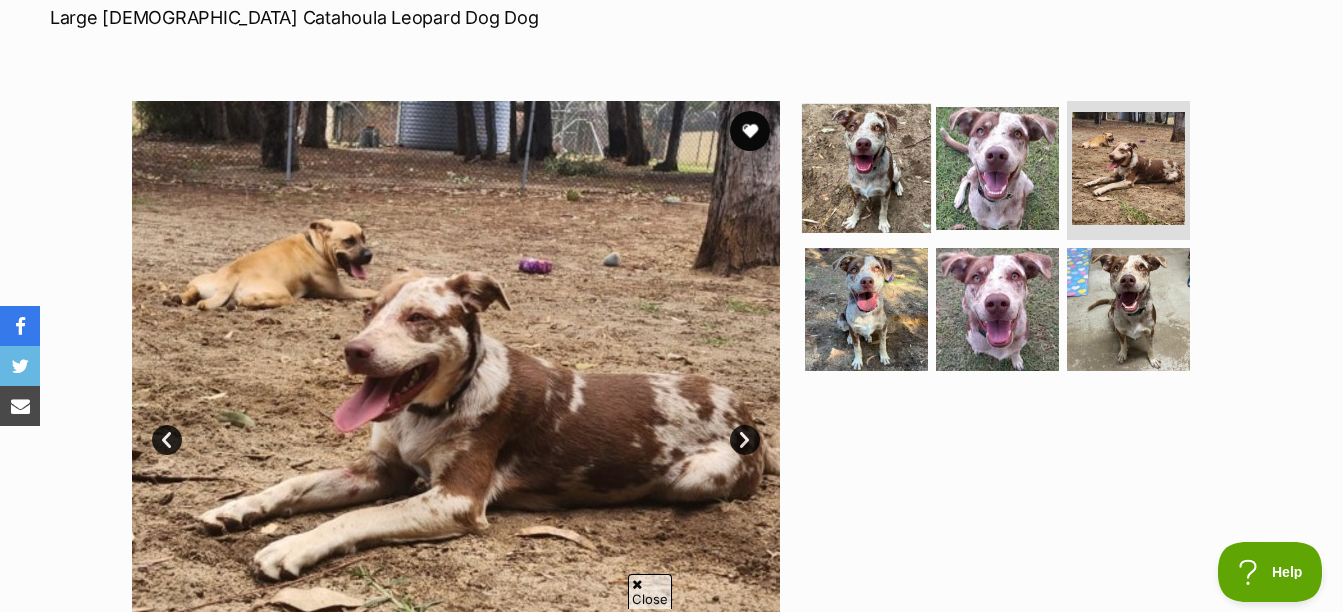 click at bounding box center [866, 167] 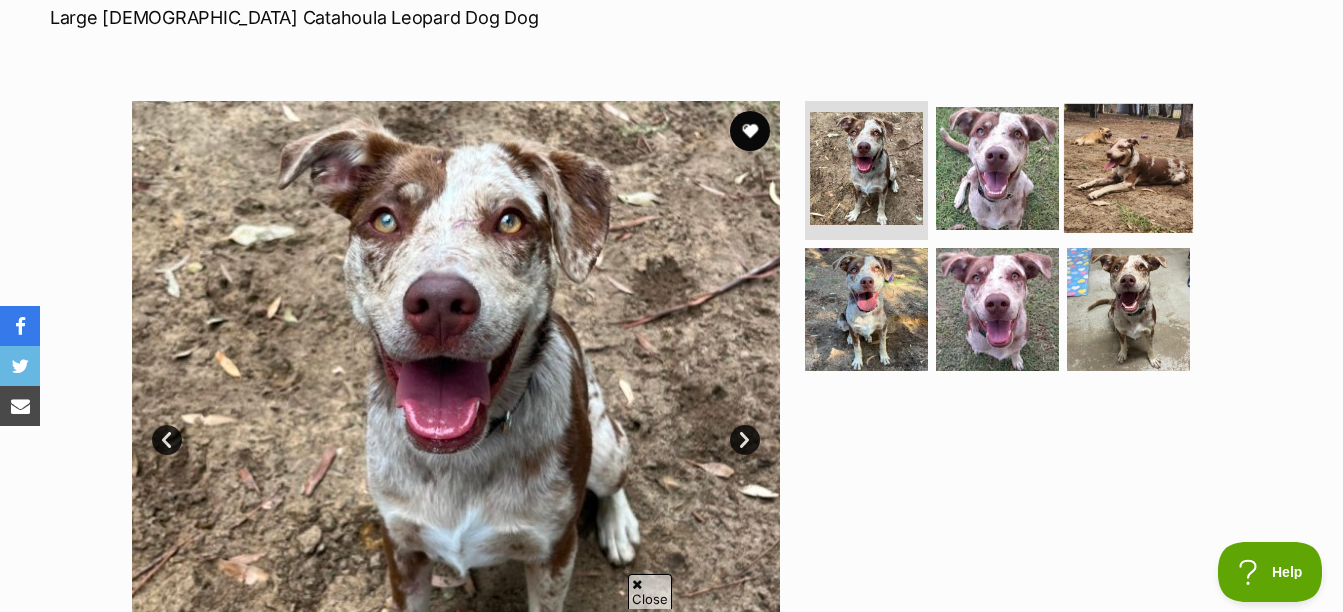 click at bounding box center (1128, 167) 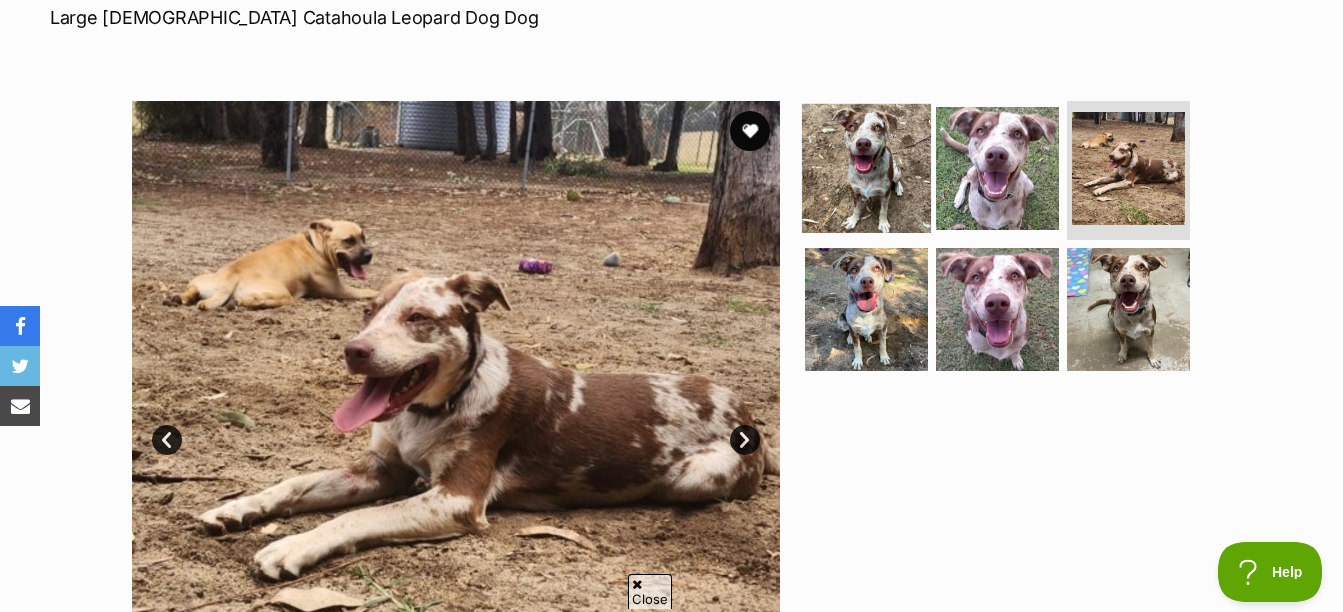 click at bounding box center (866, 167) 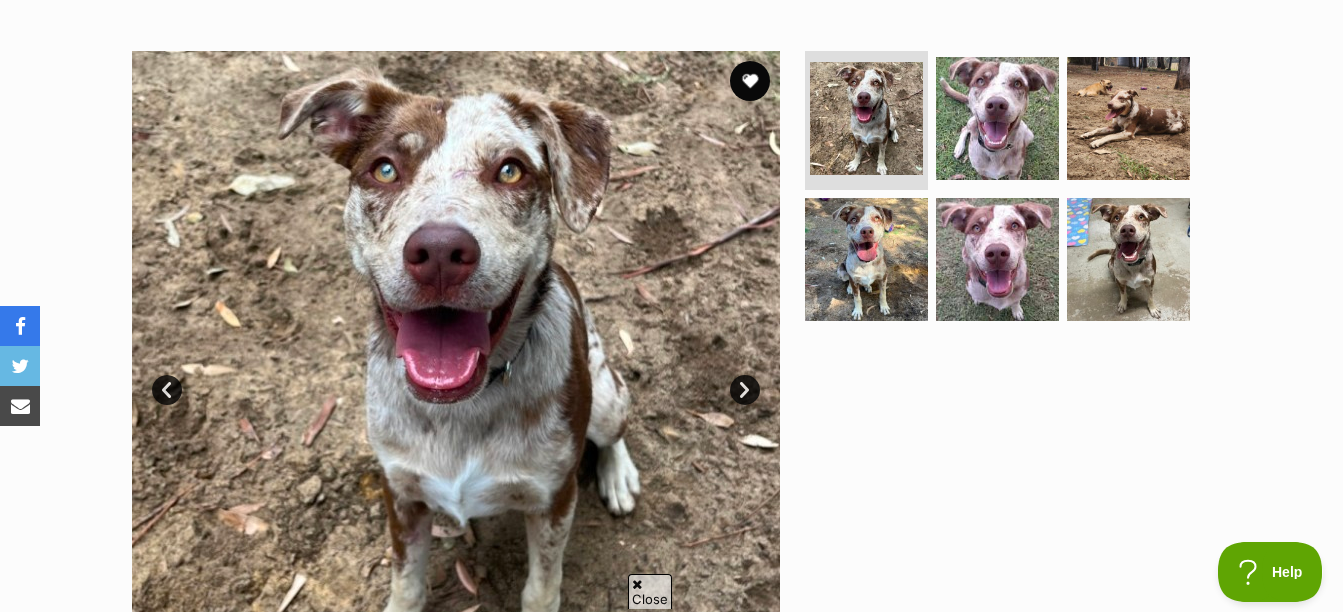 scroll, scrollTop: 364, scrollLeft: 0, axis: vertical 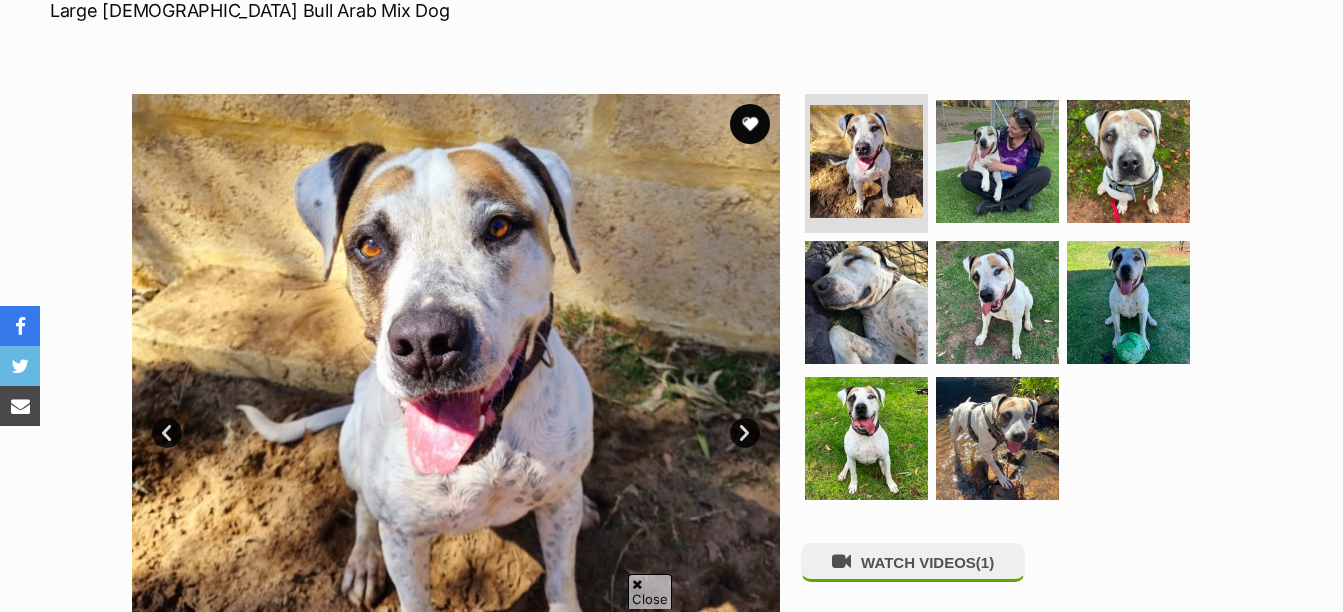 click at bounding box center [866, 302] 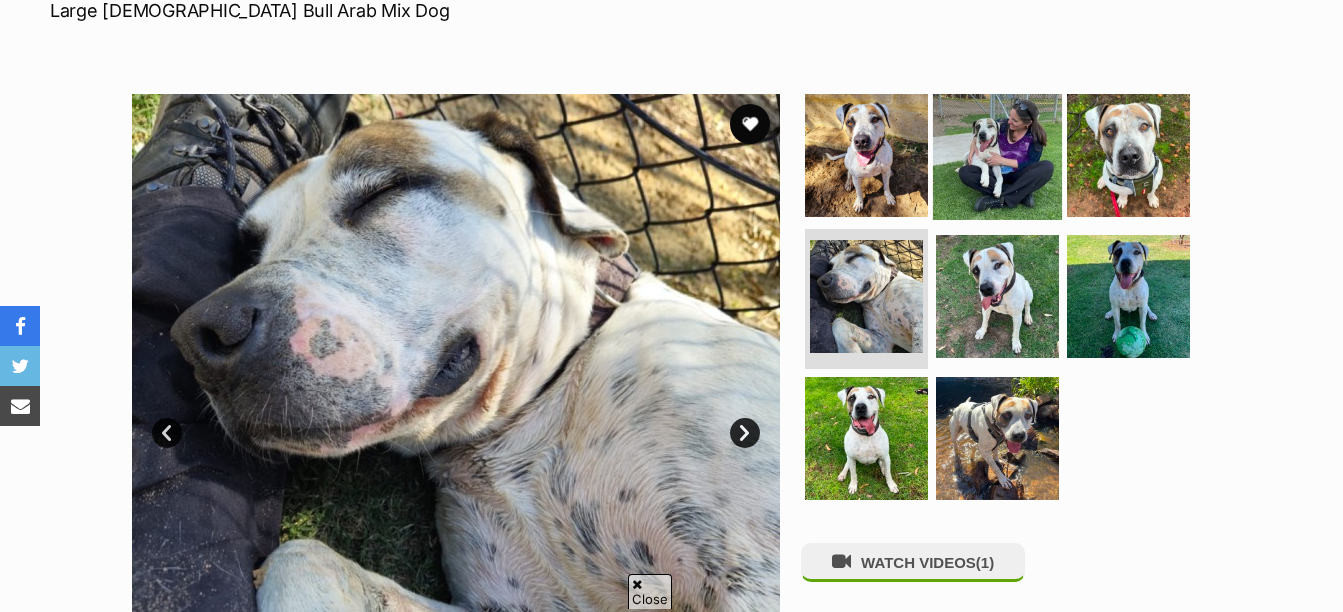 scroll, scrollTop: 0, scrollLeft: 0, axis: both 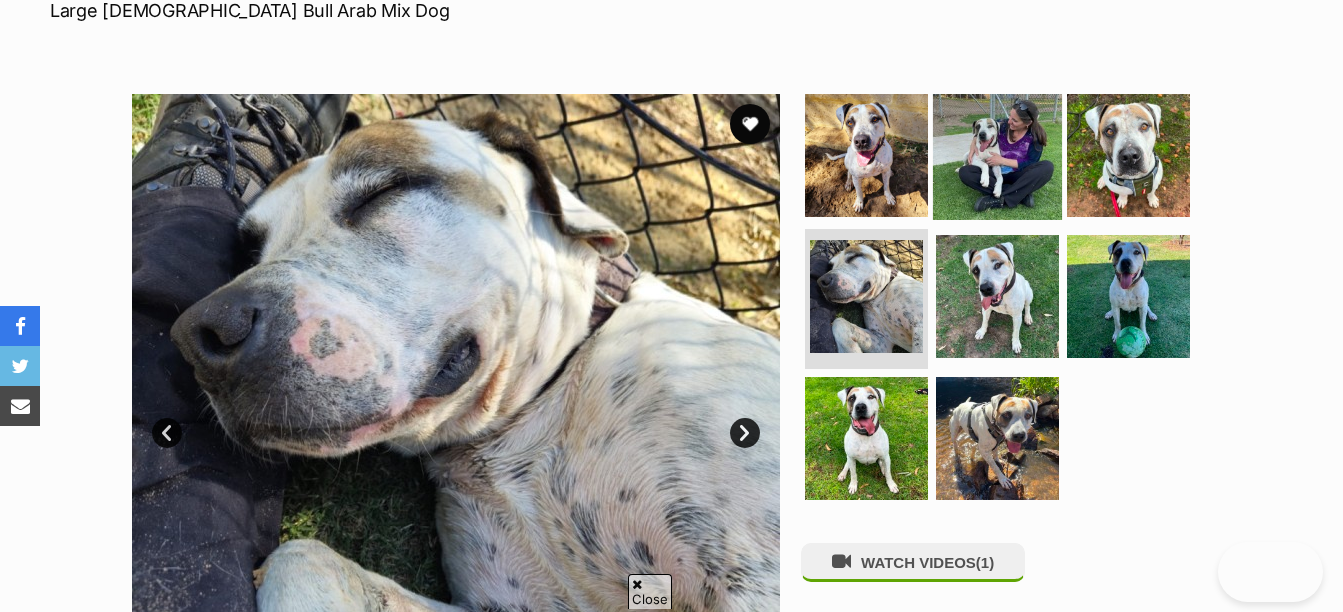click at bounding box center (997, 154) 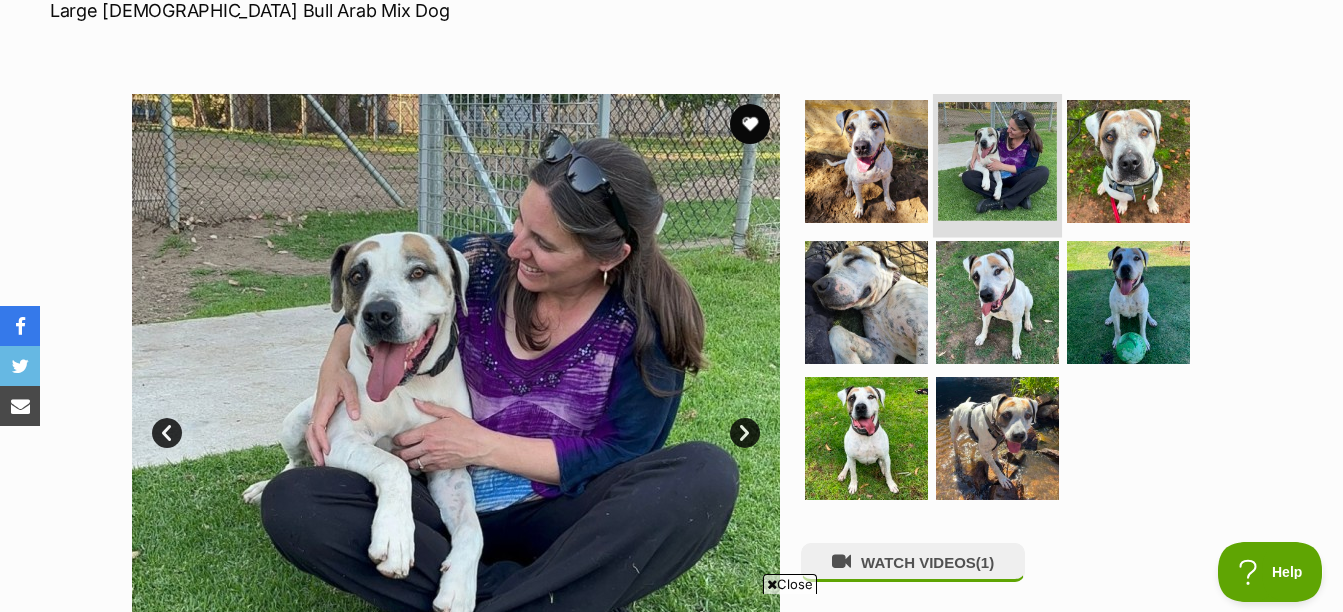 scroll, scrollTop: 0, scrollLeft: 0, axis: both 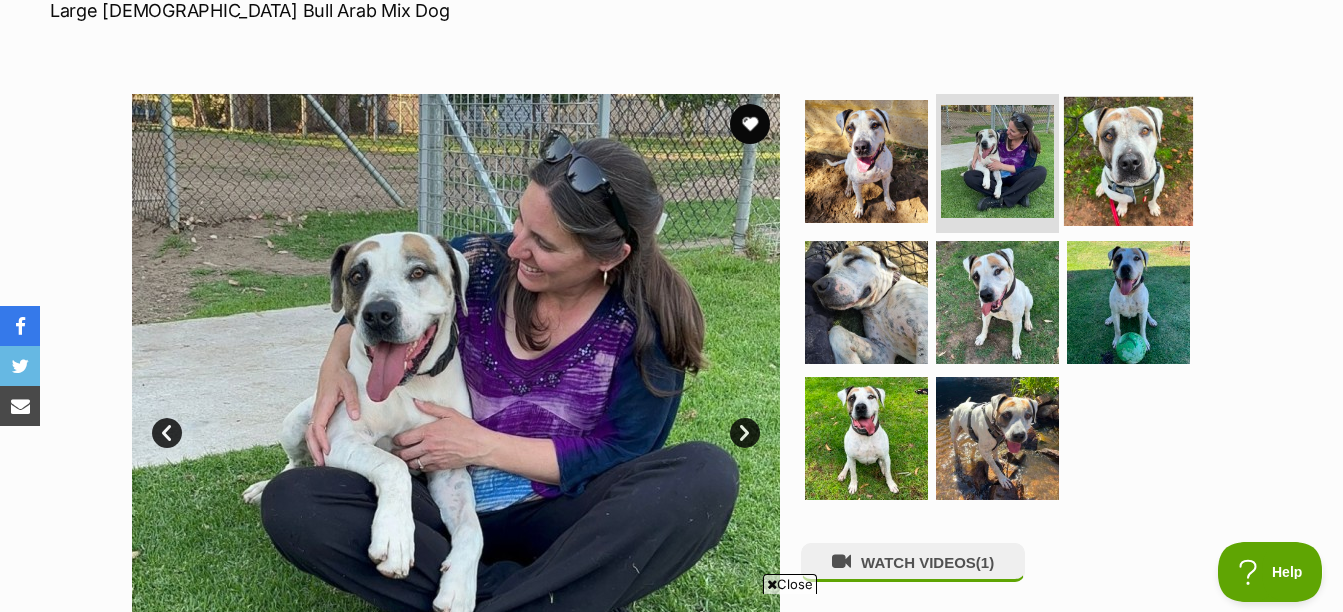 click at bounding box center [1128, 160] 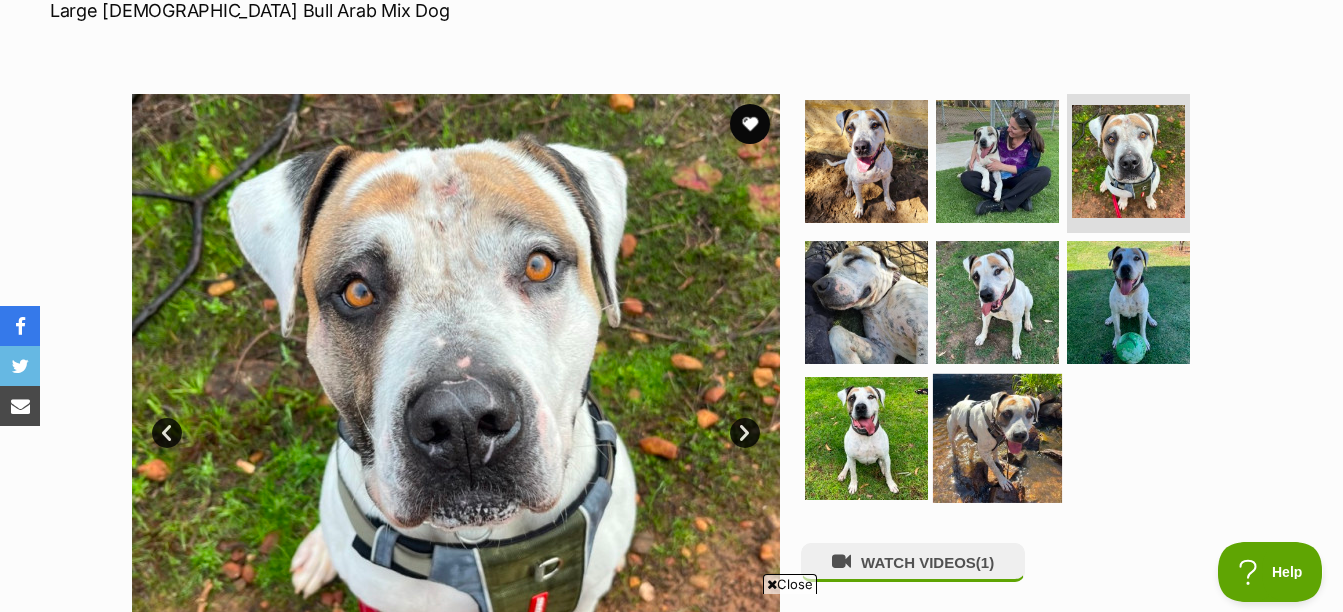 click at bounding box center [997, 438] 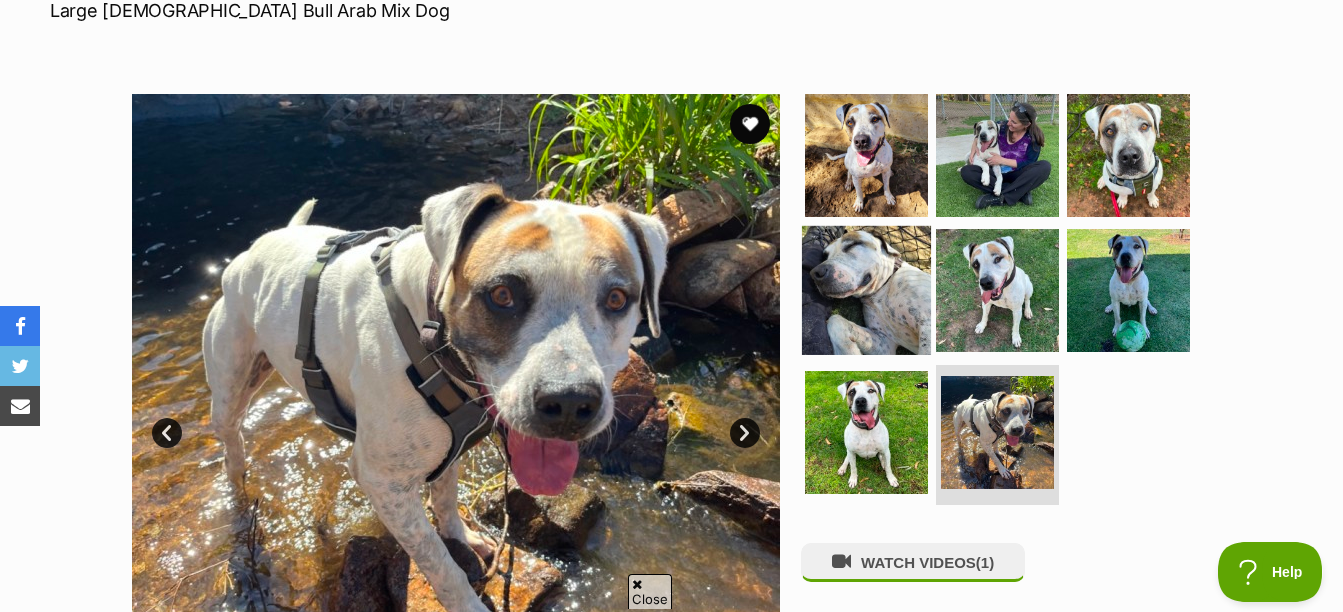 click at bounding box center [866, 290] 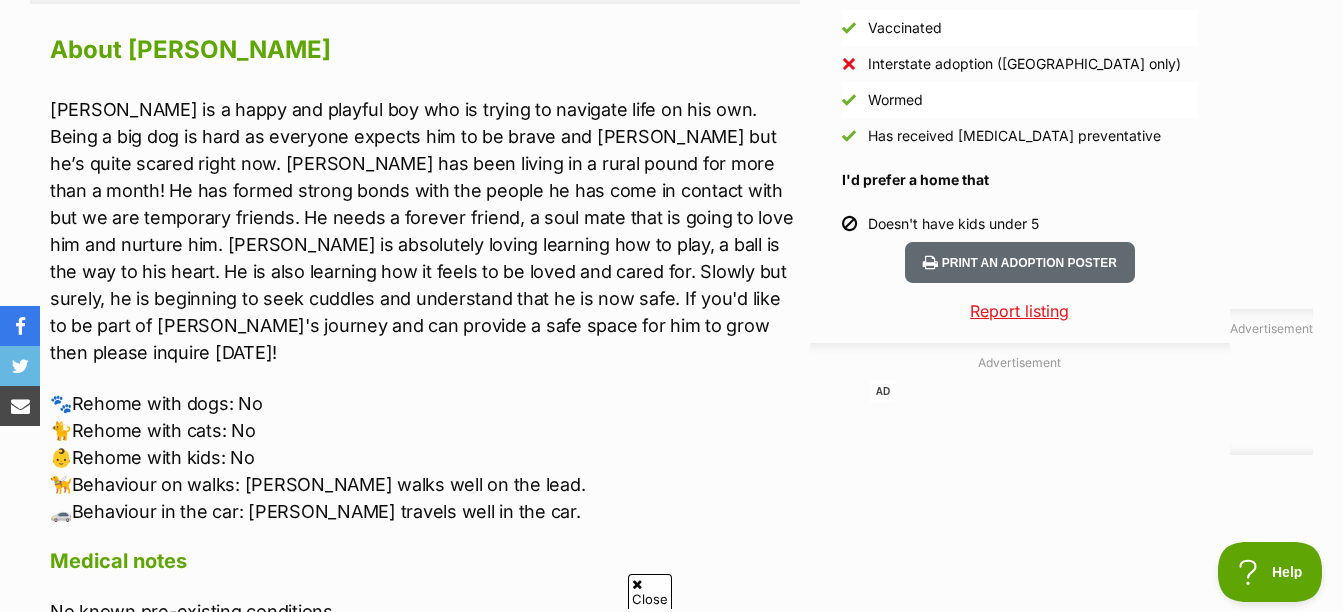 scroll, scrollTop: 1759, scrollLeft: 0, axis: vertical 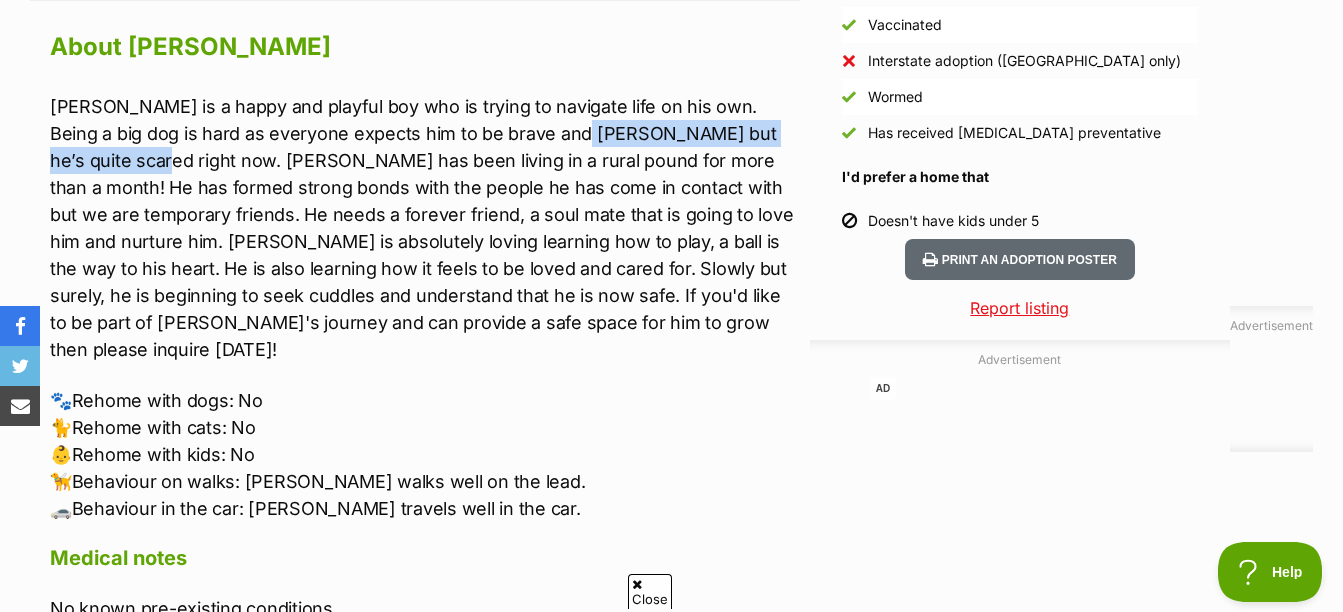 drag, startPoint x: 781, startPoint y: 143, endPoint x: 501, endPoint y: 130, distance: 280.30164 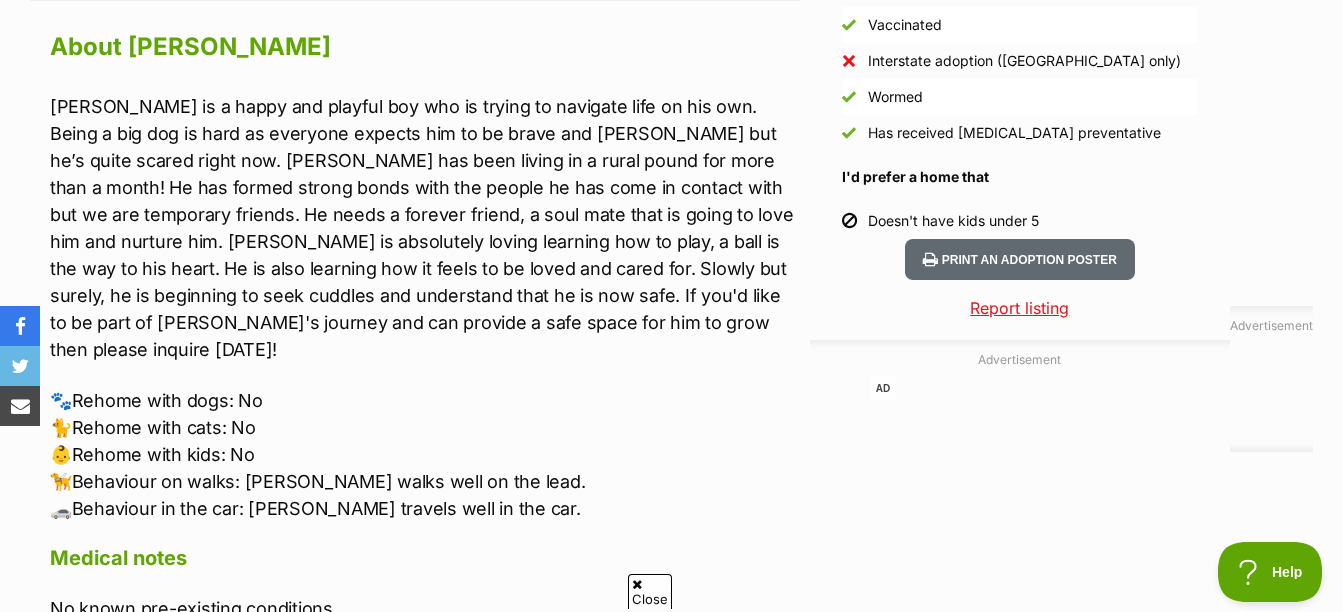 click on "🐾Rehome with dogs: No
🐈Rehome with cats: No
👶Rehome with kids: No
🦮Behaviour on walks: Sven walks well on the lead.
🚗Behaviour in the car: Sven travels well in the car." at bounding box center (425, 454) 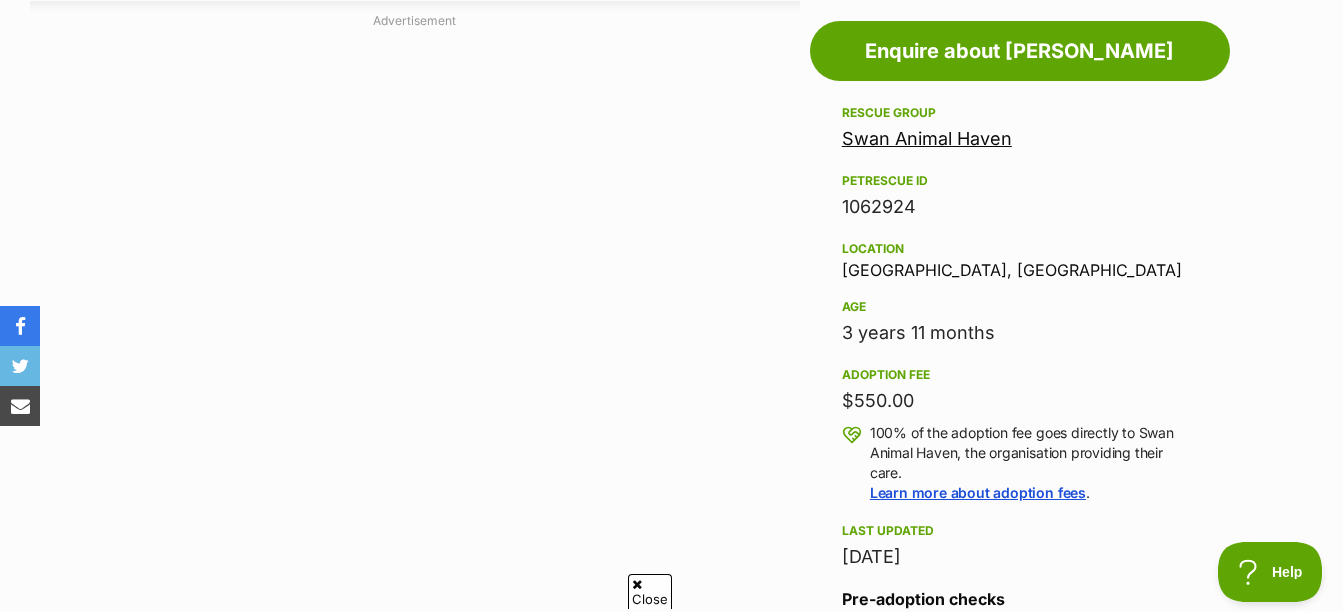 scroll, scrollTop: 1759, scrollLeft: 0, axis: vertical 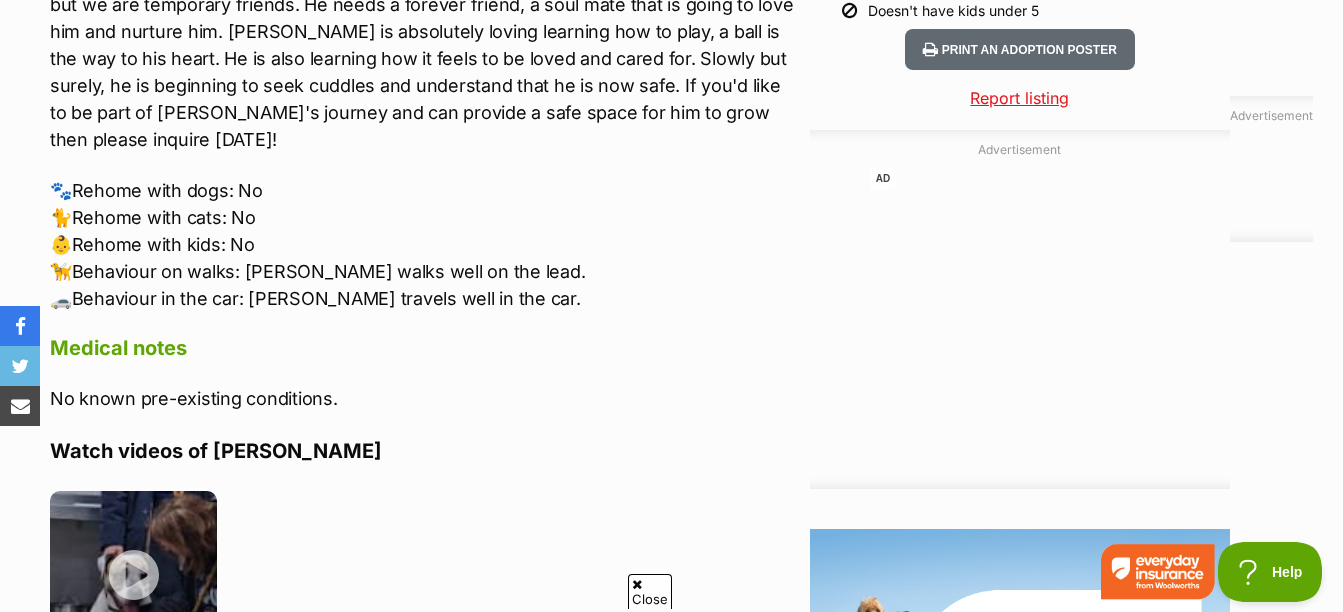 drag, startPoint x: 634, startPoint y: 407, endPoint x: 461, endPoint y: 453, distance: 179.01117 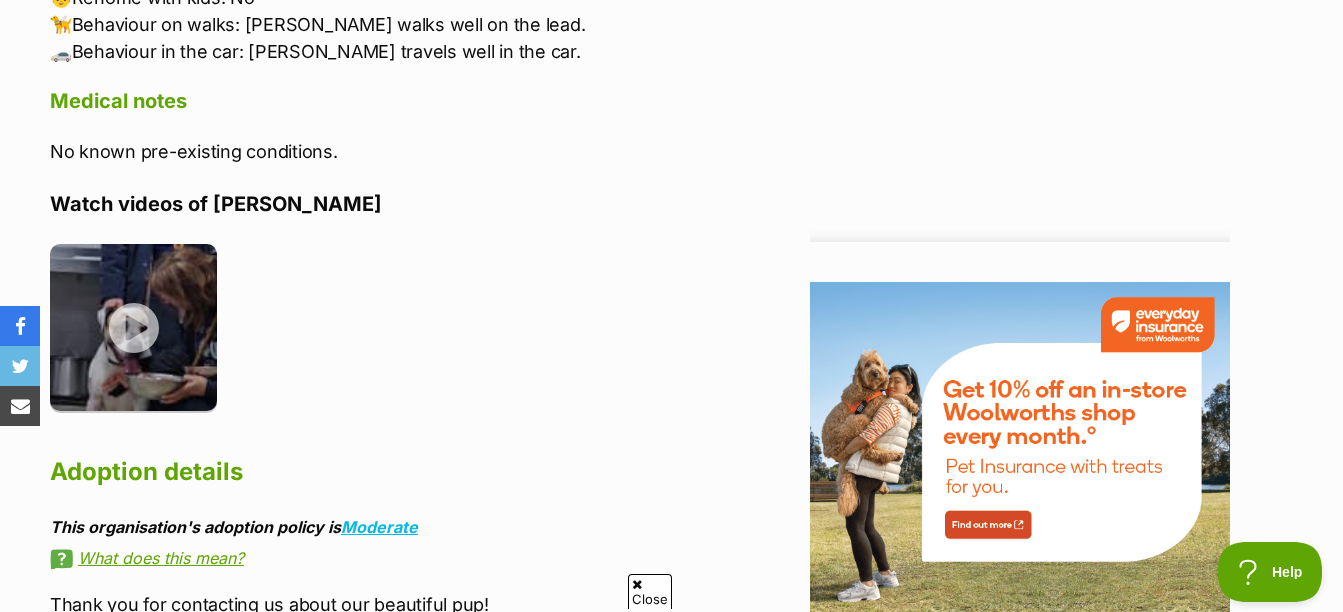 scroll, scrollTop: 2217, scrollLeft: 0, axis: vertical 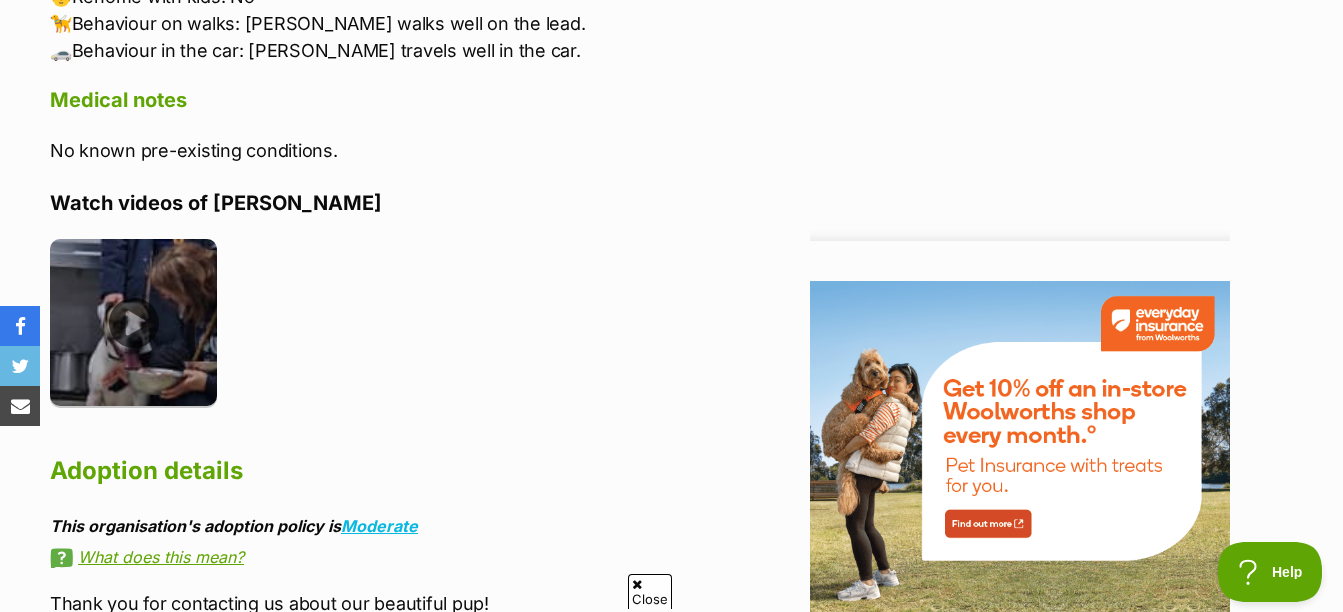 click at bounding box center [133, 322] 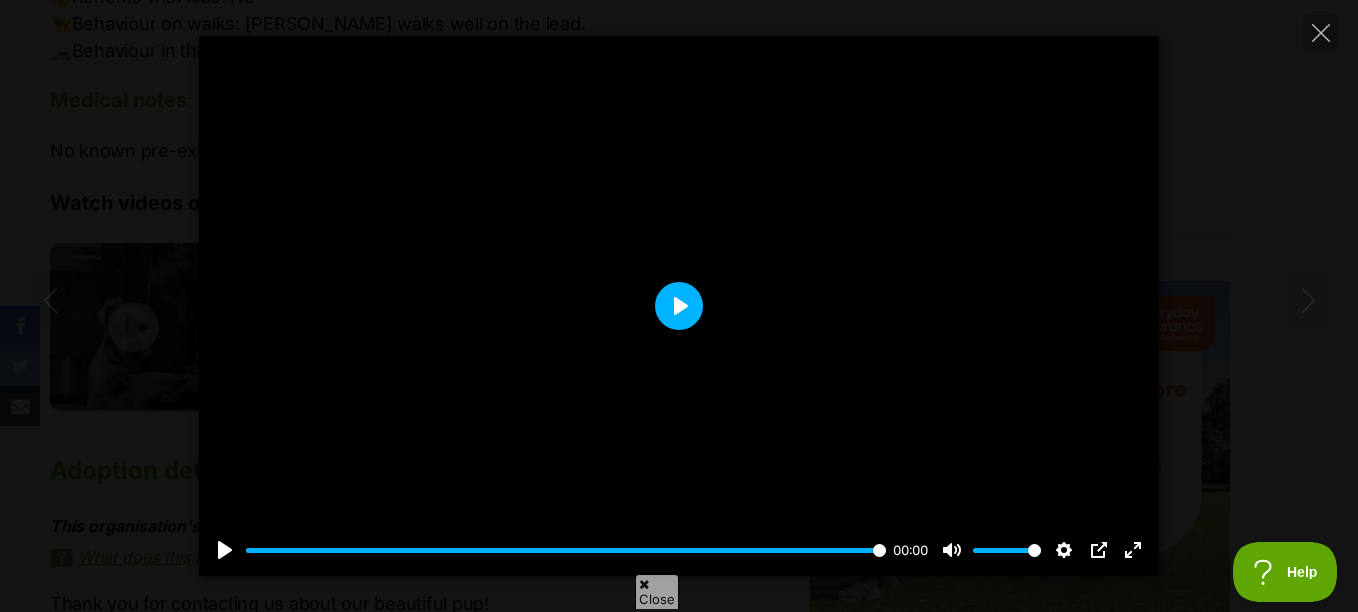 click on "Play" at bounding box center (679, 306) 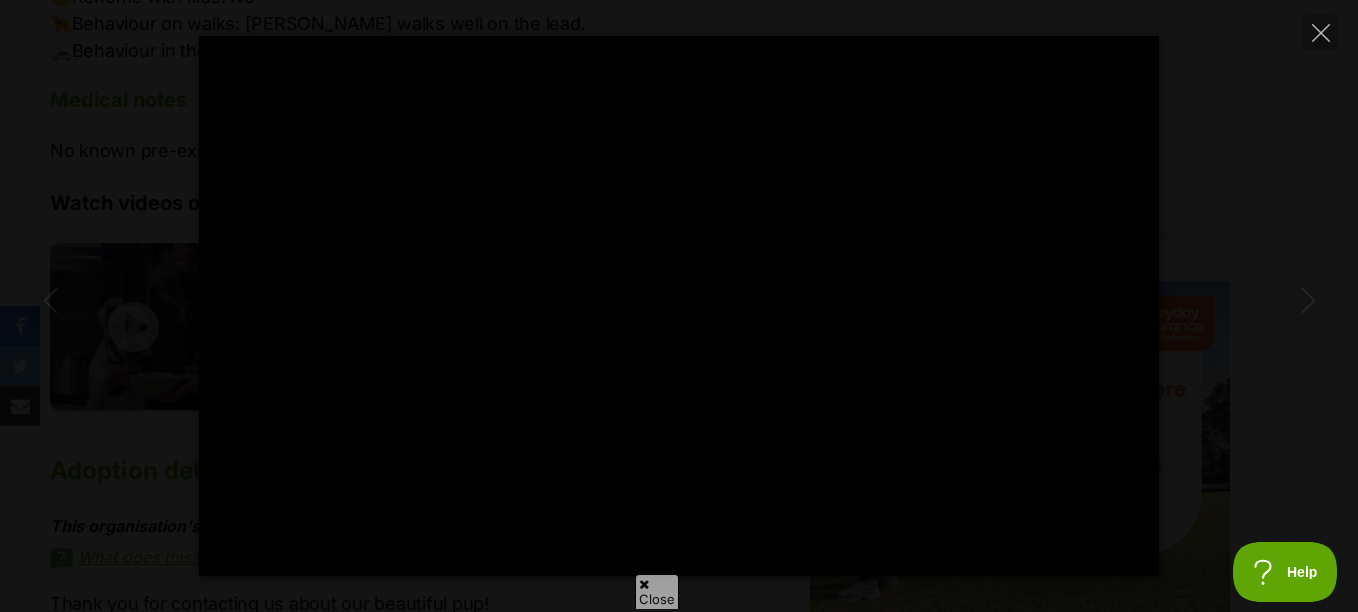 click on "Pause Play % buffered 00:00 -00:04 Unmute Mute Disable captions Enable captions Settings Captions Disabled Quality undefined Speed Normal Captions Go back to previous menu Quality Go back to previous menu Speed Go back to previous menu 0.5× 0.75× Normal 1.25× 1.5× 1.75× 2× 4× PIP Exit fullscreen Enter fullscreen Play" at bounding box center (679, 306) 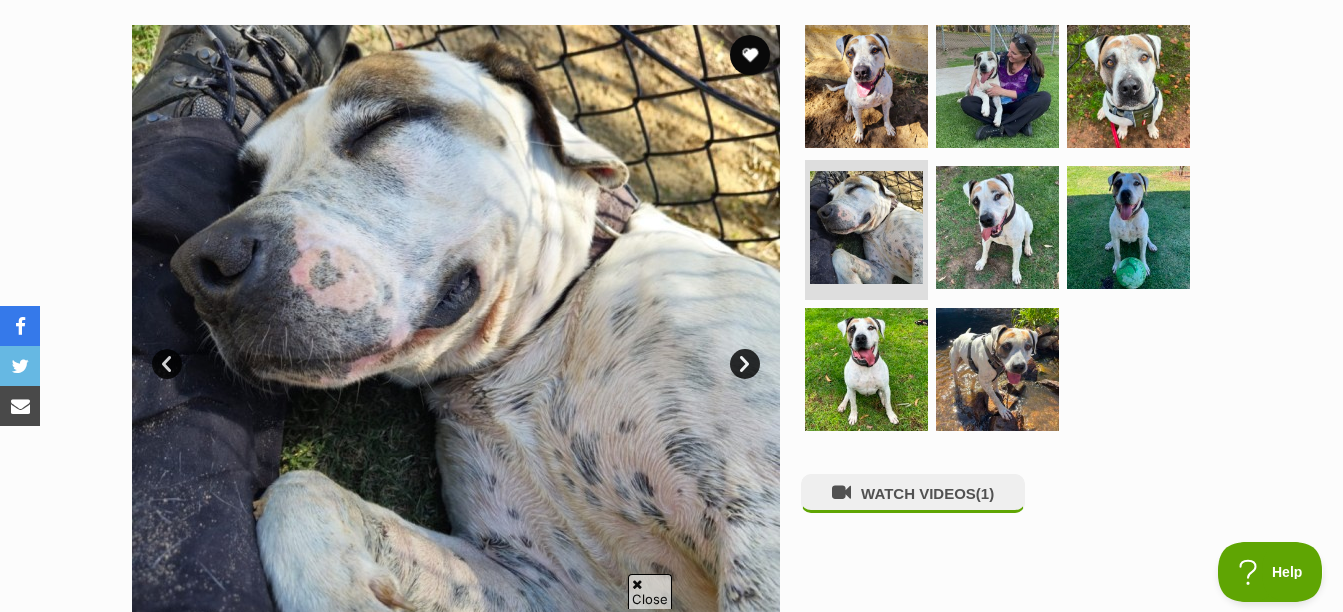 scroll, scrollTop: 390, scrollLeft: 0, axis: vertical 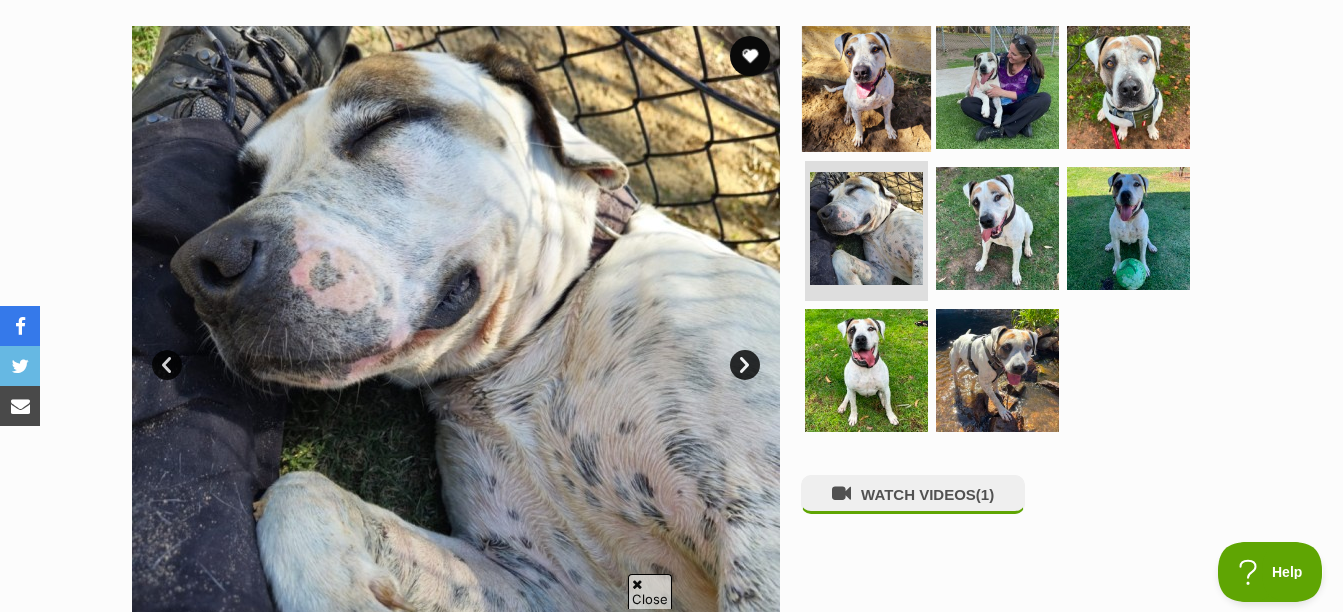 click at bounding box center [866, 86] 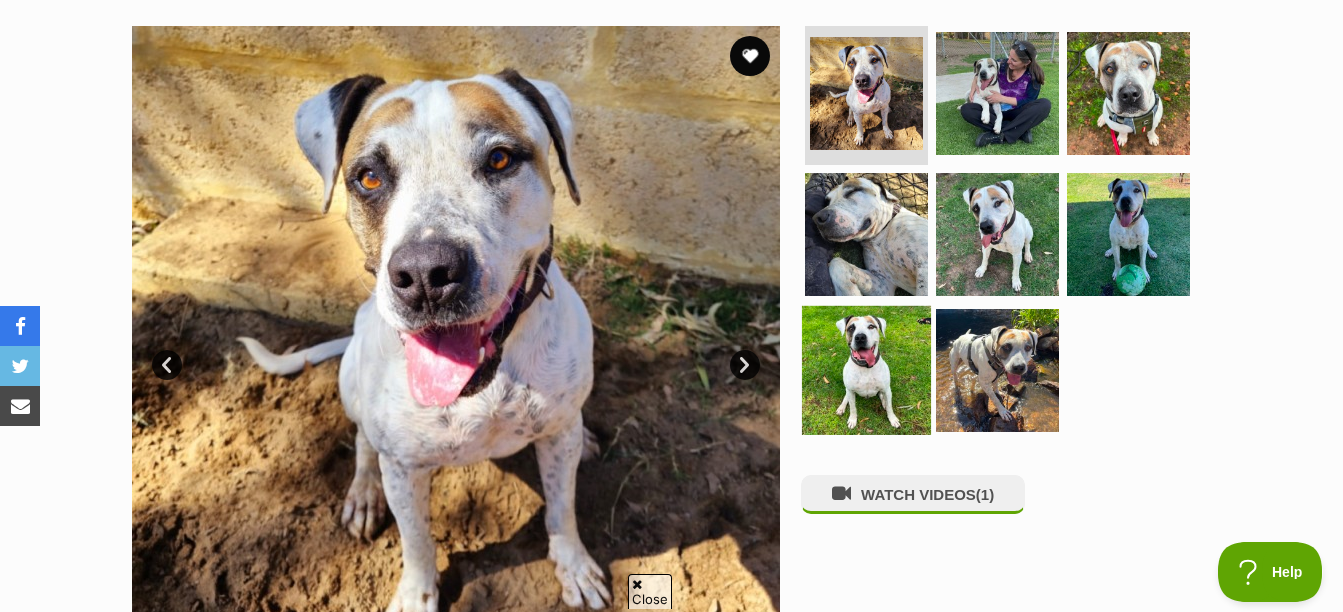 click at bounding box center [866, 370] 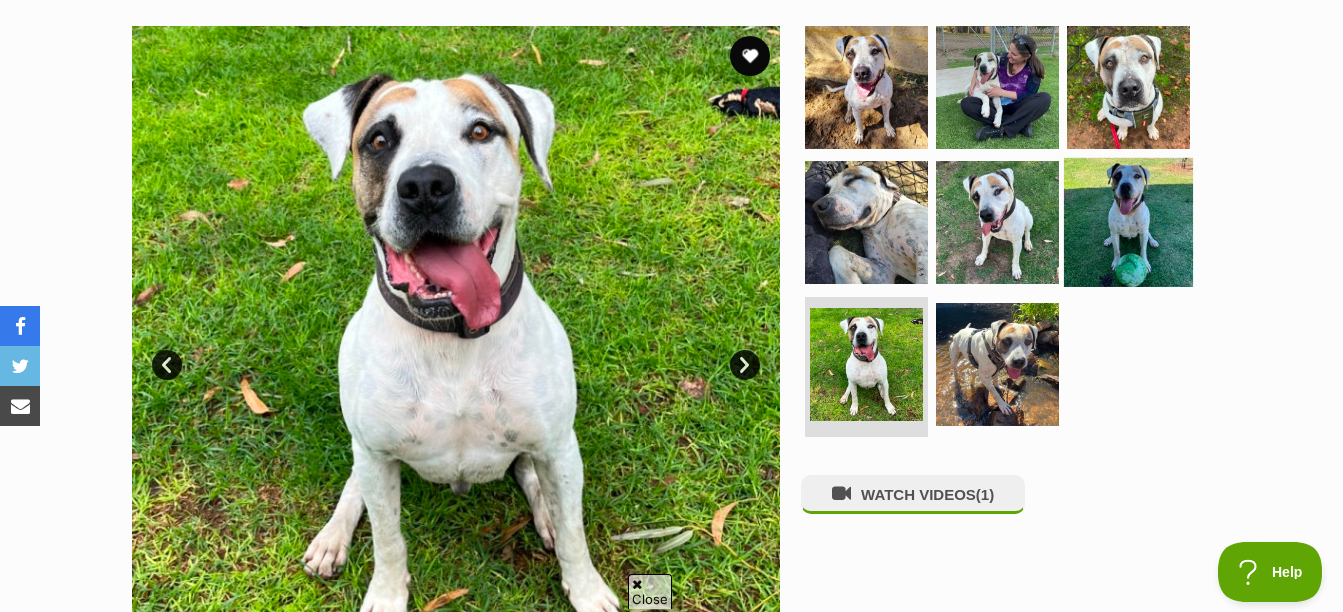 click at bounding box center (1128, 222) 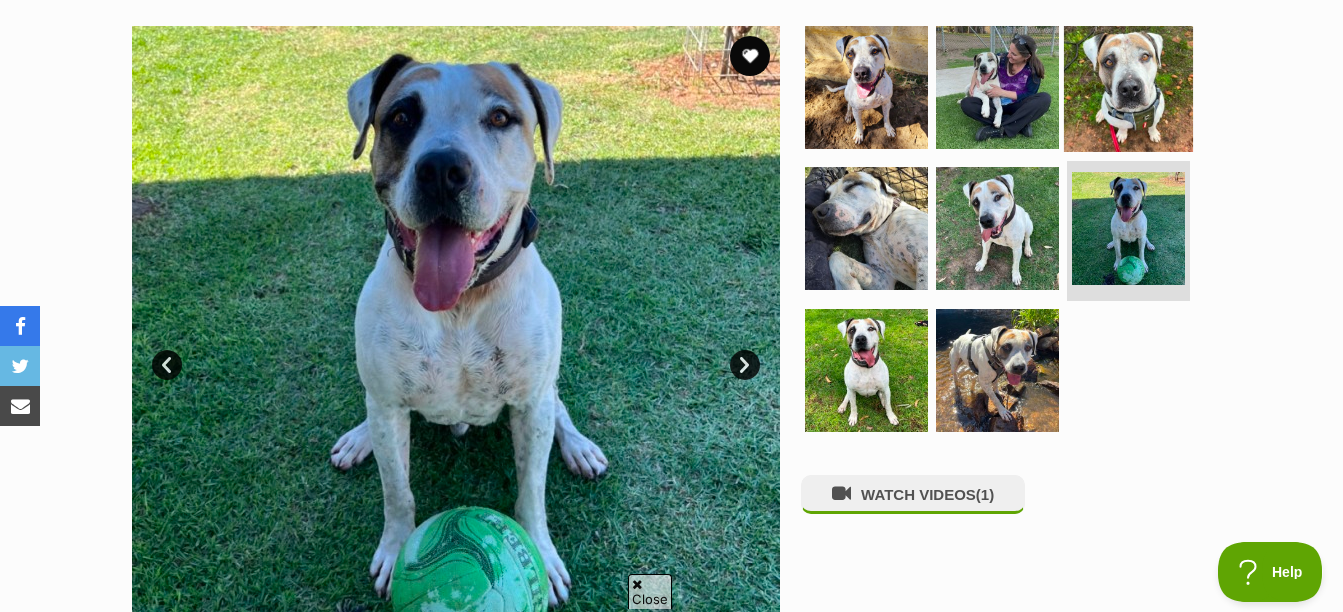 click at bounding box center (1128, 86) 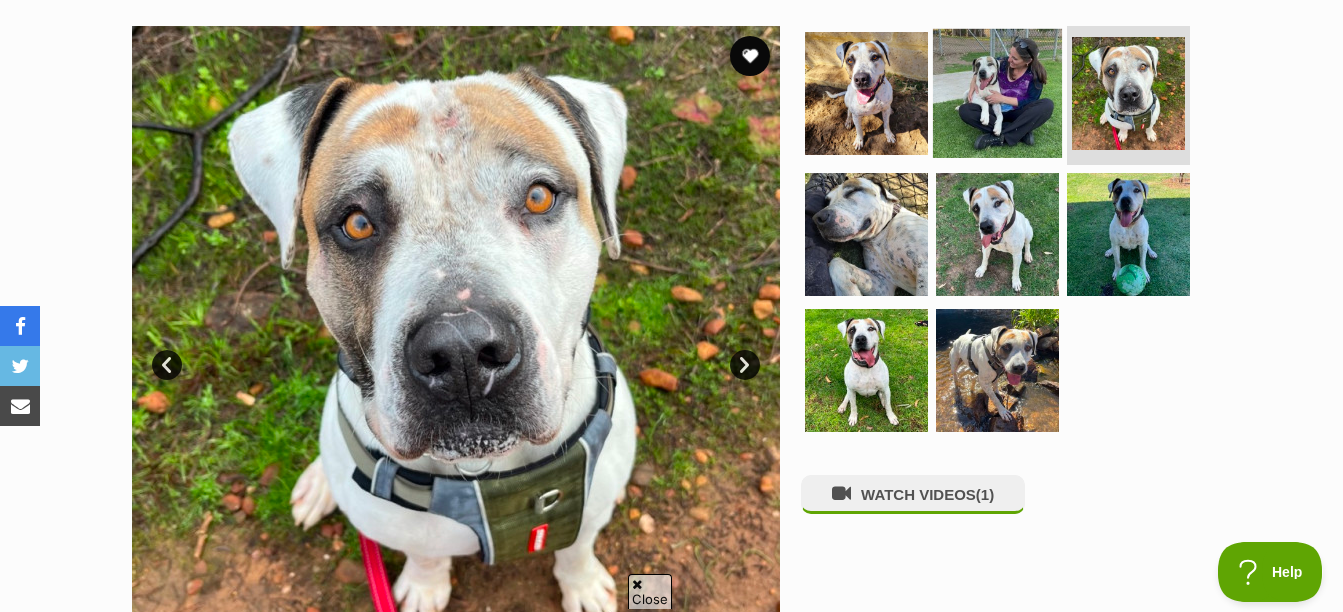 click at bounding box center (997, 92) 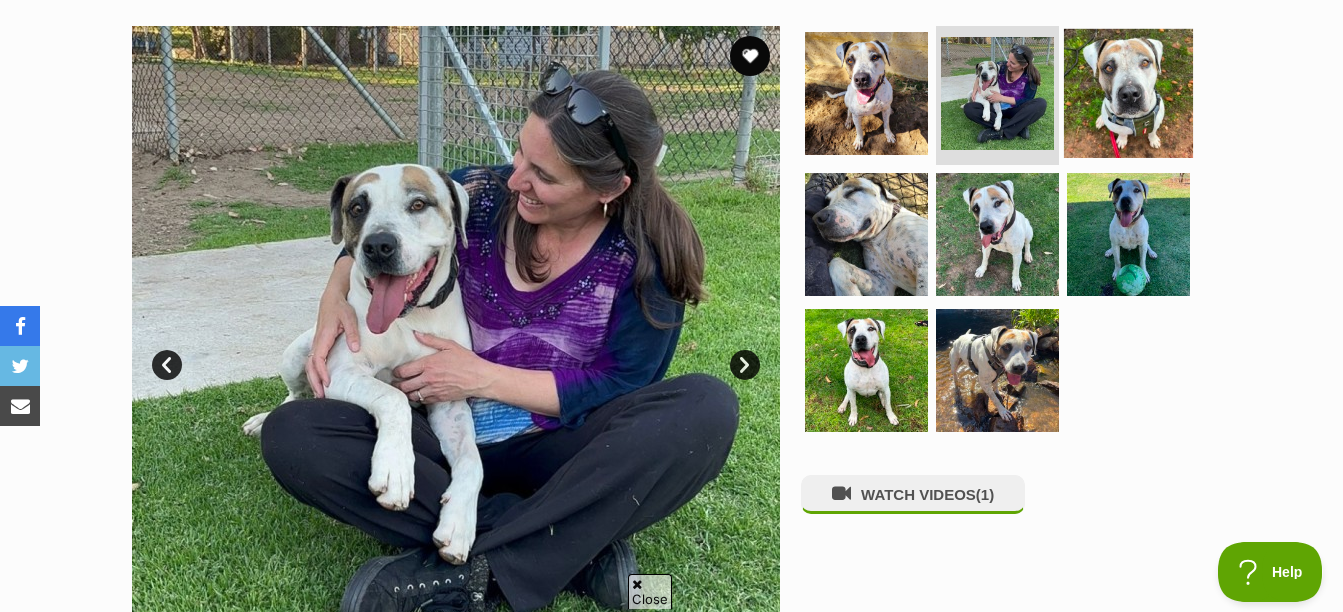 click at bounding box center (1128, 92) 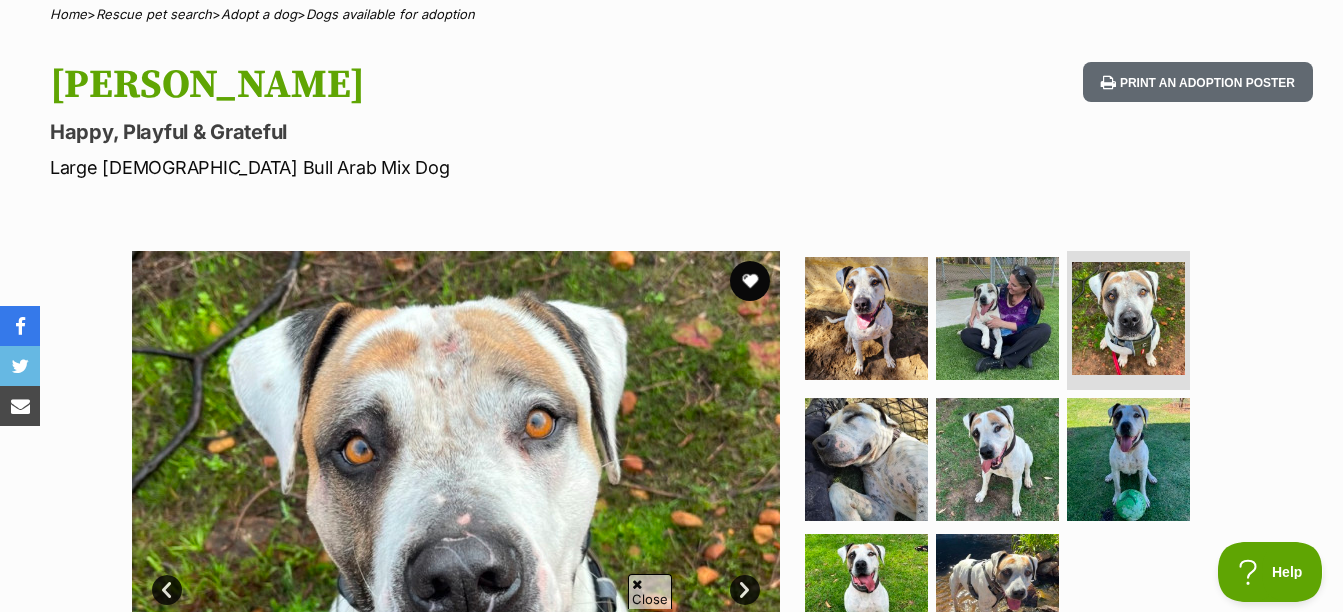 scroll, scrollTop: 154, scrollLeft: 0, axis: vertical 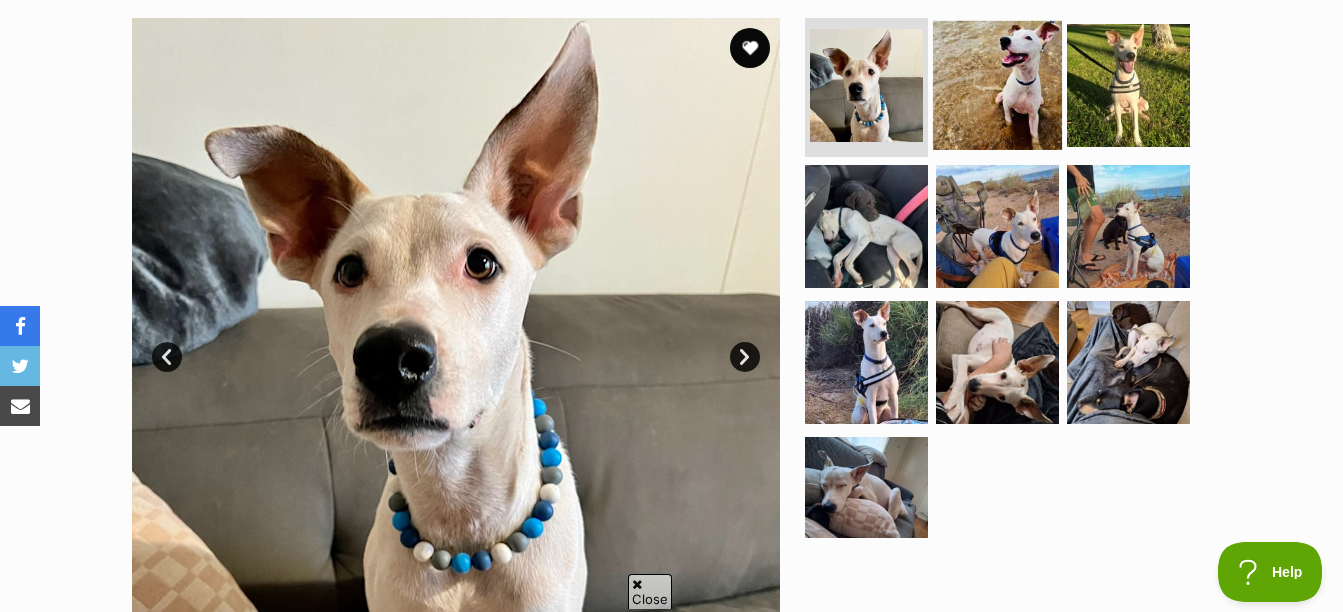 click at bounding box center (997, 84) 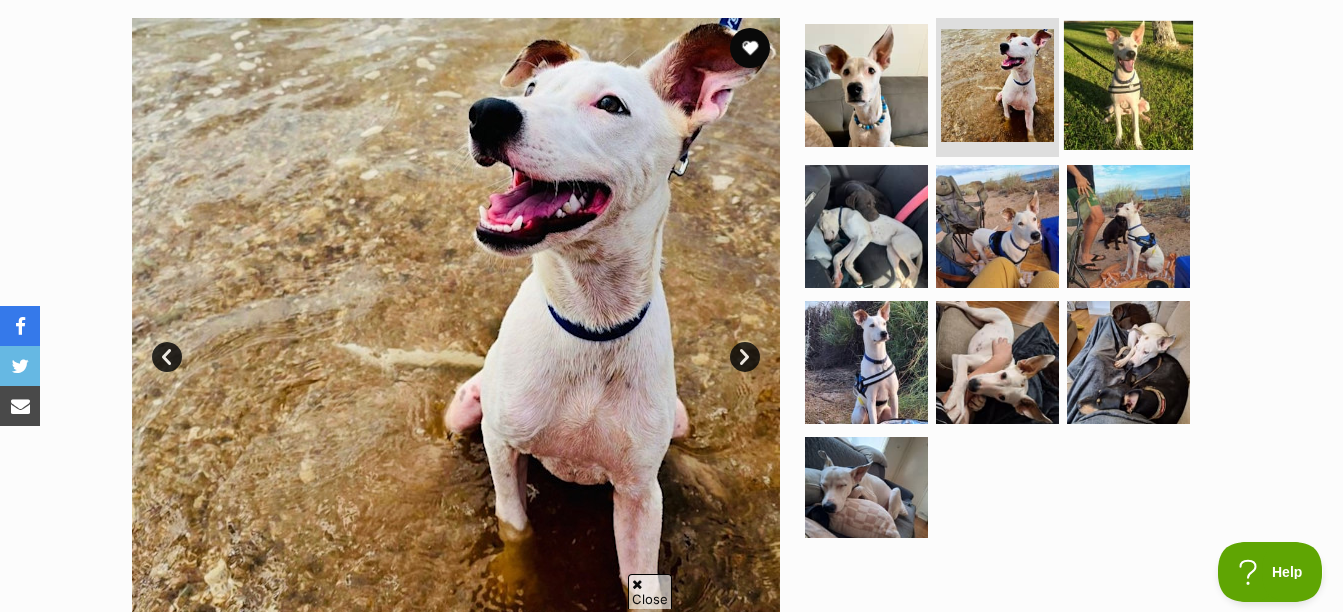 click at bounding box center (1128, 84) 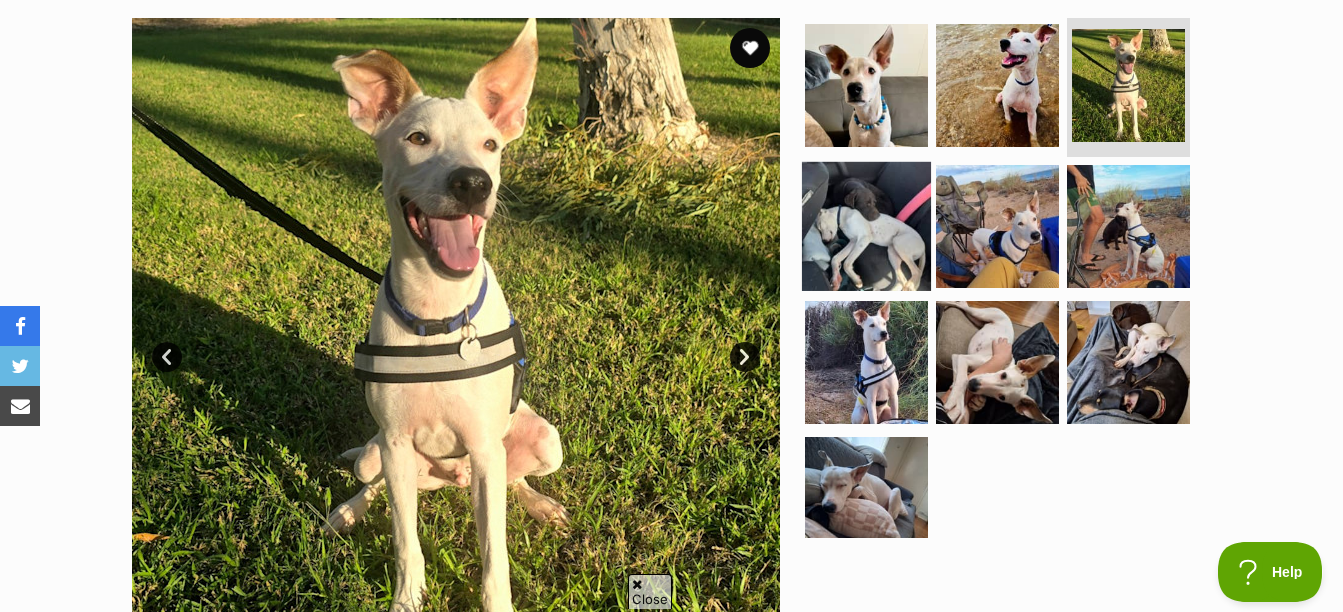 click at bounding box center [866, 226] 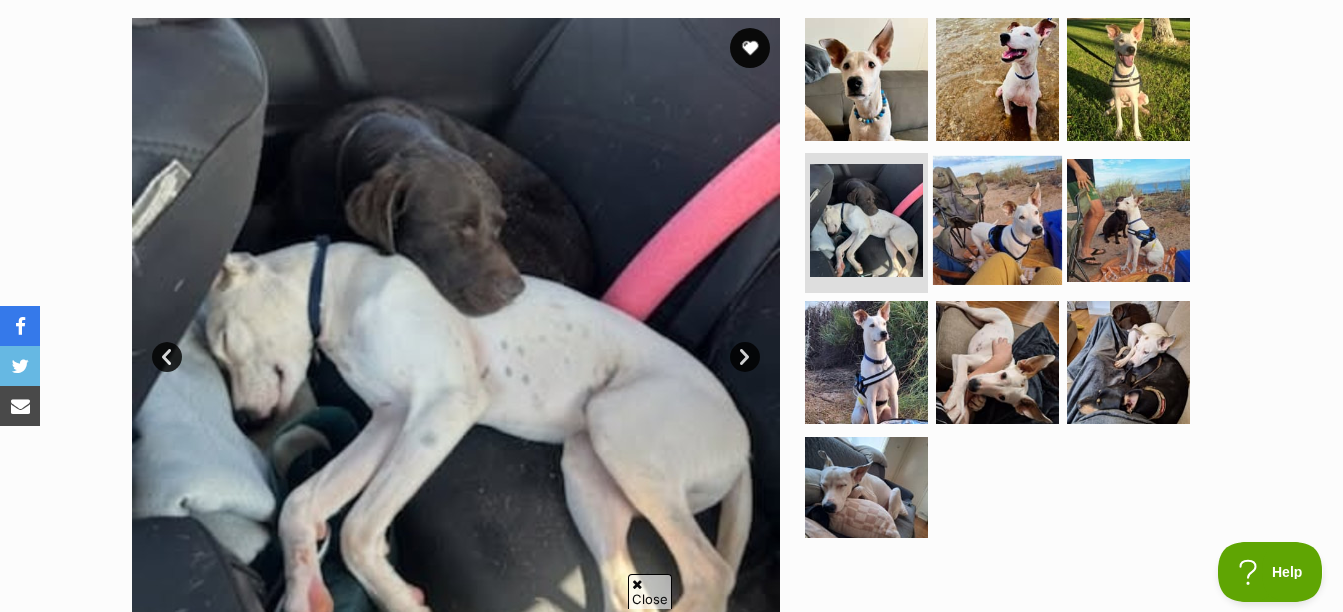 click at bounding box center (997, 220) 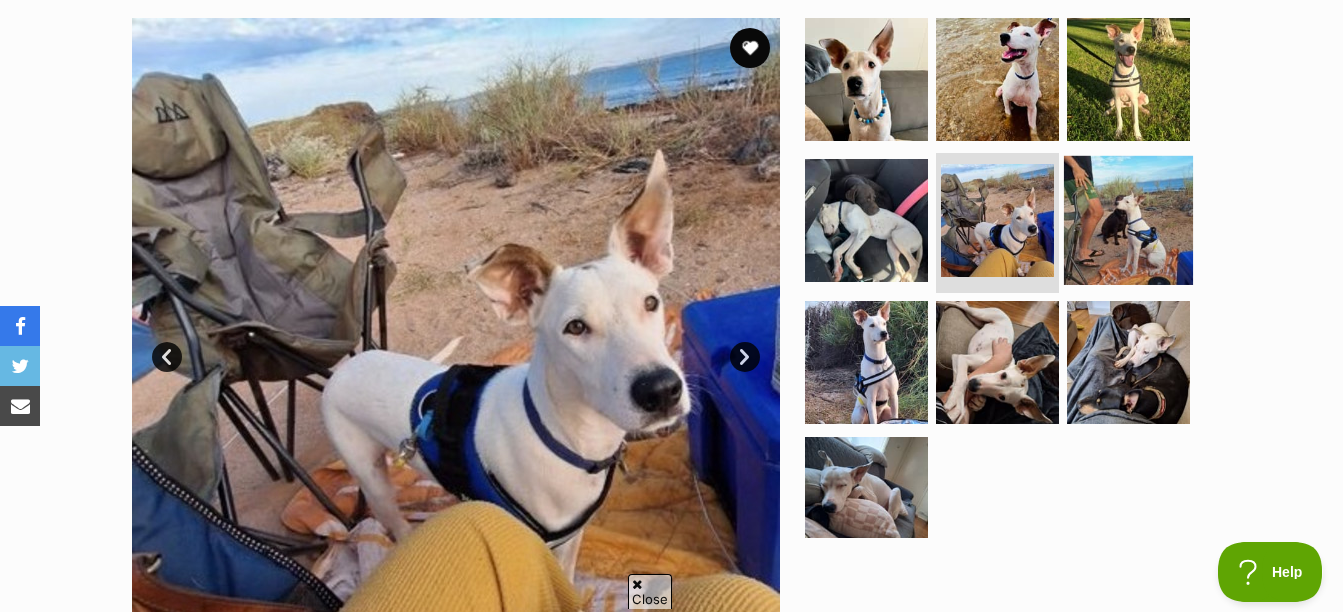 click at bounding box center [1128, 220] 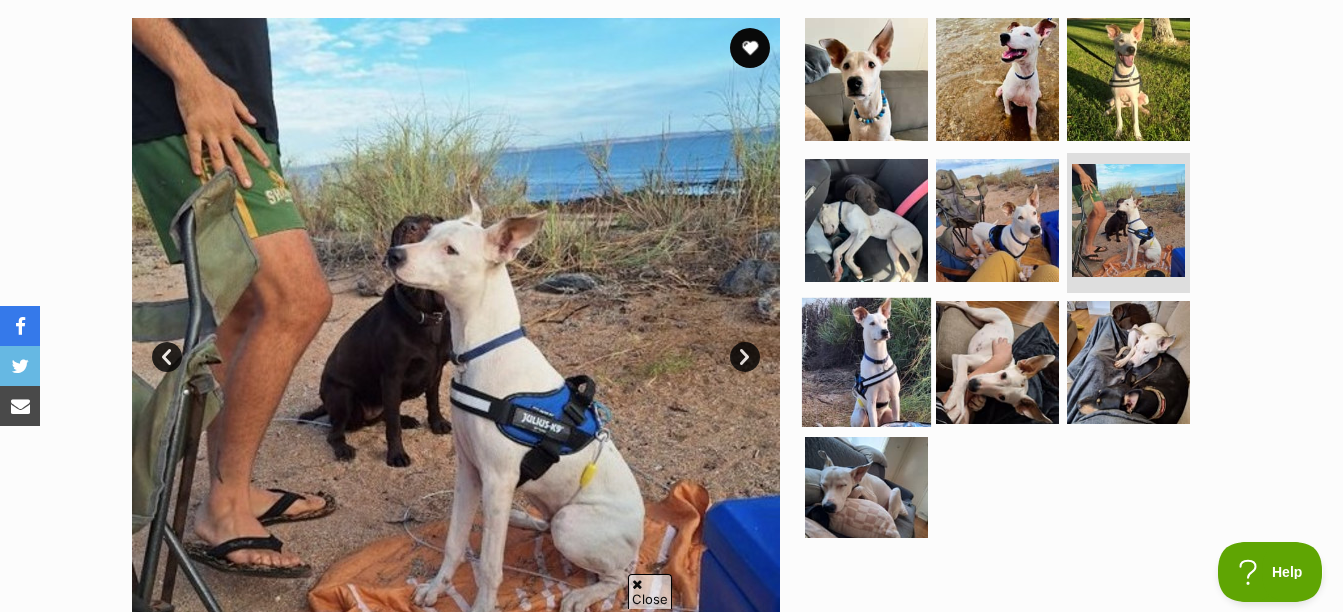 scroll, scrollTop: 41, scrollLeft: 0, axis: vertical 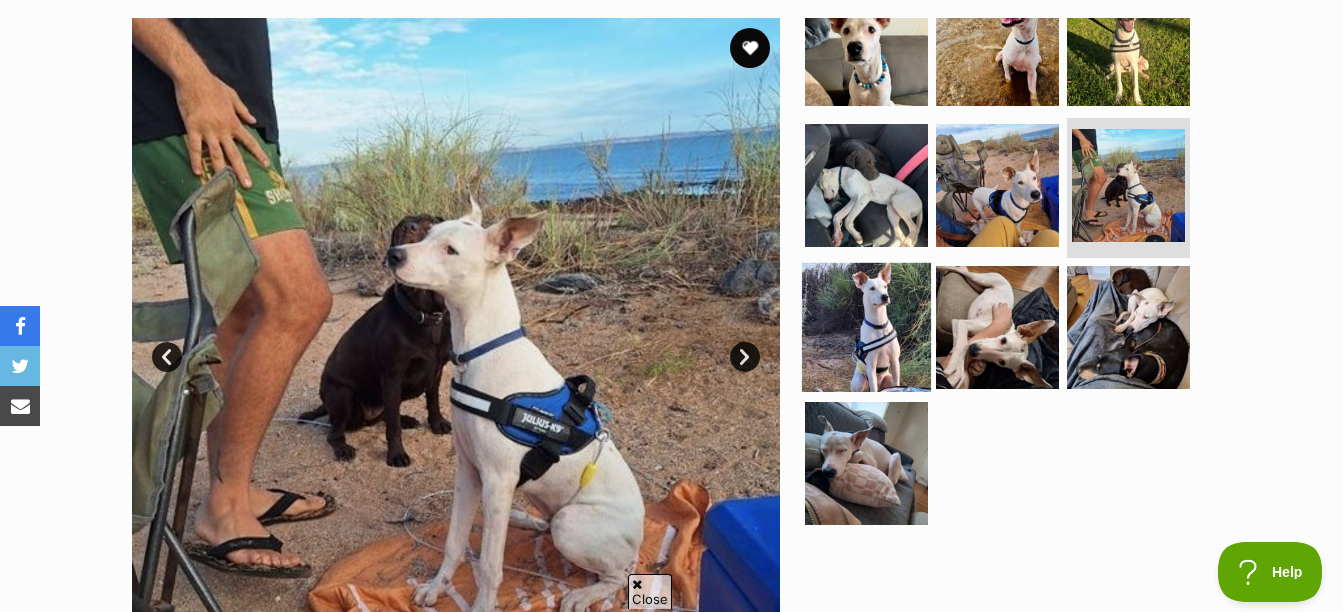 click at bounding box center (866, 327) 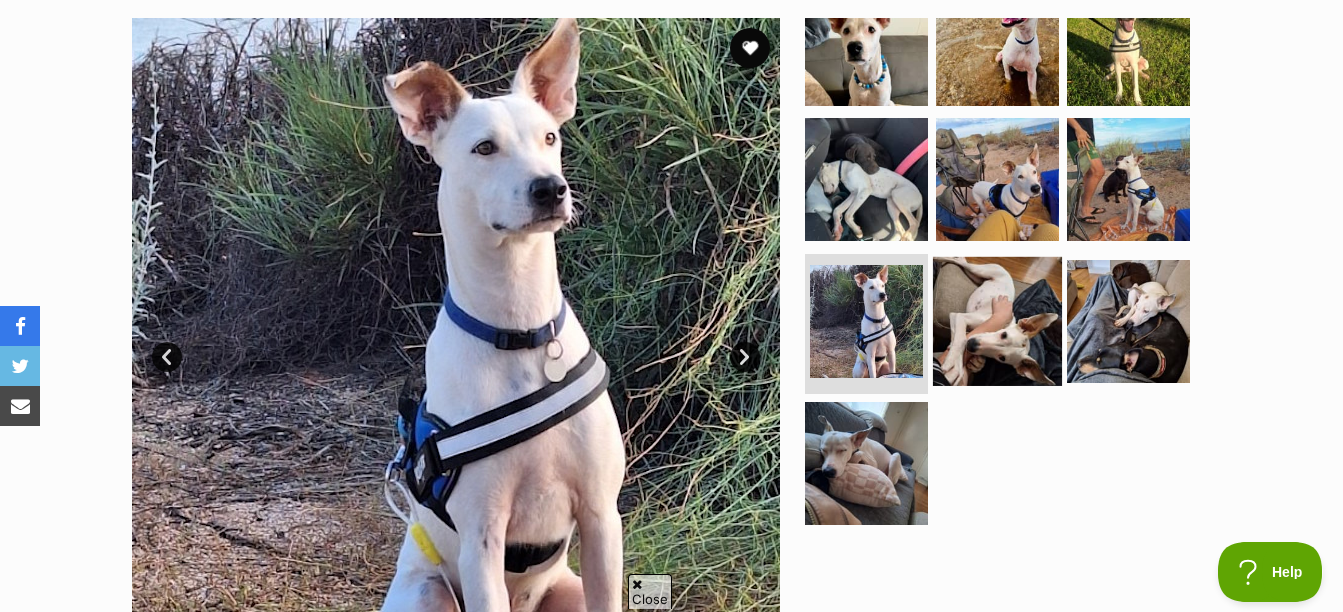 click at bounding box center [997, 321] 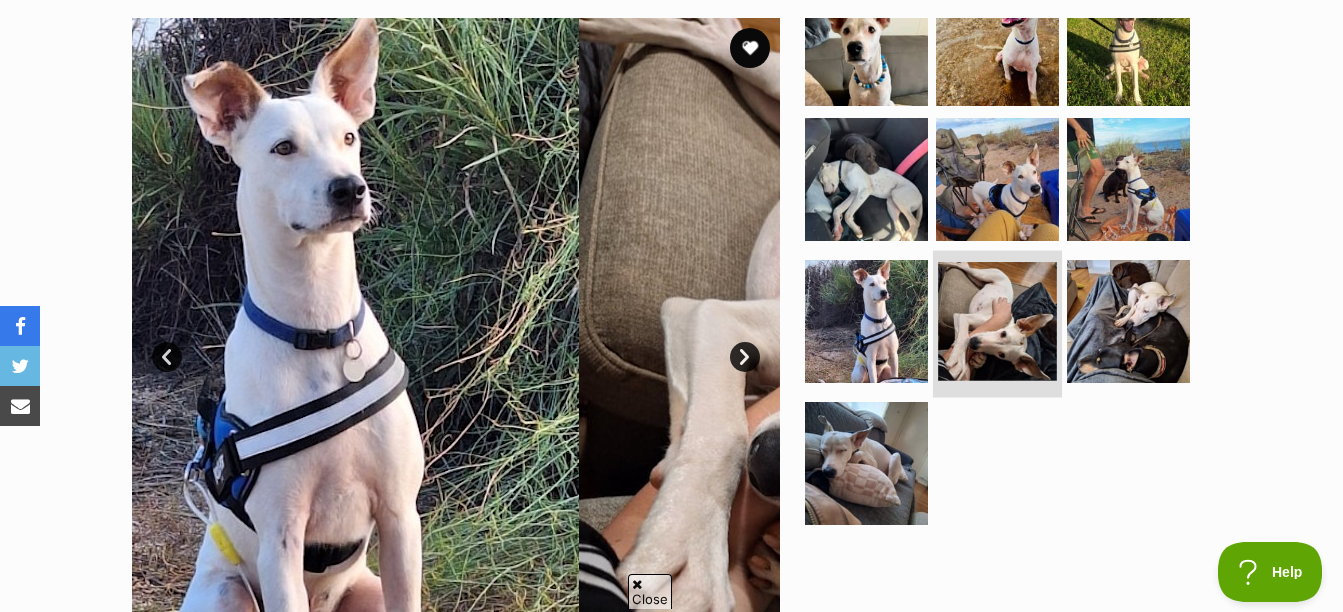 scroll, scrollTop: 41, scrollLeft: 0, axis: vertical 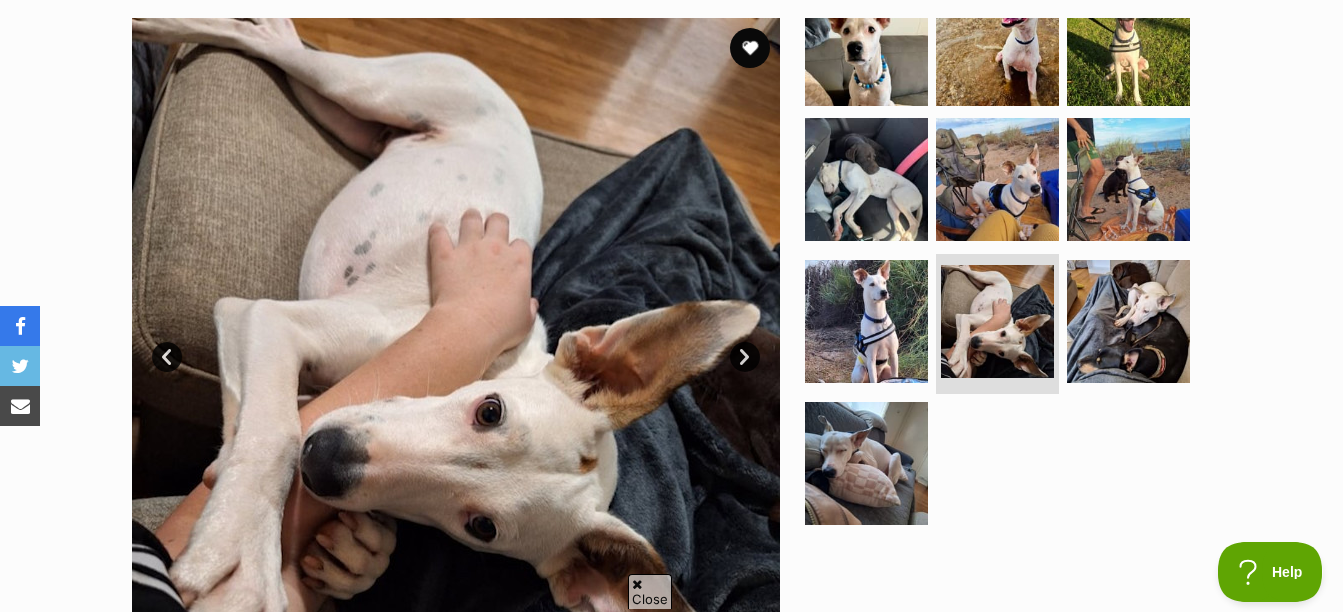 click at bounding box center (1006, 278) 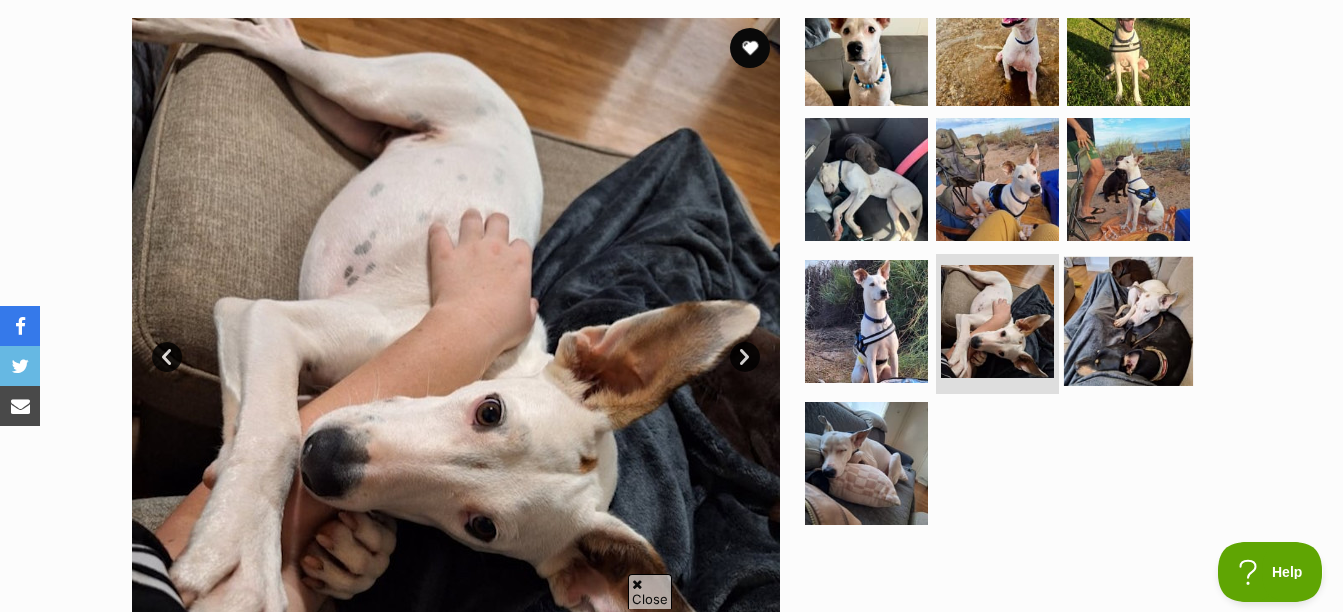 click at bounding box center (1128, 321) 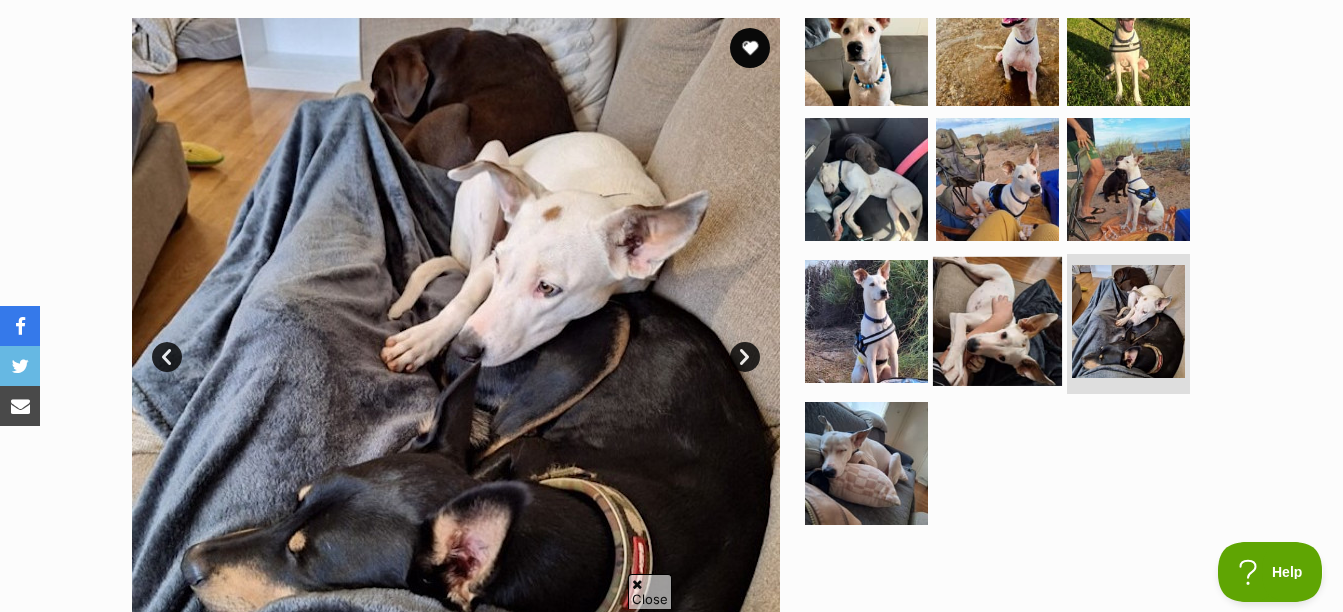 click at bounding box center (997, 379) 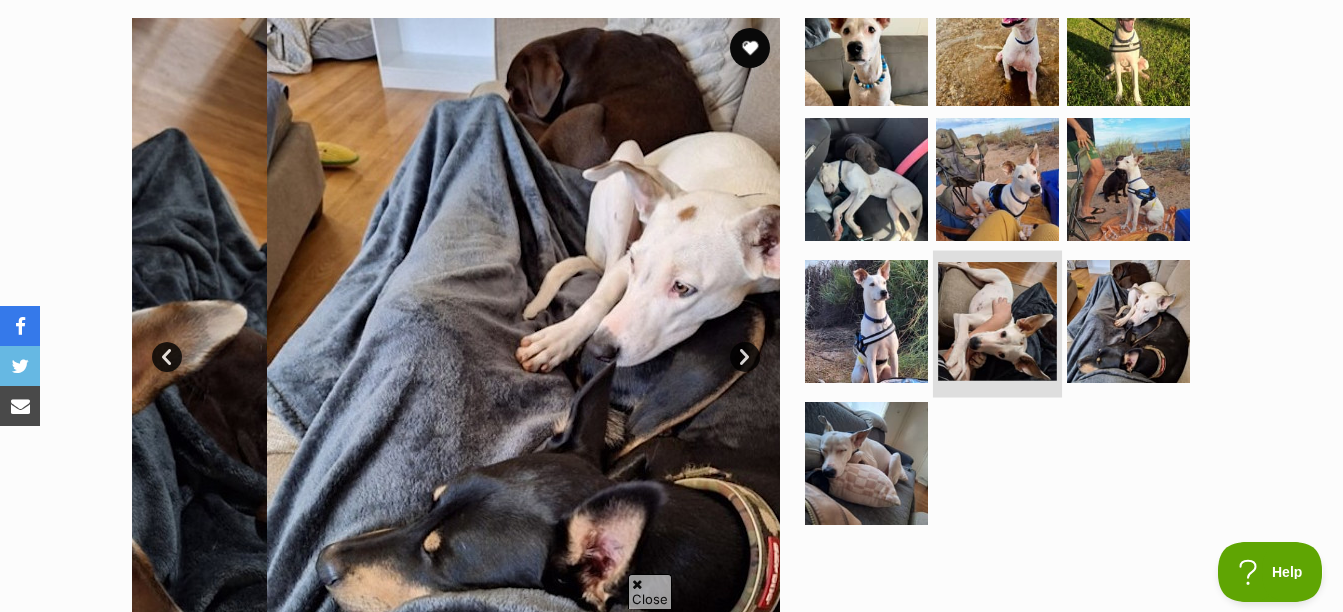 scroll, scrollTop: 41, scrollLeft: 0, axis: vertical 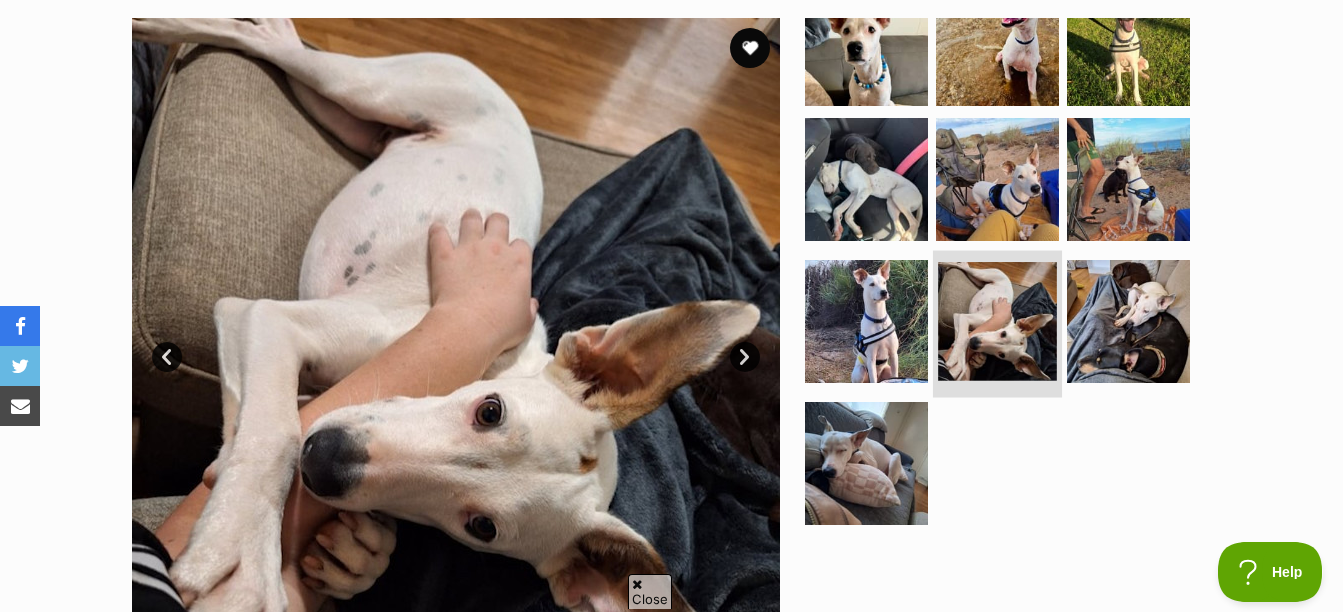 click at bounding box center (997, 324) 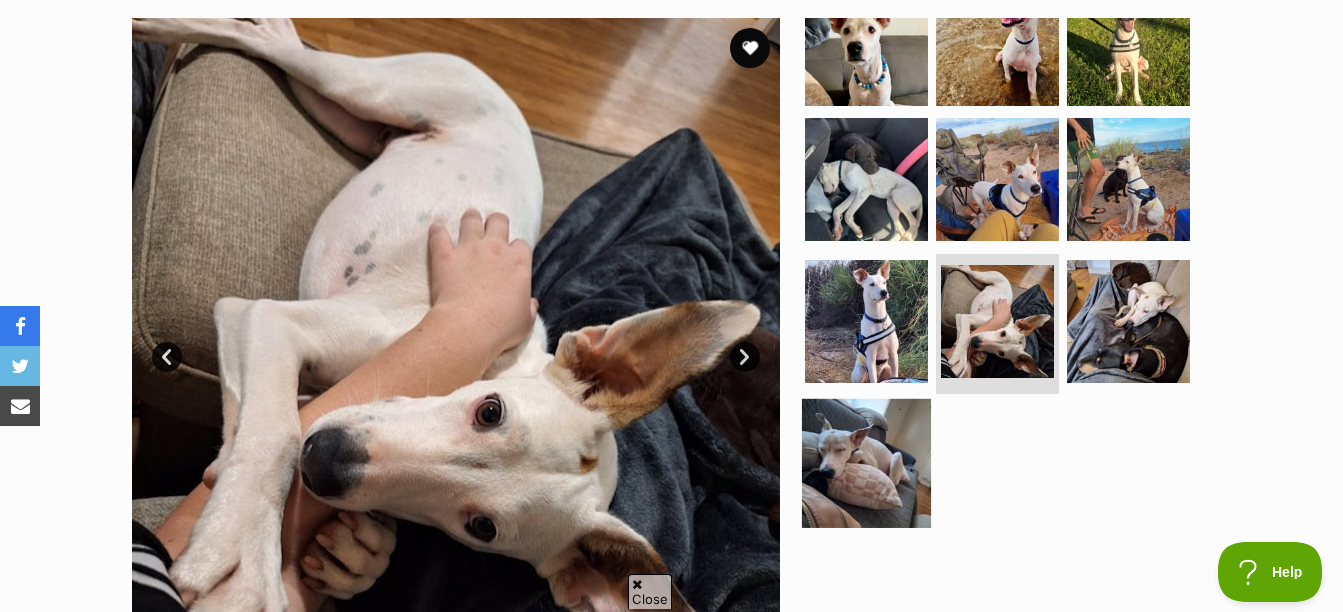 click at bounding box center (866, 463) 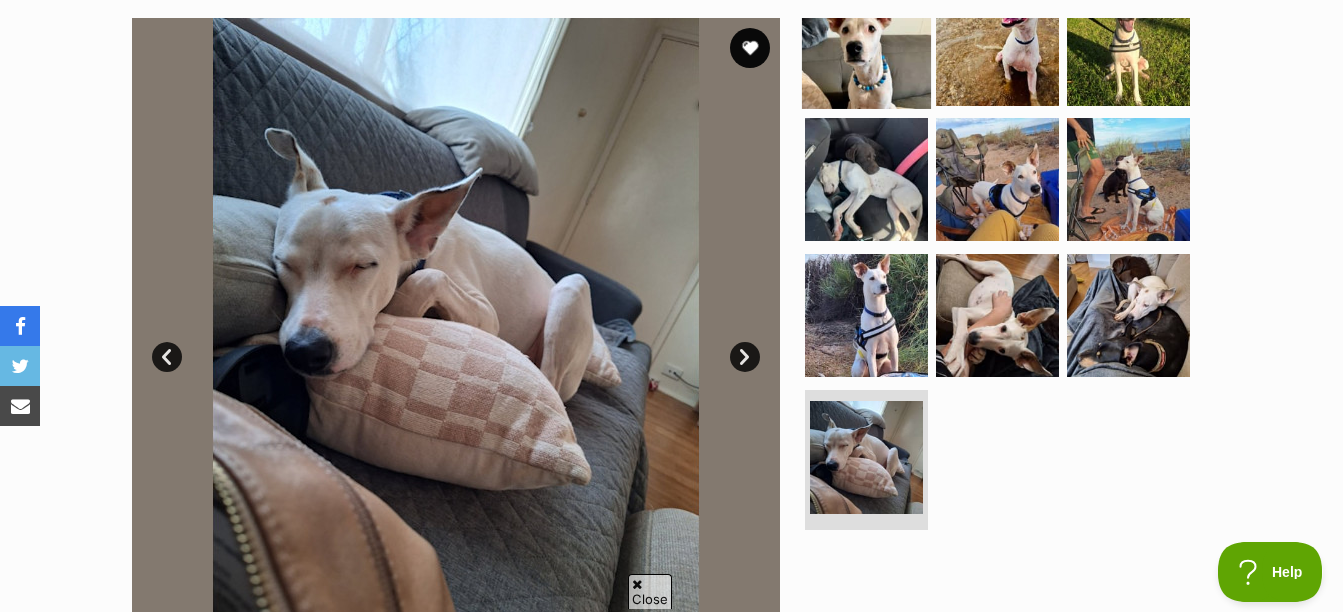click at bounding box center [866, 43] 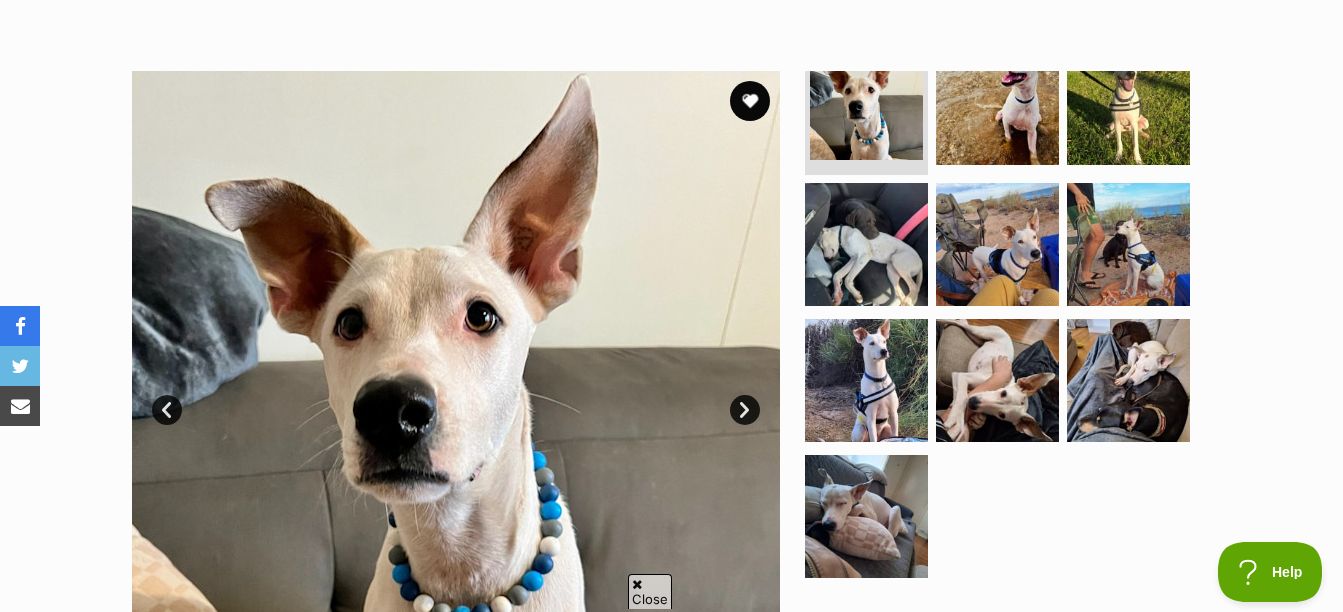 scroll, scrollTop: 266, scrollLeft: 0, axis: vertical 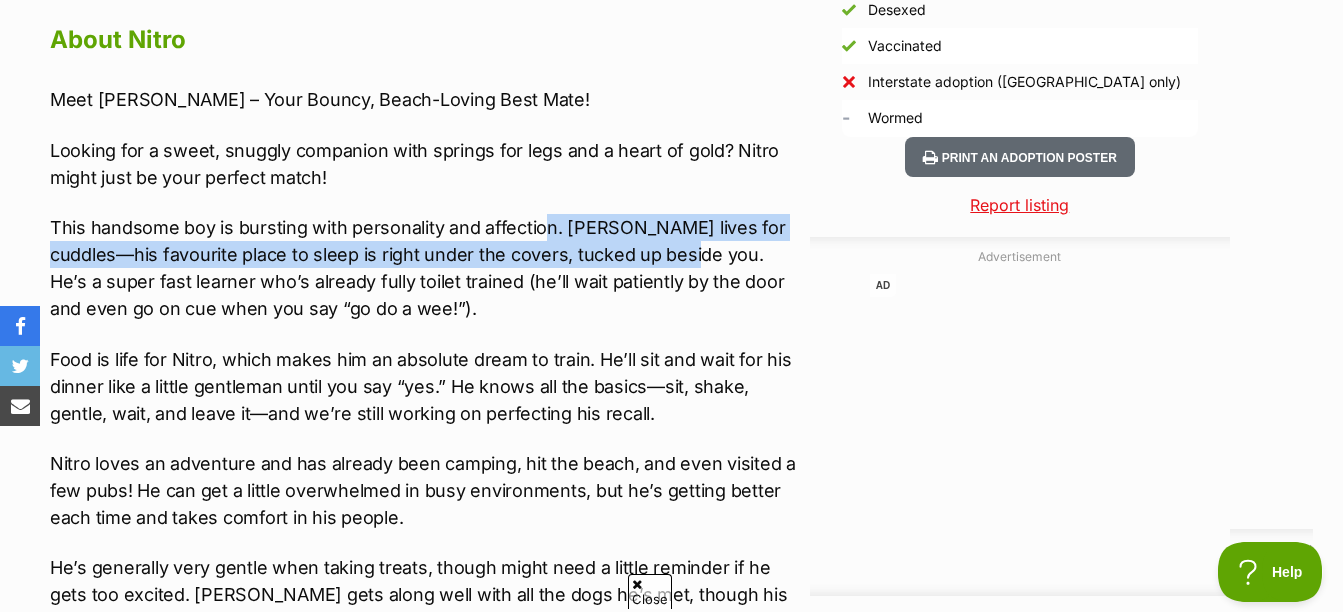 drag, startPoint x: 543, startPoint y: 215, endPoint x: 644, endPoint y: 259, distance: 110.16805 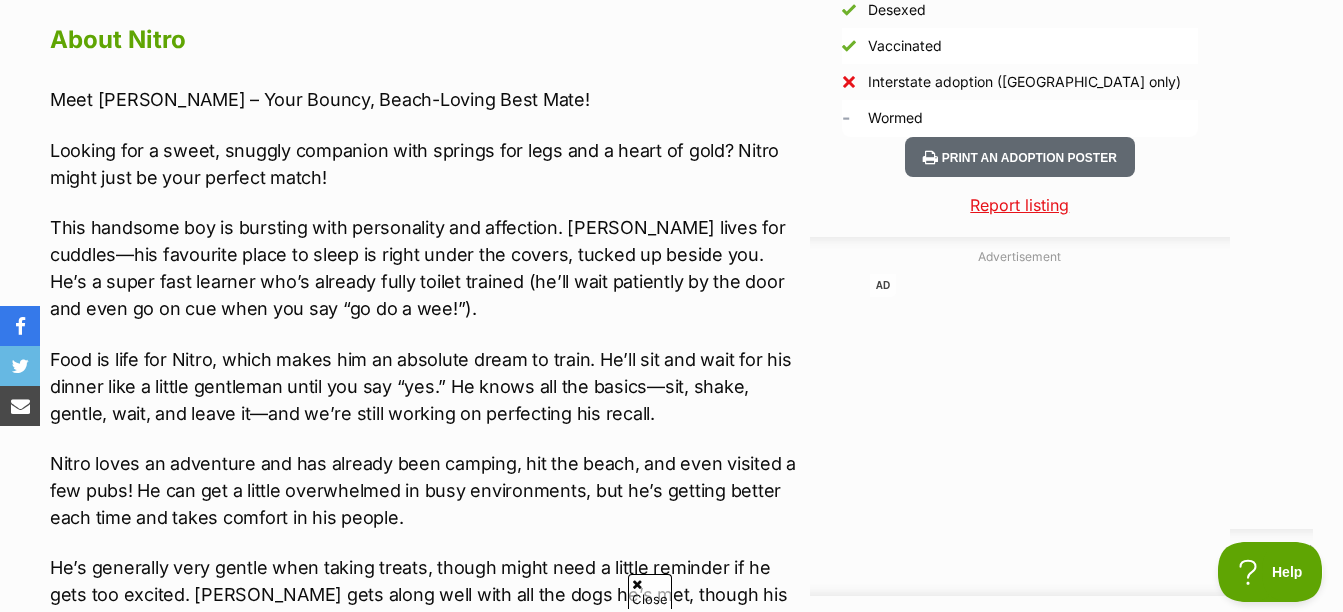 click on "This handsome boy is bursting with personality and affection. Nitro lives for cuddles—his favourite place to sleep is right under the covers, tucked up beside you. He’s a super fast learner who’s already fully toilet trained (he’ll wait patiently by the door and even go on cue when you say “go do a wee!”)." at bounding box center [425, 268] 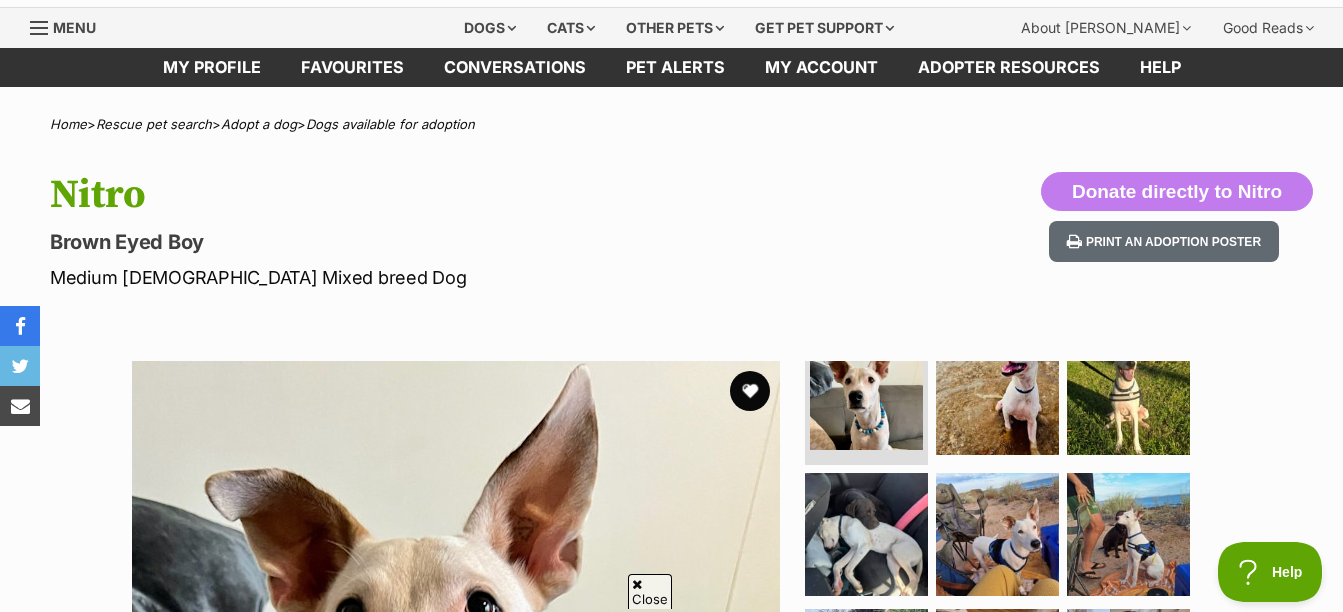 scroll, scrollTop: 0, scrollLeft: 0, axis: both 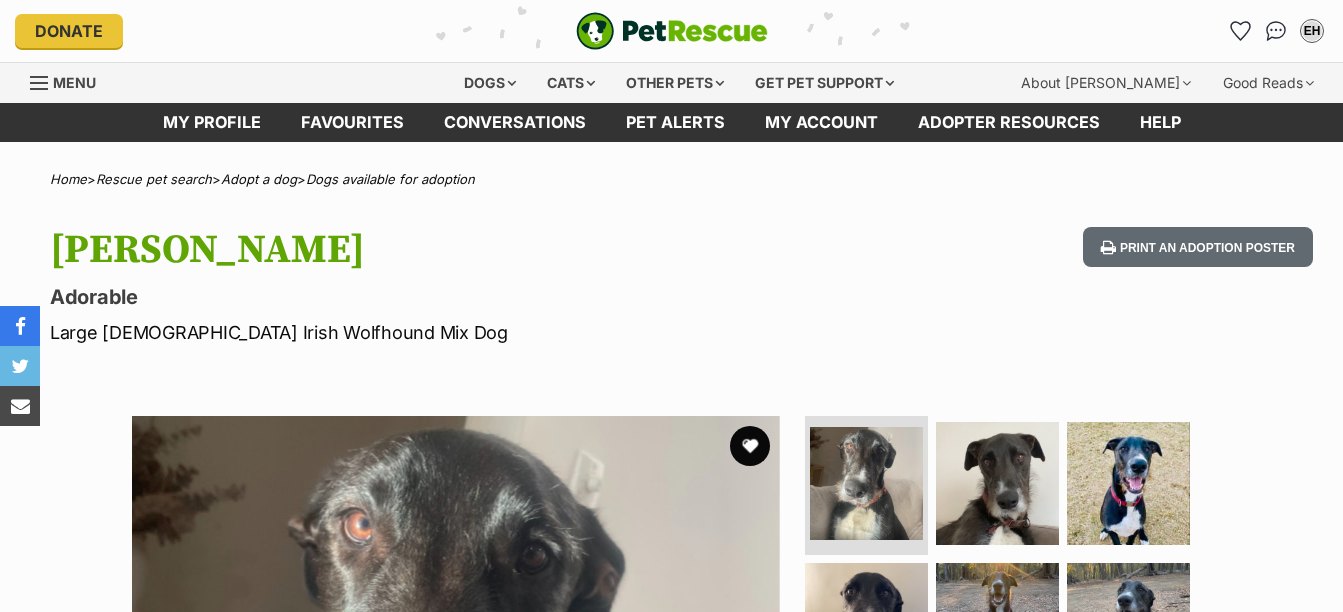 click on "[PERSON_NAME]
Adorable
Large [DEMOGRAPHIC_DATA] Irish Wolfhound Mix Dog
Print an adoption poster" at bounding box center (671, 286) 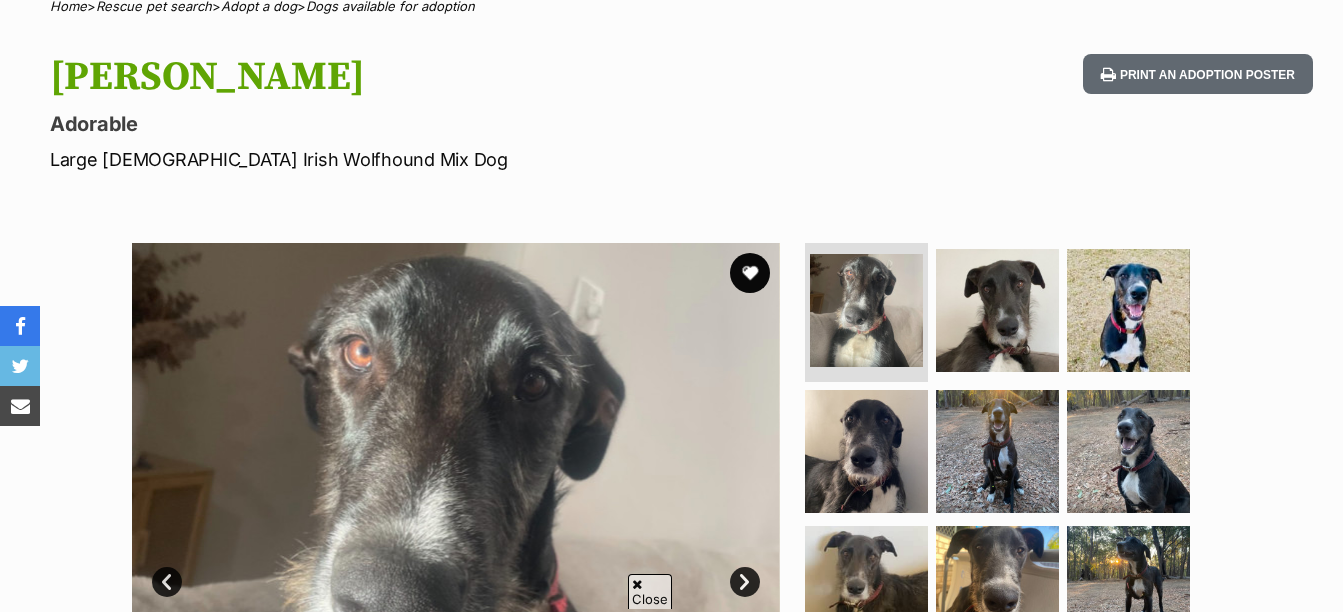 scroll, scrollTop: 241, scrollLeft: 0, axis: vertical 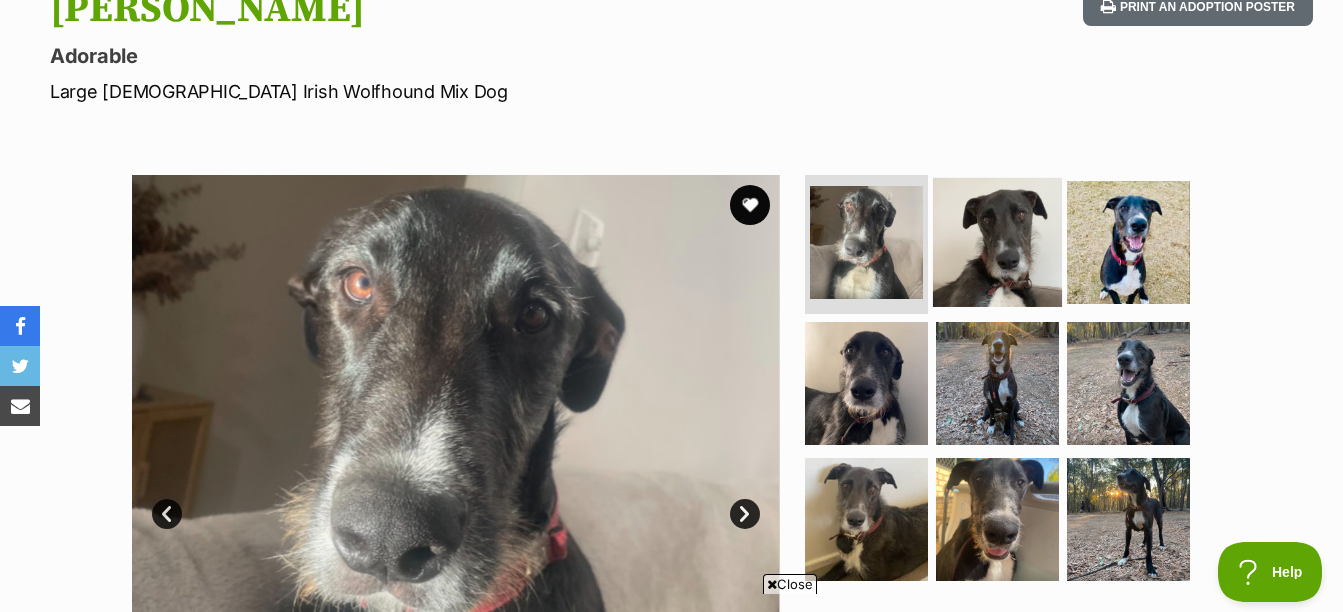 click at bounding box center (997, 241) 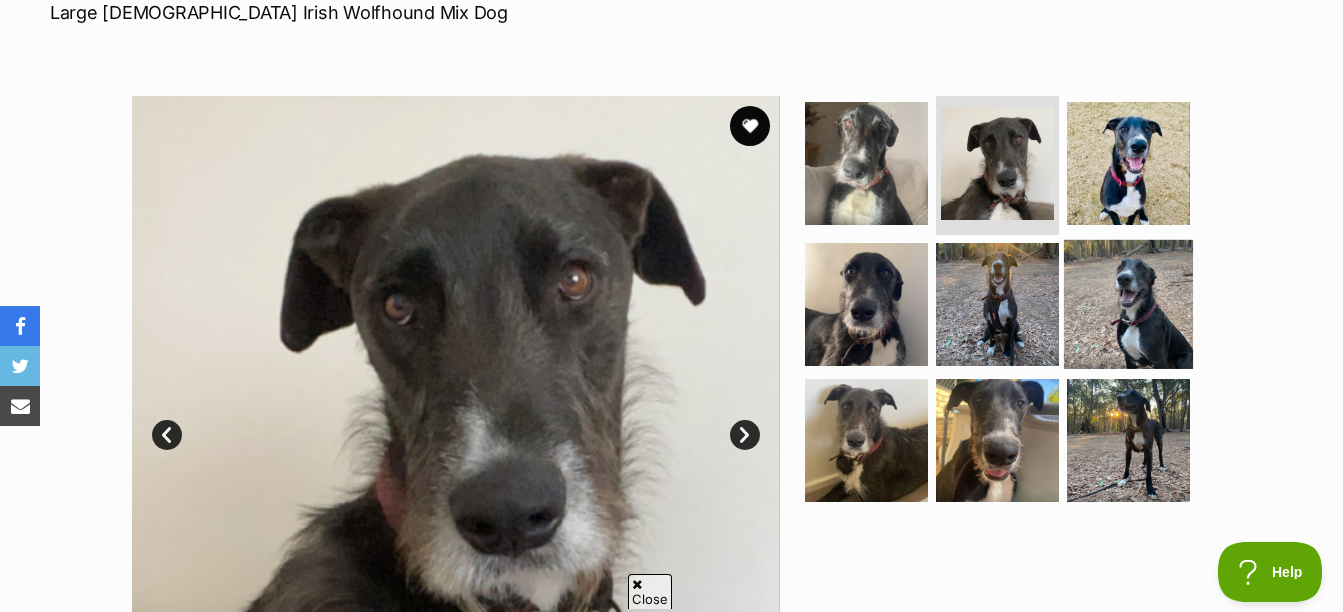 scroll, scrollTop: 381, scrollLeft: 0, axis: vertical 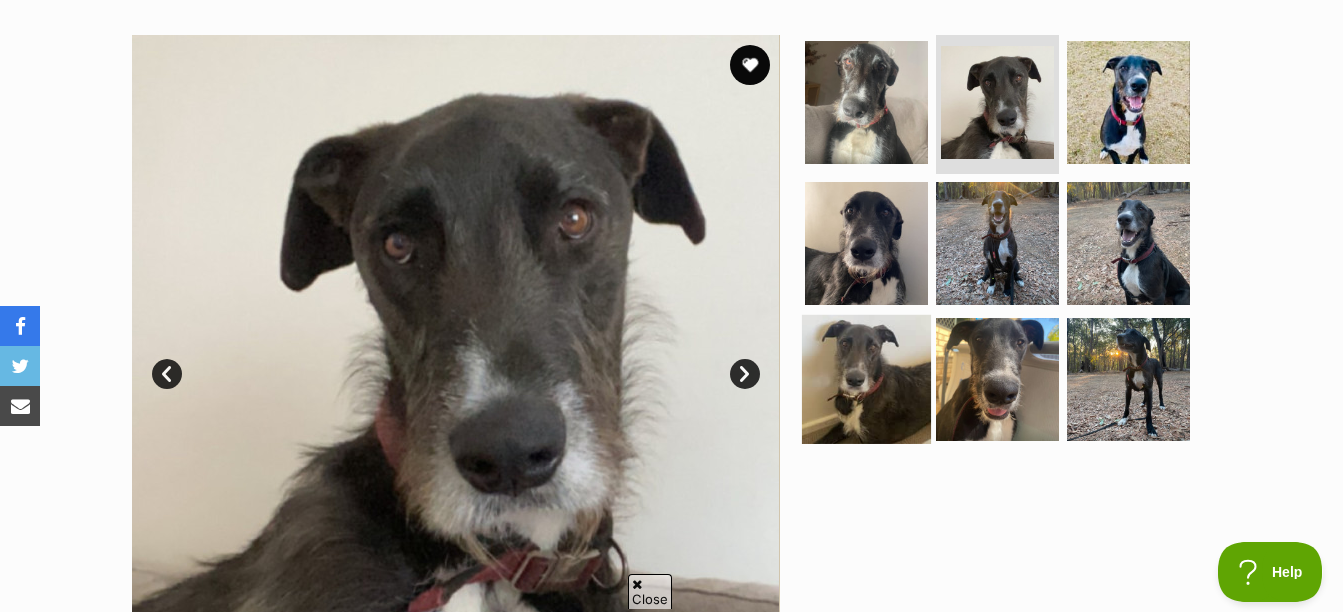 click at bounding box center [866, 379] 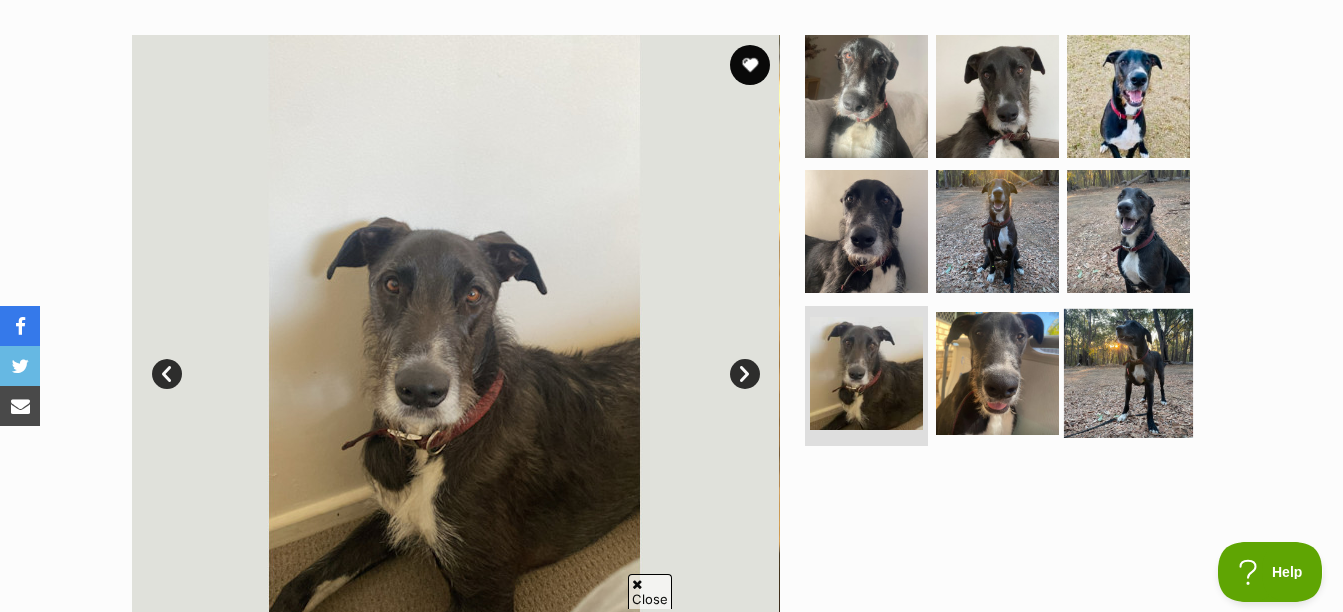 click at bounding box center [1128, 373] 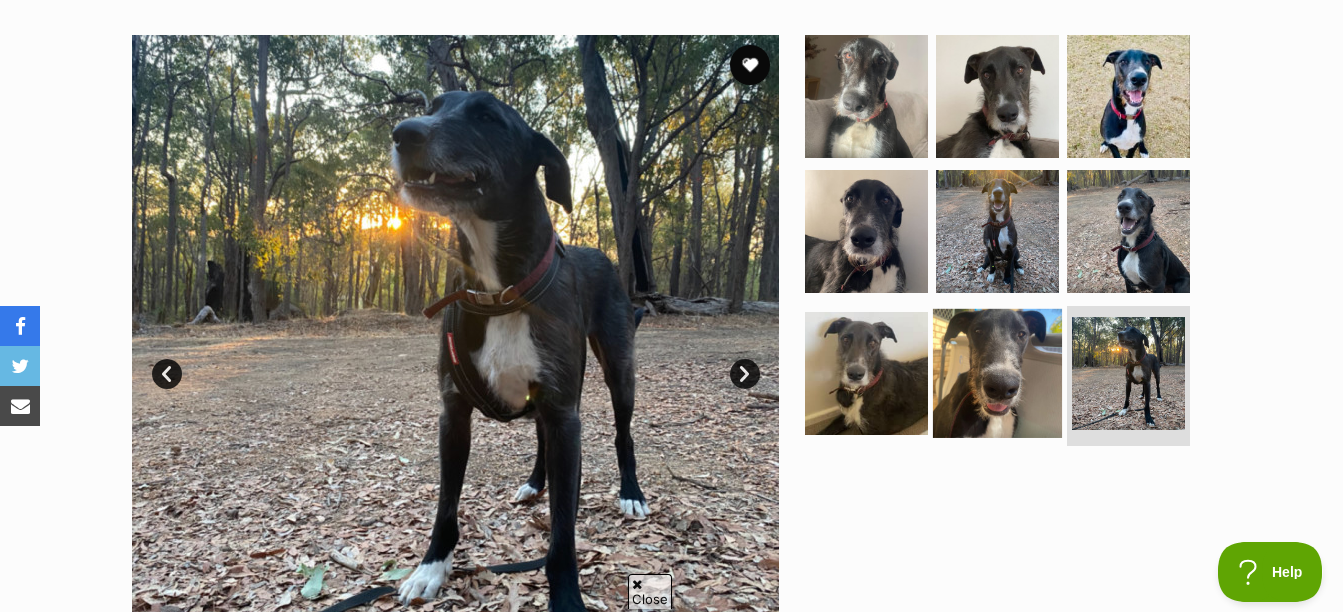 click at bounding box center (997, 373) 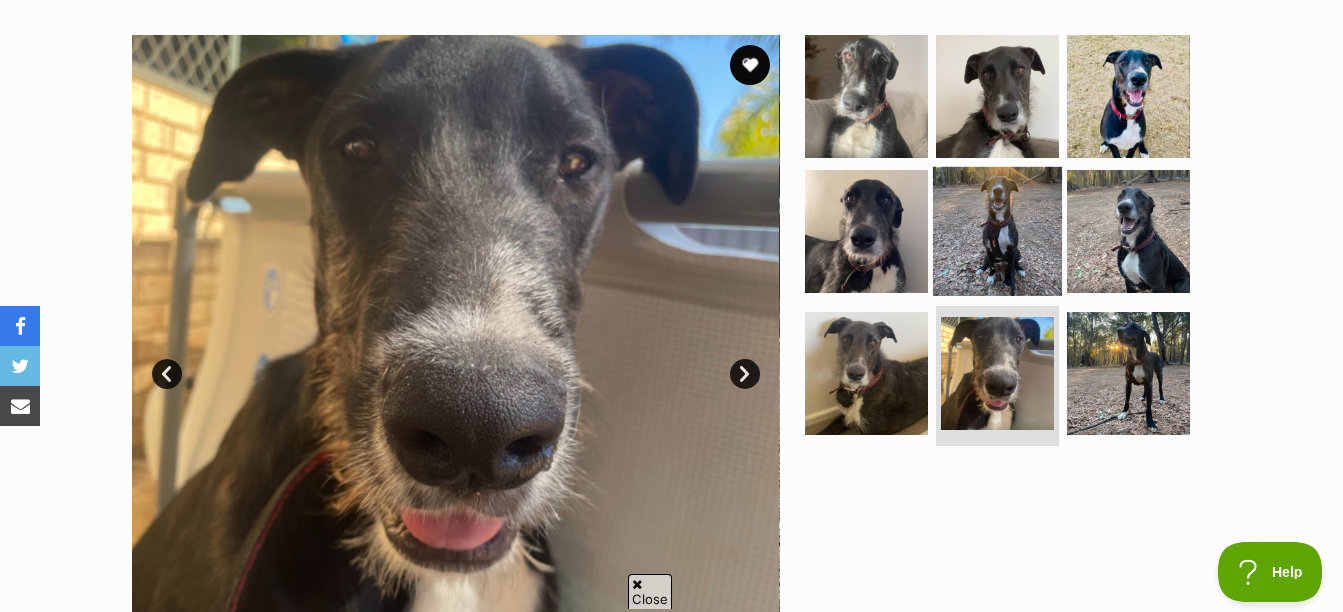 click at bounding box center (997, 231) 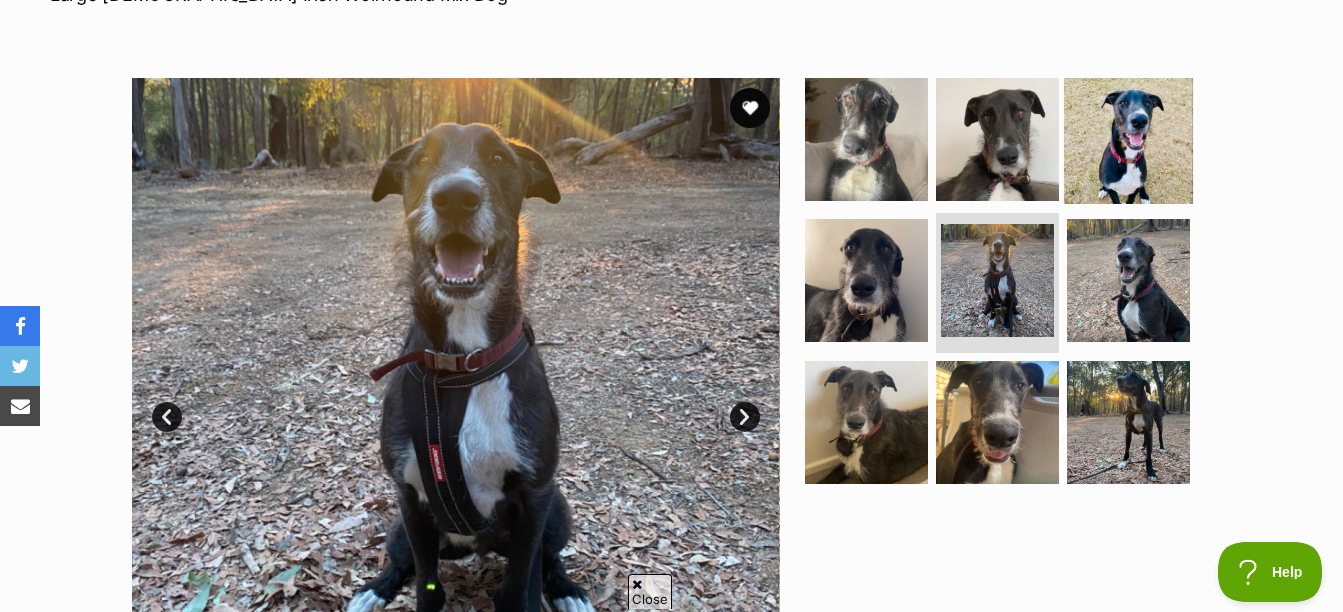scroll, scrollTop: 343, scrollLeft: 0, axis: vertical 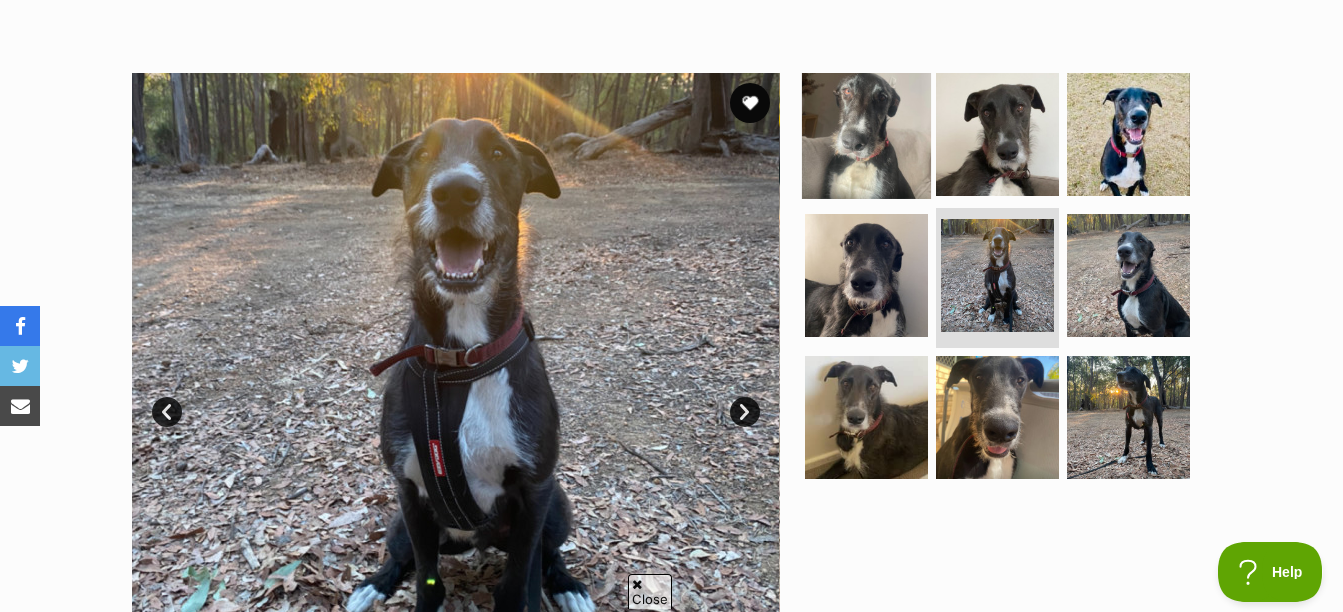 click at bounding box center [866, 133] 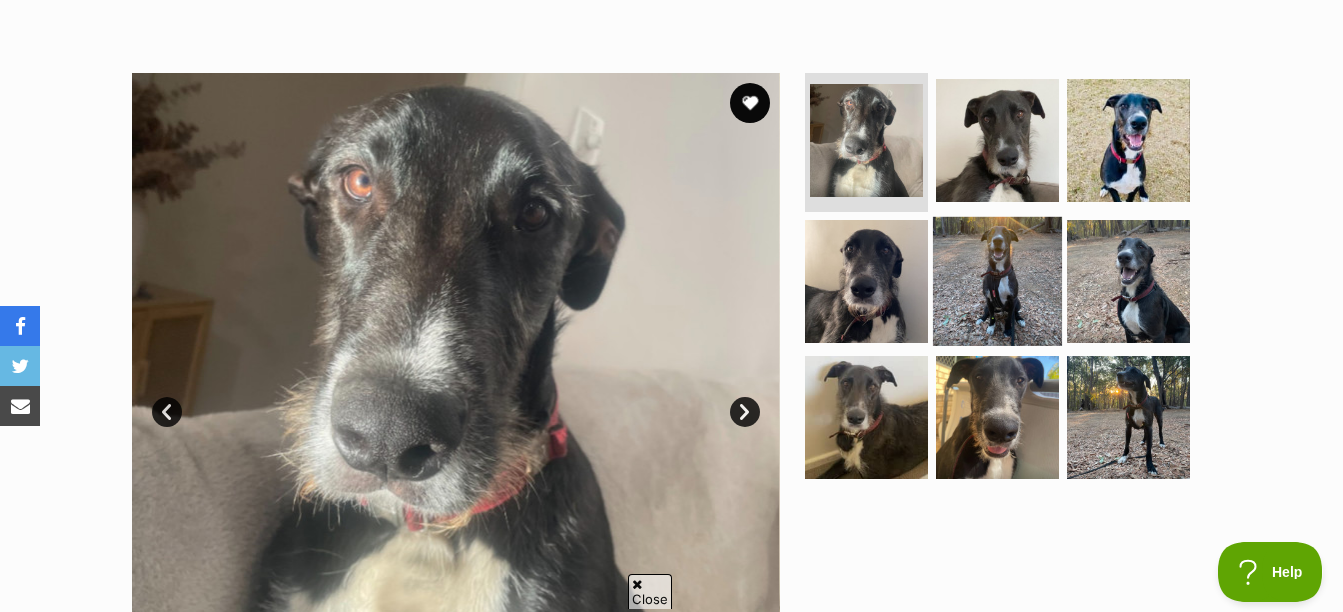 click at bounding box center [997, 281] 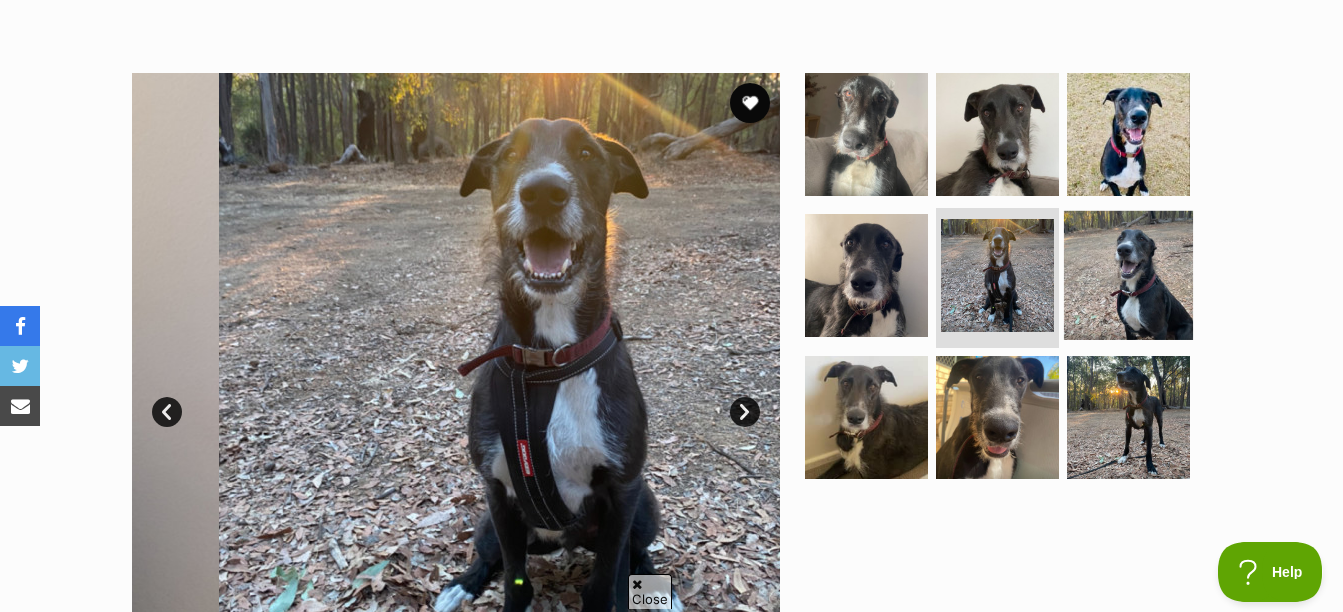 click at bounding box center [1128, 275] 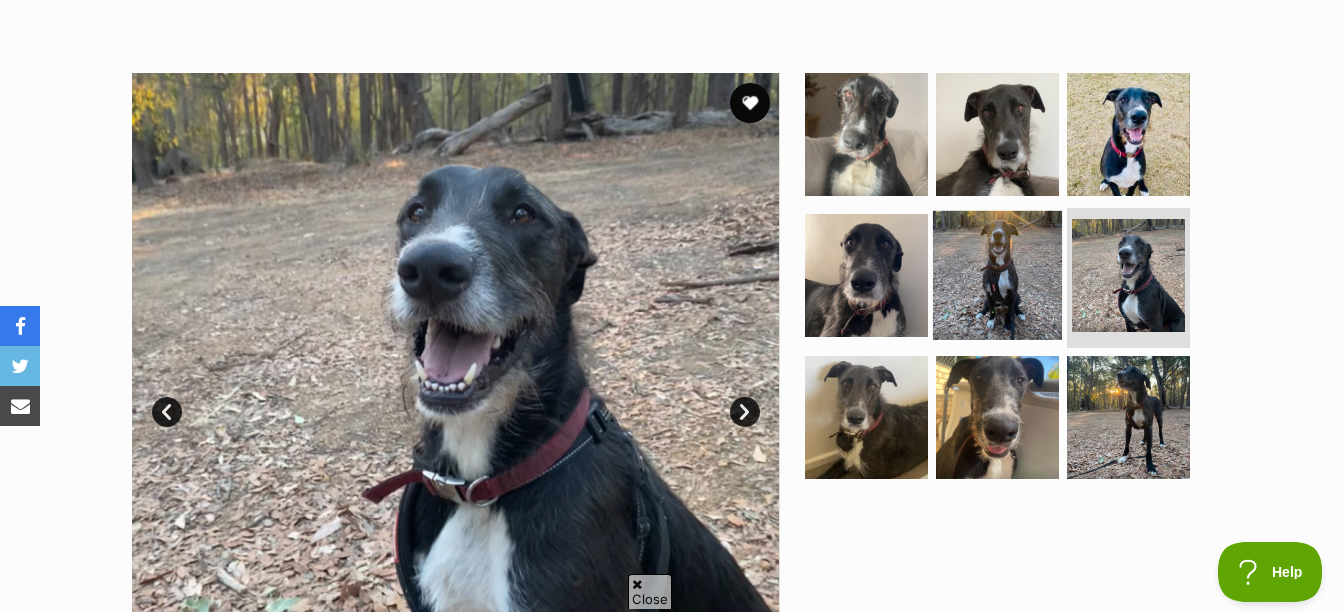 click at bounding box center (997, 275) 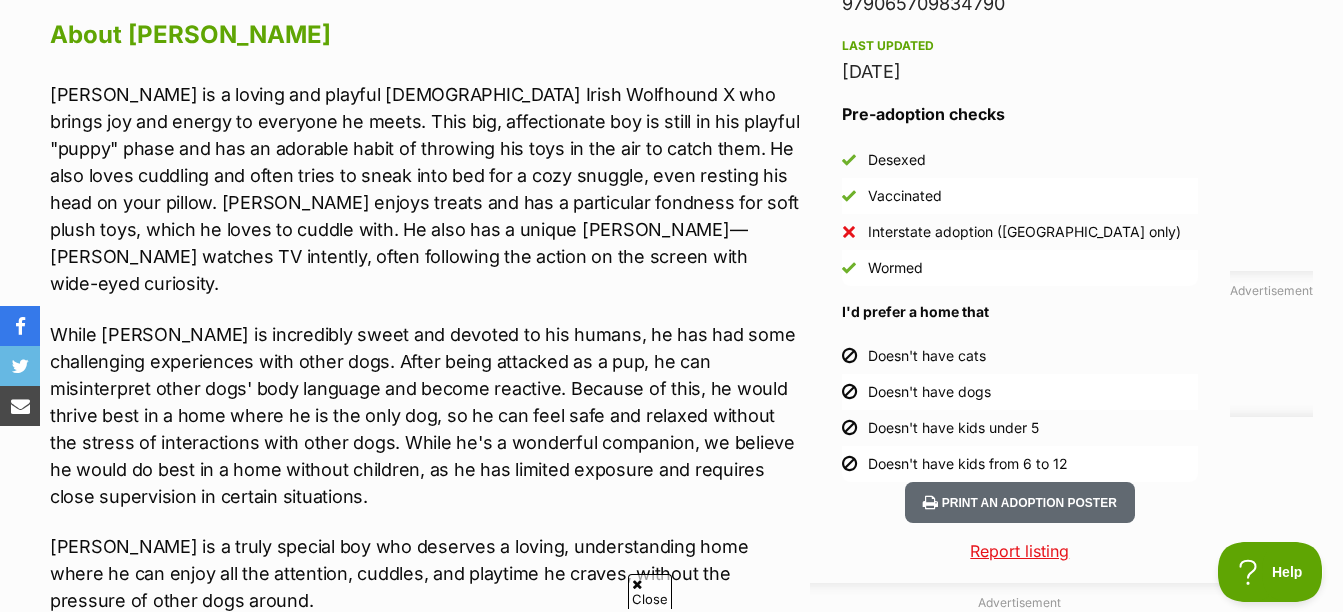 scroll, scrollTop: 1776, scrollLeft: 0, axis: vertical 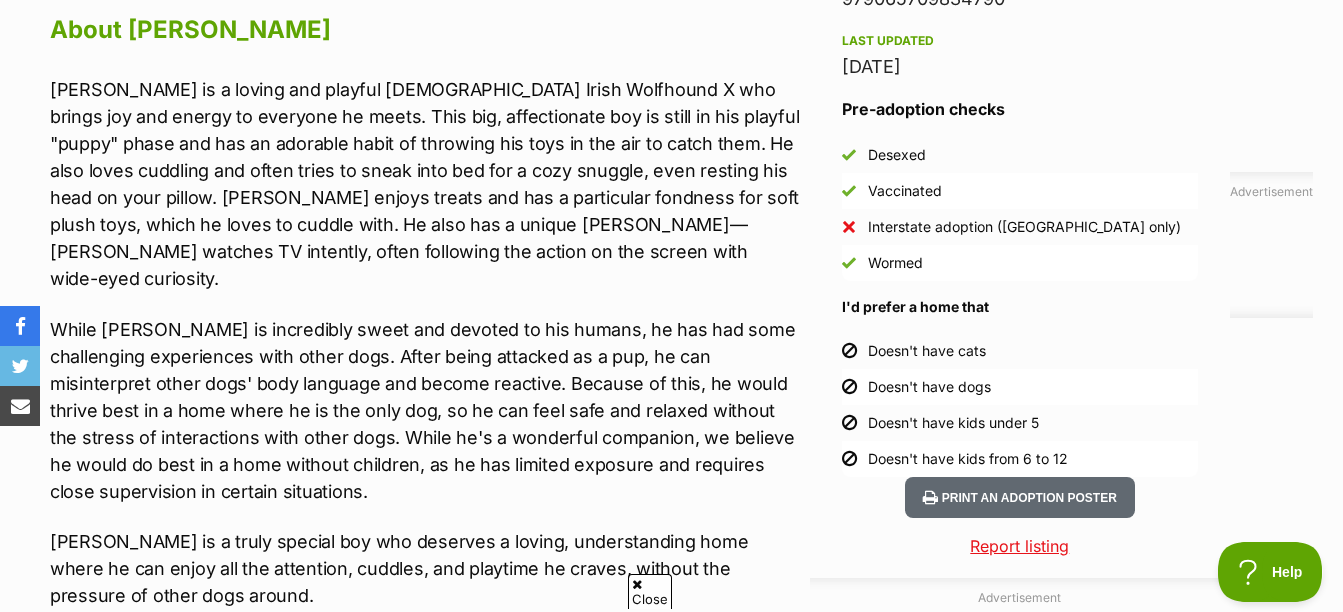 click on "Adoption information
I've been adopted!
This pet is no longer available
On Hold
Enquire about [PERSON_NAME]
Find available pets like this!
[PERSON_NAME]  needs a [PERSON_NAME] carer
Rescue group
Oldies but Goodies Dog Rescue
PetRescue ID
1079448
Location
[GEOGRAPHIC_DATA], [GEOGRAPHIC_DATA]
Age
[DEMOGRAPHIC_DATA] years 7 months
Adoption fee
Tbs
100% of the adoption fee goes directly to Oldies but Goodies Dog Rescue, the organisation providing their care.
Learn more about adoption fees .
Microchip number
979065709834790
Last updated
[DATE]
Pre-adoption checks
Desexed
Vaccinated
Interstate adoption (WA only)
Wormed
I'd prefer a home that
Doesn't have cats
Doesn't have dogs
Doesn't have kids under 5
Doesn't have kids from 6 to 12
Enquire about [PERSON_NAME]" at bounding box center (1015, 245) 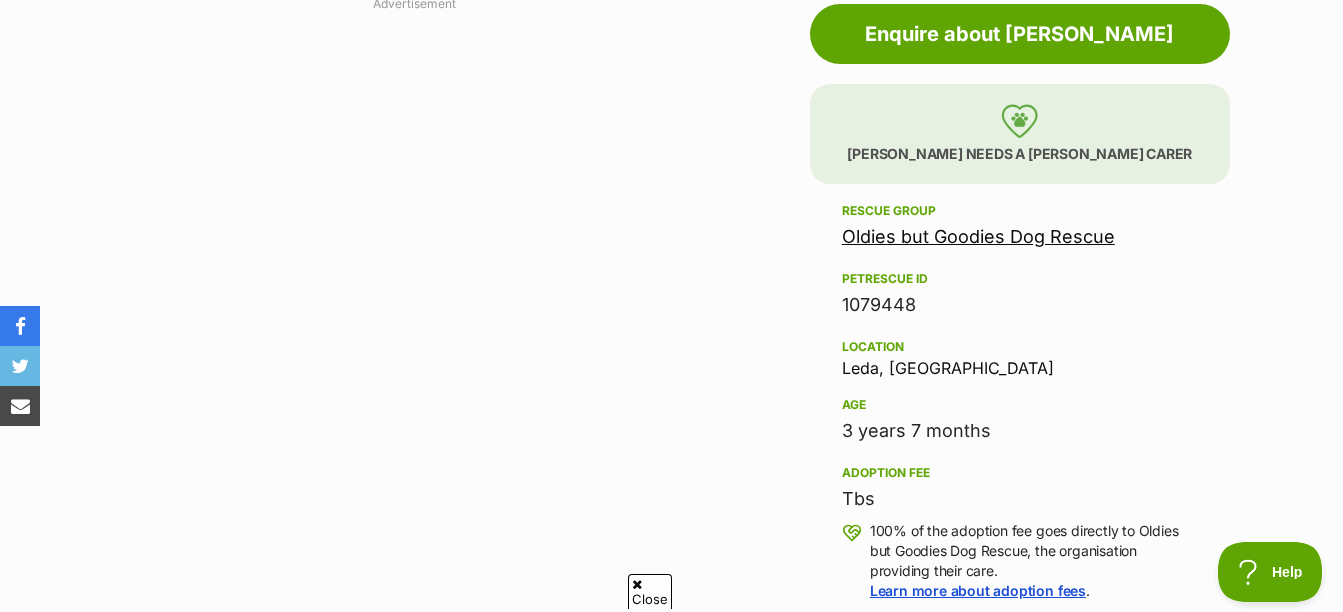 scroll, scrollTop: 1776, scrollLeft: 0, axis: vertical 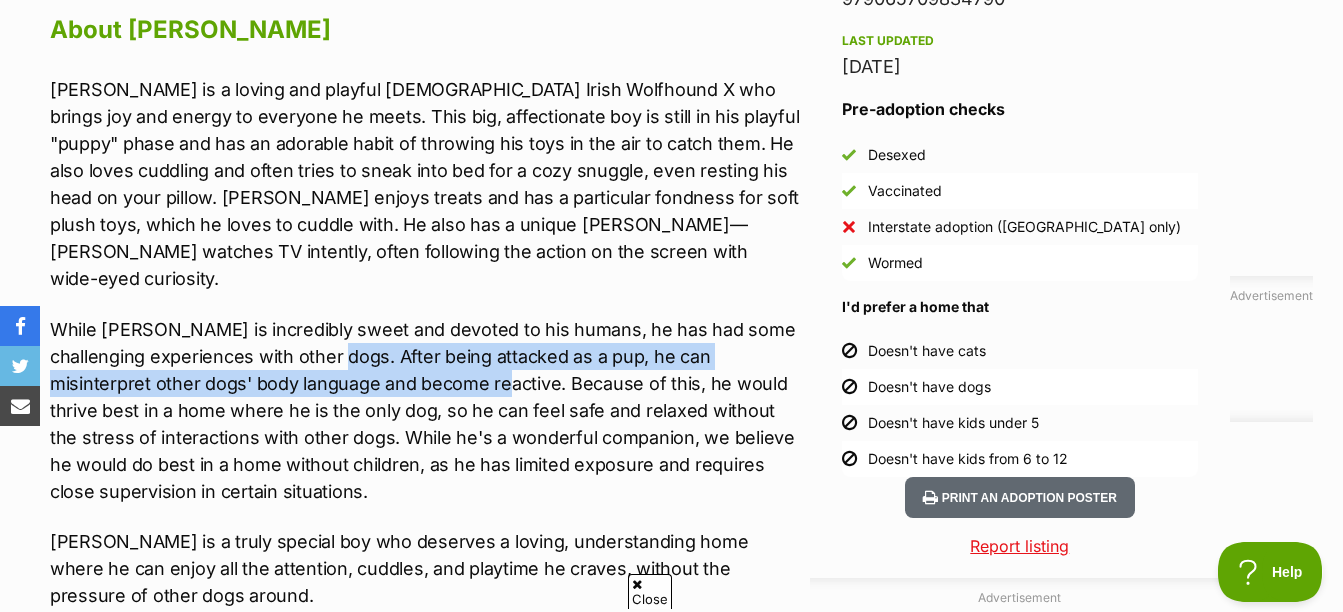 drag, startPoint x: 403, startPoint y: 322, endPoint x: 561, endPoint y: 359, distance: 162.27446 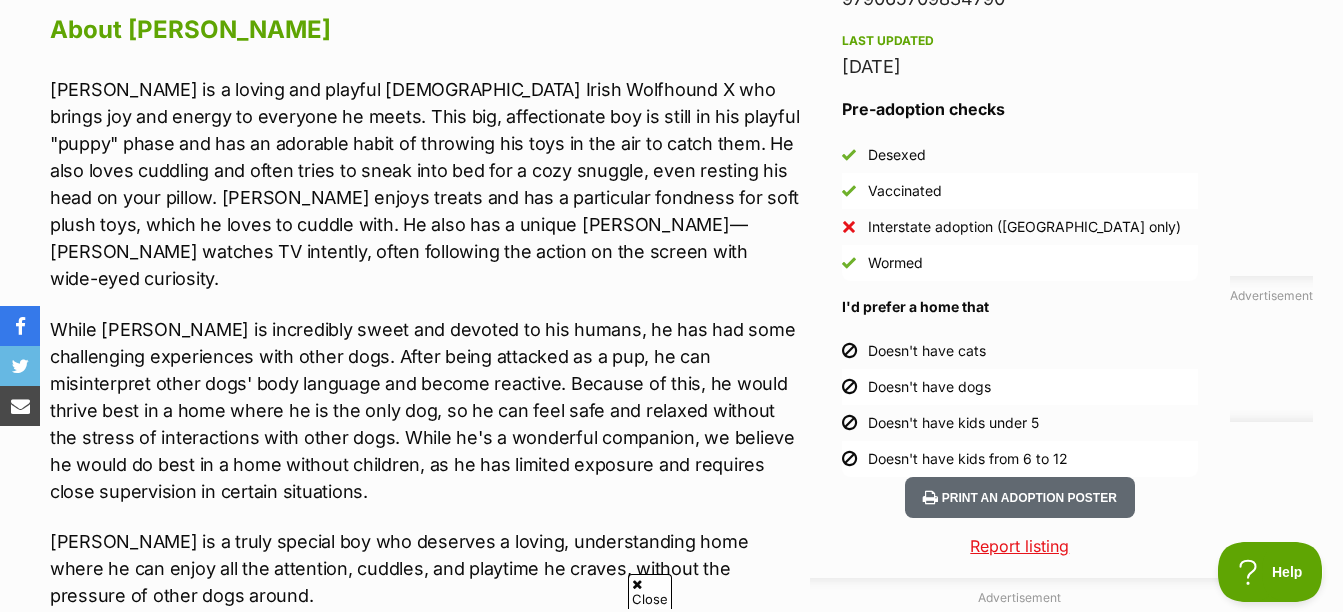 drag, startPoint x: 561, startPoint y: 359, endPoint x: 692, endPoint y: 490, distance: 185.26198 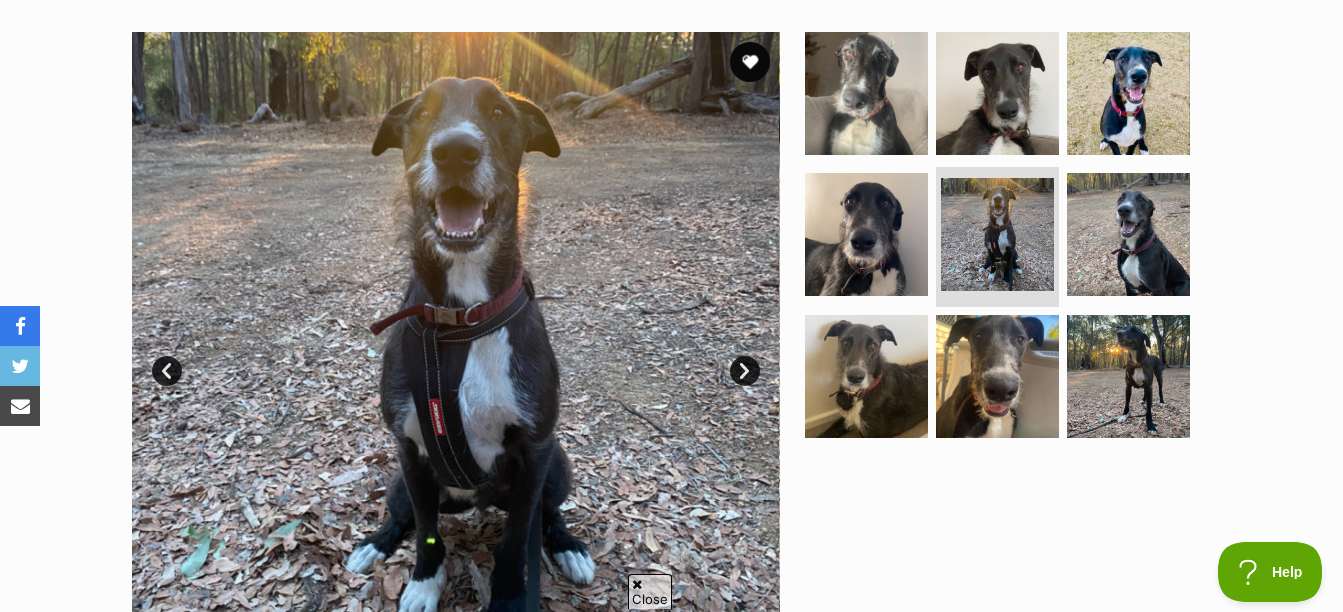 scroll, scrollTop: 383, scrollLeft: 0, axis: vertical 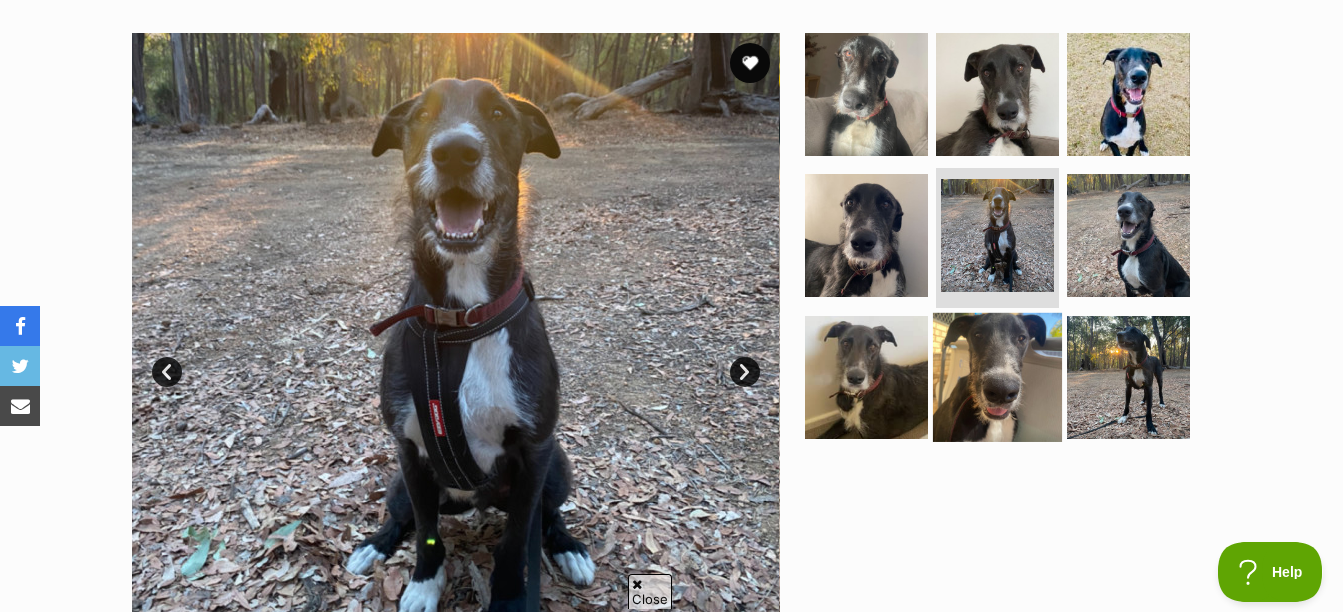 click at bounding box center (997, 377) 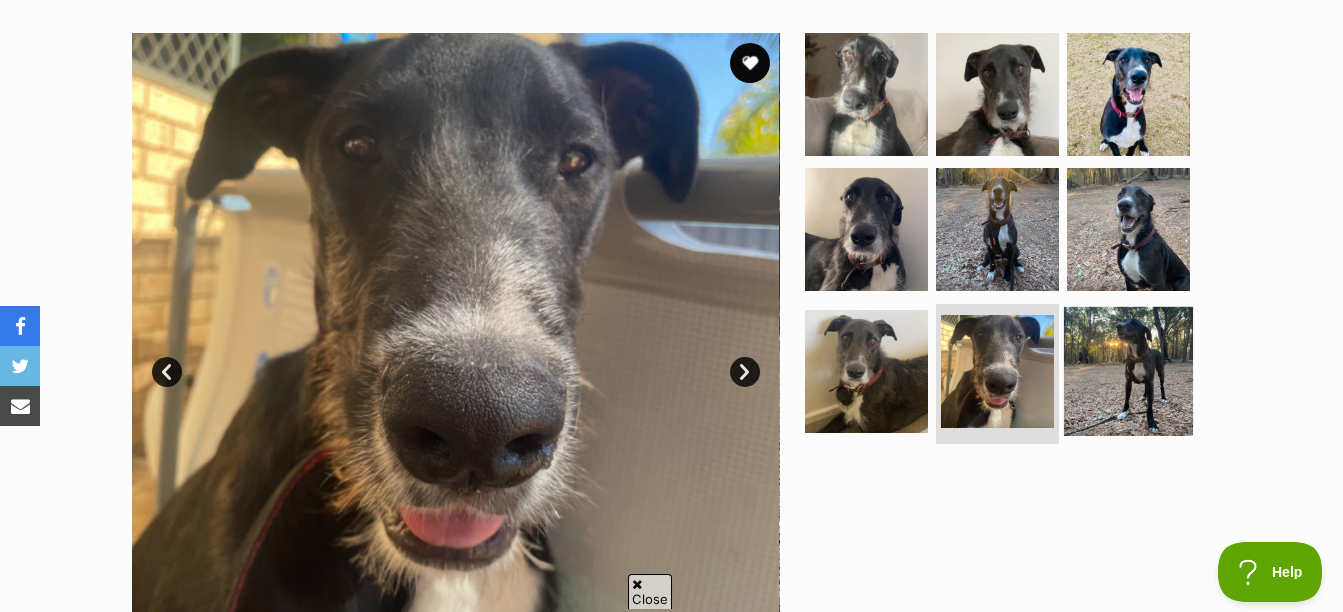 click at bounding box center [1128, 371] 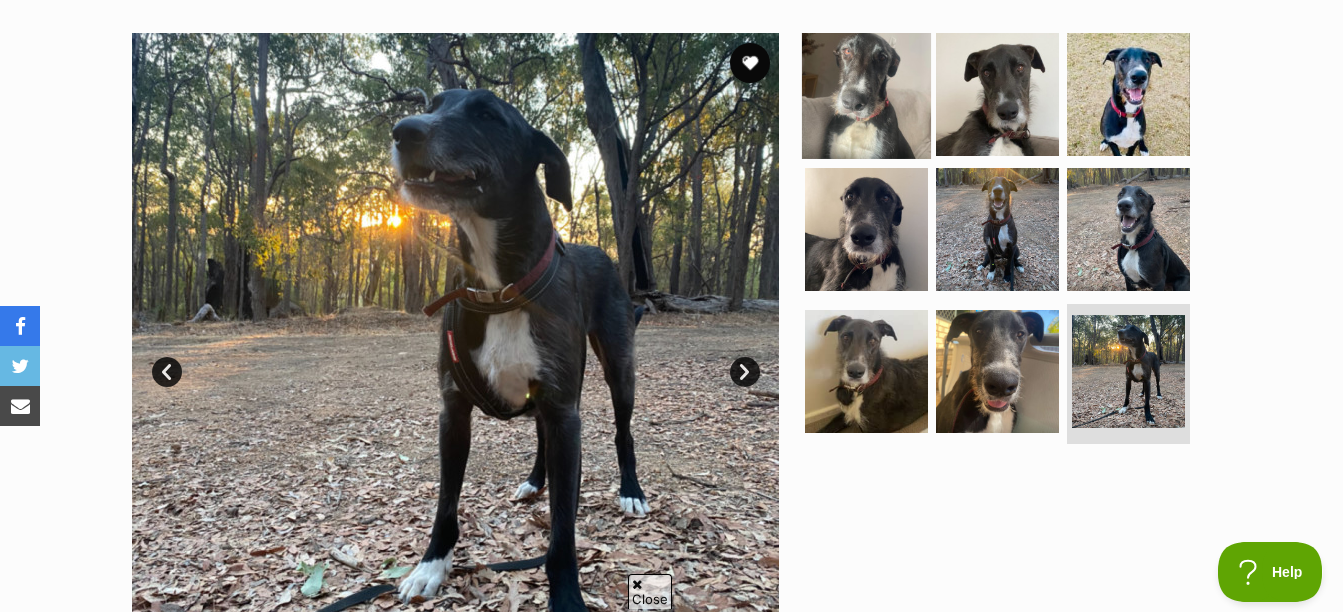click at bounding box center [866, 93] 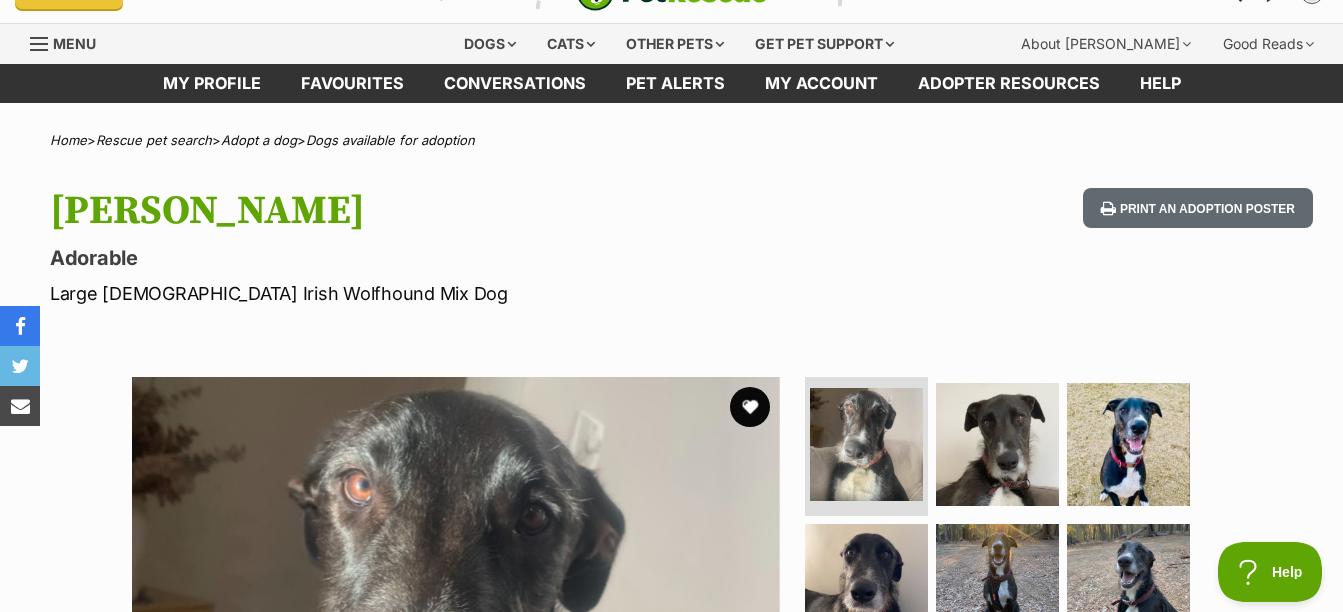 scroll, scrollTop: 0, scrollLeft: 0, axis: both 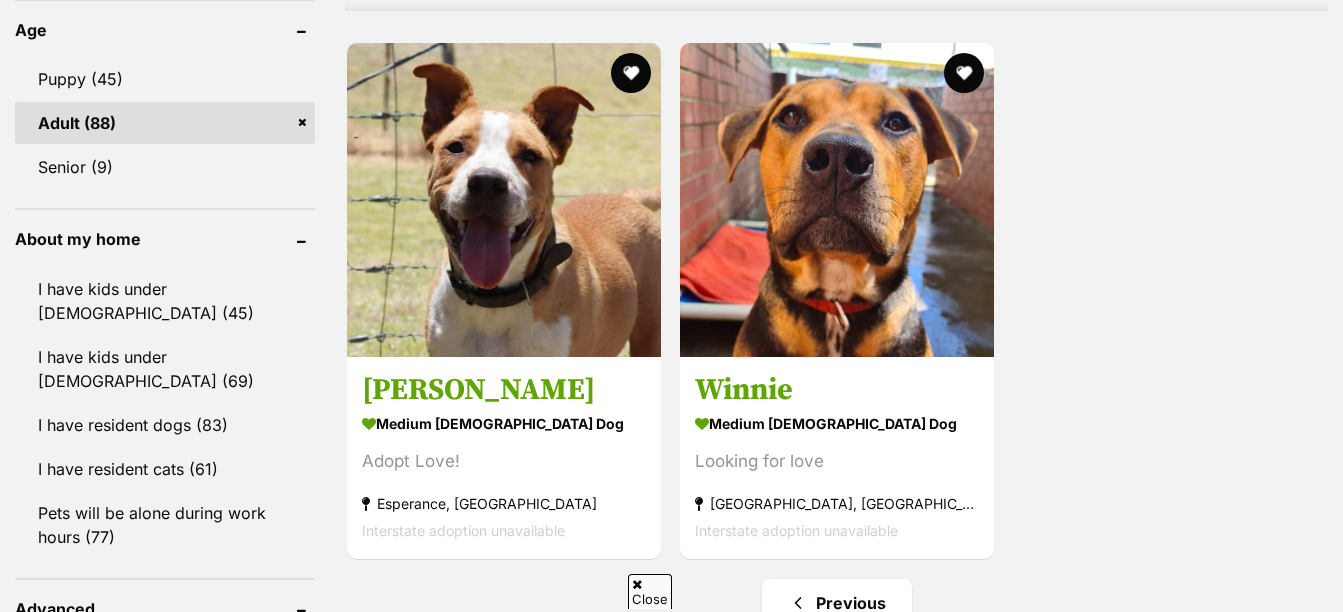 click on "medium [DEMOGRAPHIC_DATA] Dog" at bounding box center [837, 423] 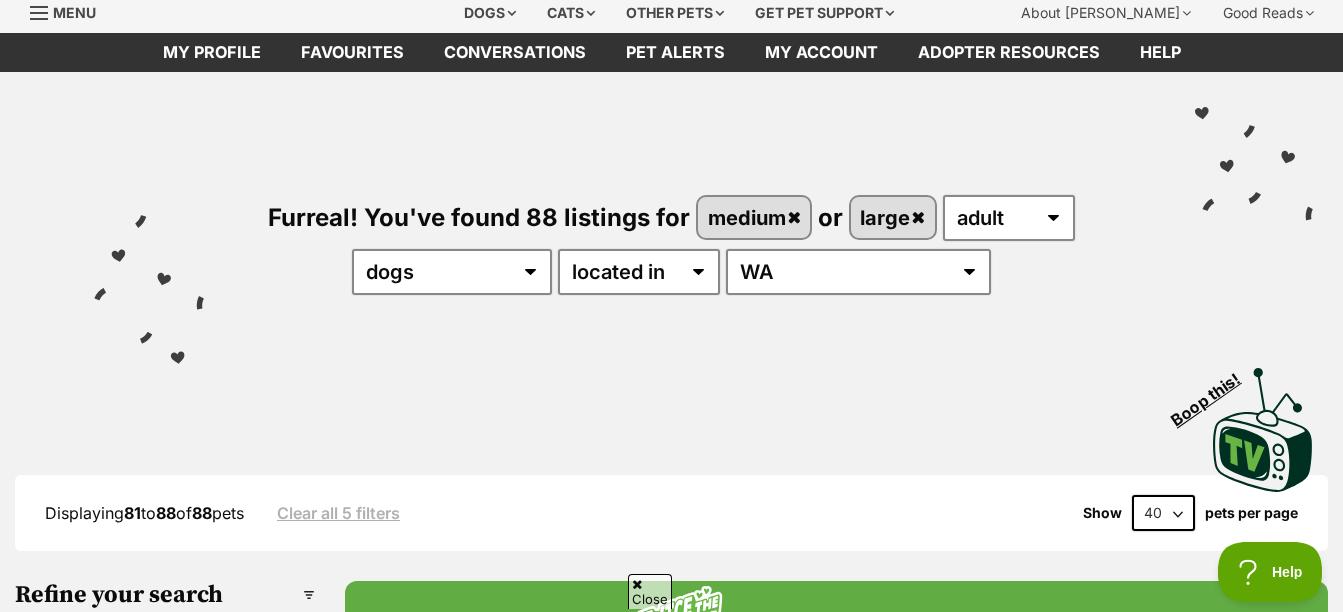 scroll, scrollTop: 69, scrollLeft: 0, axis: vertical 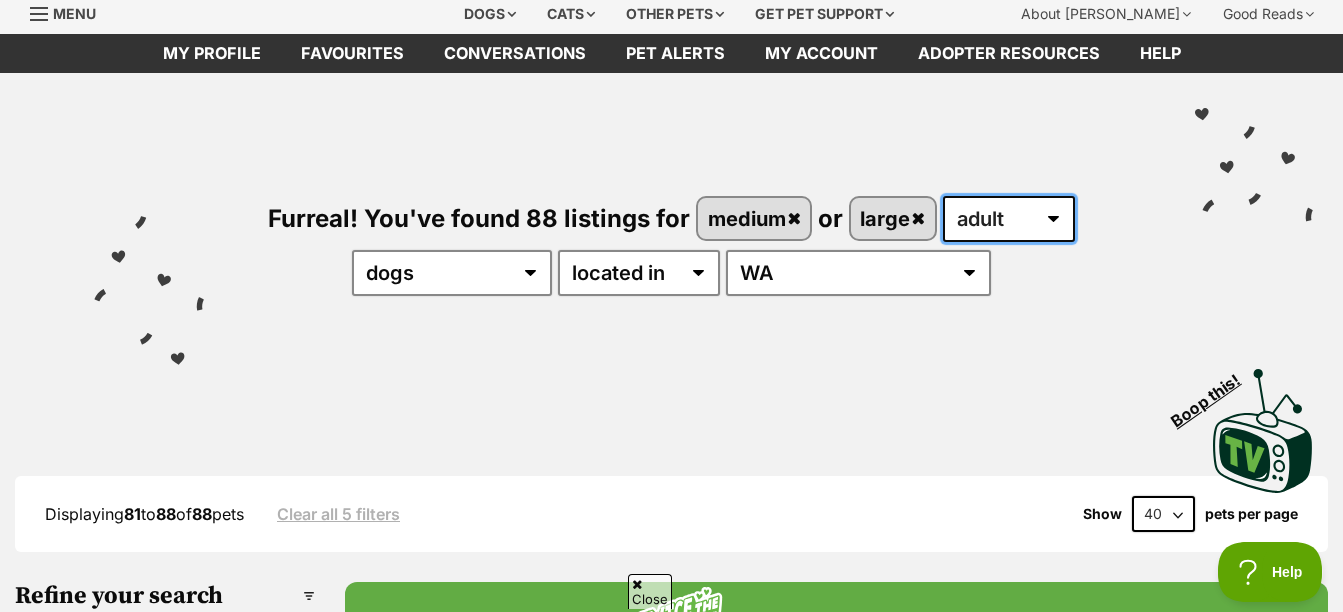click on "any age
puppy
adult
senior" at bounding box center (1009, 219) 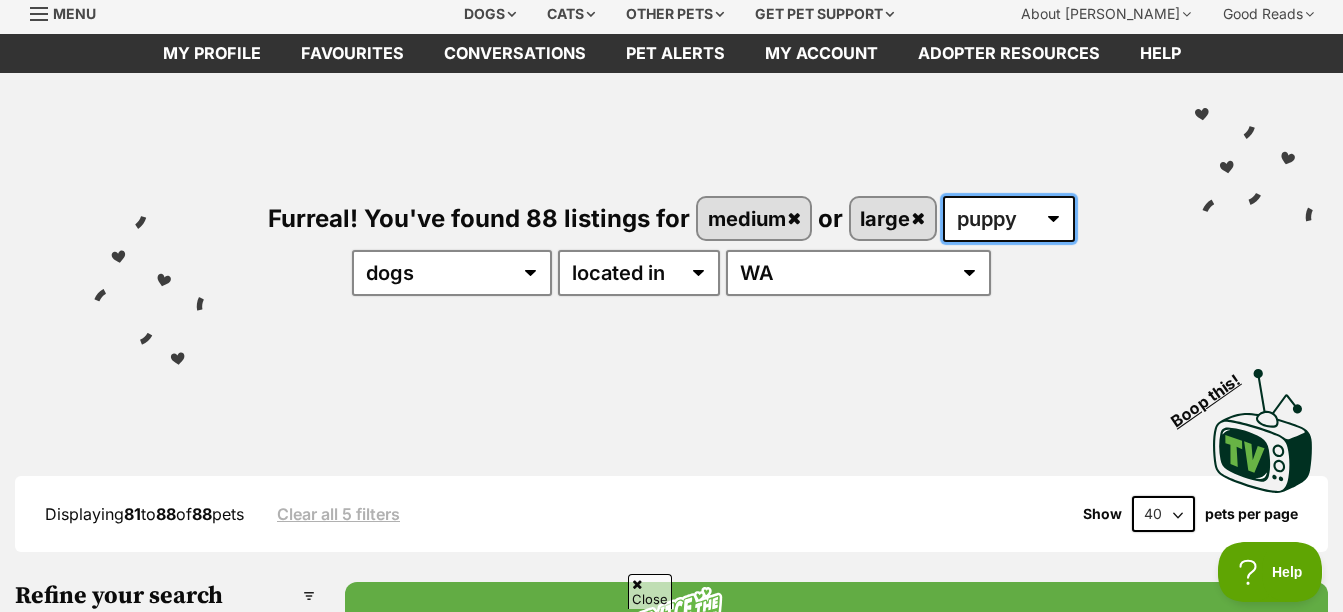 click on "any age
puppy
adult
senior" at bounding box center [1009, 219] 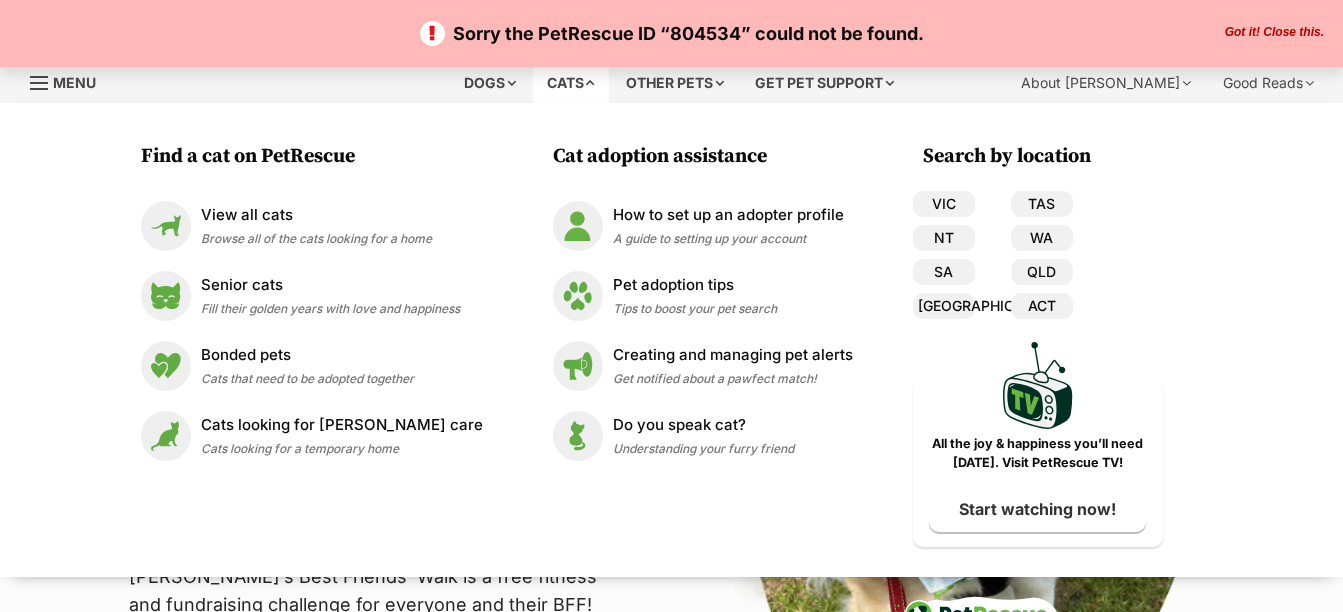 scroll, scrollTop: 0, scrollLeft: 0, axis: both 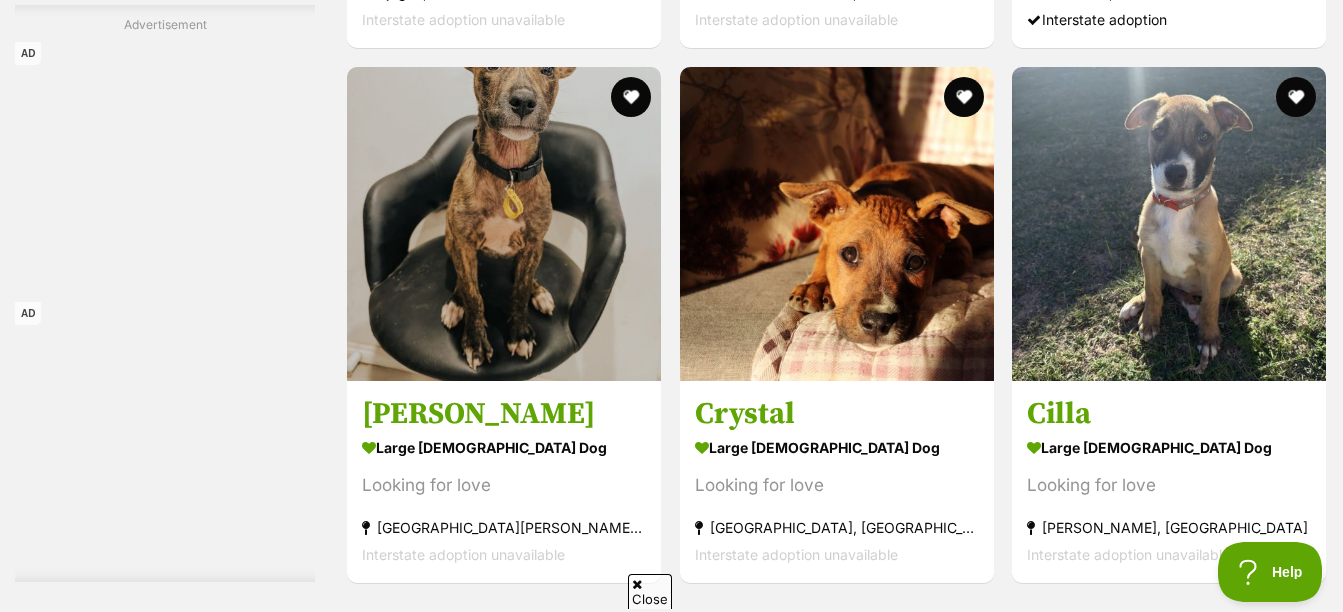 click on "Refine your search
Search for a pet
Search
Species
Cats (3)
Dogs (133)
State
ACT (2)
NSW (125)
NT (1)
QLD (164)
SA (2)
VIC (89)
WA (45)
Include pets available for interstate adoption
Pets near me within
10km
25km
50km
100km
250km
50km
of
Update
Gender
Male (18)
Female (27)
Size
Small (3)
Medium (29)
Large (16)
Age
Puppy (45)
Adult (88)
Senior (9)
About my home
I have kids under 5 years old (36)
I have kids under 12 years old (40)
I have resident dogs (44)
I have resident cats (44)
Pets will be alone during work hours (45)
Advanced
Pets needing foster care (1)" at bounding box center [671, -2960] 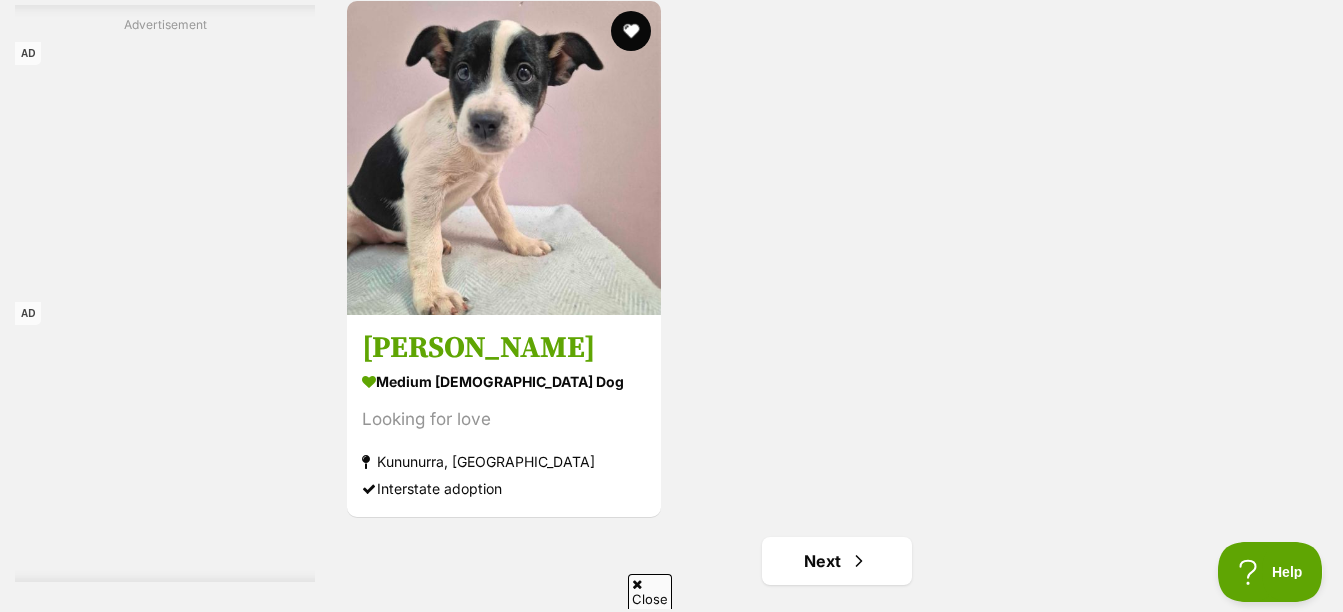 scroll, scrollTop: 8759, scrollLeft: 0, axis: vertical 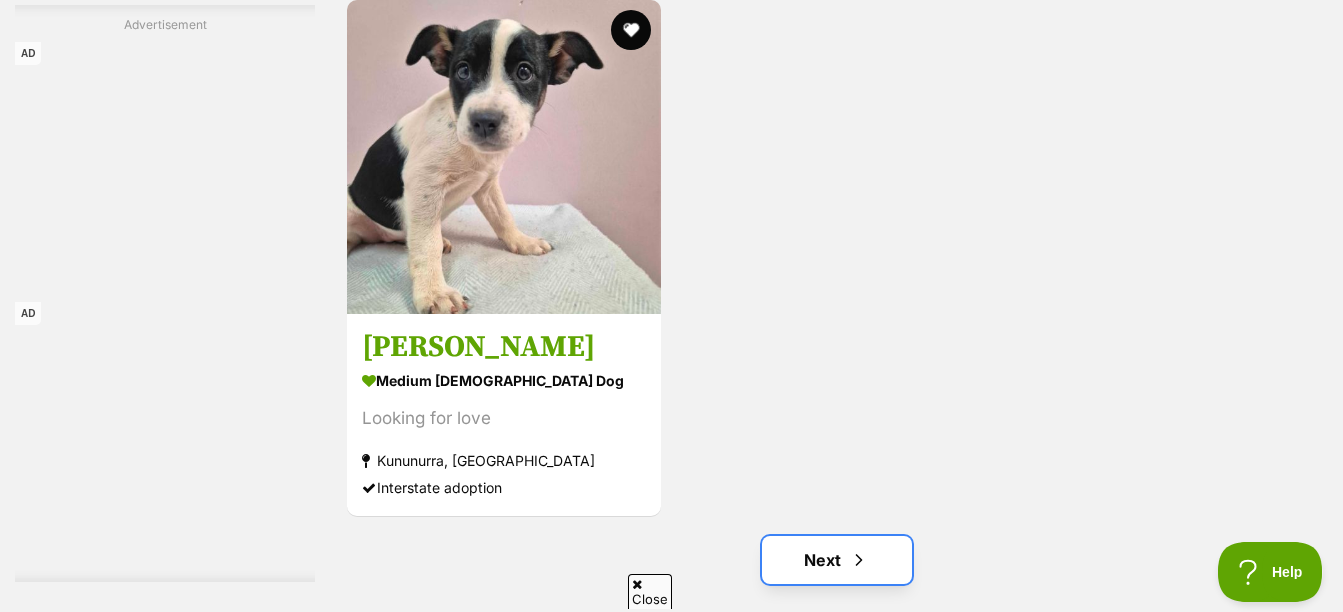click on "Next" at bounding box center [837, 560] 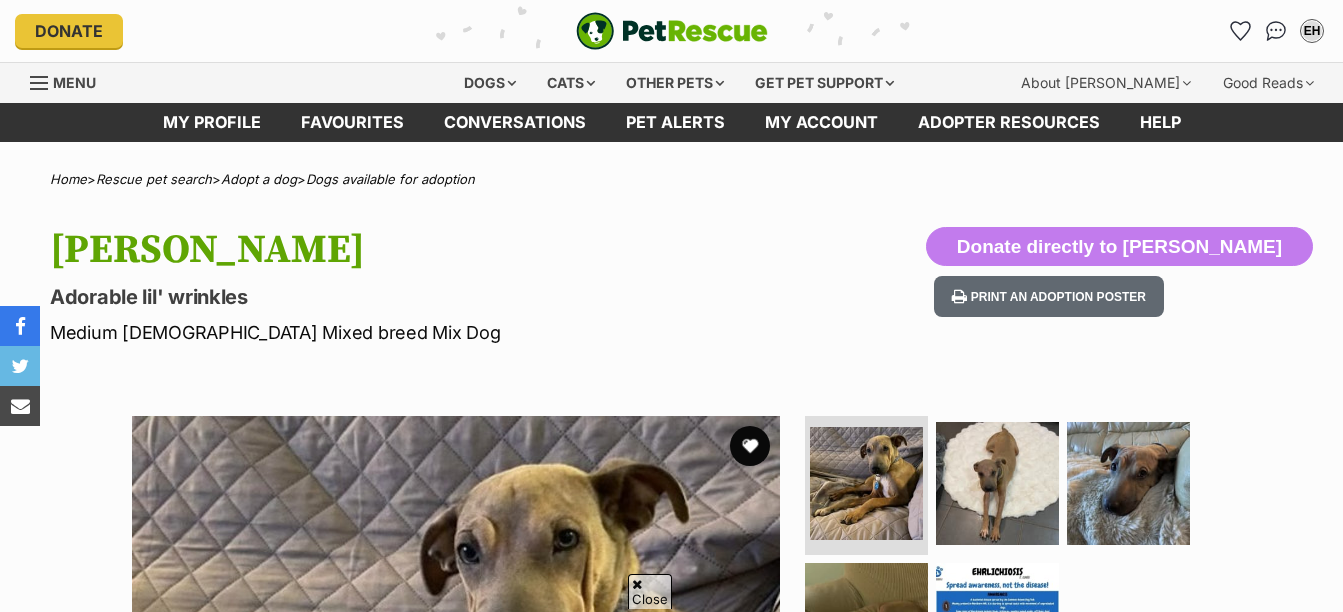 scroll, scrollTop: 355, scrollLeft: 0, axis: vertical 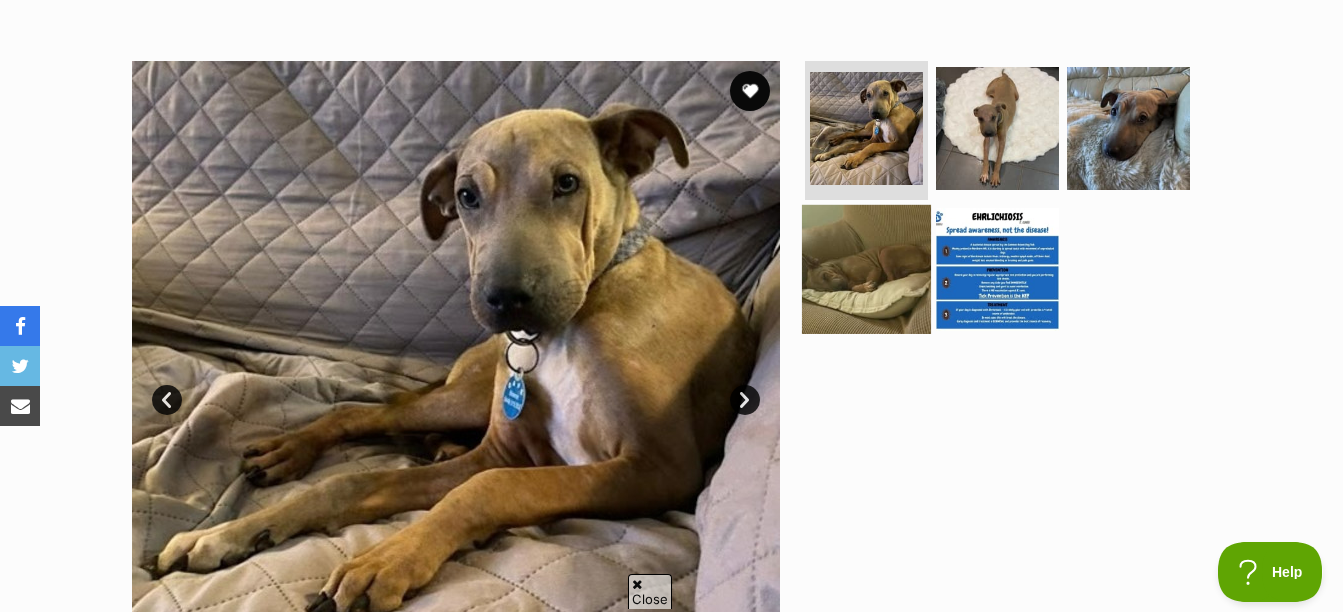 click at bounding box center [866, 269] 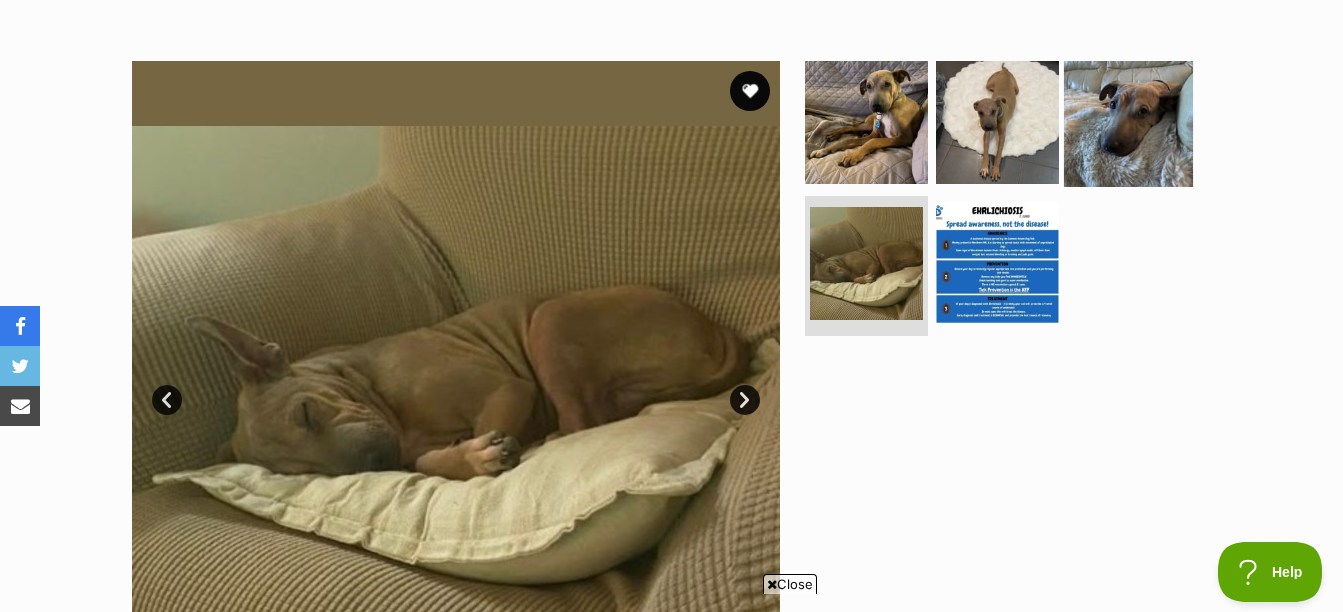 click at bounding box center (1128, 121) 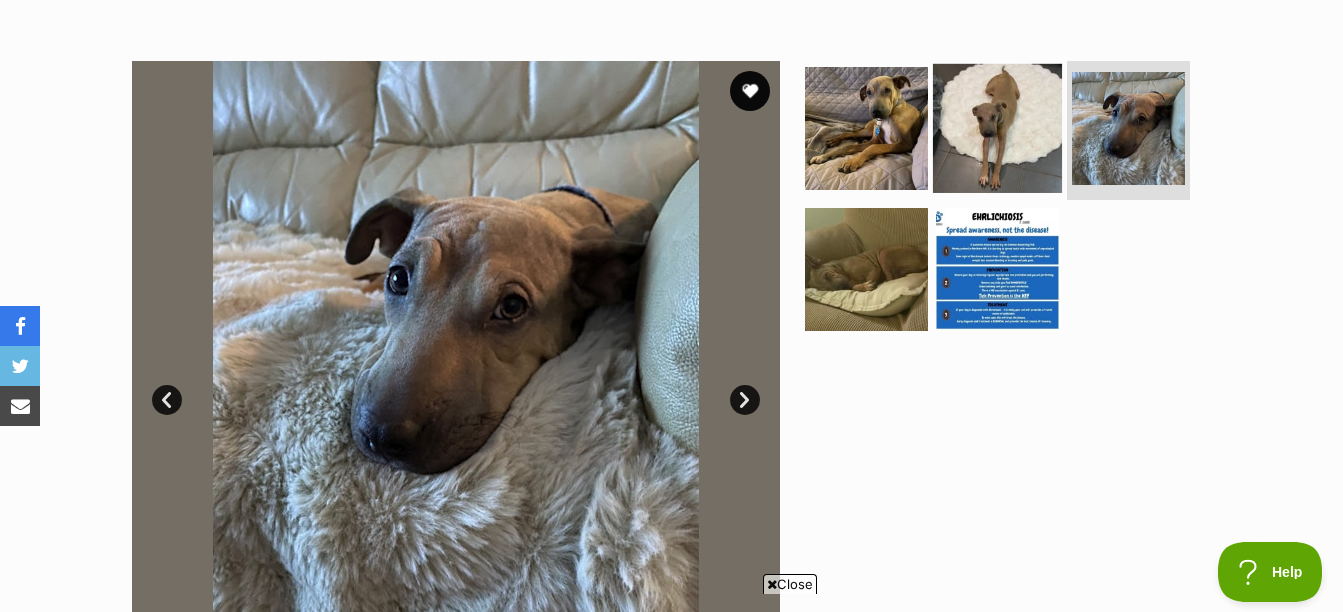 click at bounding box center [997, 127] 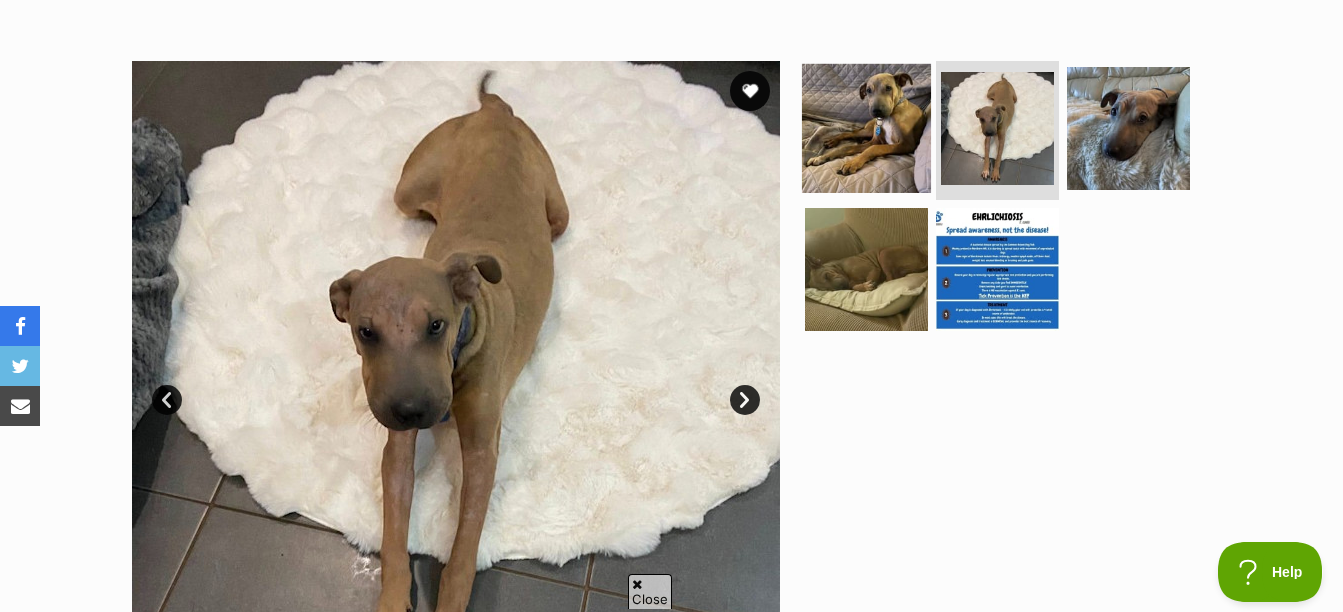 click at bounding box center [866, 127] 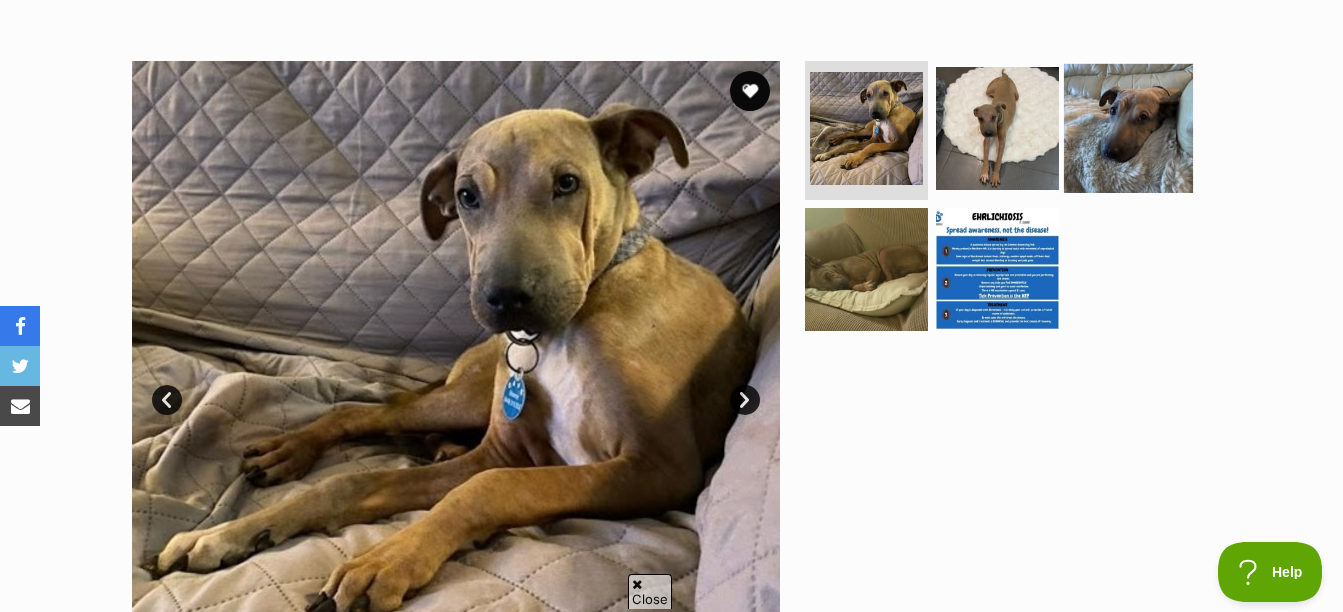 click at bounding box center (1128, 127) 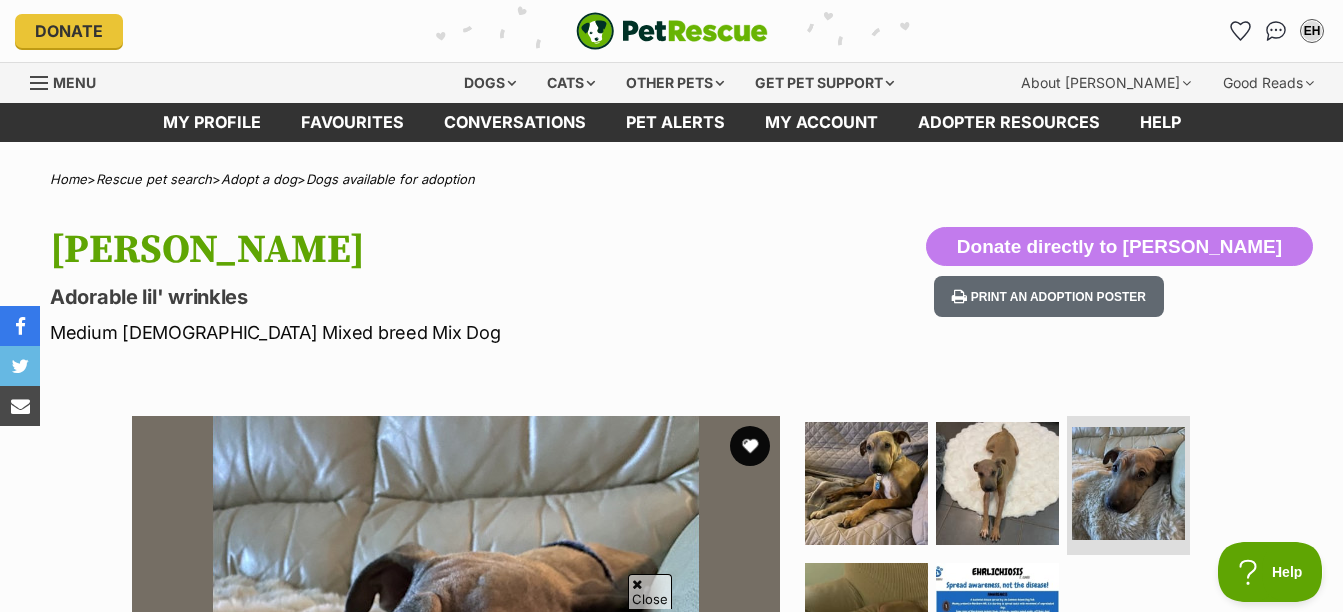 scroll, scrollTop: 255, scrollLeft: 0, axis: vertical 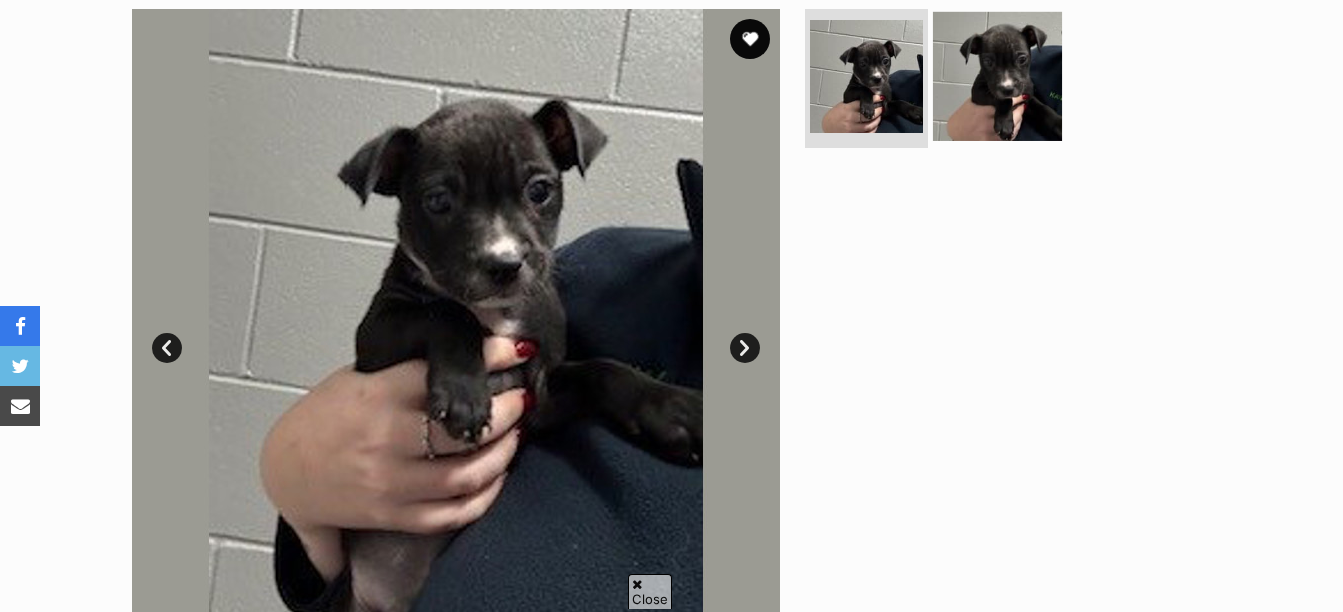 click at bounding box center (997, 75) 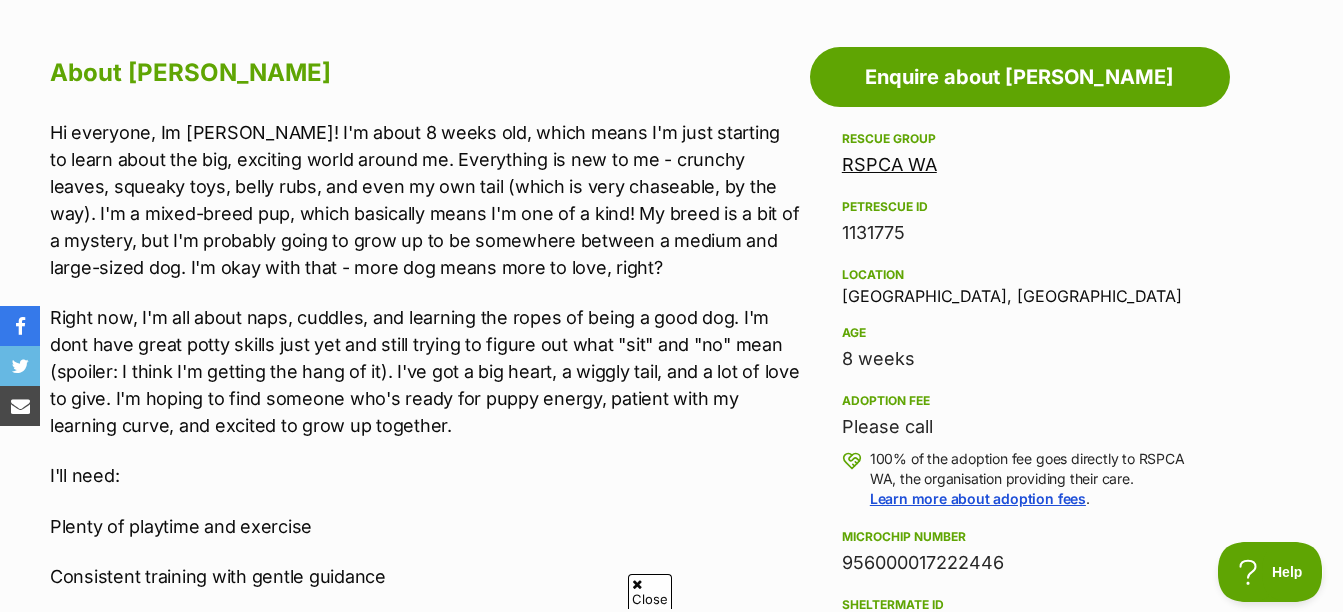 scroll, scrollTop: 1733, scrollLeft: 0, axis: vertical 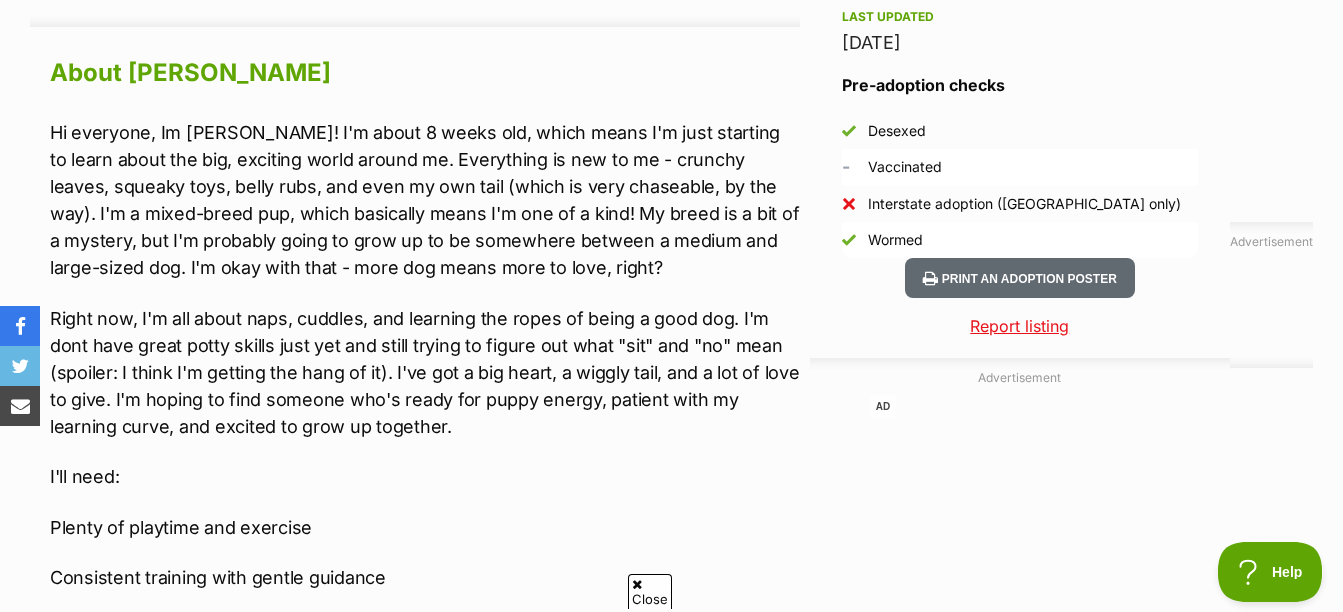 click on "AD" at bounding box center (1020, 536) 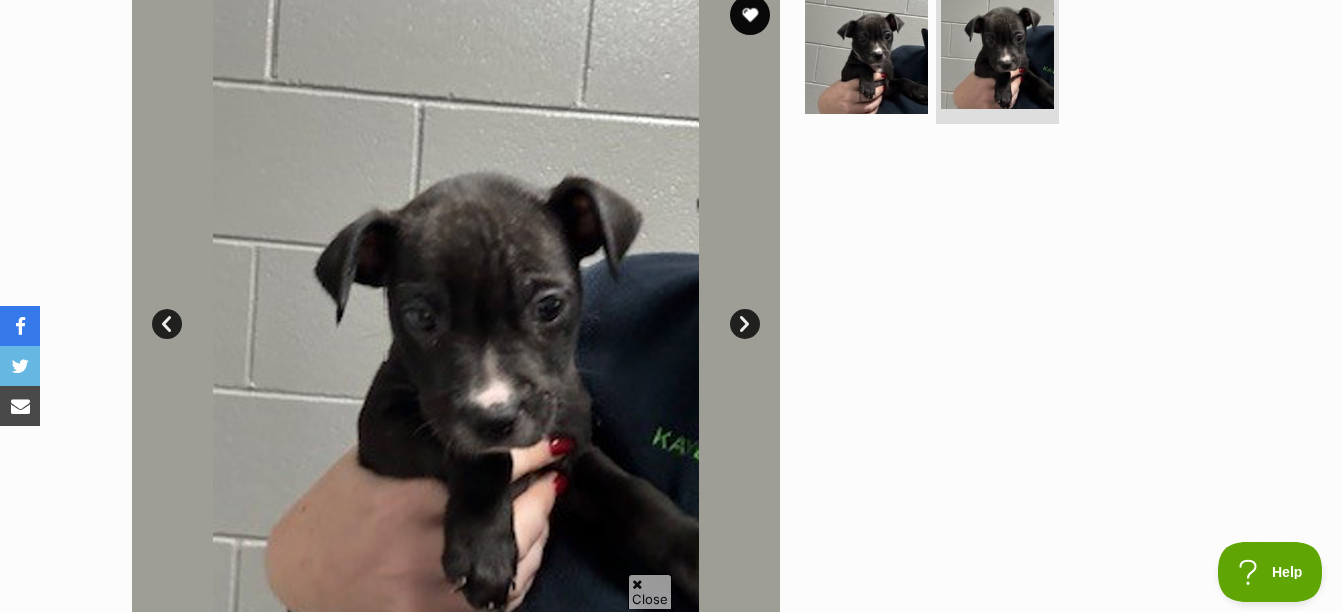 scroll, scrollTop: 423, scrollLeft: 0, axis: vertical 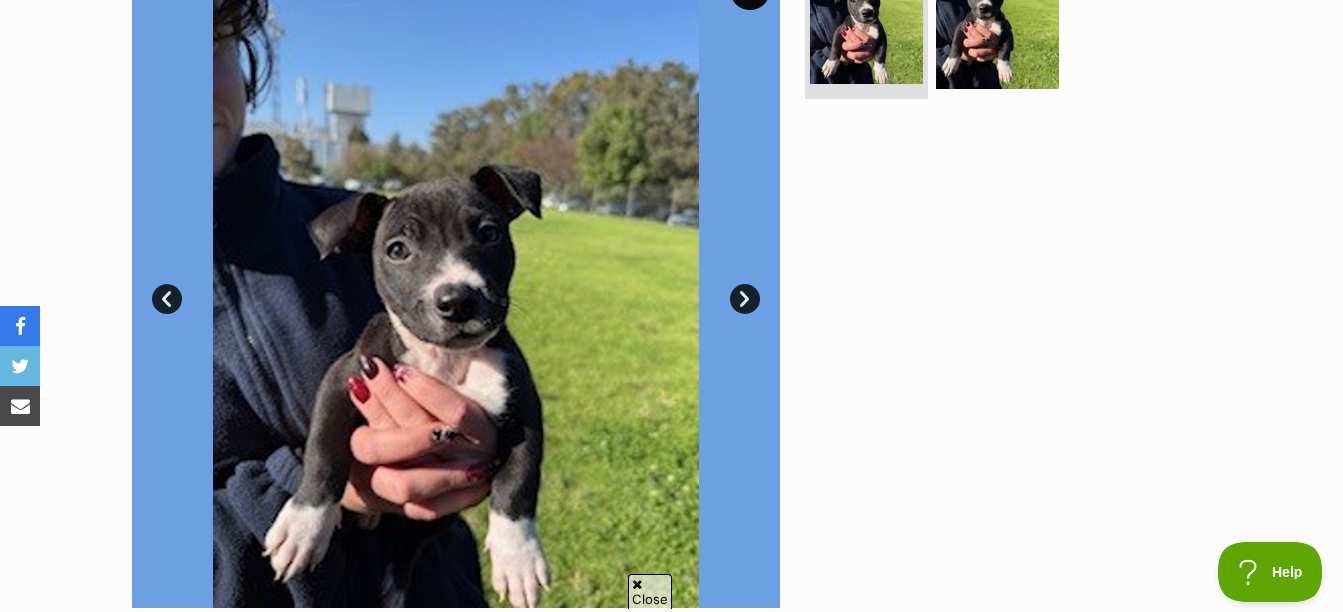 click at bounding box center [1006, 284] 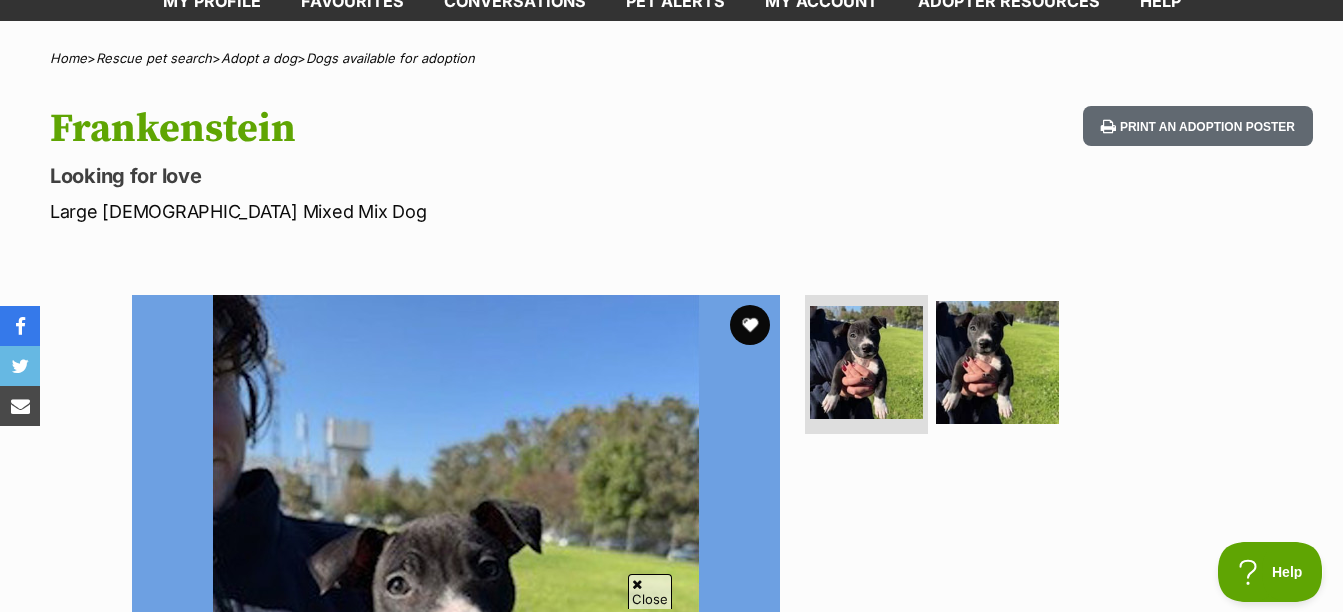 scroll, scrollTop: 97, scrollLeft: 0, axis: vertical 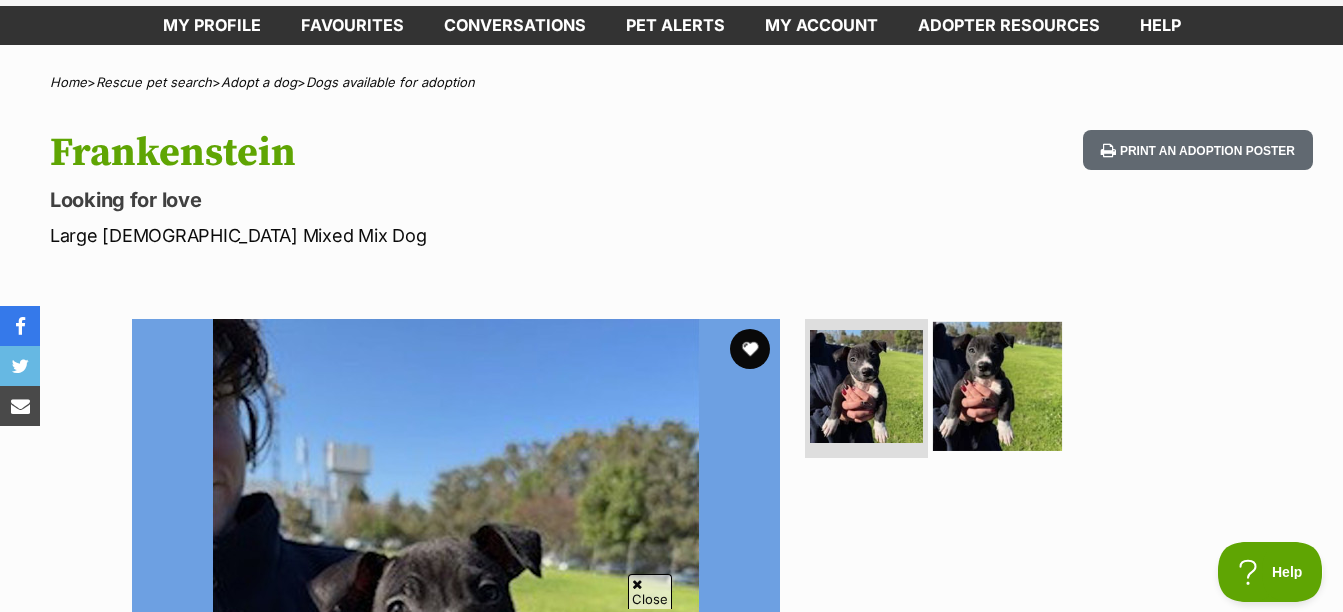 click at bounding box center (997, 385) 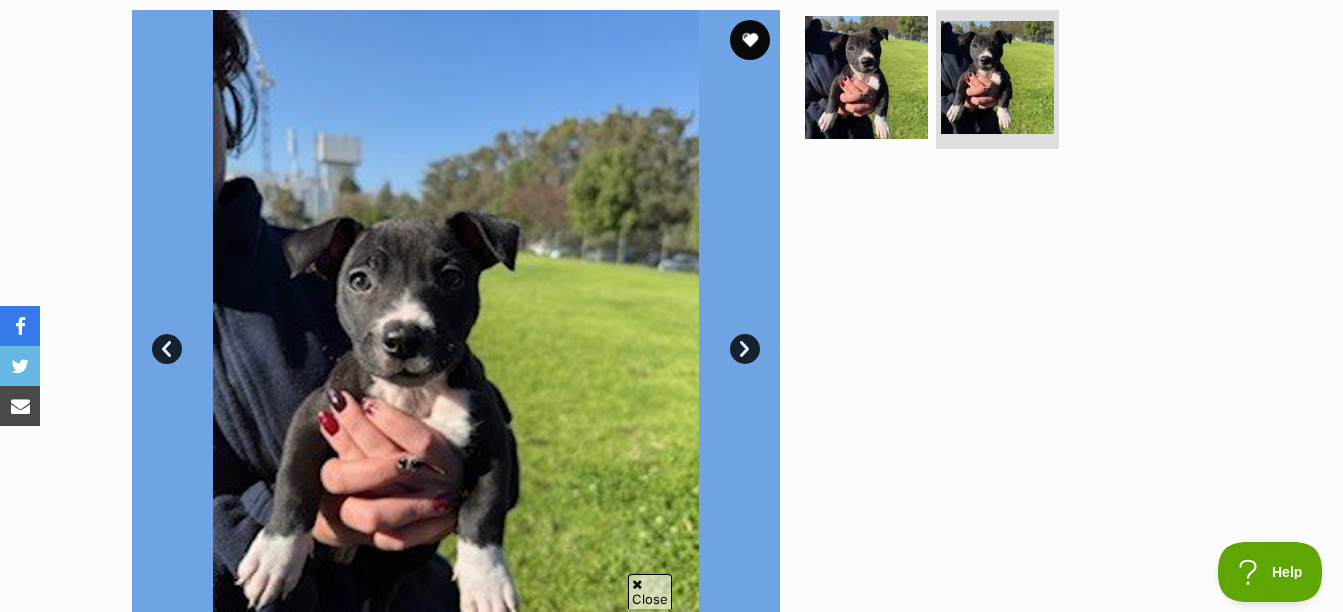 scroll, scrollTop: 409, scrollLeft: 0, axis: vertical 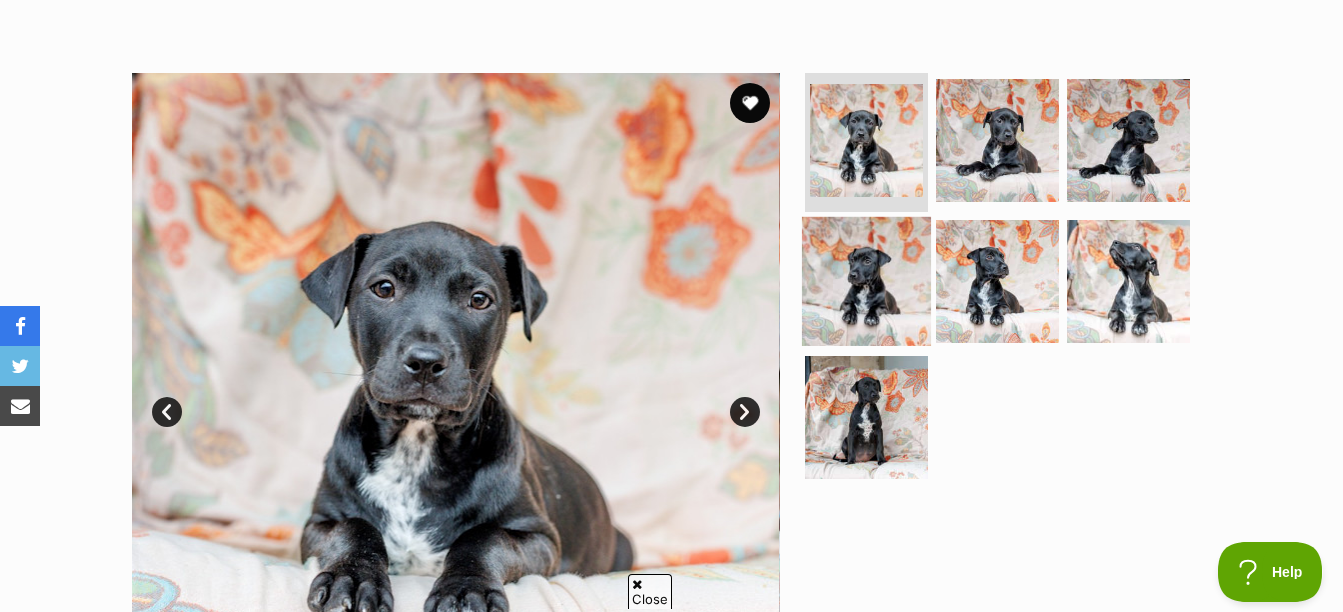 click at bounding box center (866, 281) 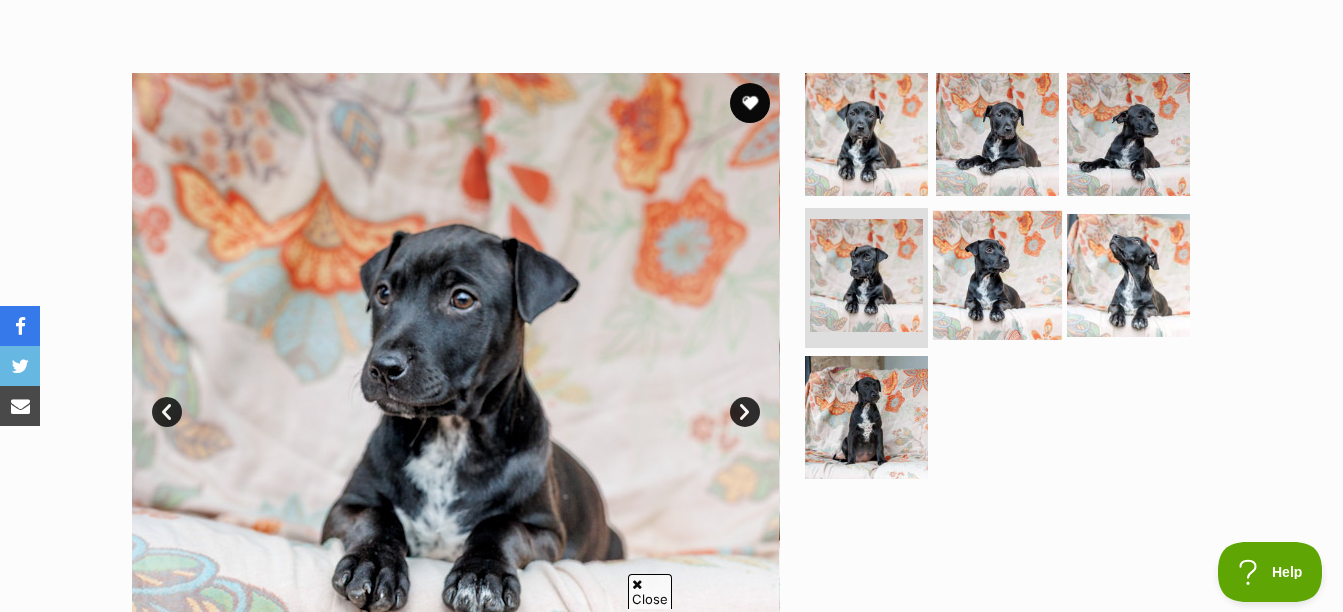 click at bounding box center (997, 275) 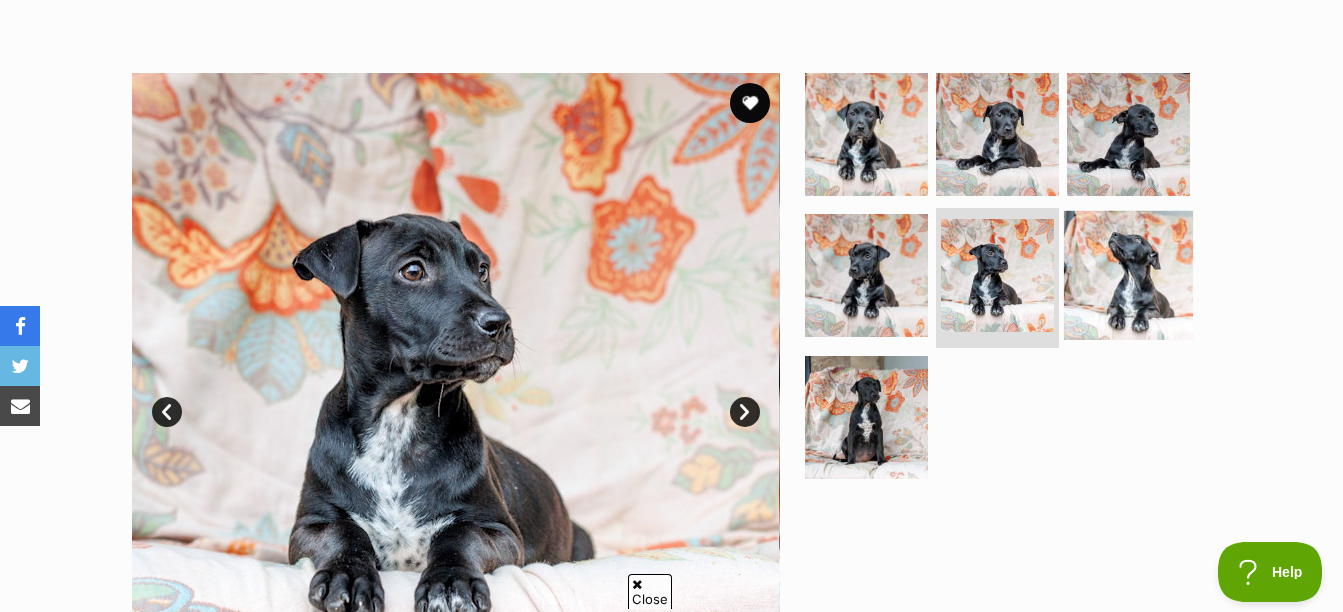 click at bounding box center [1128, 275] 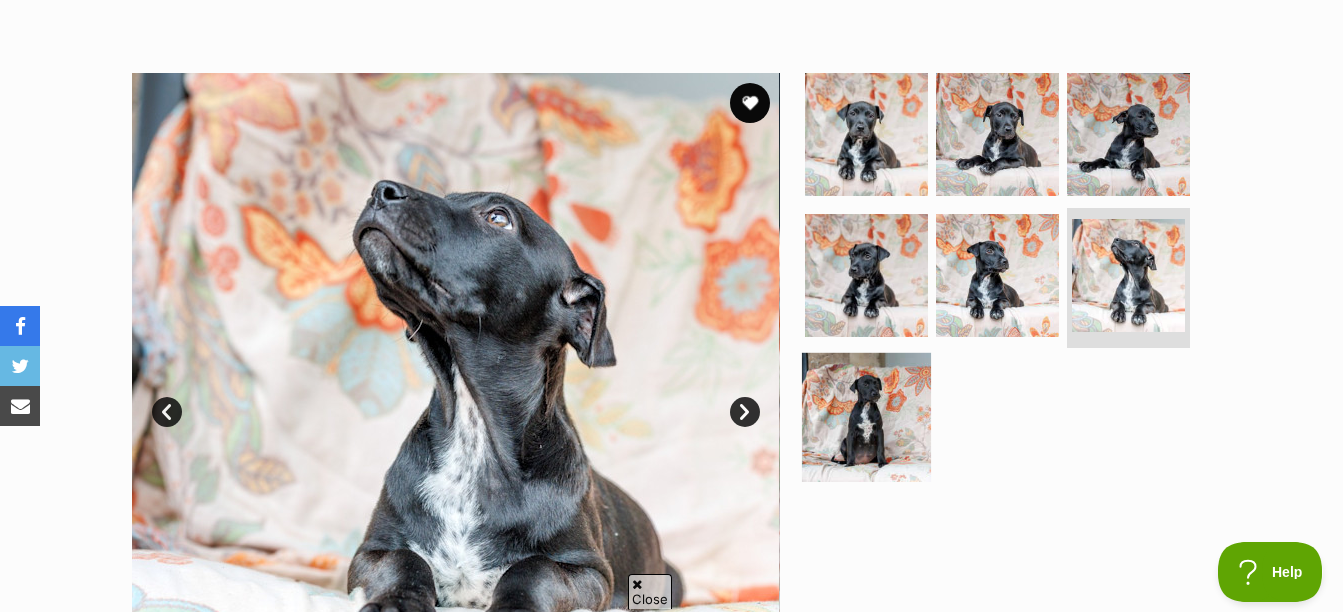 click at bounding box center [866, 417] 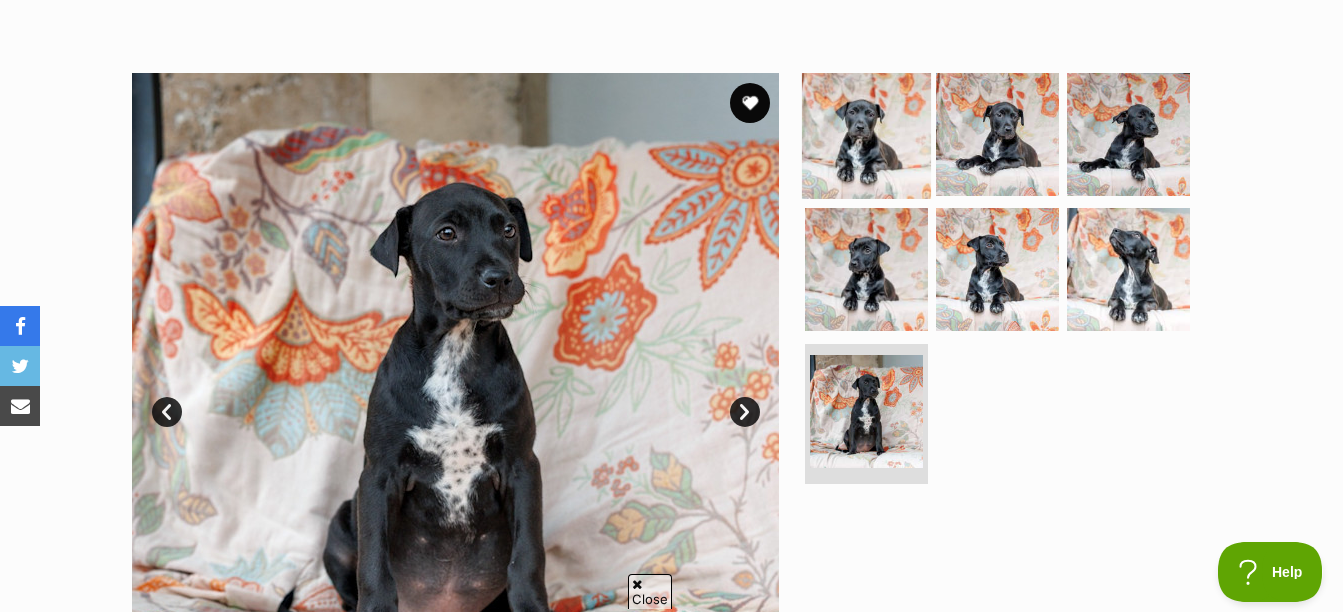 click at bounding box center [866, 133] 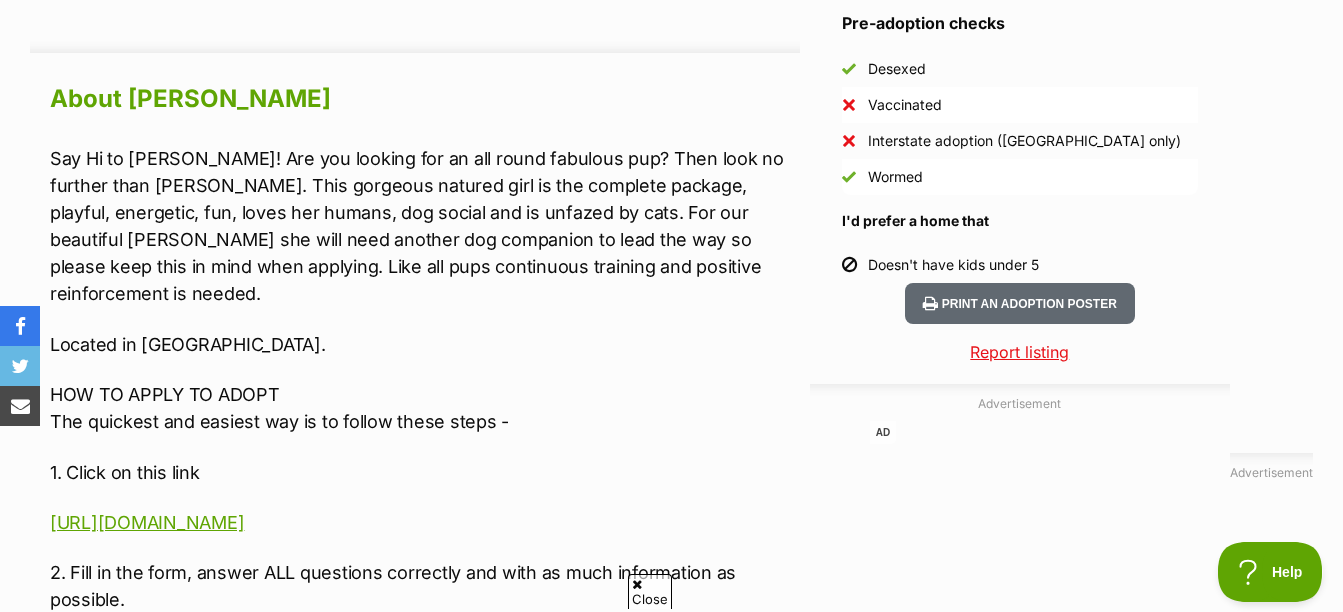 scroll, scrollTop: 1708, scrollLeft: 0, axis: vertical 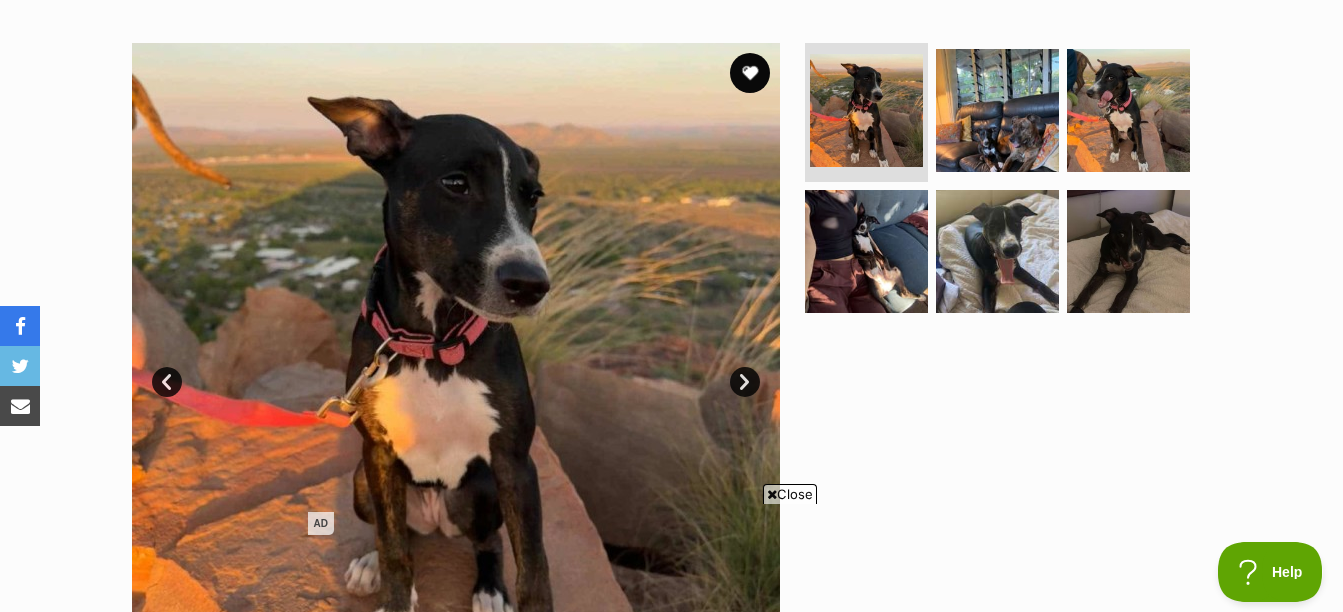 click on "Close" at bounding box center (790, 494) 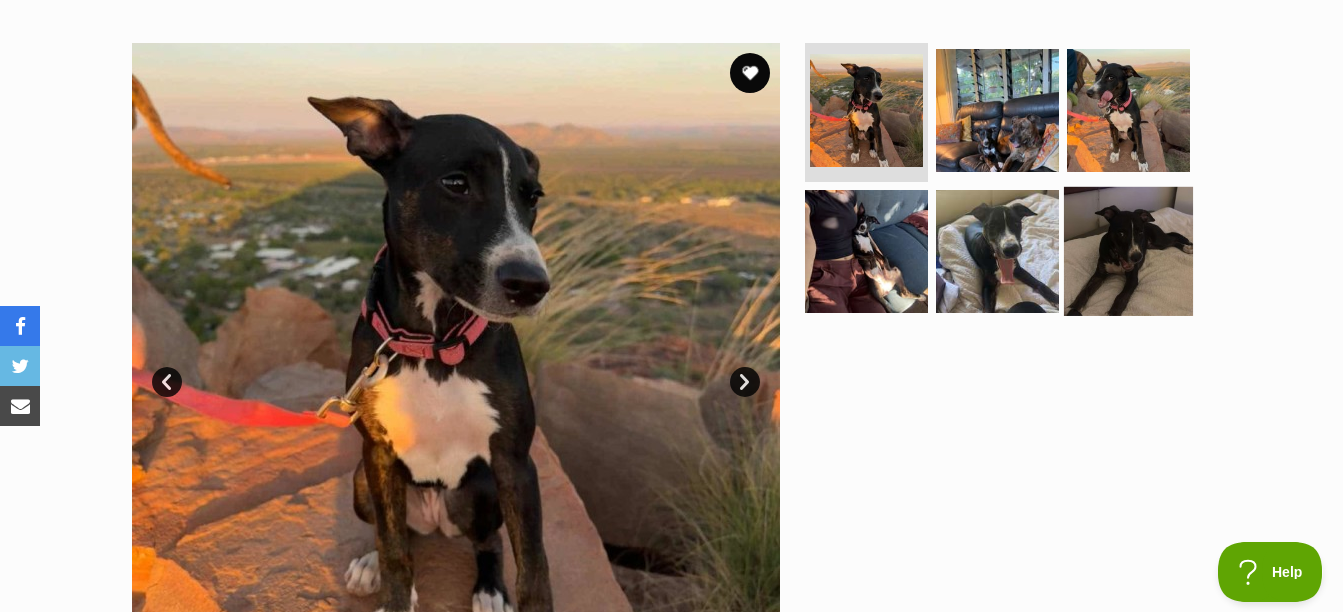 click at bounding box center [1128, 251] 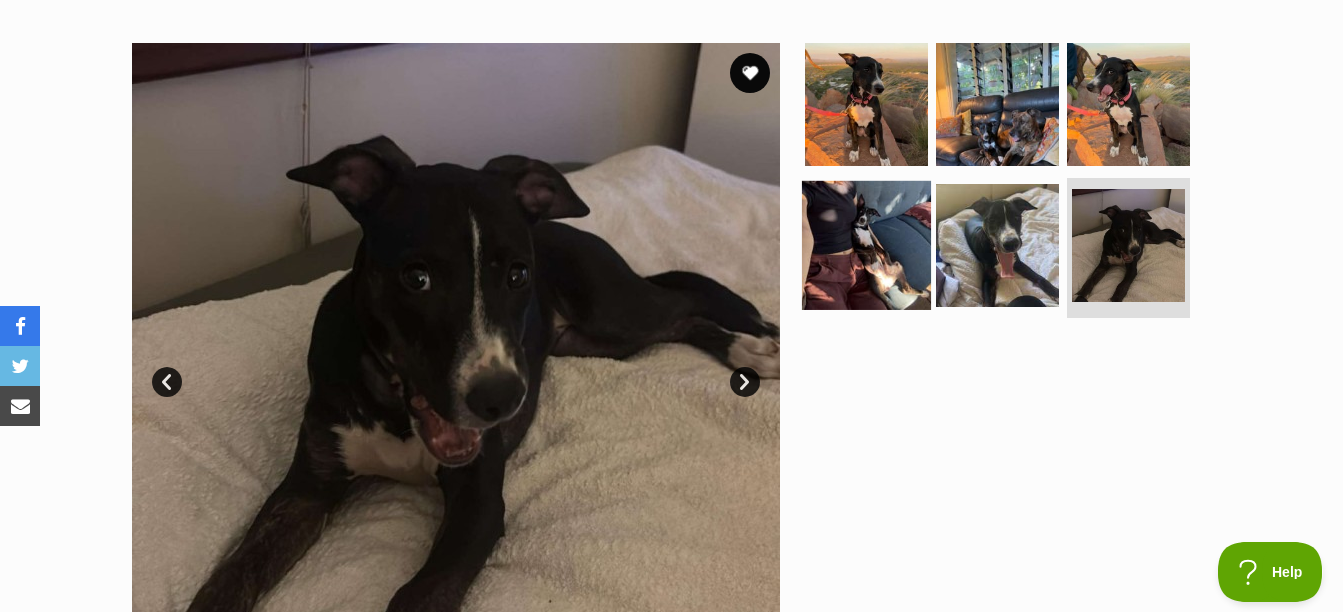 click at bounding box center [866, 245] 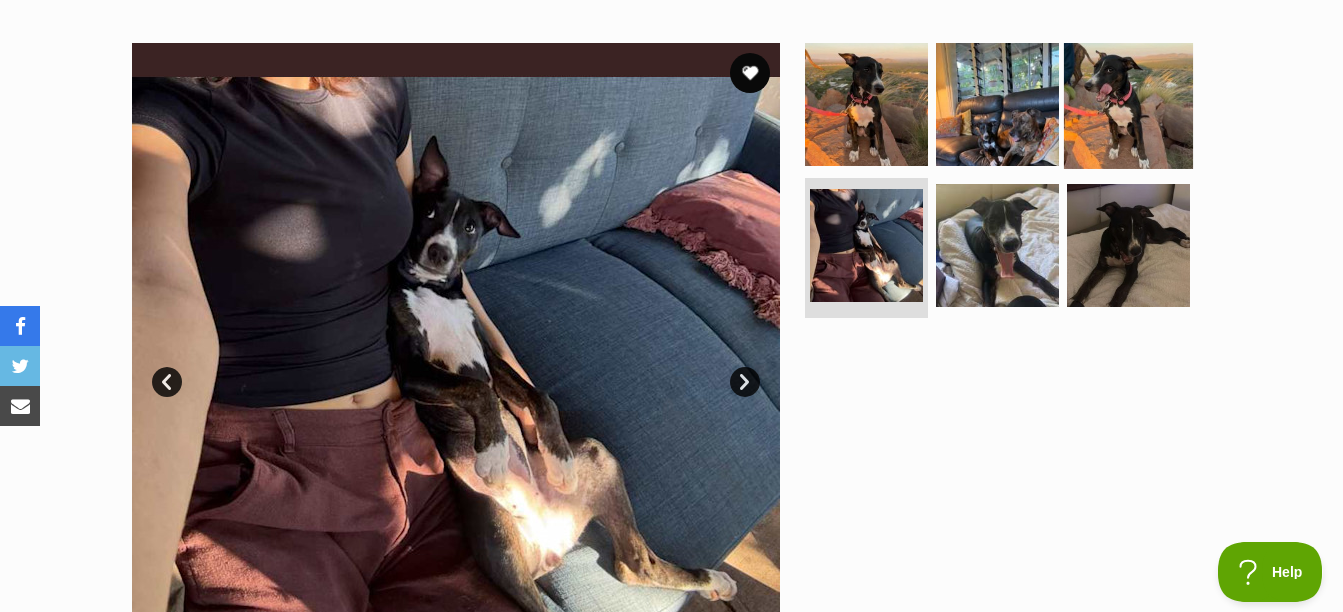 click at bounding box center (1128, 103) 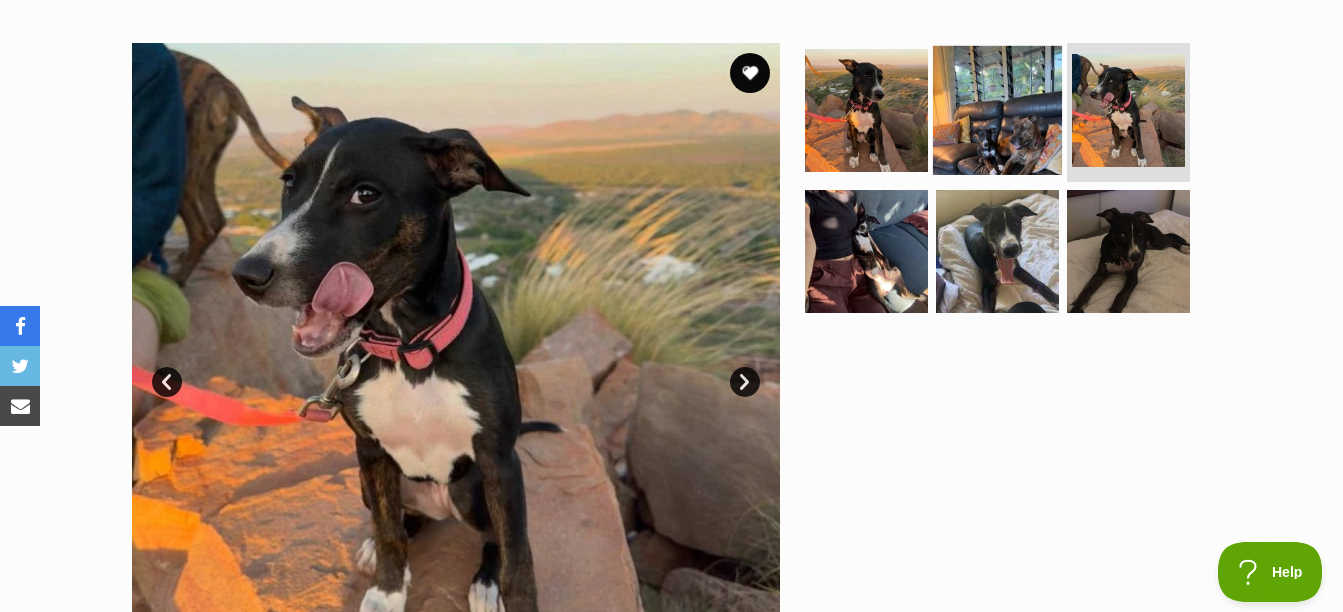 click at bounding box center (997, 109) 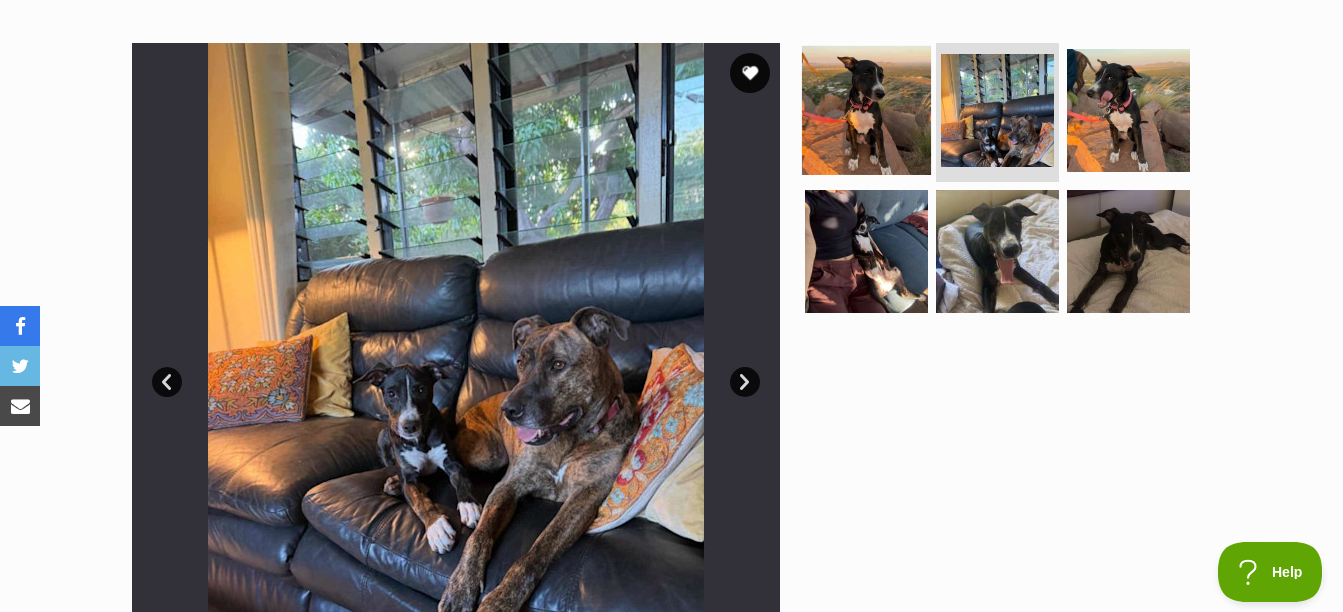 click at bounding box center [866, 109] 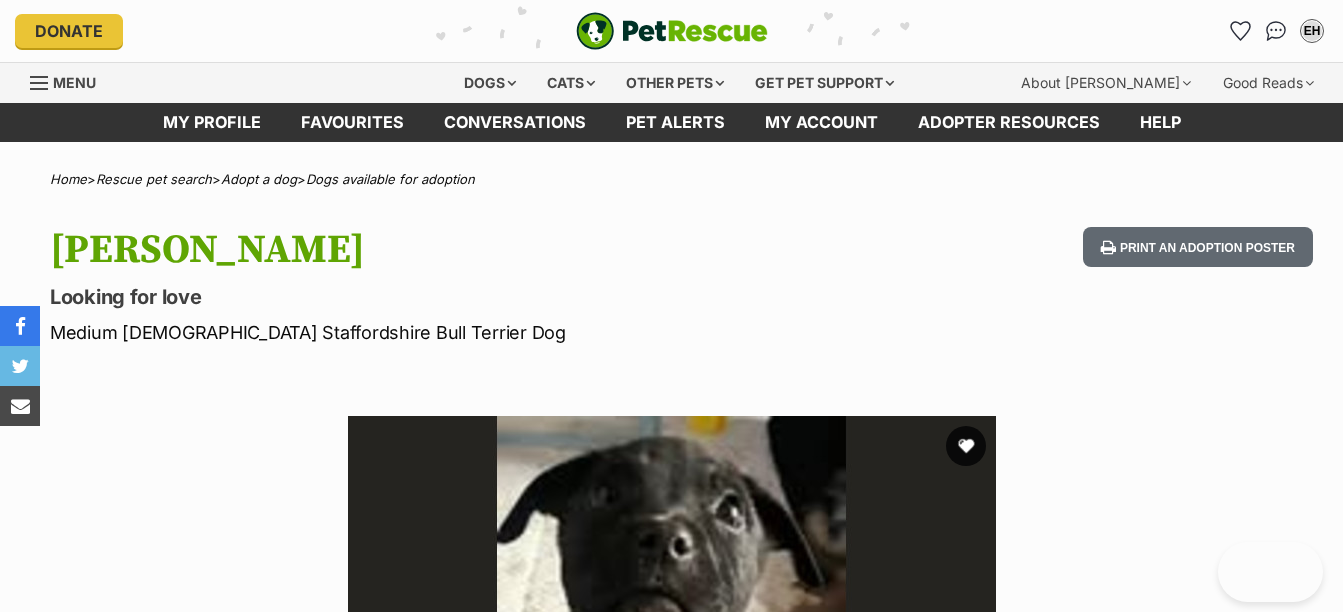 scroll, scrollTop: 0, scrollLeft: 0, axis: both 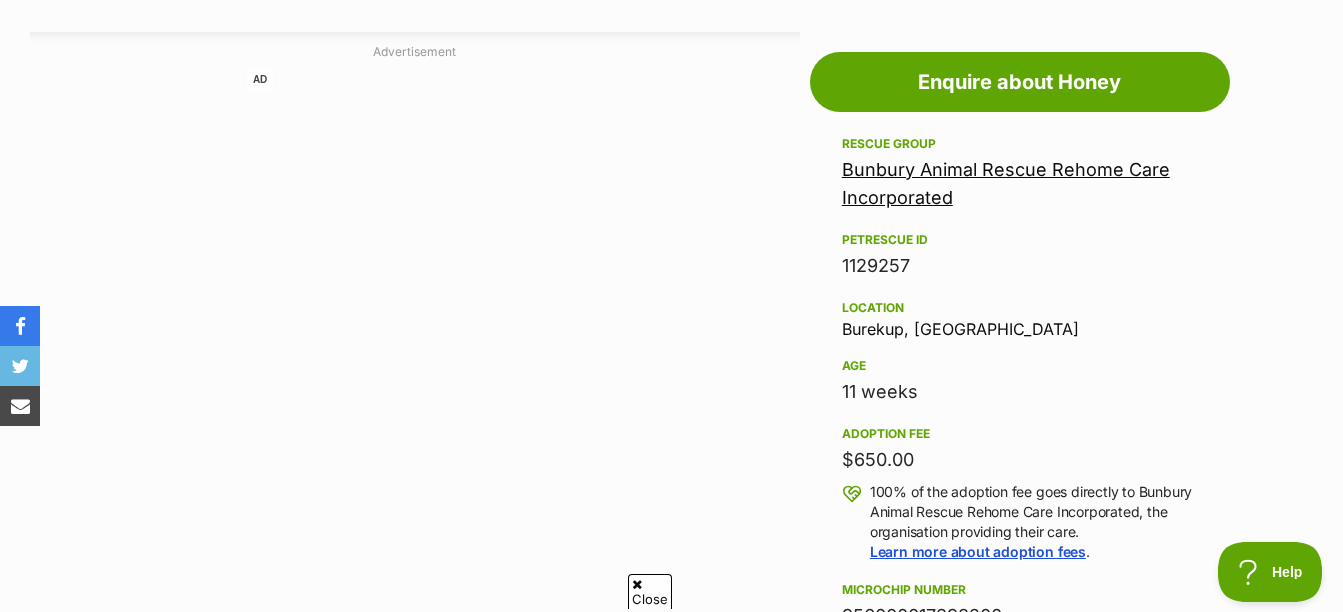 click on "Advertisement
AD
Adoption information
I've been adopted!
This pet is no longer available
On Hold
Enquire about Honey
Find available pets like this!
Rescue group
Bunbury Animal Rescue Rehome Care Incorporated
PetRescue ID
1129257
Location
Burekup, WA
Age
11 weeks
Adoption fee
$650.00
100% of the adoption fee goes directly to Bunbury Animal Rescue Rehome Care Incorporated, the organisation providing their care.
Learn more about adoption fees .
Microchip number
956000017398200
Last updated
12 Jul, 2025
Pre-adoption checks
Desexed
Vaccinated
Interstate adoption (WA only)
Wormed
About Honey
Adoption details
This organisation's adoption policy is
Moderate
What does this mean?
This pet has been adopted and found love with its new family." at bounding box center [671, 902] 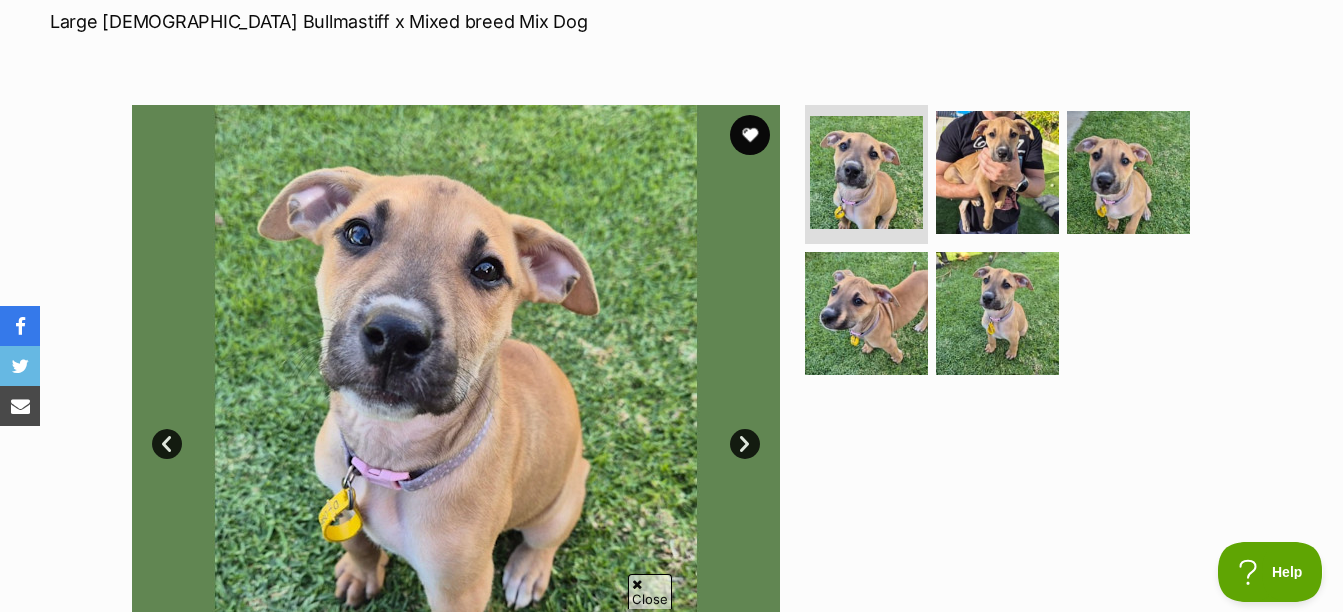 scroll, scrollTop: 310, scrollLeft: 0, axis: vertical 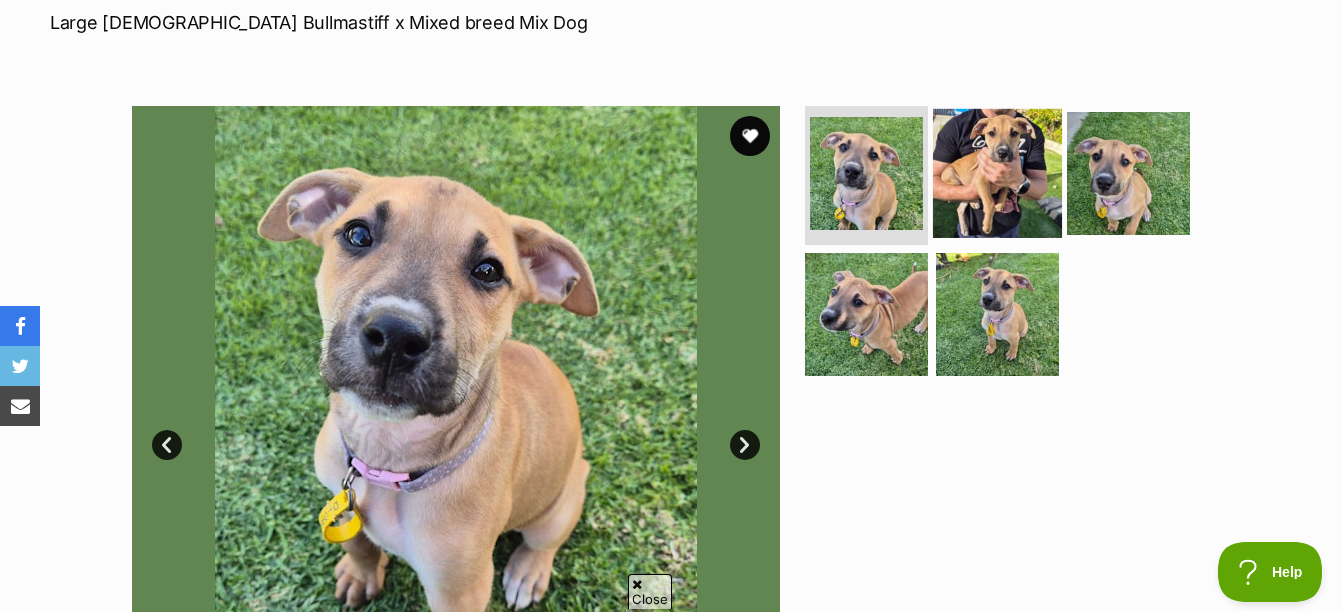 click at bounding box center (997, 172) 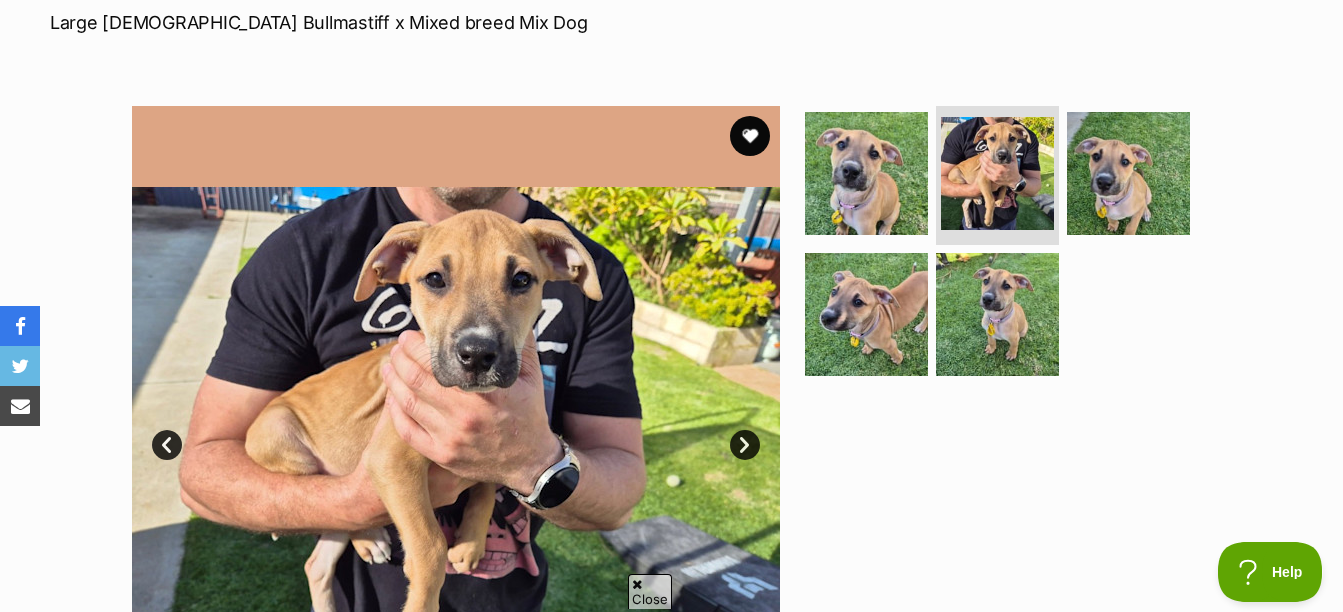 scroll, scrollTop: 367, scrollLeft: 0, axis: vertical 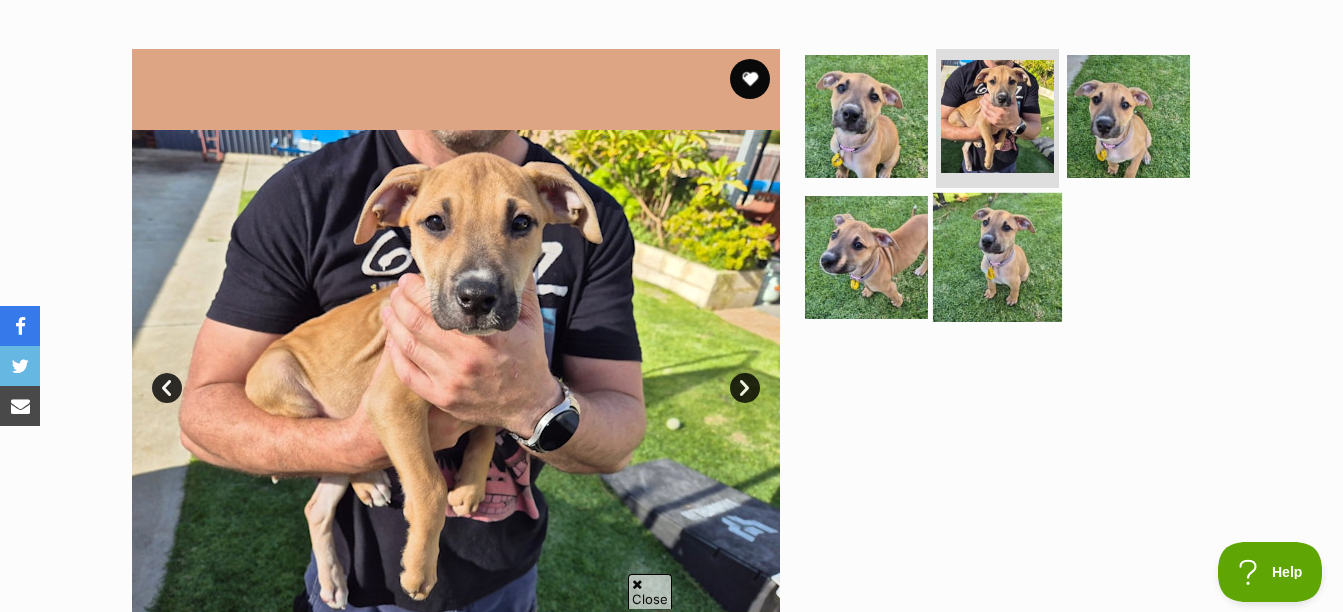 click at bounding box center (997, 257) 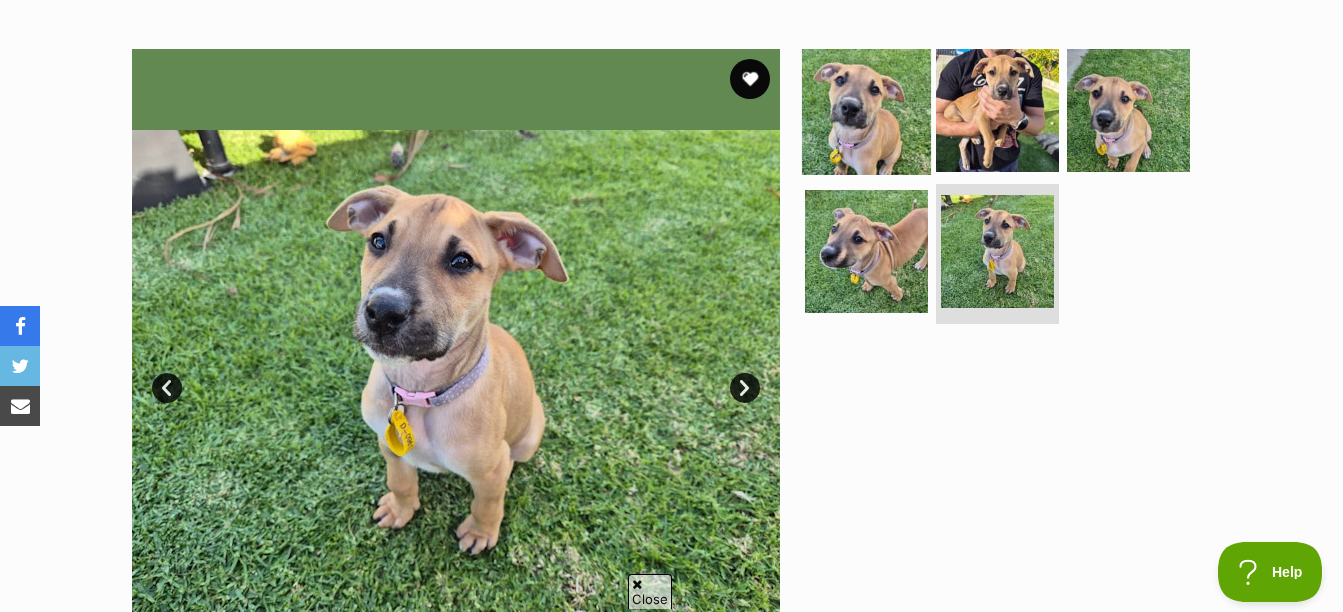 click at bounding box center (866, 109) 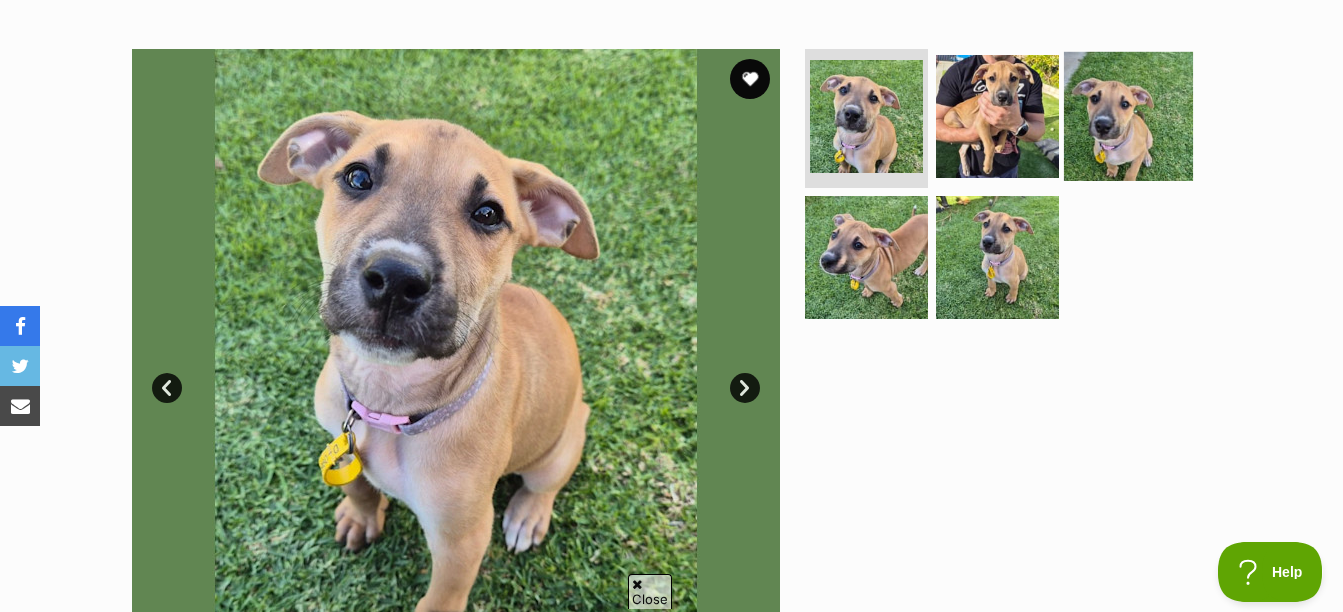 click at bounding box center (1128, 115) 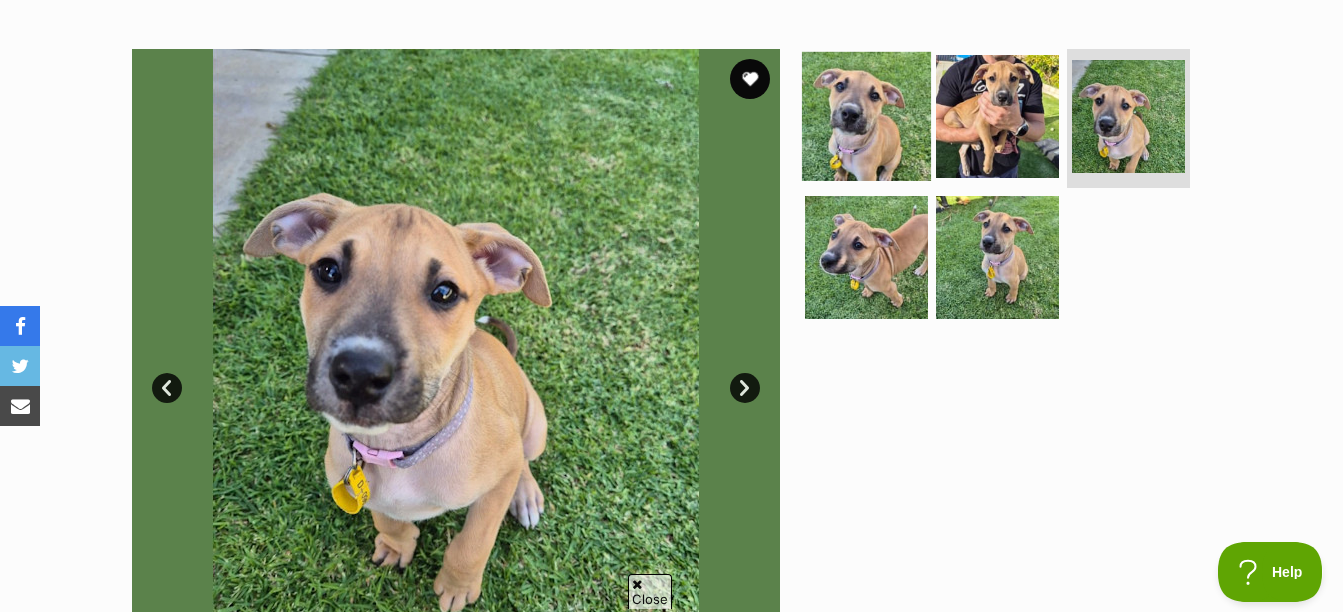 click at bounding box center (866, 115) 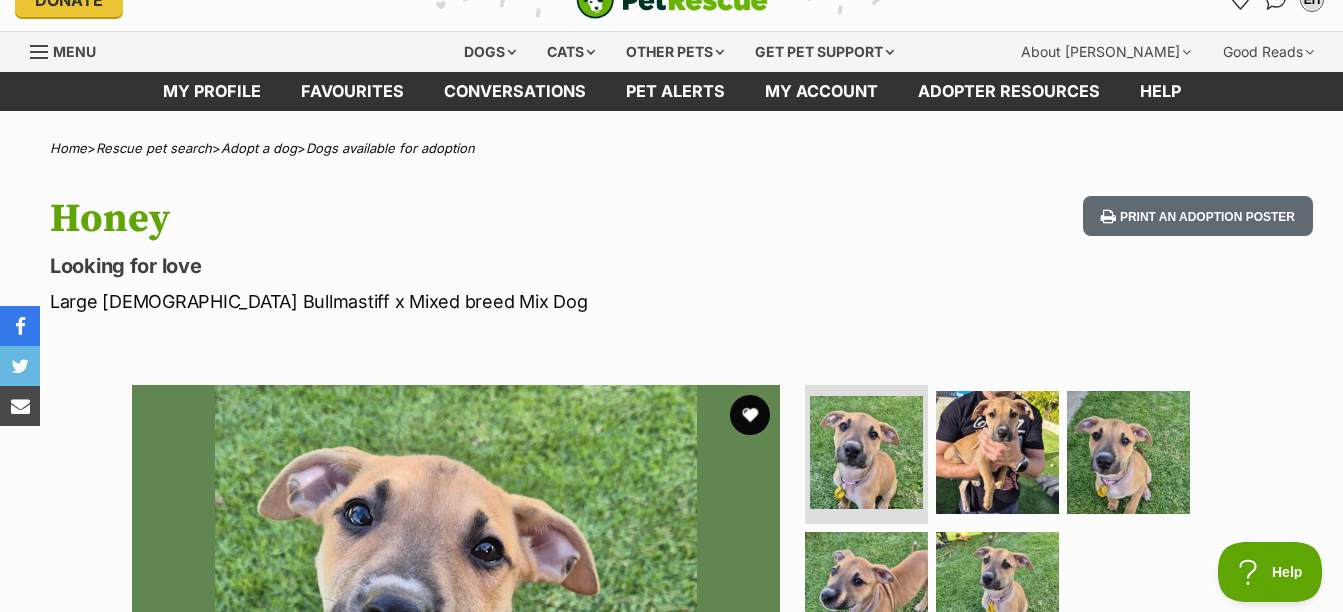 scroll, scrollTop: 28, scrollLeft: 0, axis: vertical 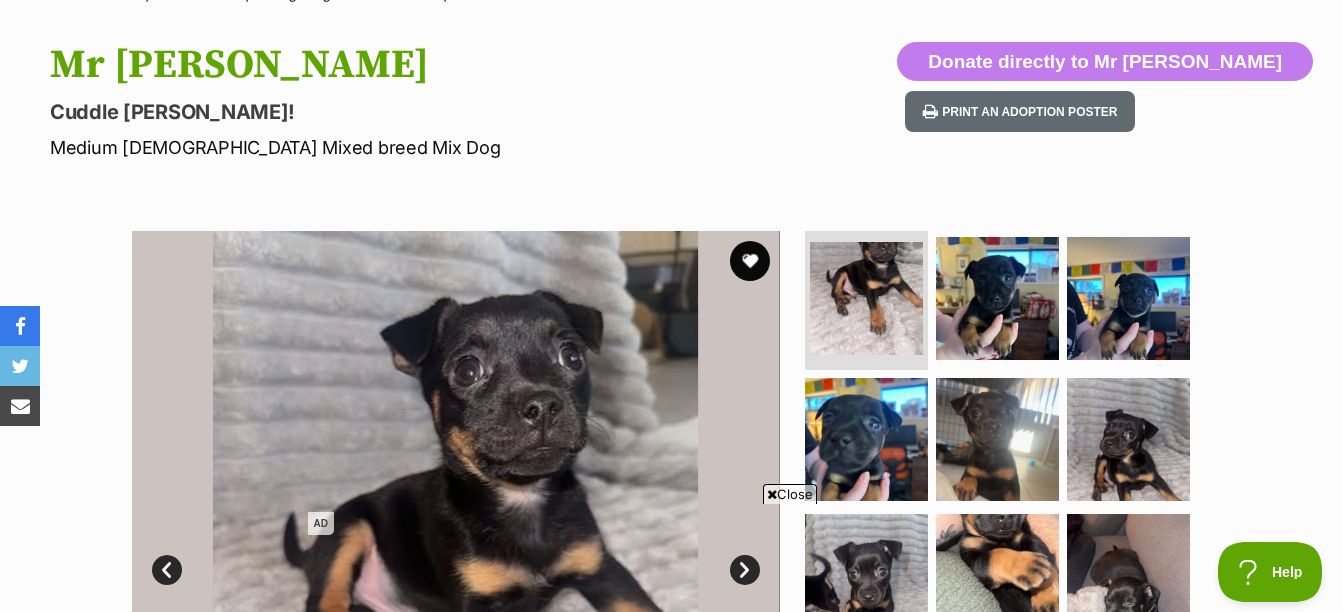 click on "Close" at bounding box center [790, 494] 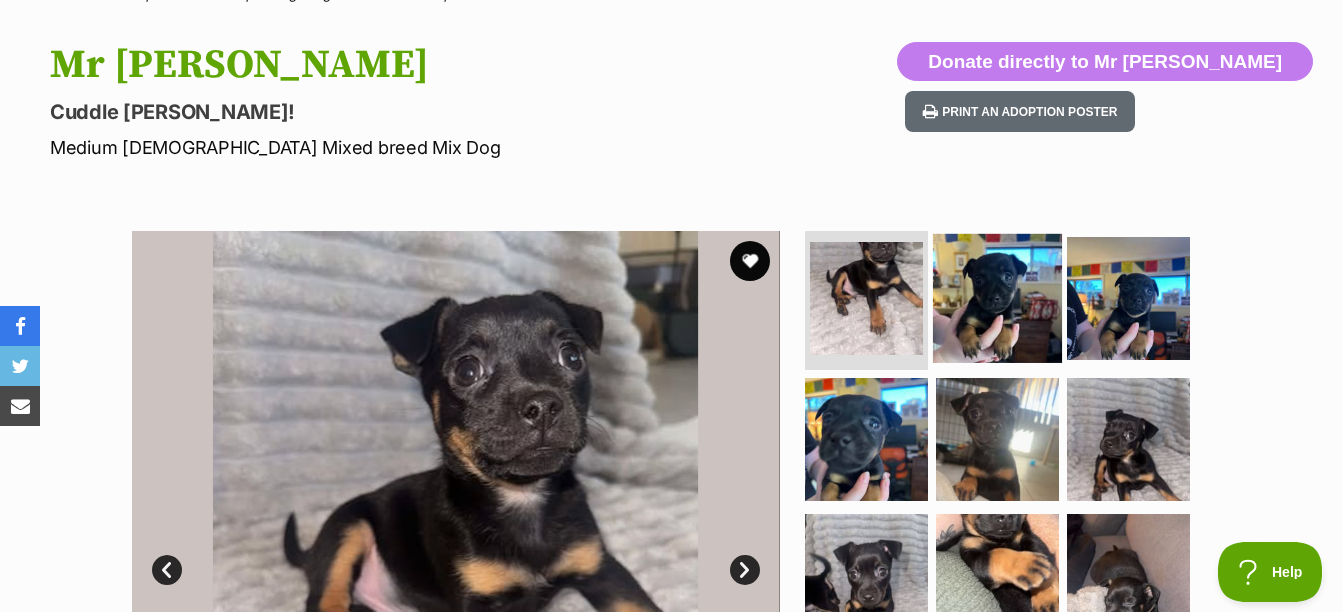 click at bounding box center (997, 297) 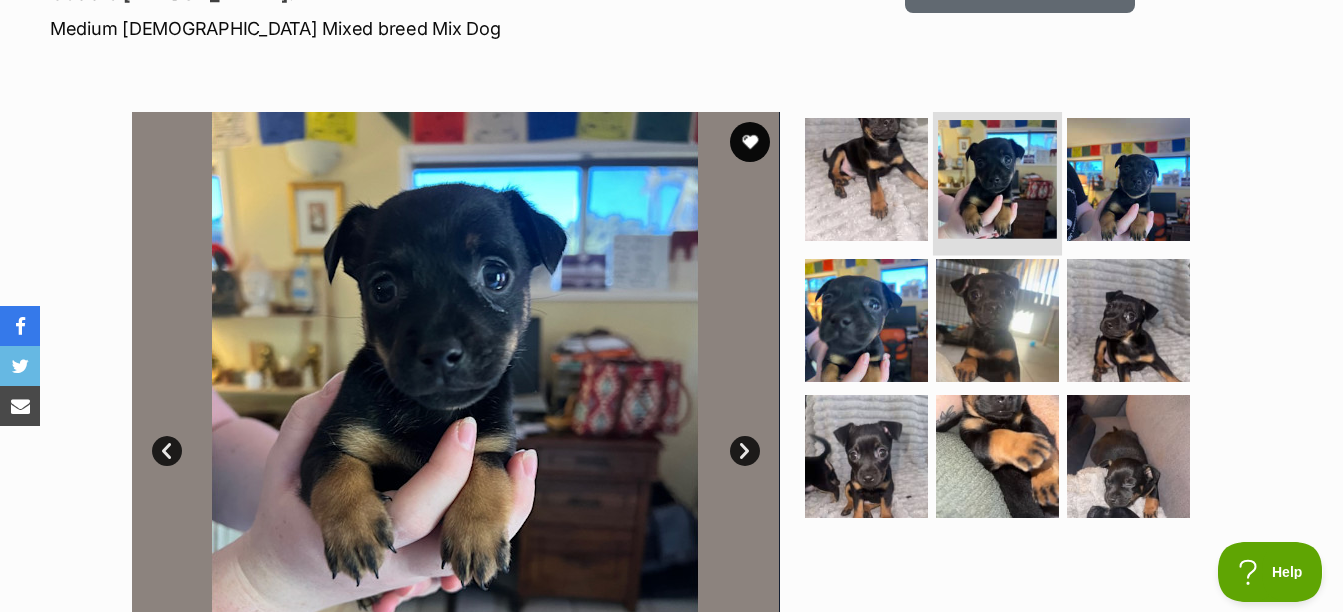 scroll, scrollTop: 305, scrollLeft: 0, axis: vertical 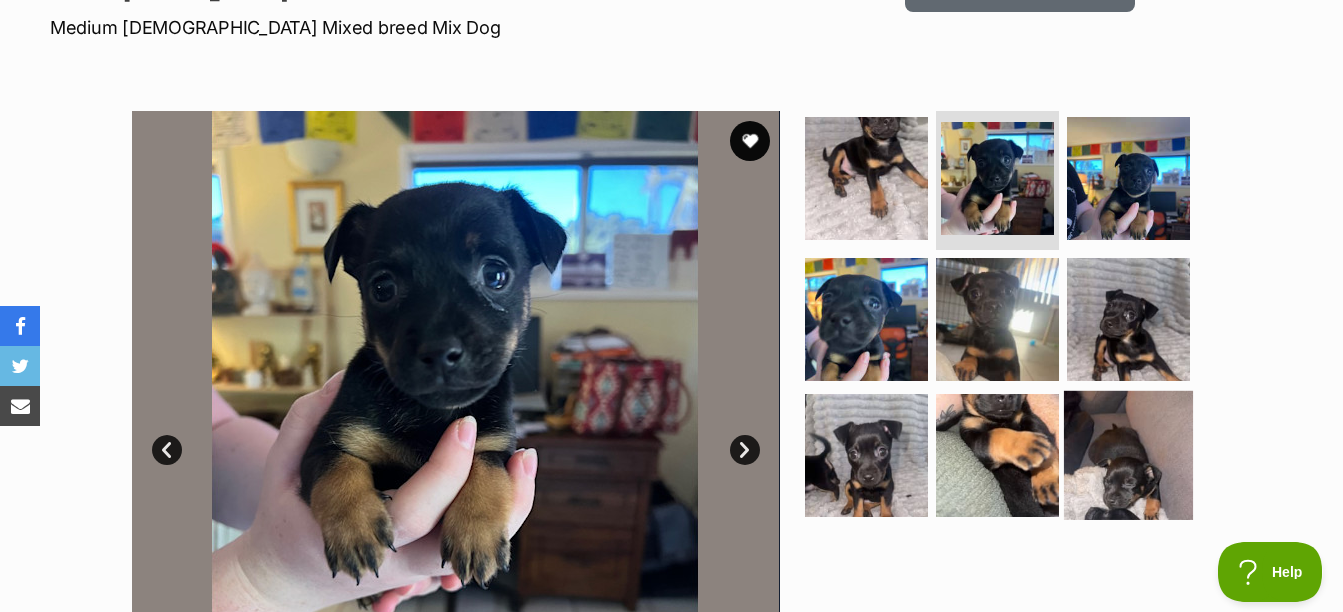 click at bounding box center (1128, 455) 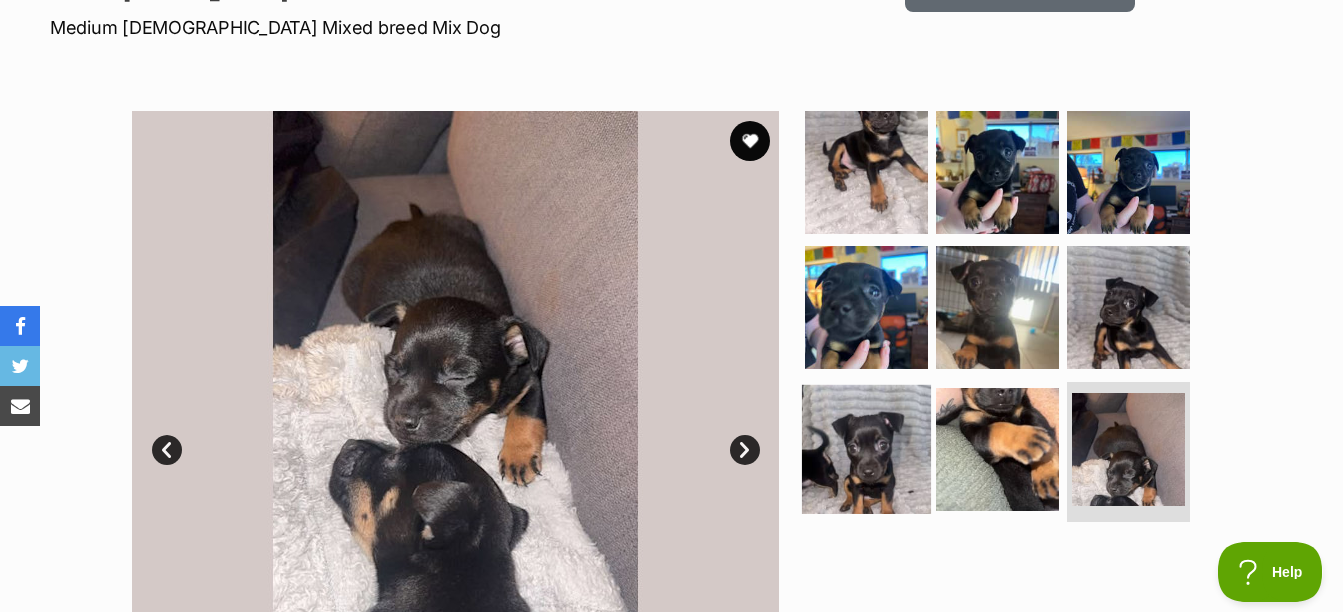click at bounding box center (866, 449) 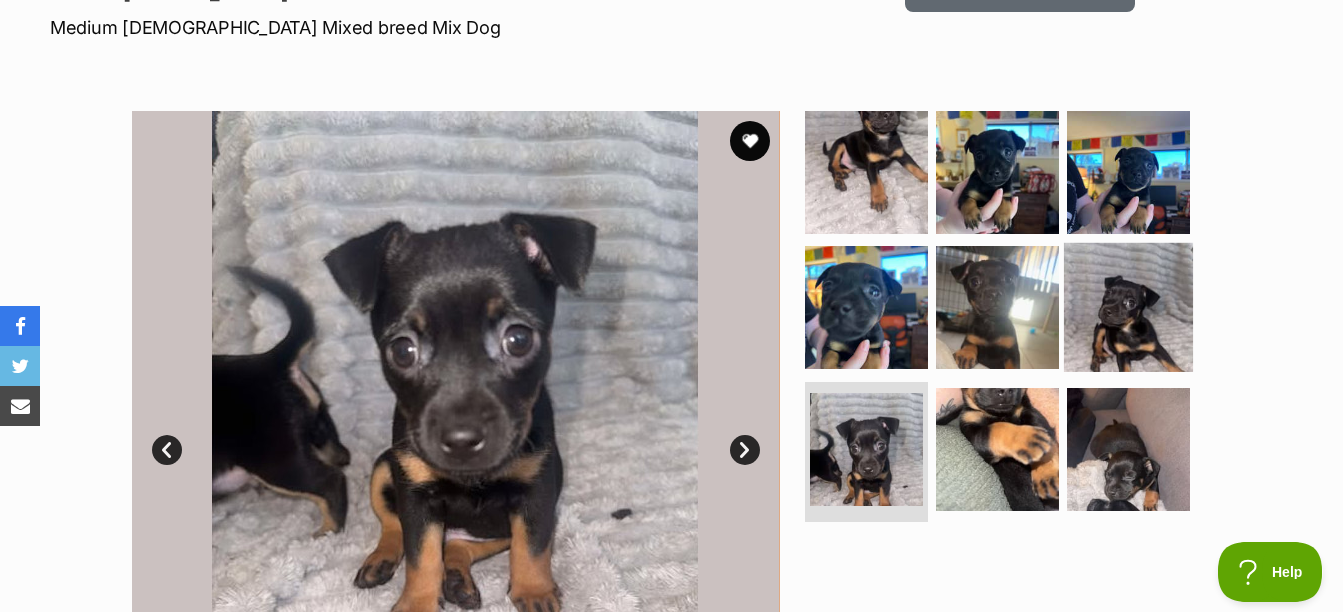 click at bounding box center [1128, 307] 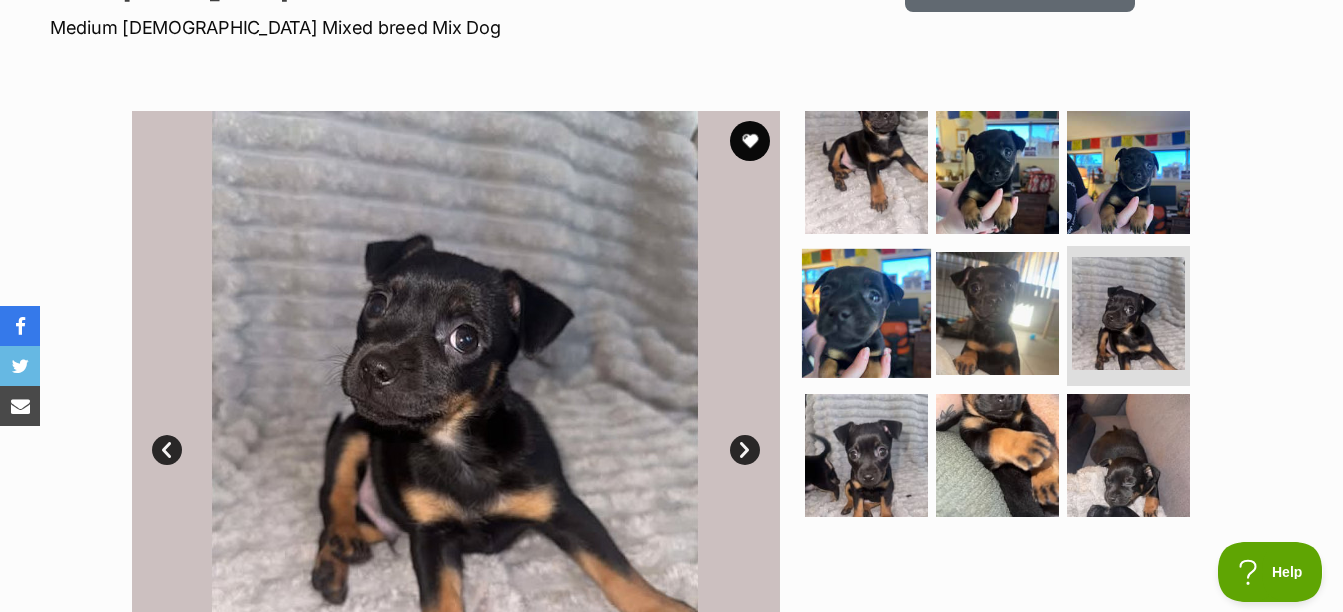click at bounding box center [866, 313] 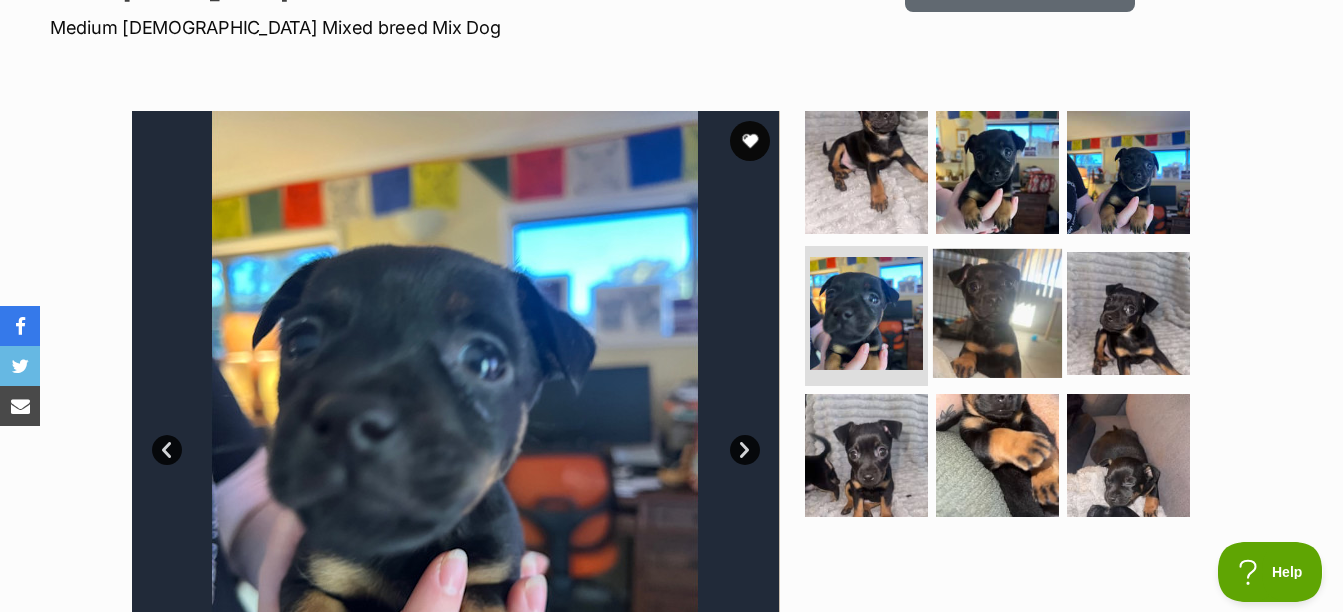 click at bounding box center (997, 313) 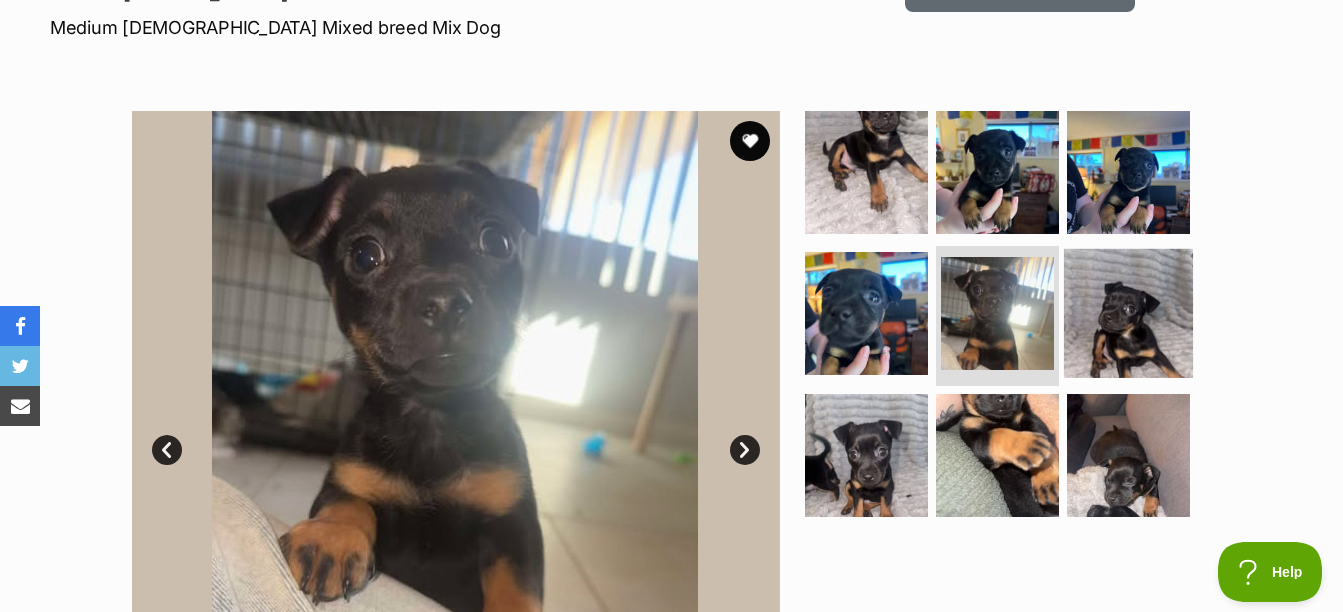 click at bounding box center [1128, 313] 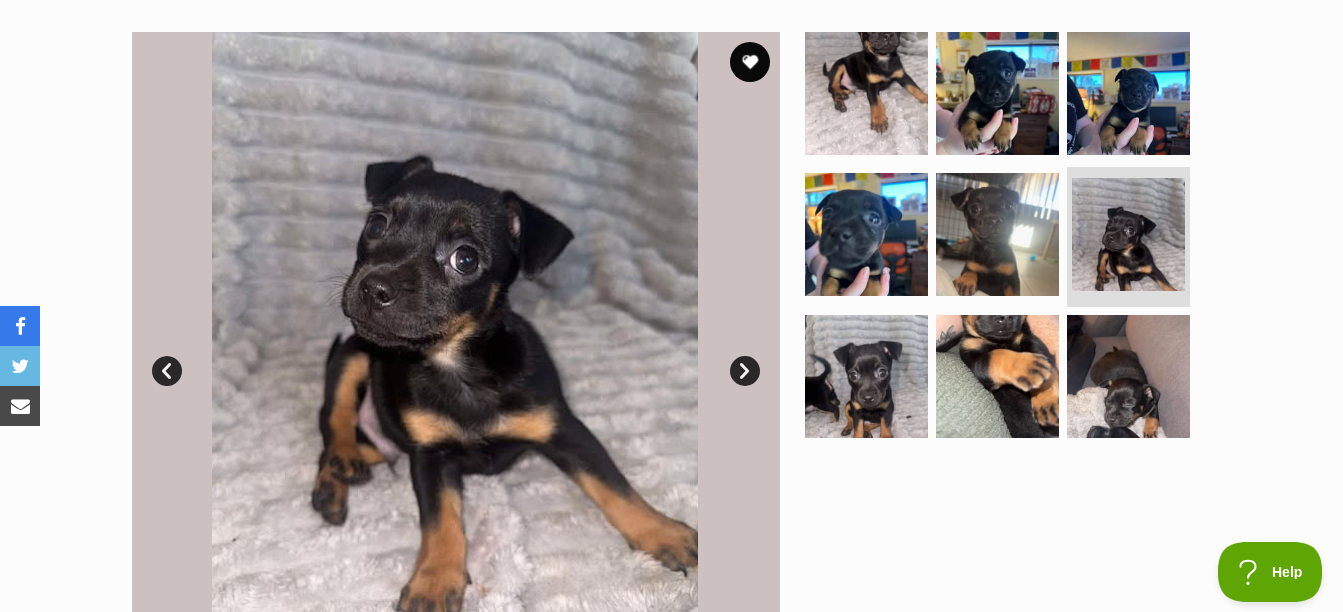 scroll, scrollTop: 383, scrollLeft: 0, axis: vertical 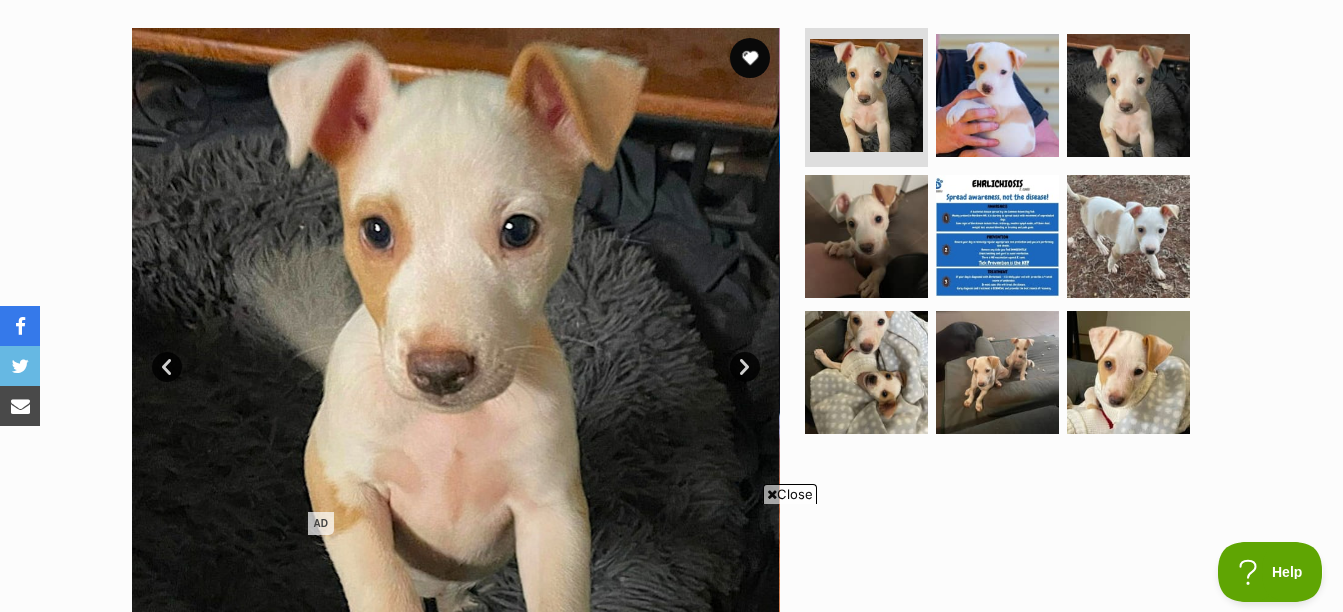 click on "Close" at bounding box center [790, 494] 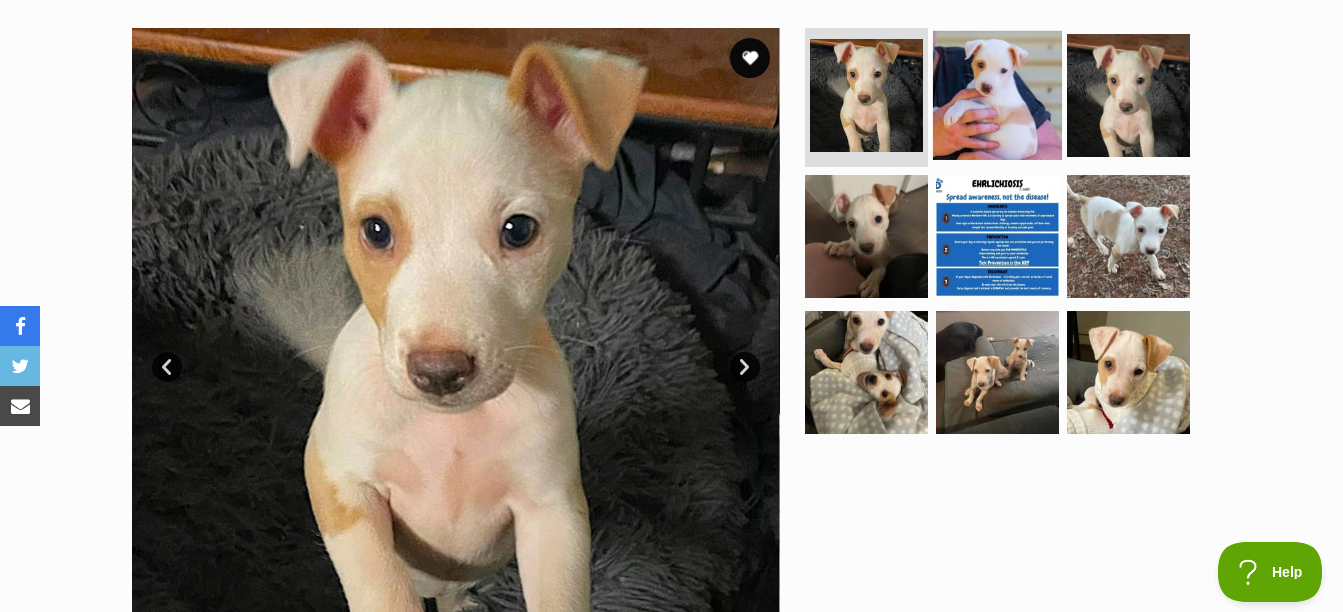 click at bounding box center (997, 94) 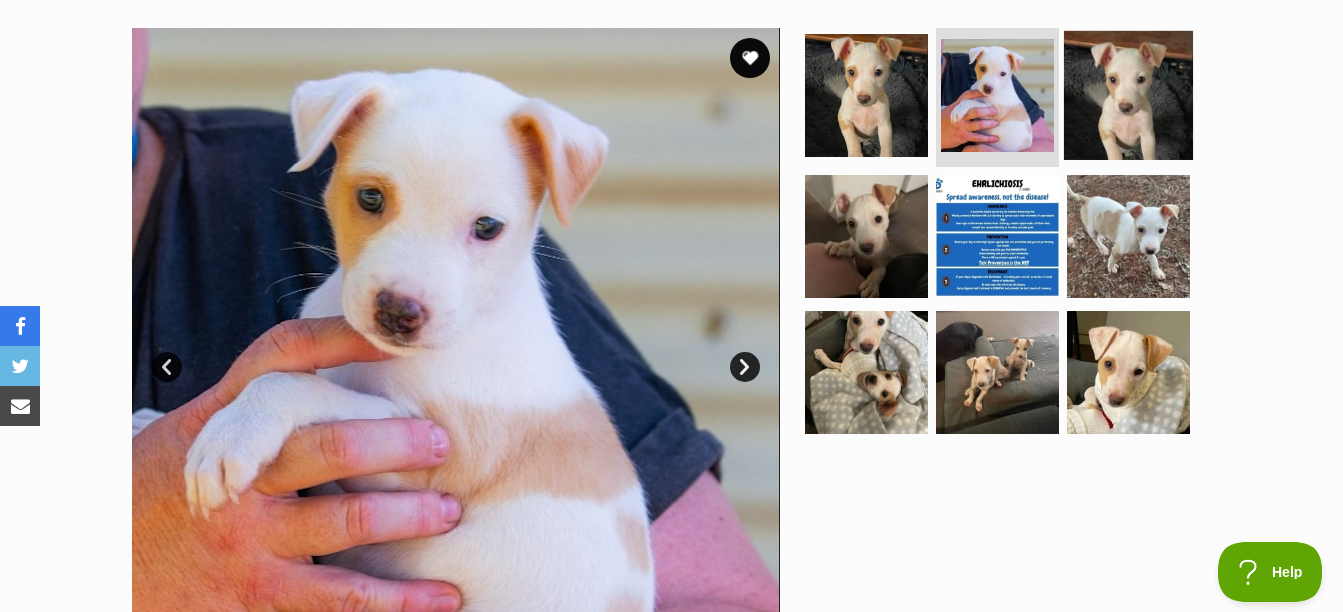 click at bounding box center [1128, 94] 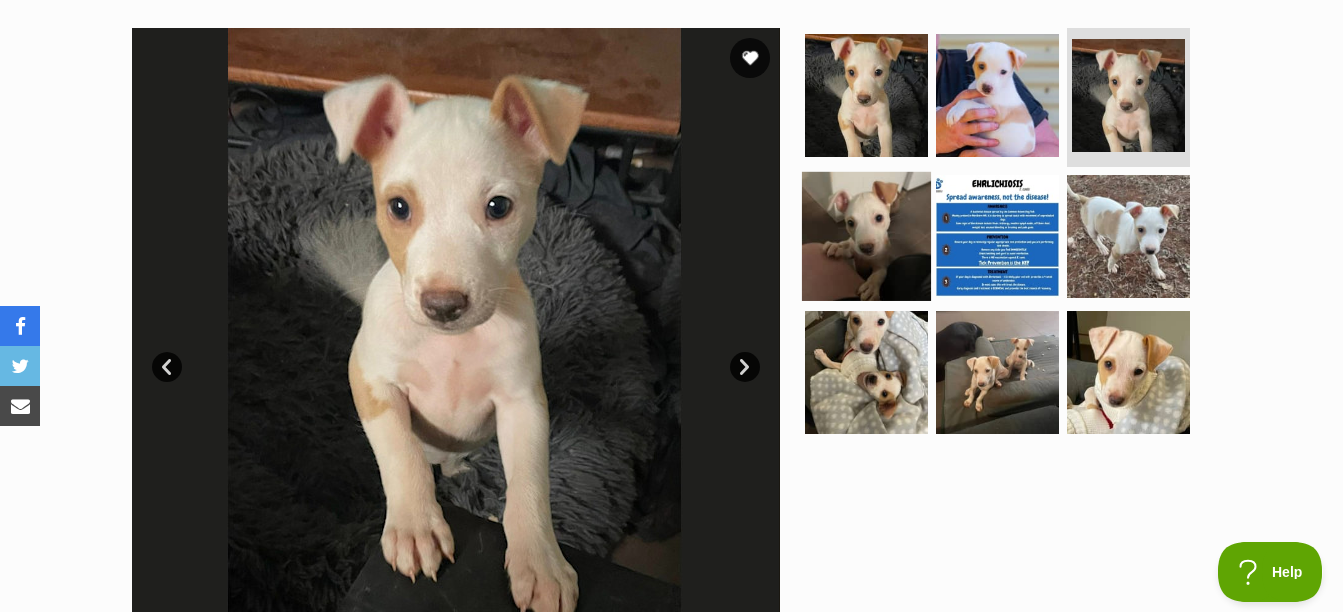 click at bounding box center [866, 236] 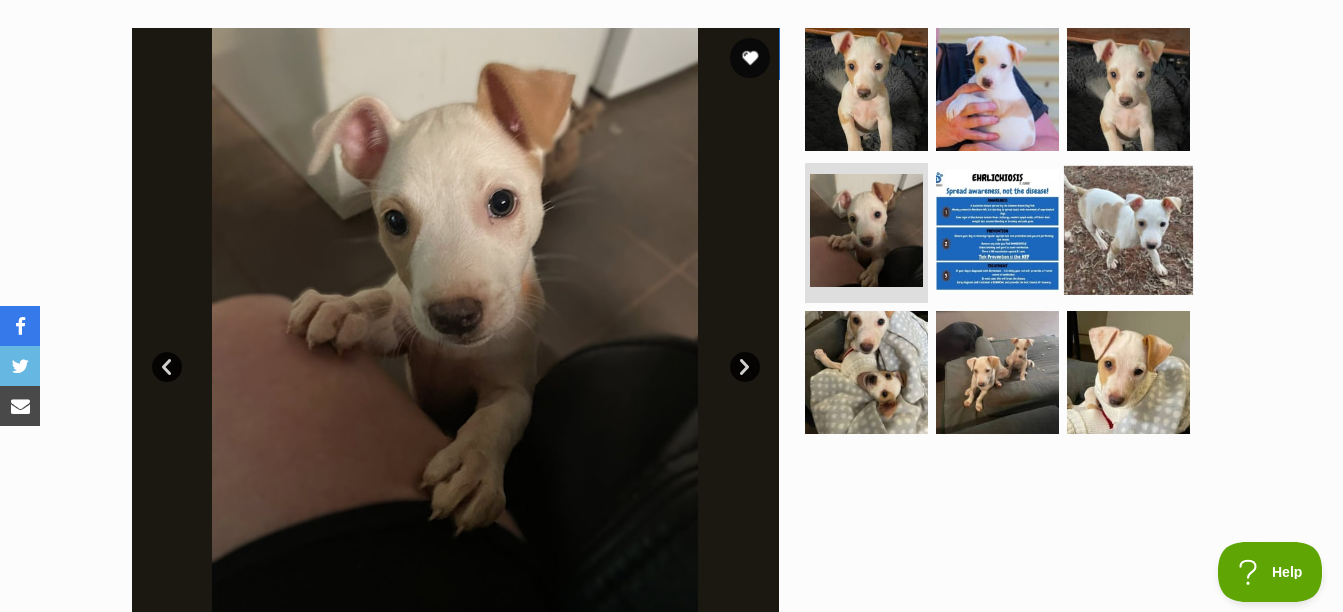 click at bounding box center [1128, 230] 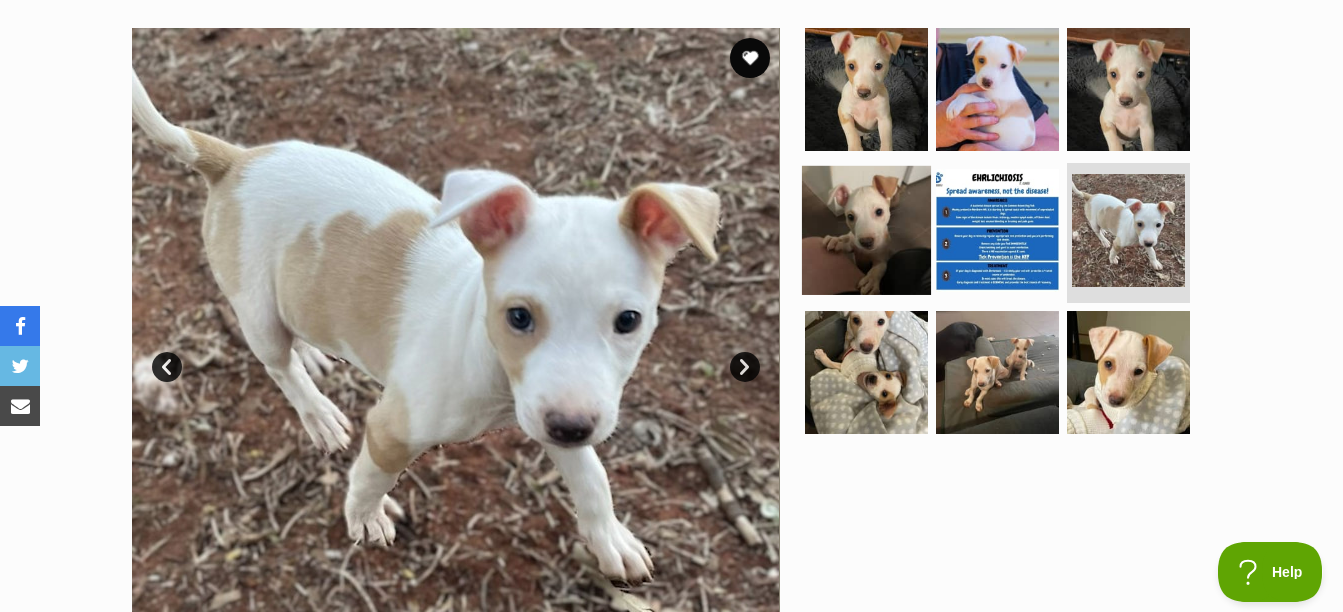 click at bounding box center (866, 230) 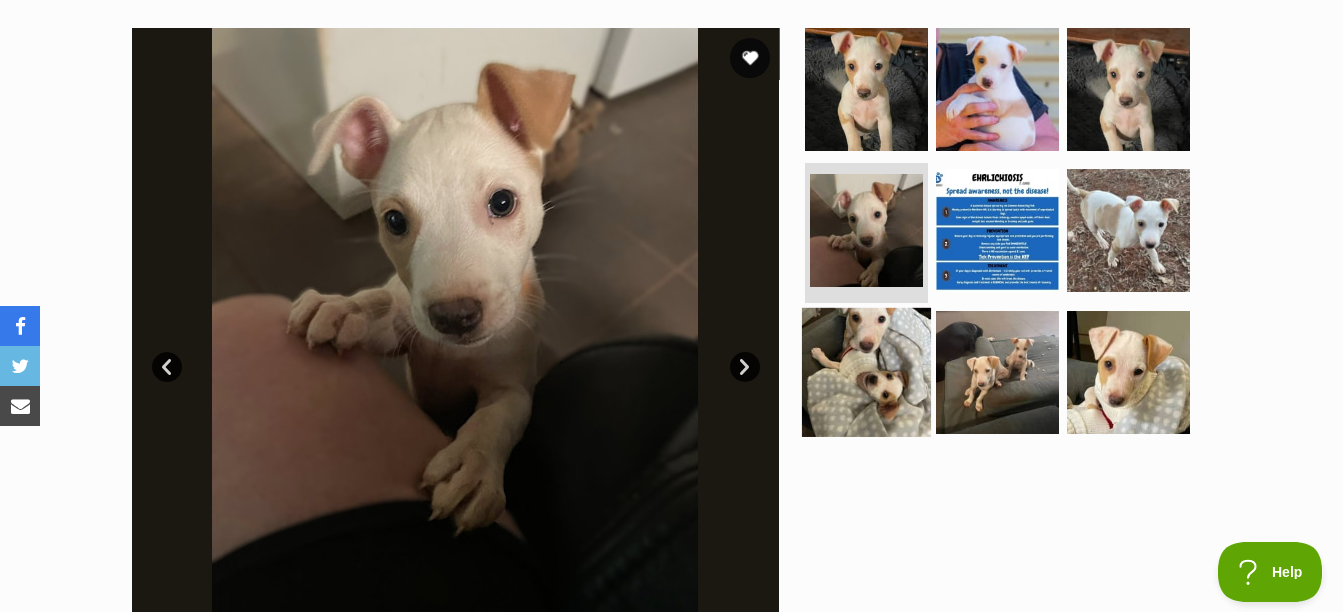 click at bounding box center [866, 372] 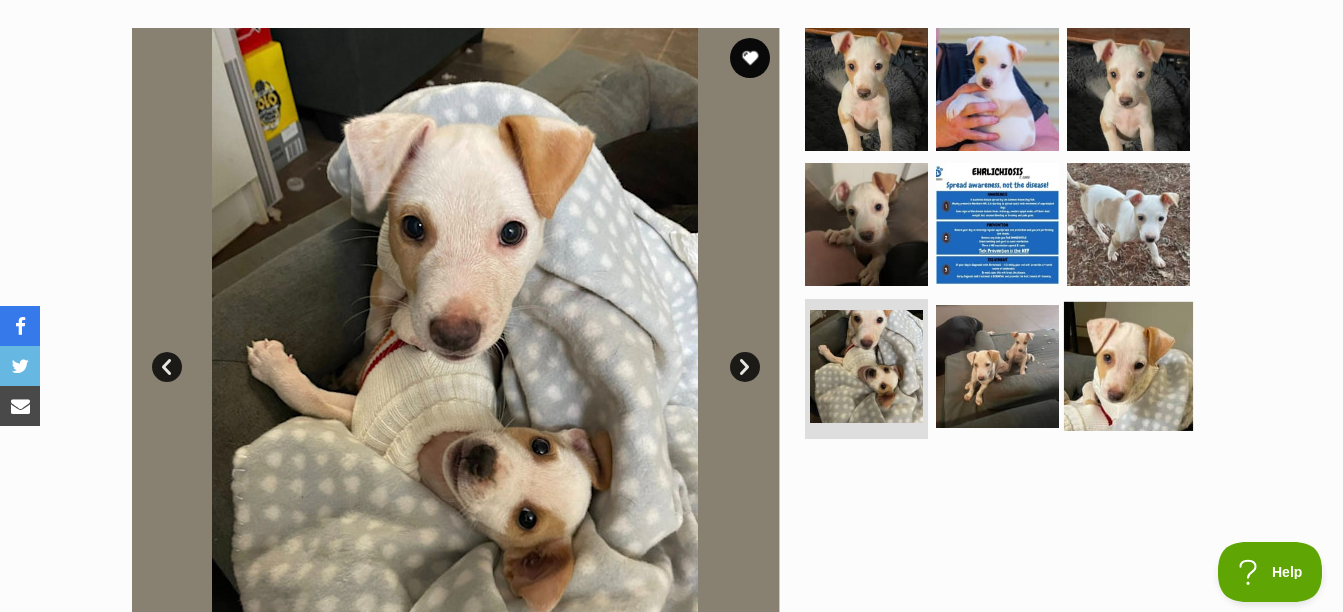 click at bounding box center [1128, 366] 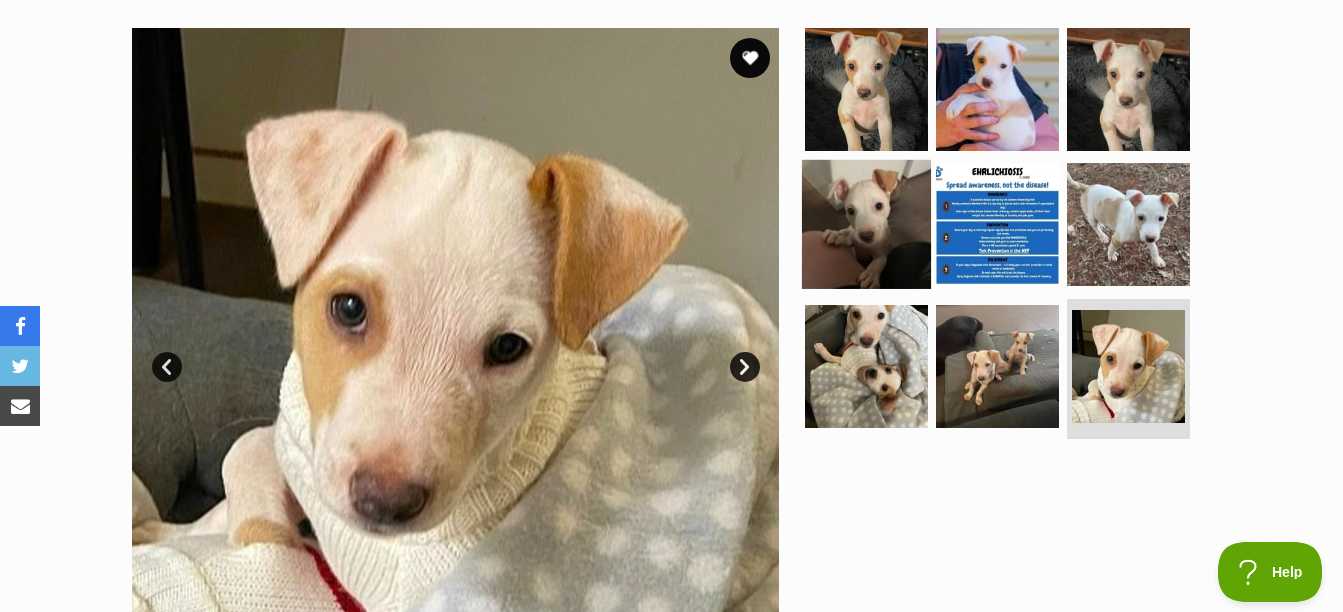 click at bounding box center [866, 224] 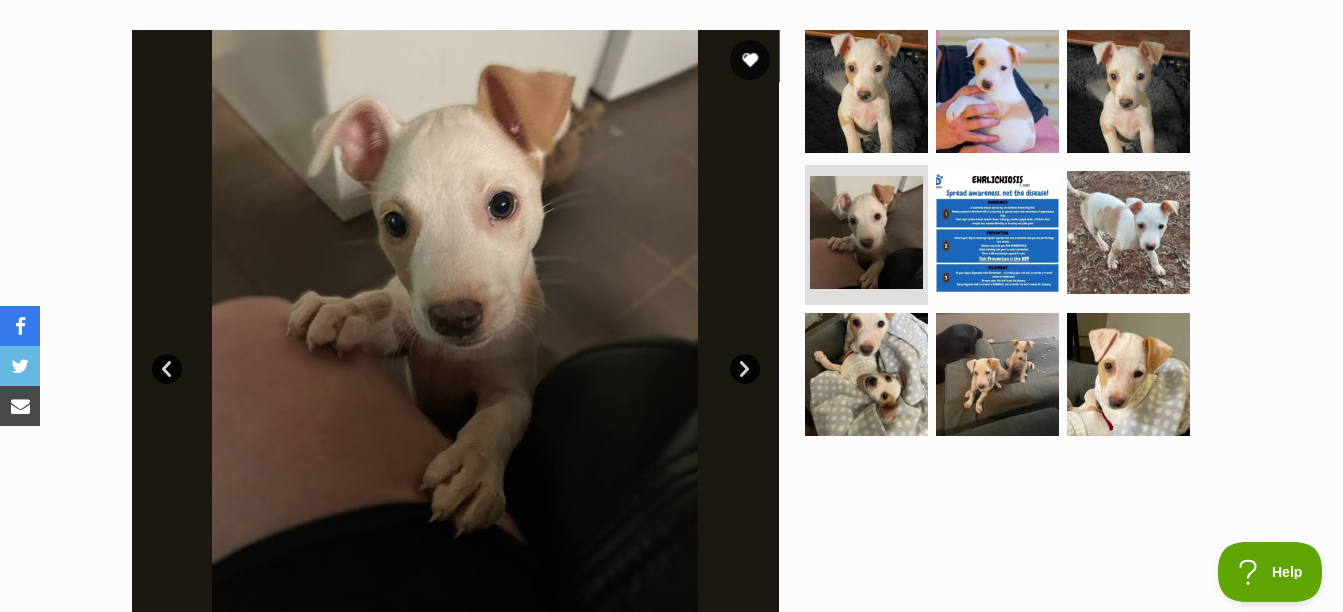 scroll, scrollTop: 387, scrollLeft: 0, axis: vertical 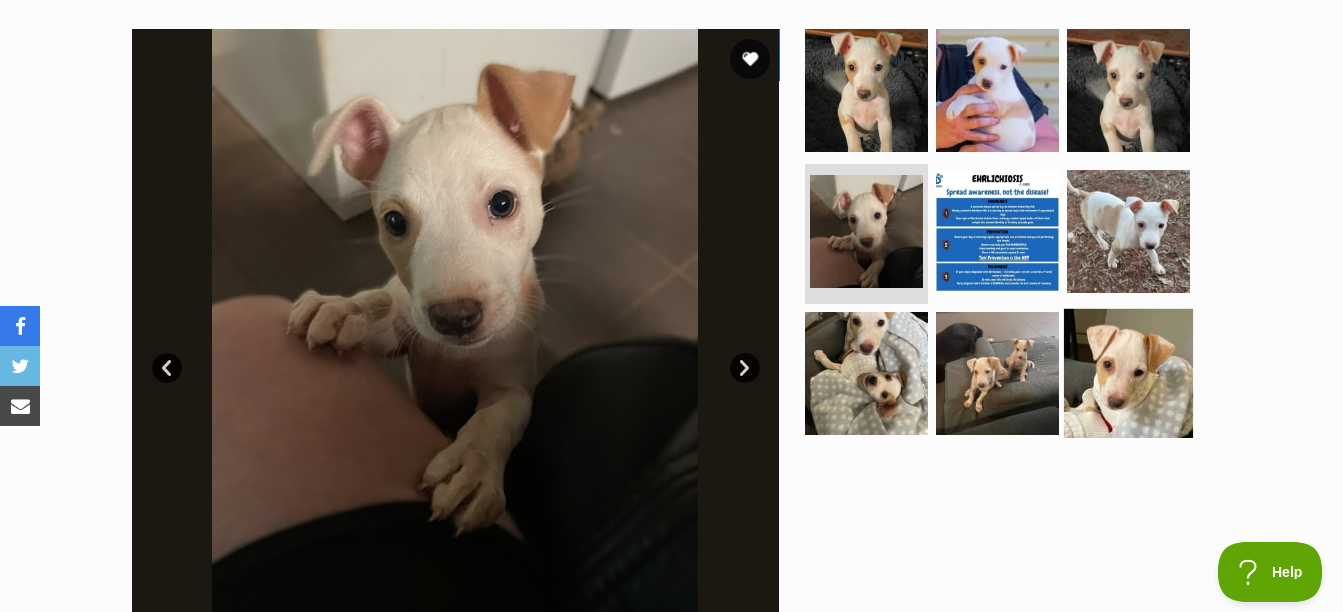 click at bounding box center (1128, 373) 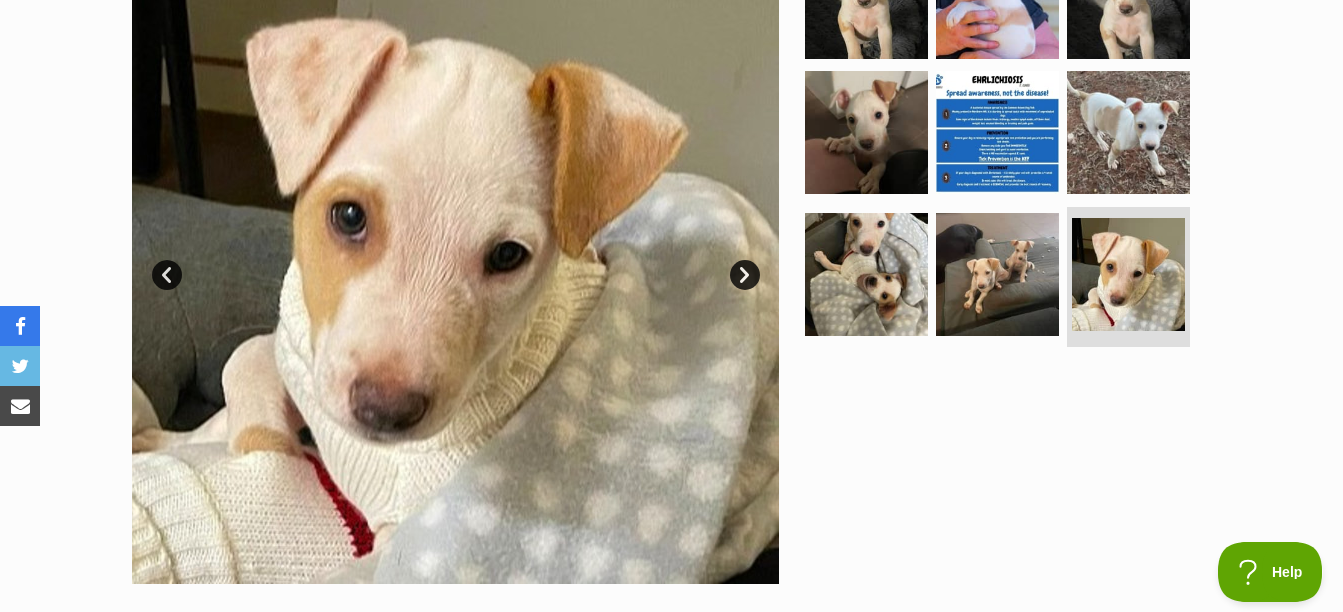 scroll, scrollTop: 481, scrollLeft: 0, axis: vertical 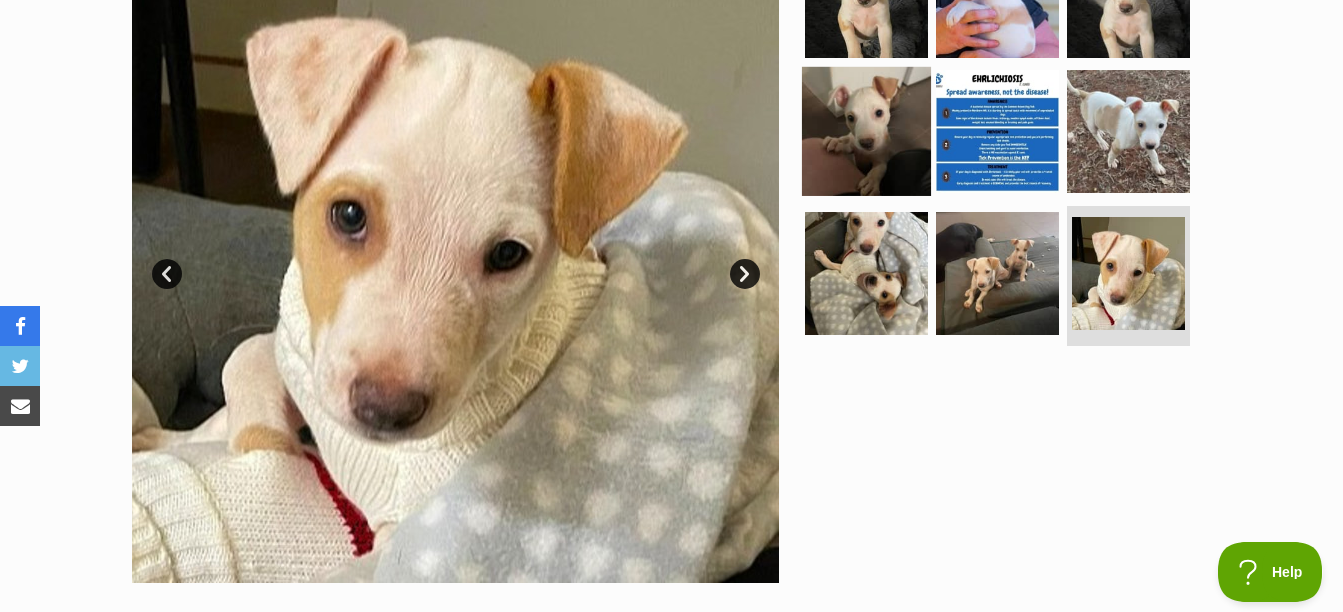 click at bounding box center (866, 131) 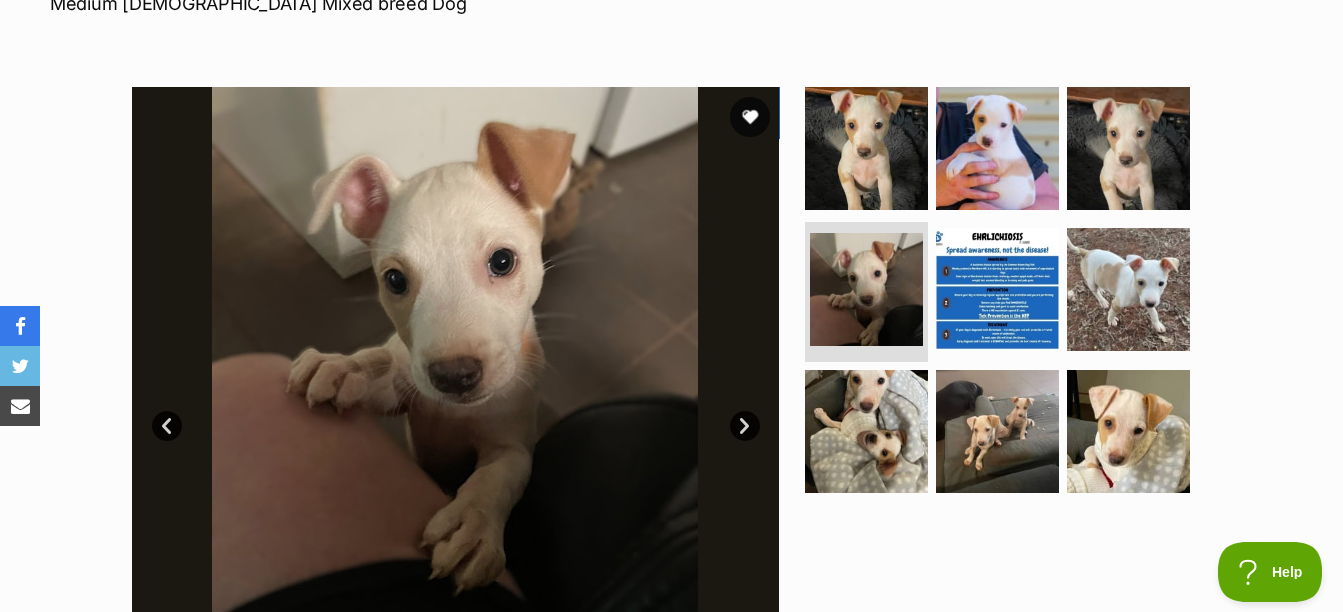 scroll, scrollTop: 328, scrollLeft: 0, axis: vertical 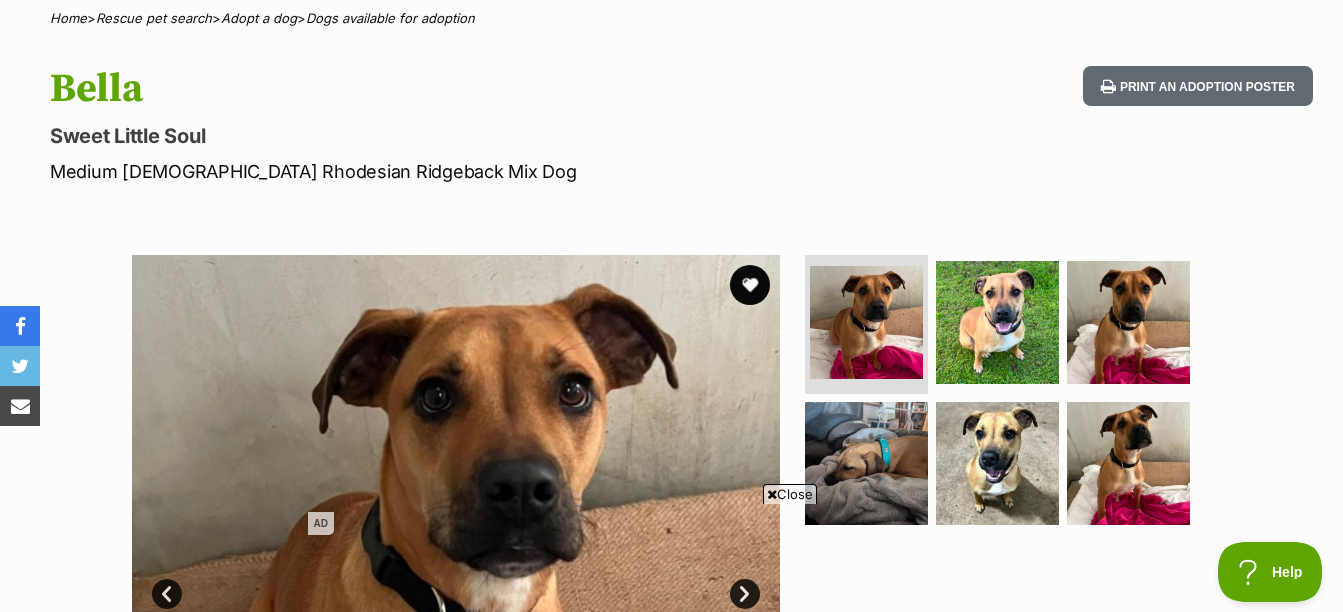 click on "Close" at bounding box center [790, 494] 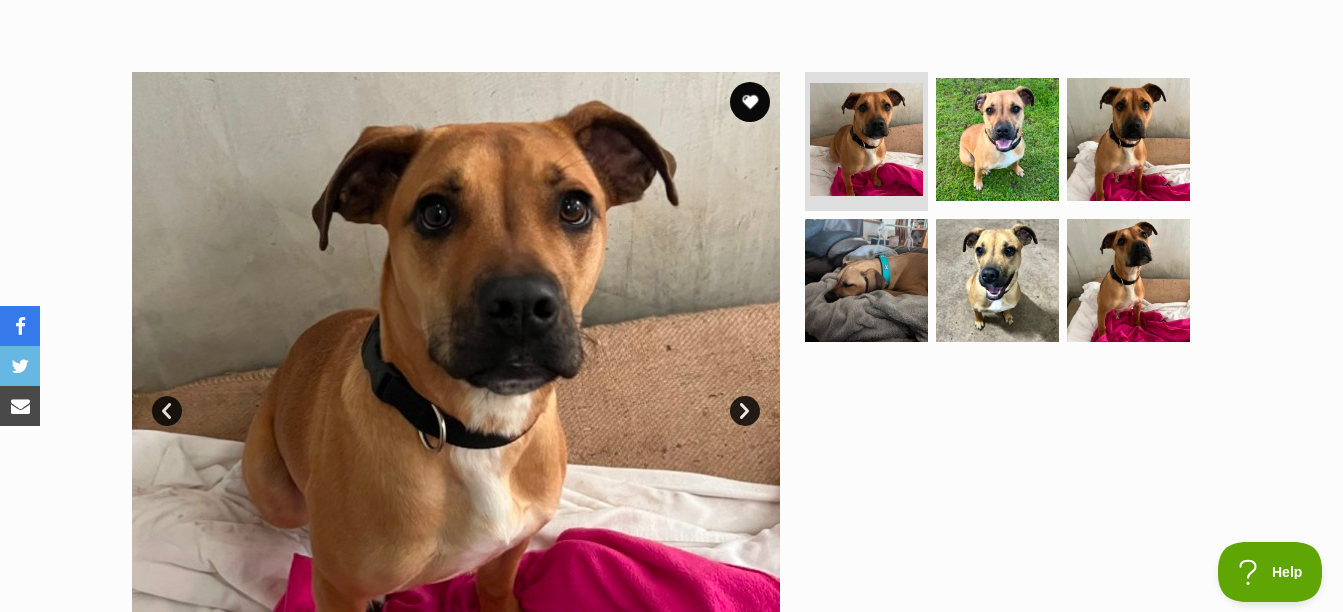 scroll, scrollTop: 345, scrollLeft: 0, axis: vertical 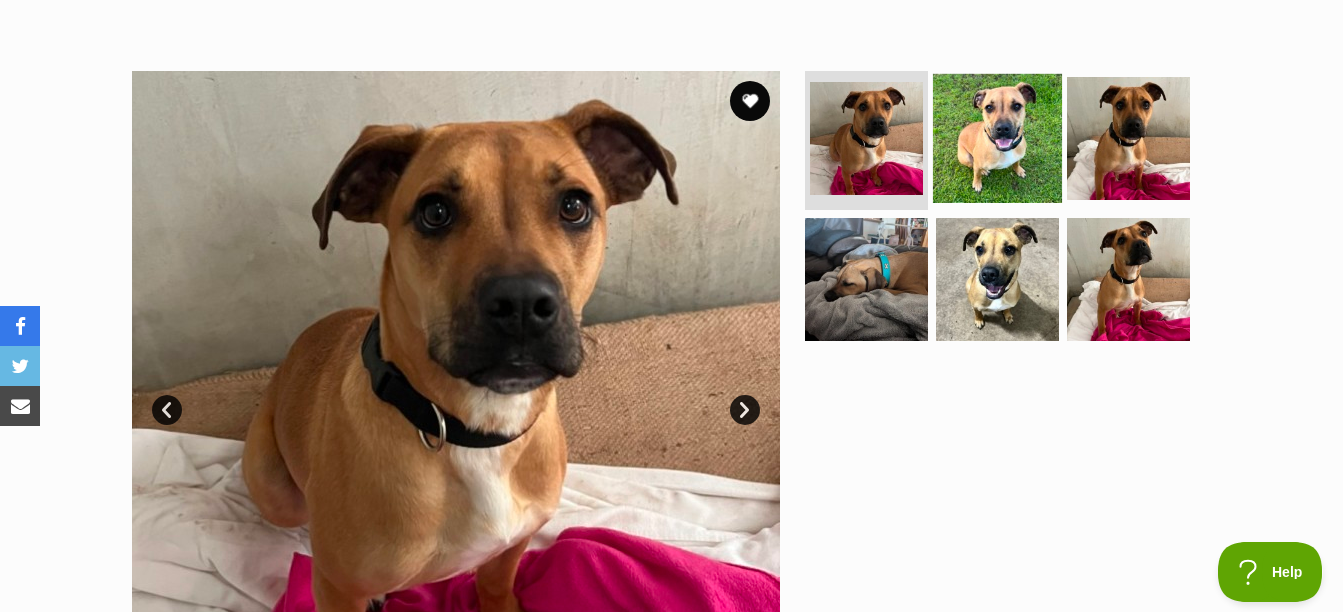 click at bounding box center (997, 137) 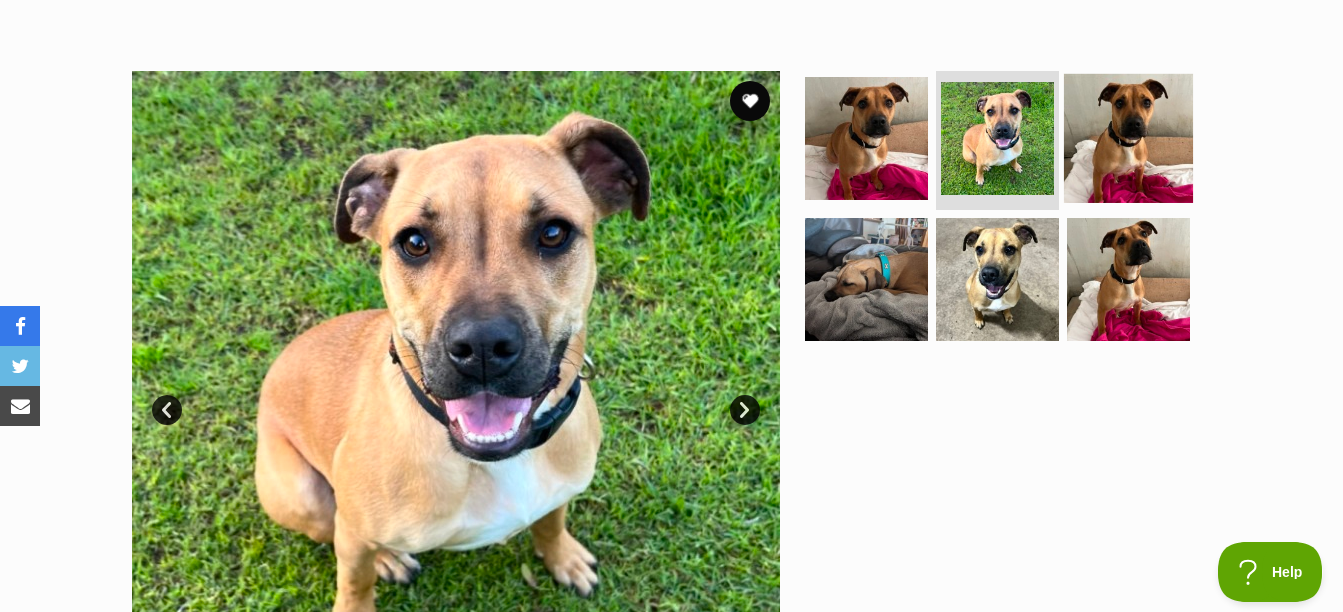 click at bounding box center (1128, 137) 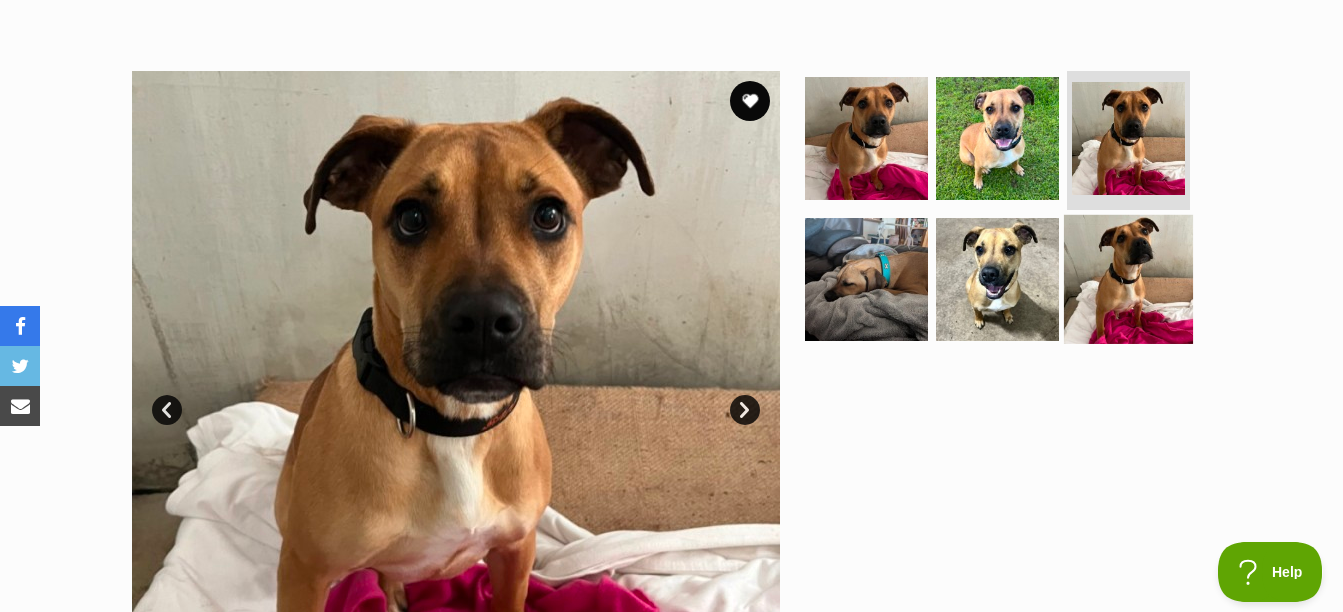 click at bounding box center (1128, 279) 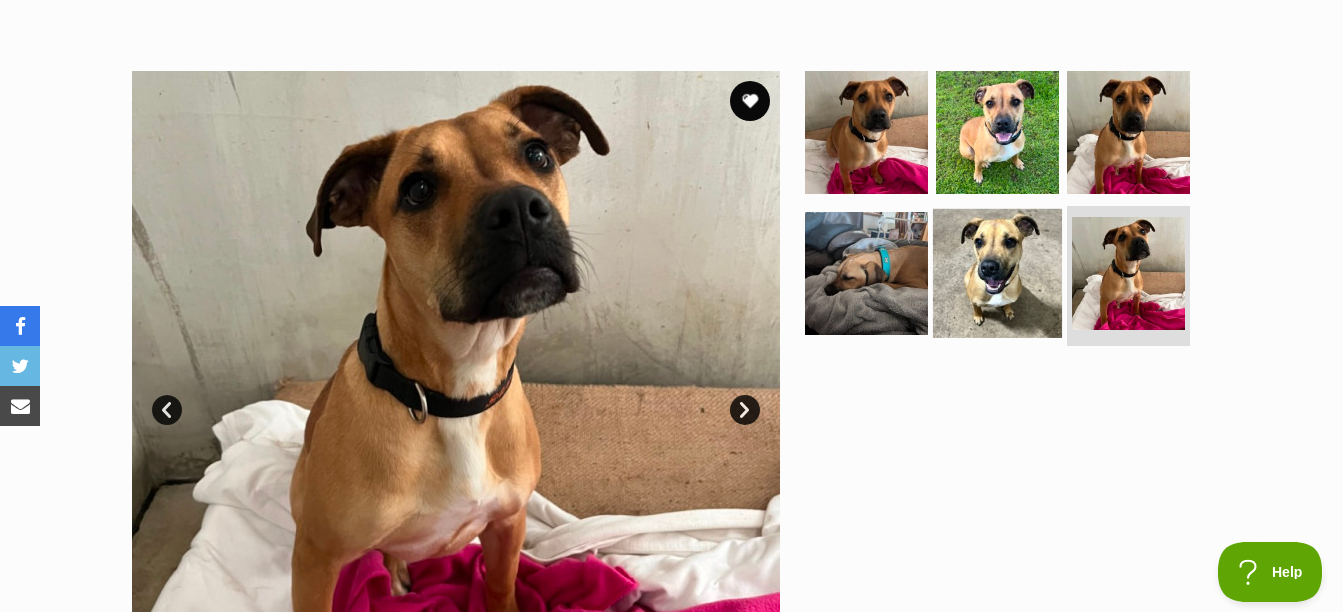 click at bounding box center [997, 273] 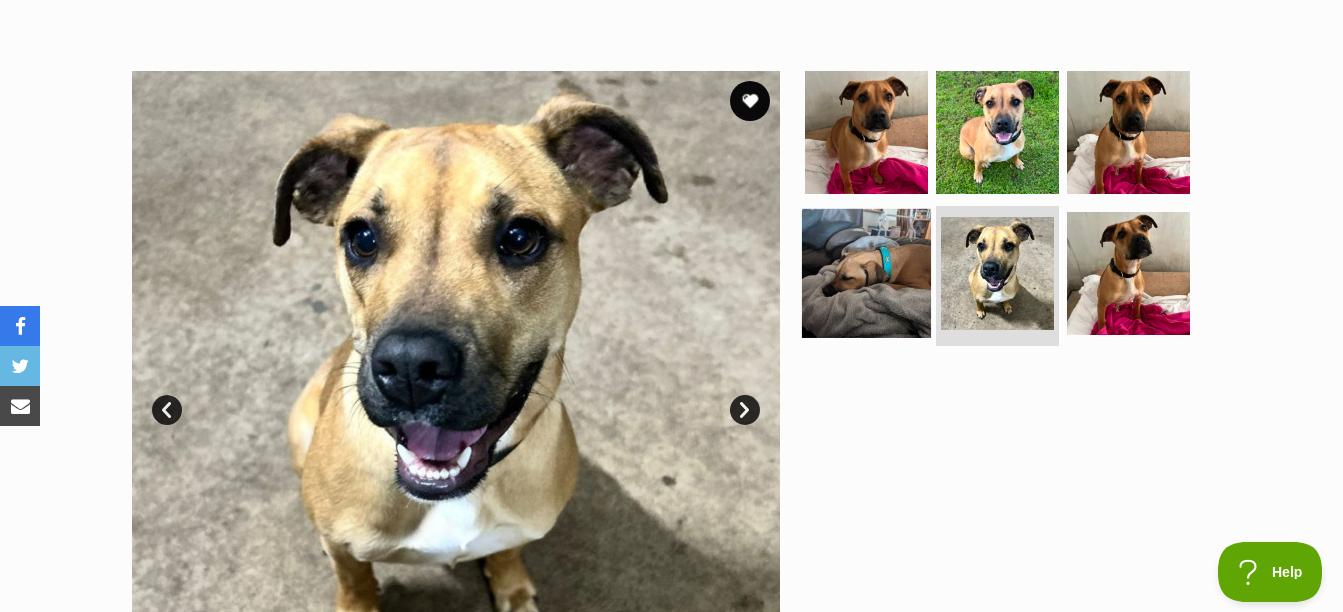 click at bounding box center (866, 273) 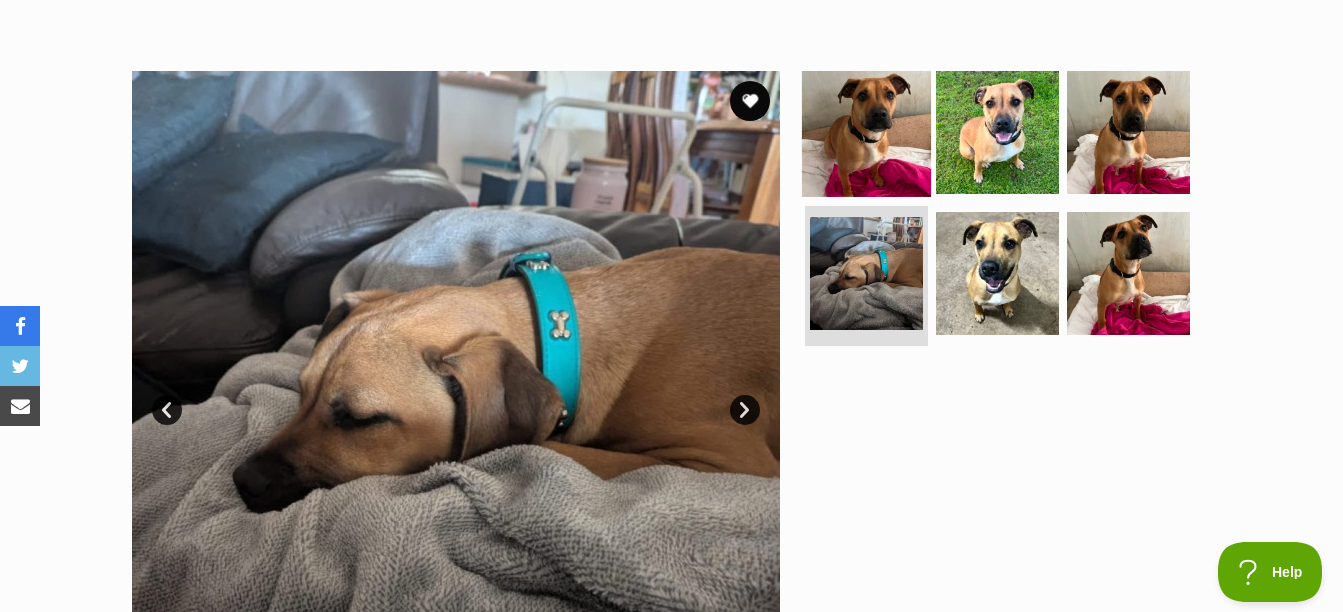 click at bounding box center (866, 131) 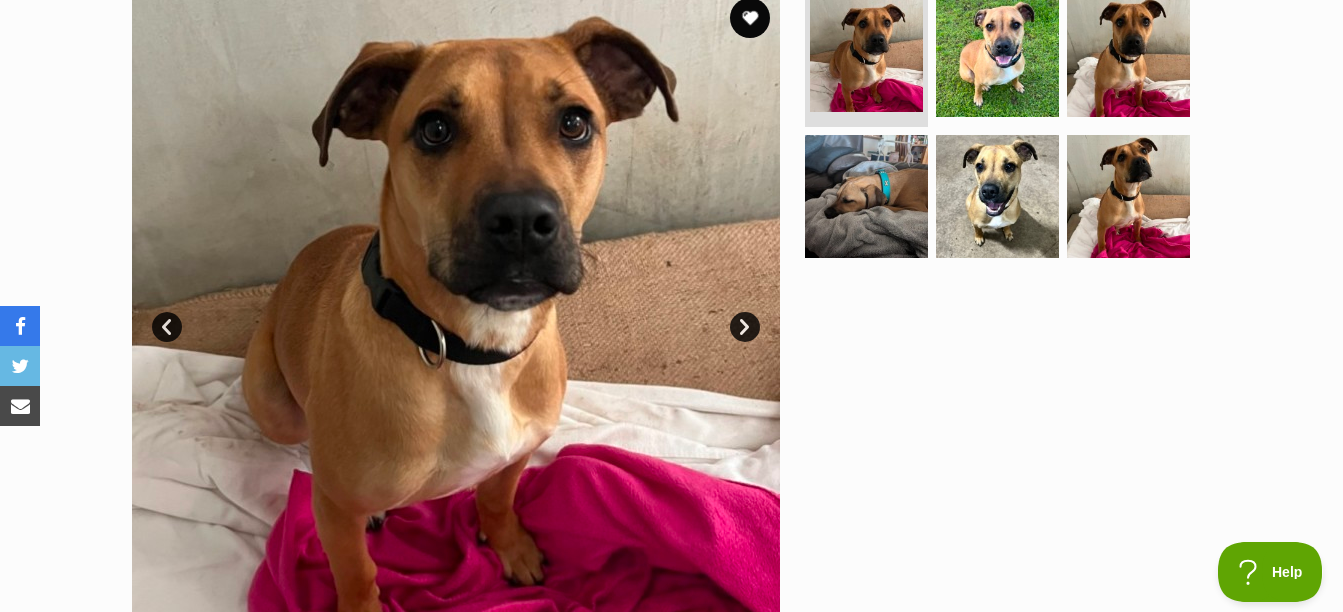 scroll, scrollTop: 430, scrollLeft: 0, axis: vertical 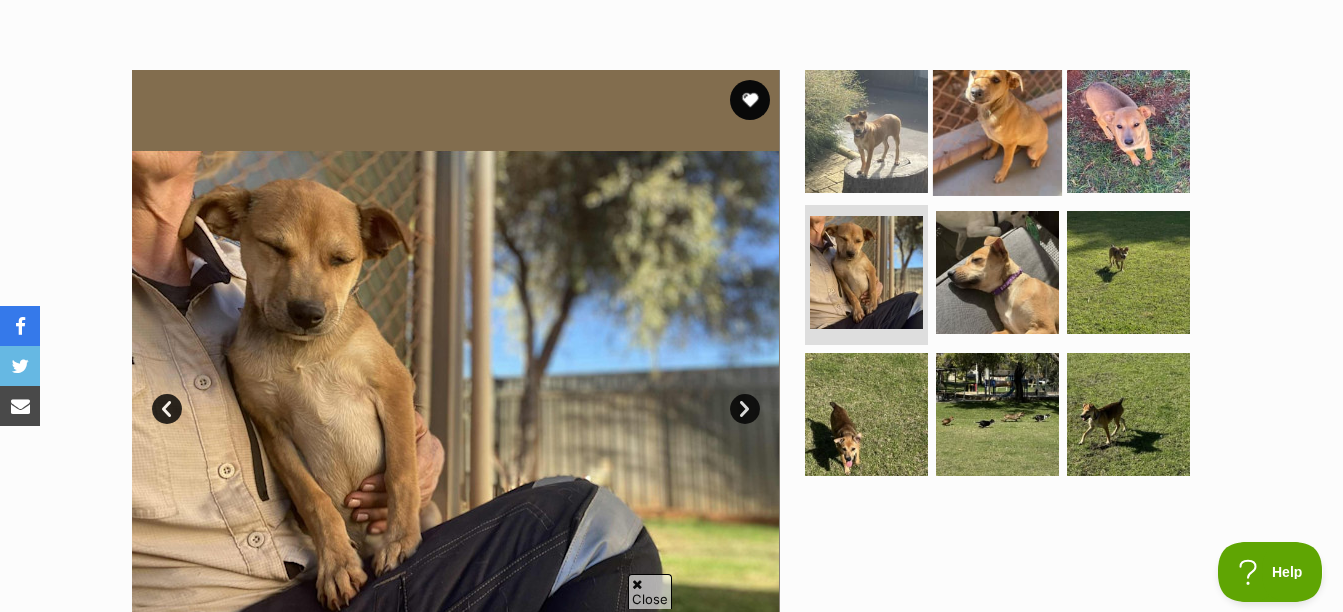 click at bounding box center [997, 130] 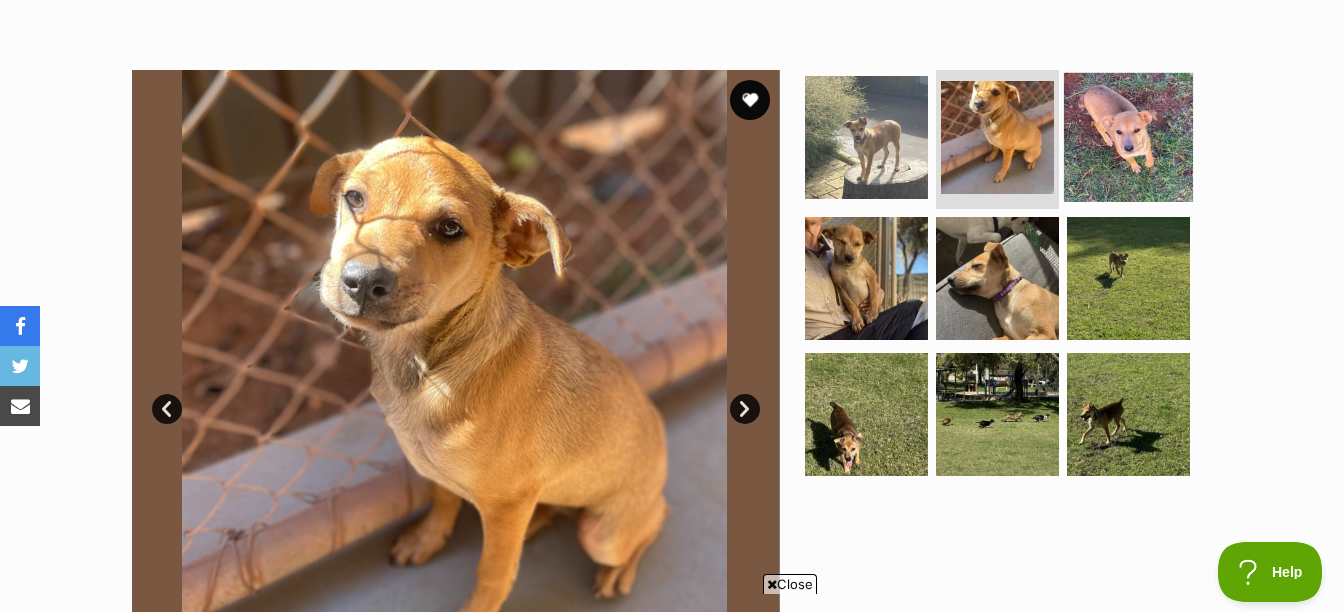 click at bounding box center (1128, 136) 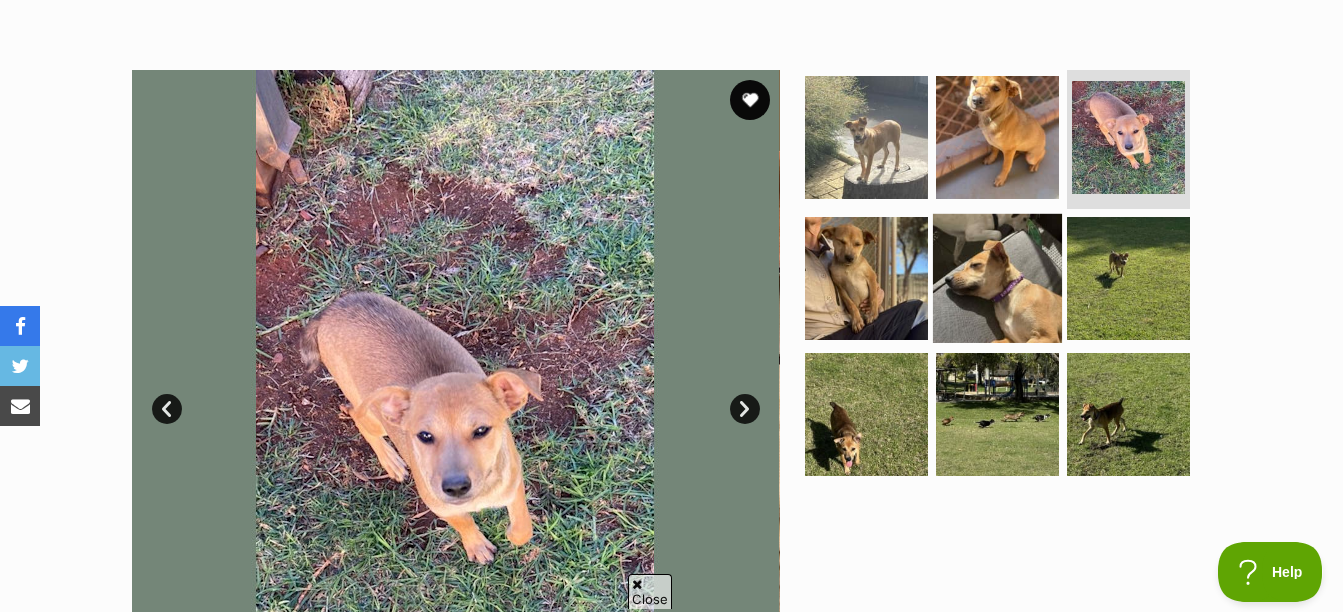 click at bounding box center (997, 278) 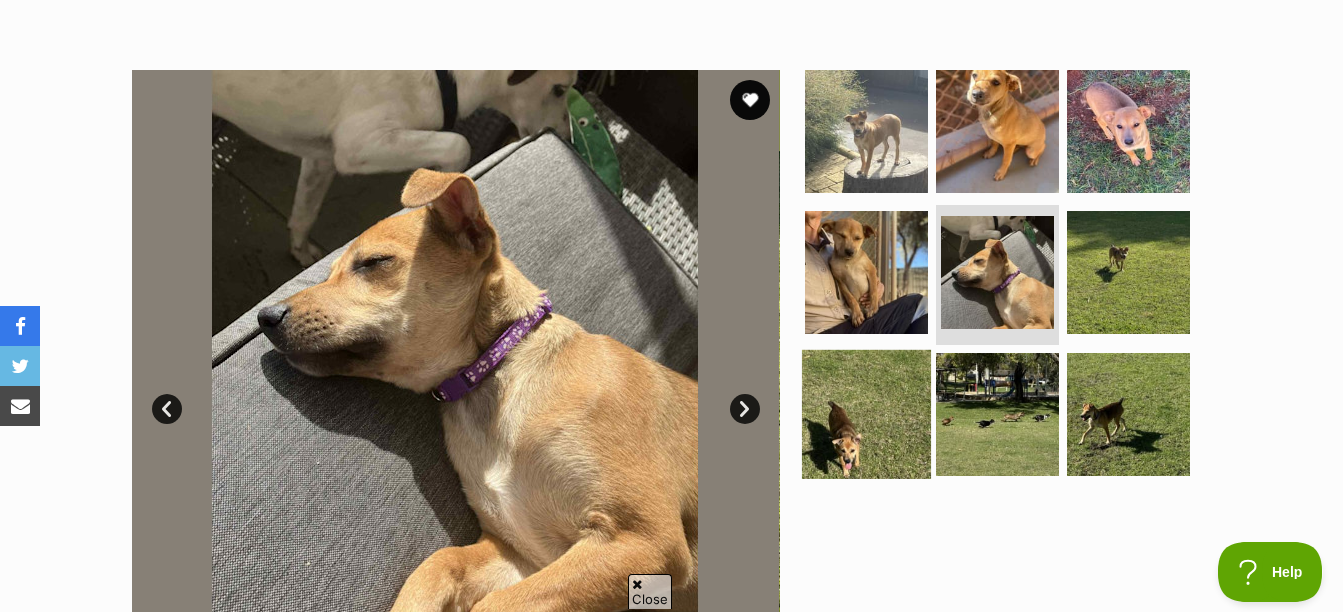 click at bounding box center (866, 414) 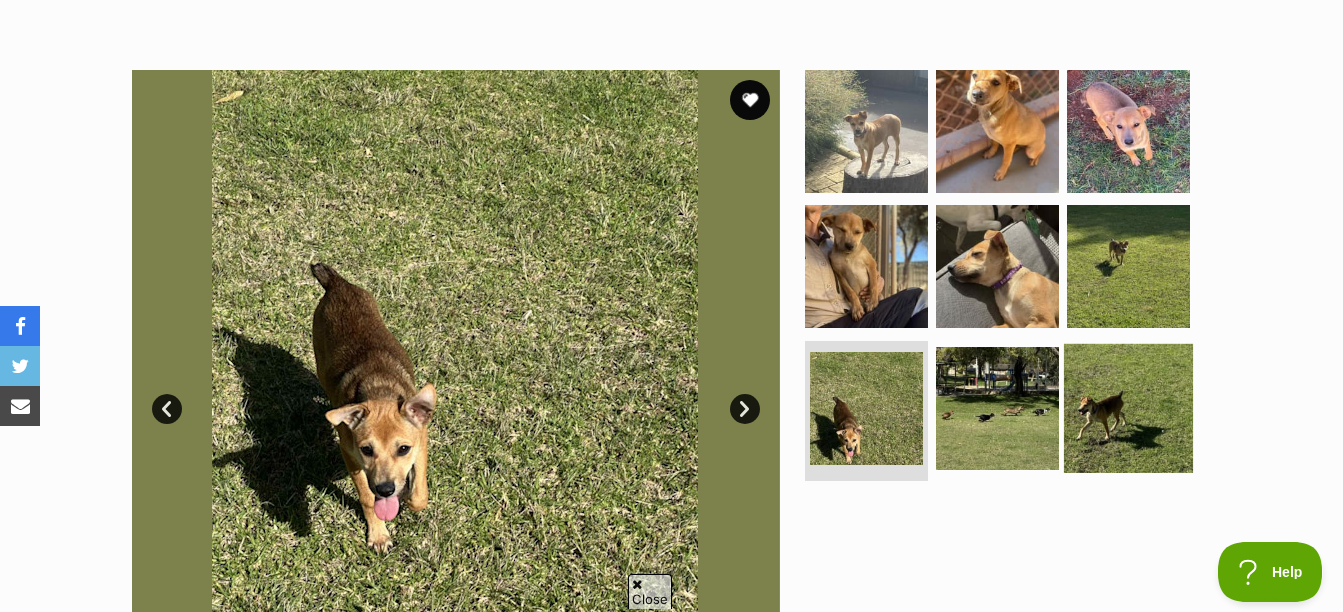 click at bounding box center (1128, 408) 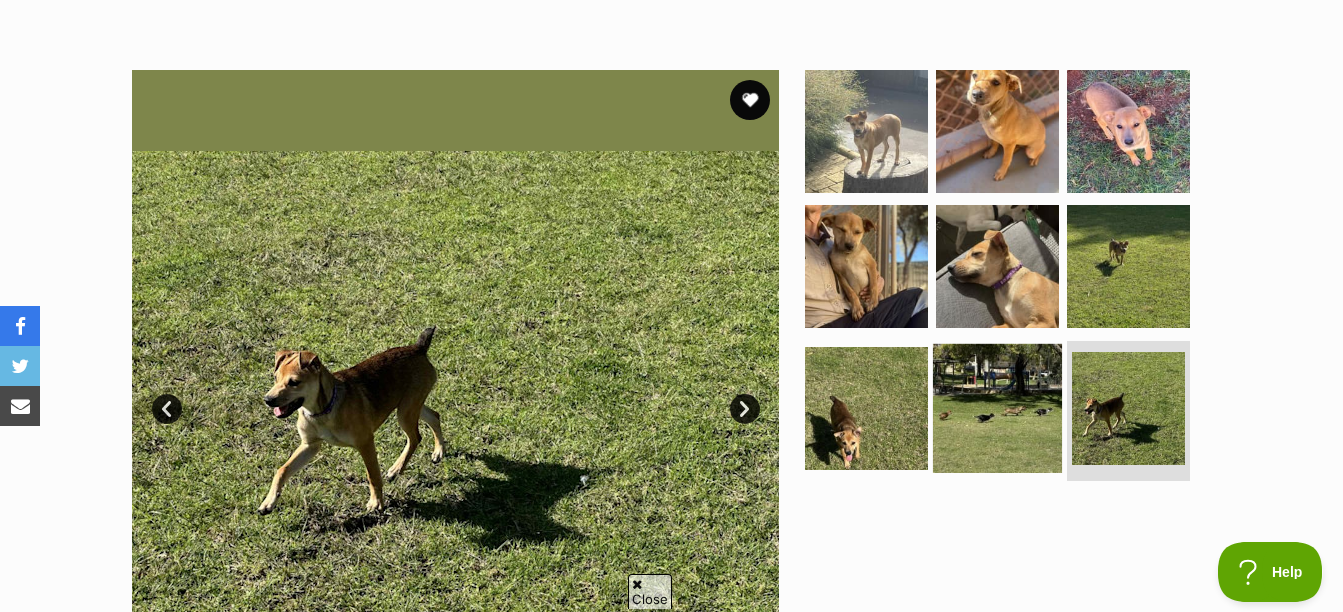 click at bounding box center (997, 408) 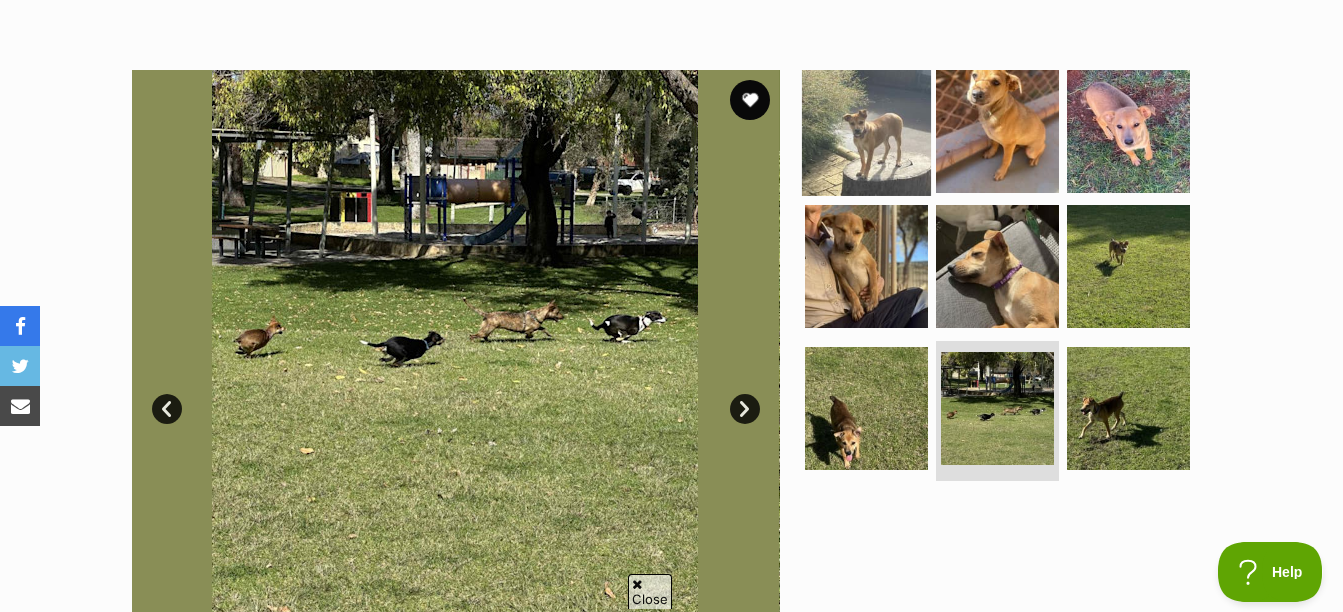 click at bounding box center [866, 130] 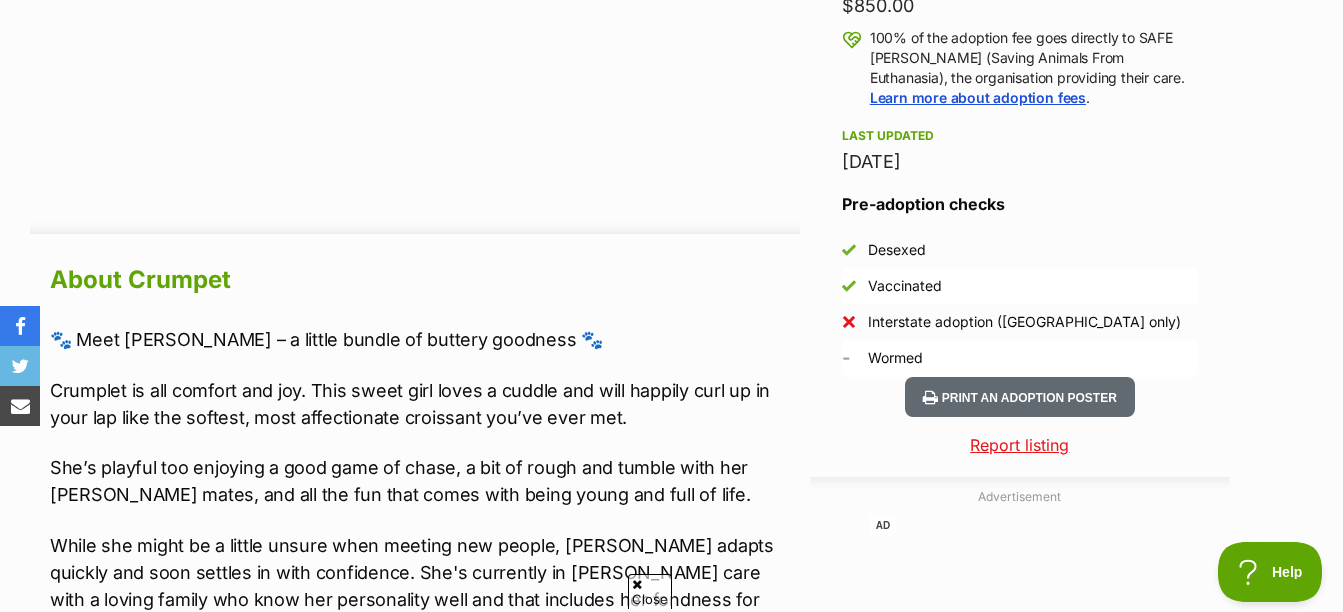 scroll, scrollTop: 1525, scrollLeft: 0, axis: vertical 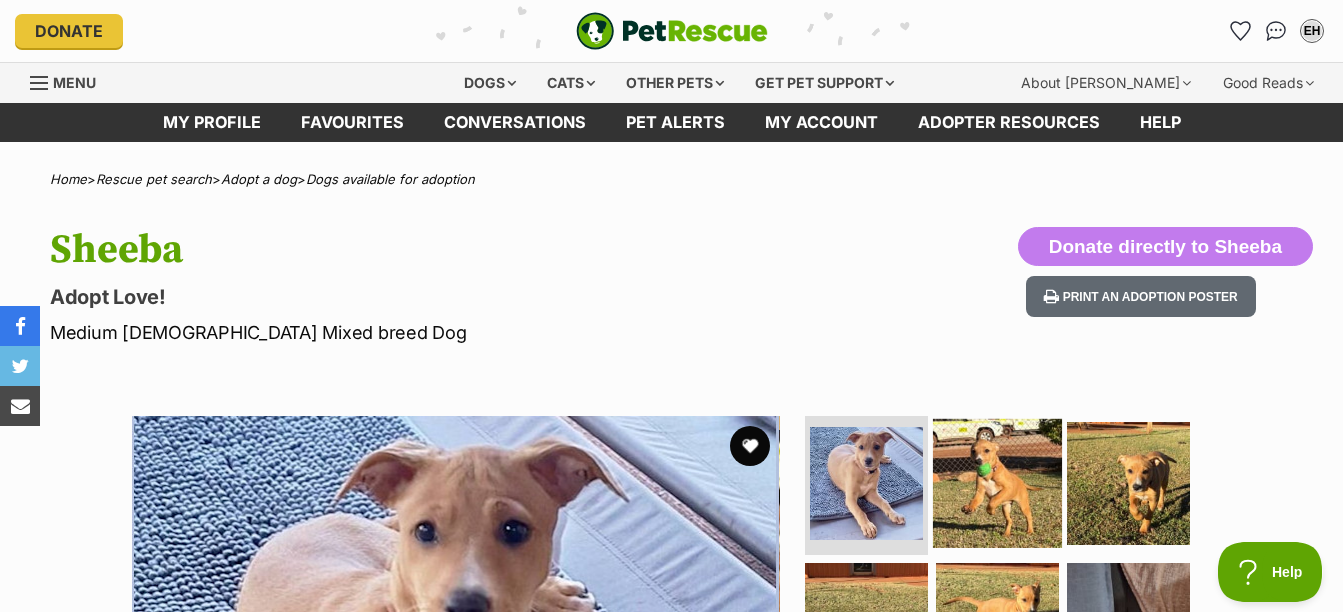 click at bounding box center (997, 482) 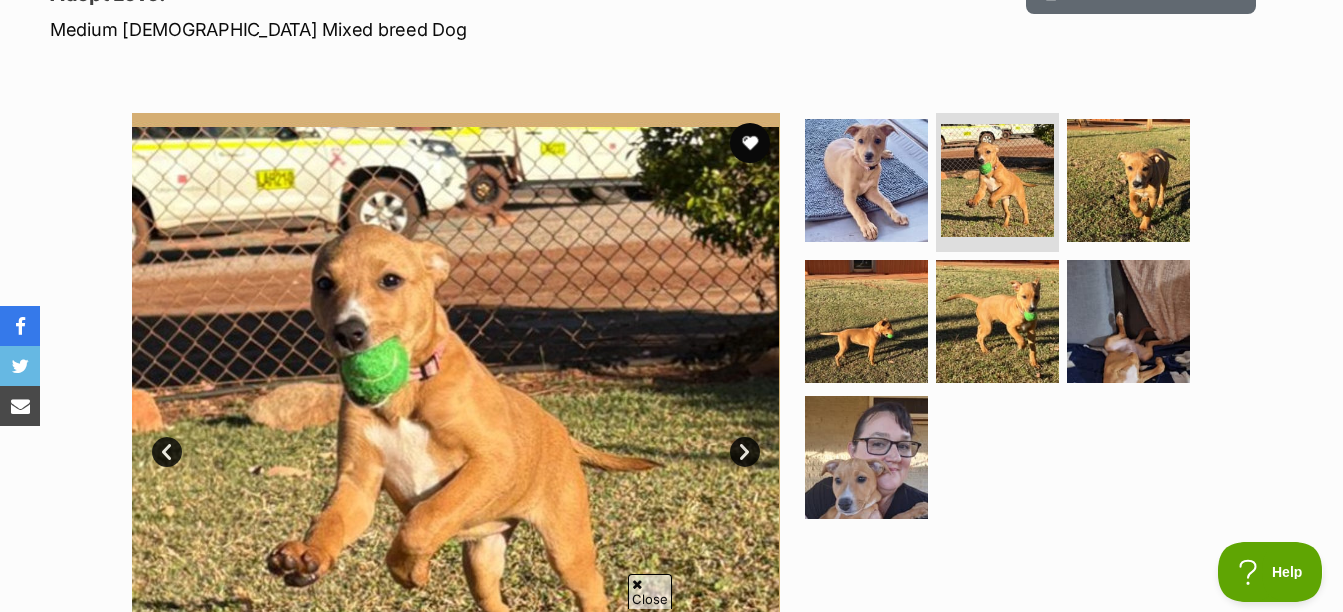 scroll, scrollTop: 306, scrollLeft: 0, axis: vertical 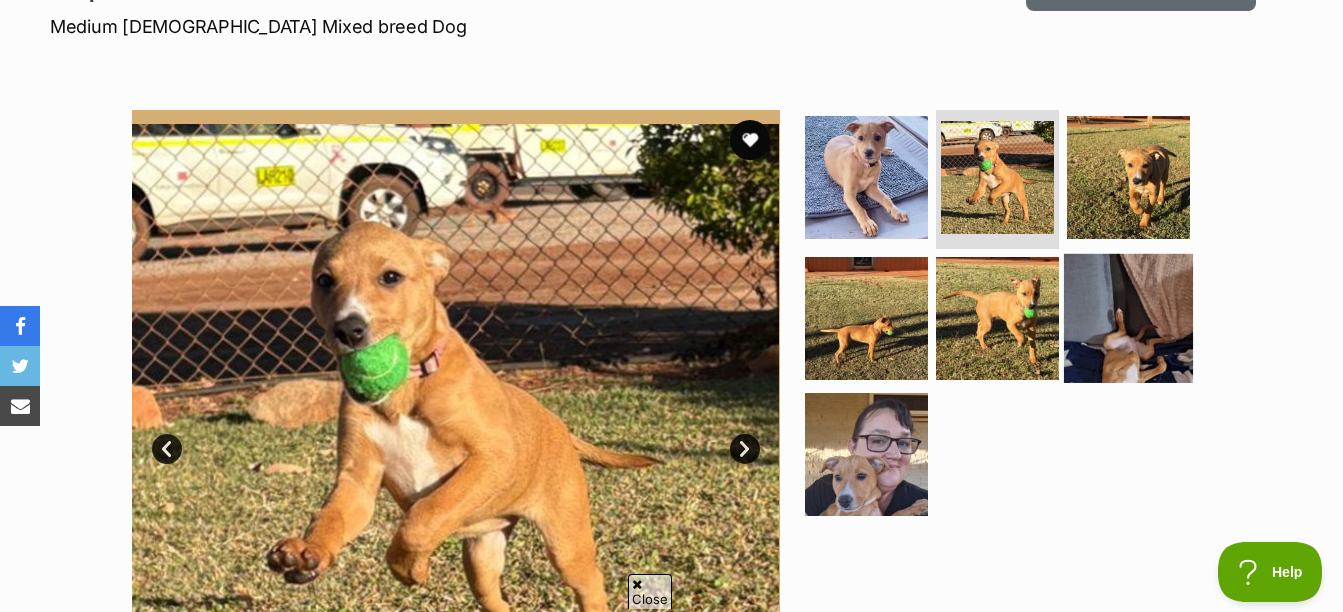 click at bounding box center [1128, 318] 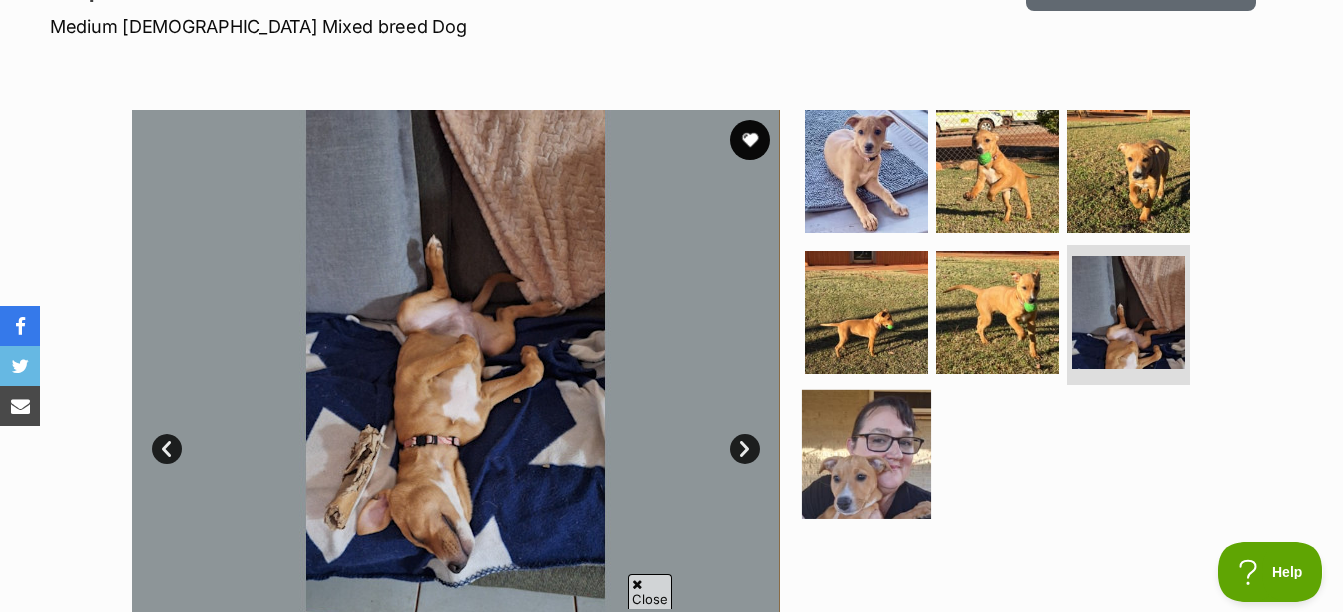 click at bounding box center (866, 454) 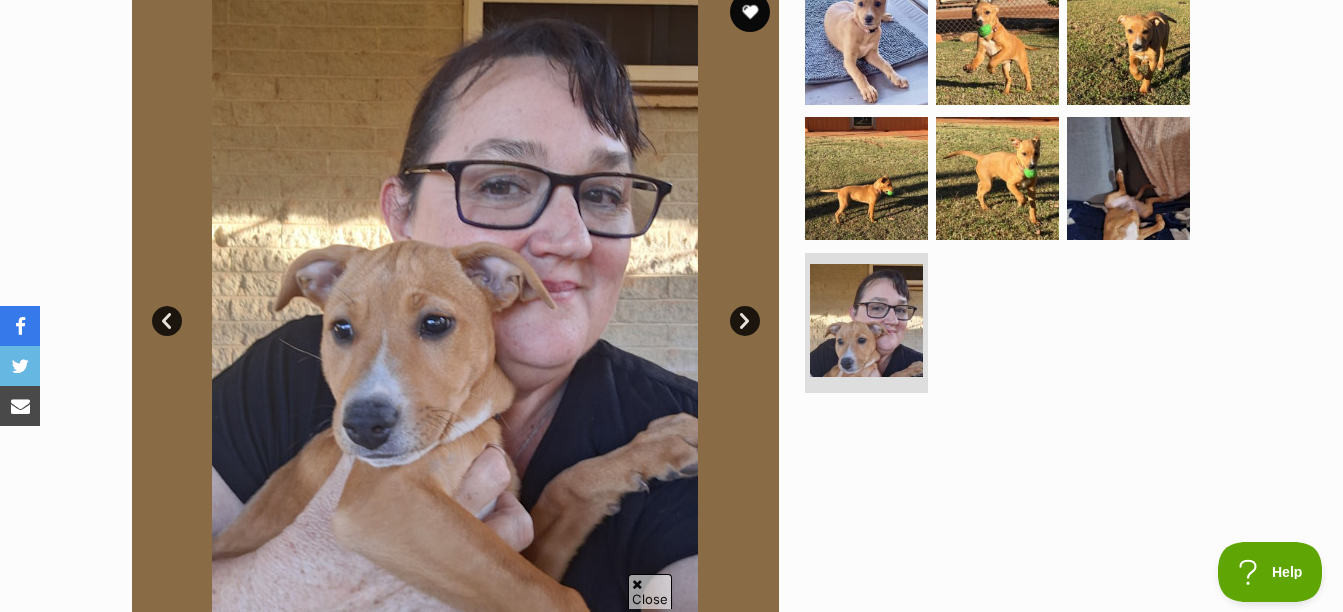 scroll, scrollTop: 430, scrollLeft: 0, axis: vertical 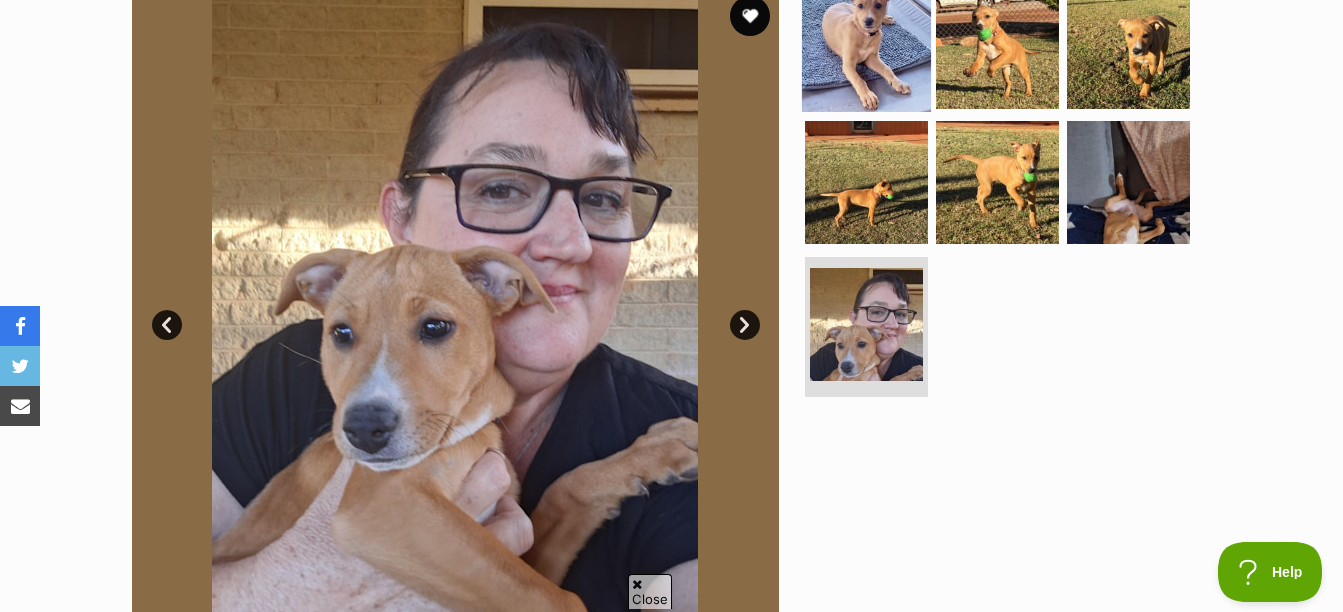 click at bounding box center [866, 46] 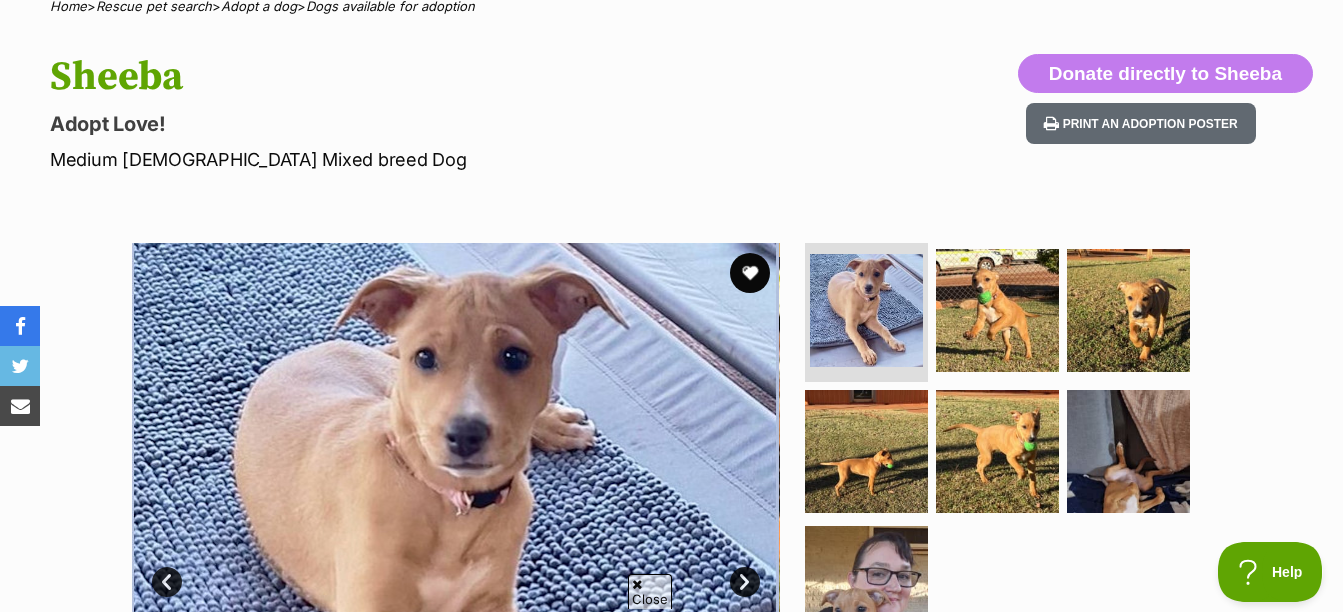 scroll, scrollTop: 0, scrollLeft: 0, axis: both 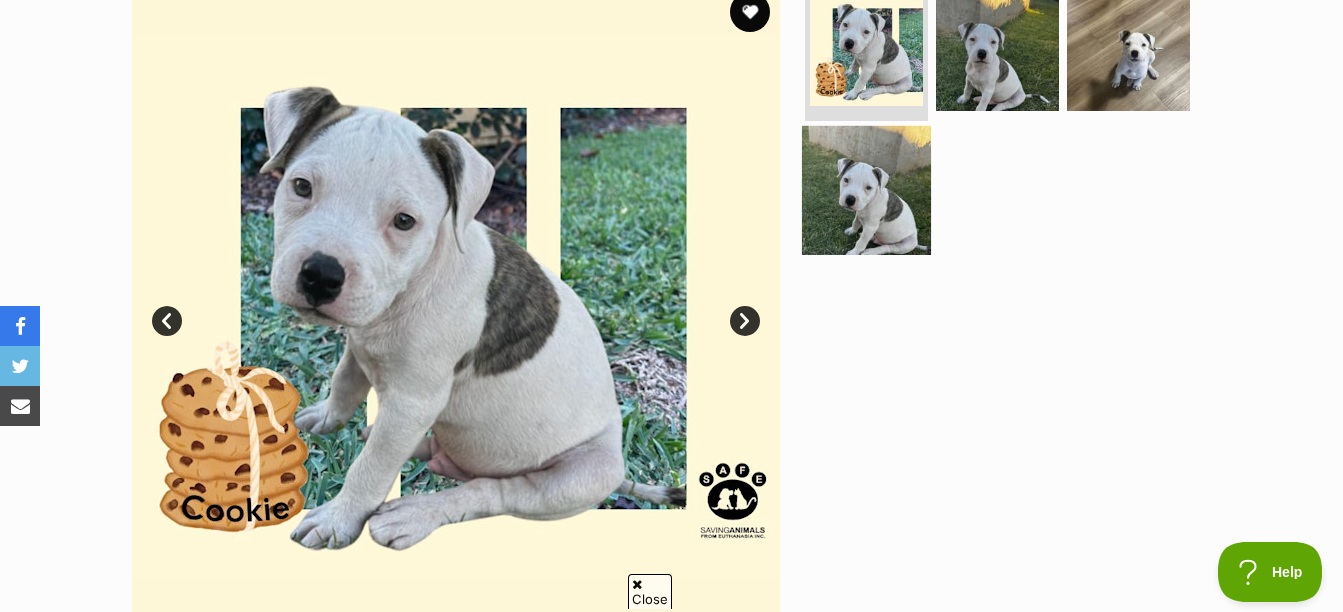 click at bounding box center [866, 190] 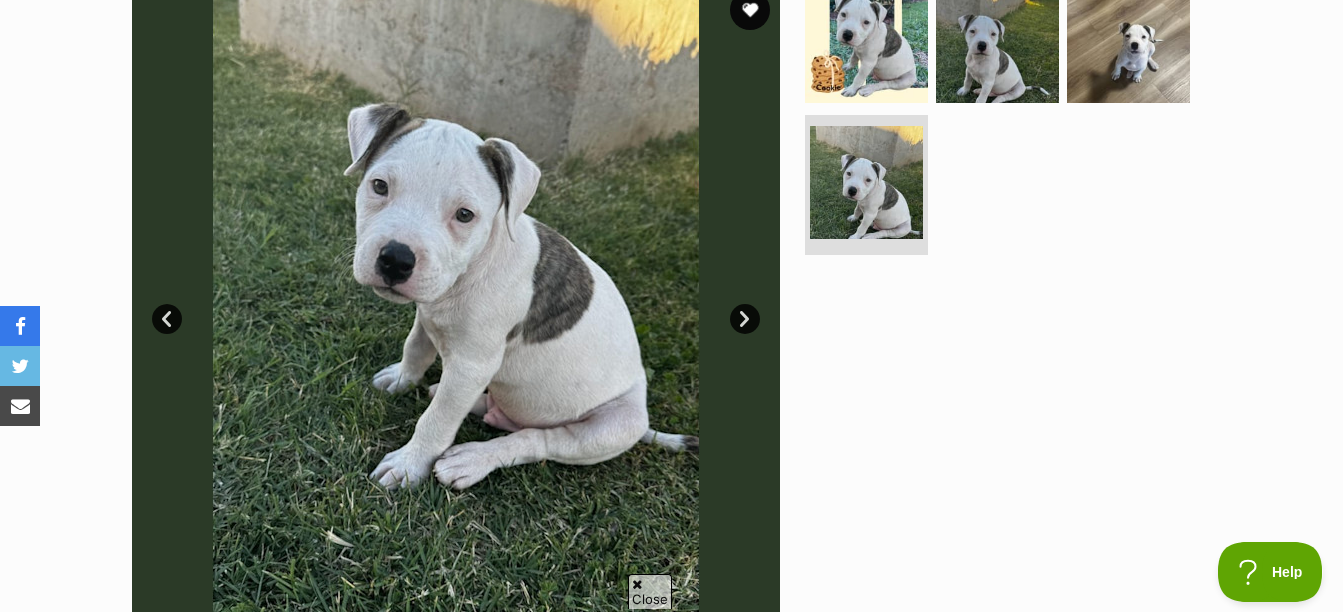 scroll, scrollTop: 438, scrollLeft: 0, axis: vertical 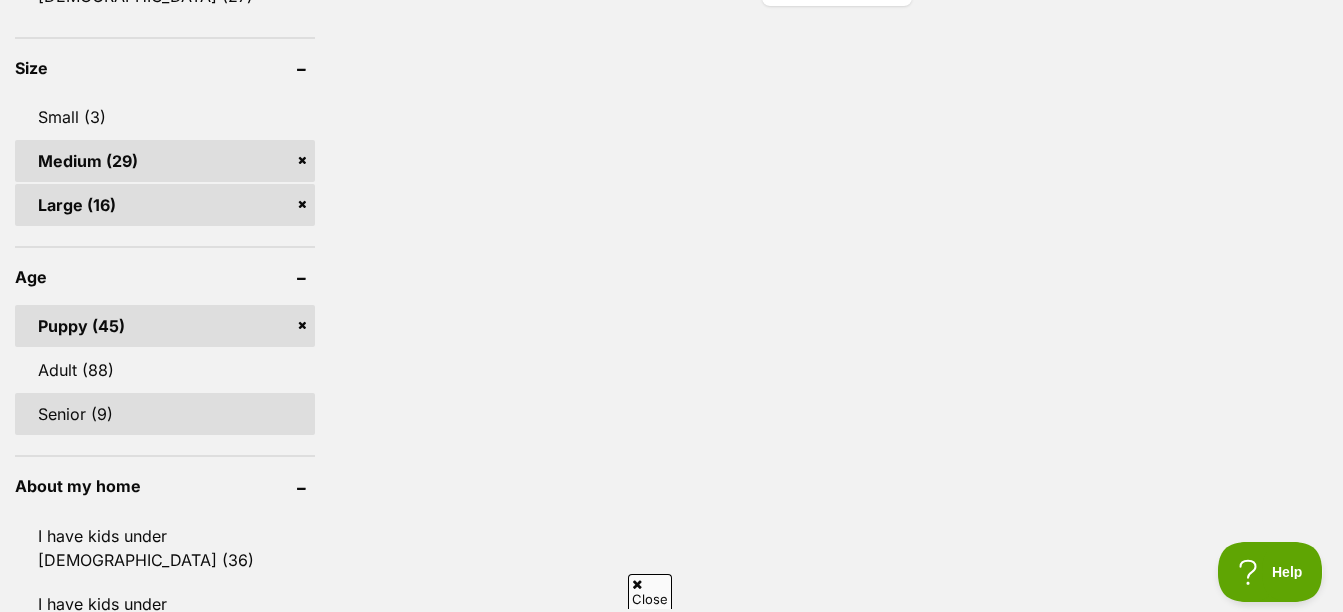 click on "Senior (9)" at bounding box center [165, 414] 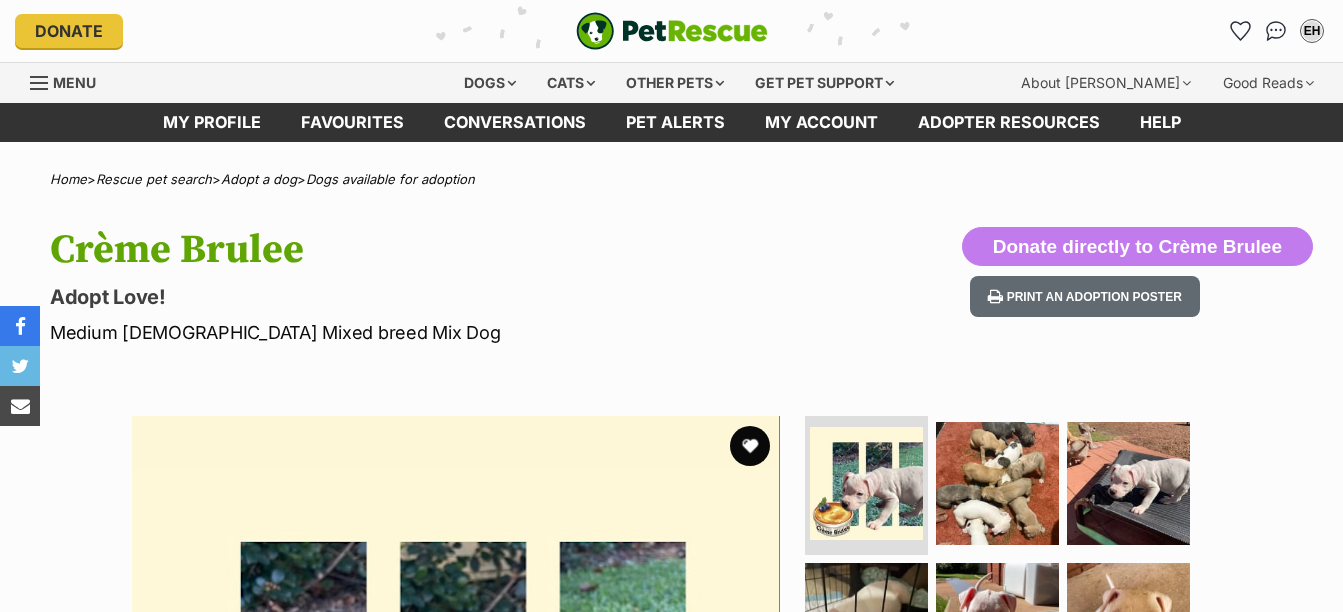 scroll, scrollTop: 0, scrollLeft: 0, axis: both 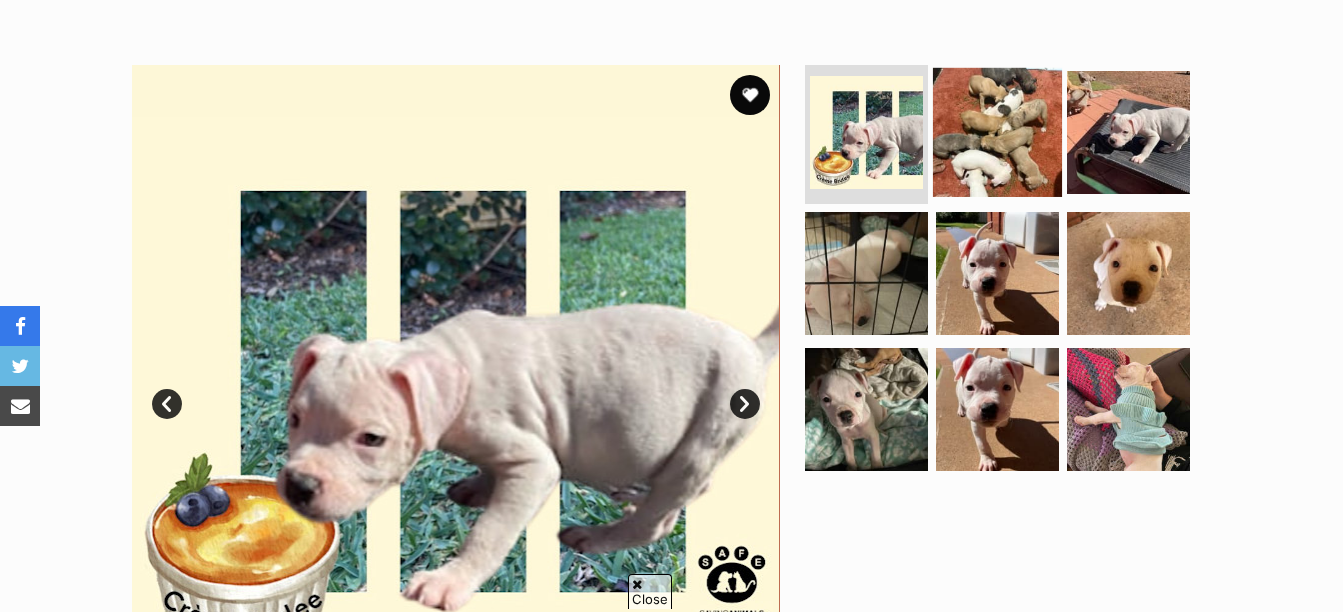 click at bounding box center [997, 131] 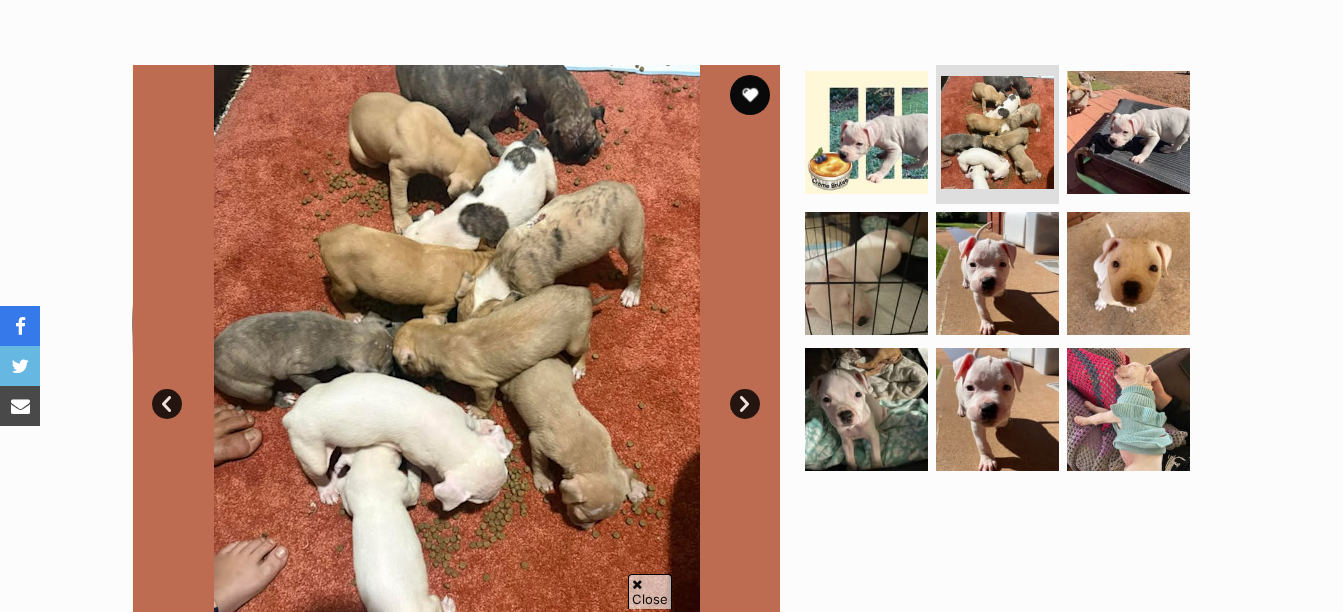 scroll, scrollTop: 0, scrollLeft: 0, axis: both 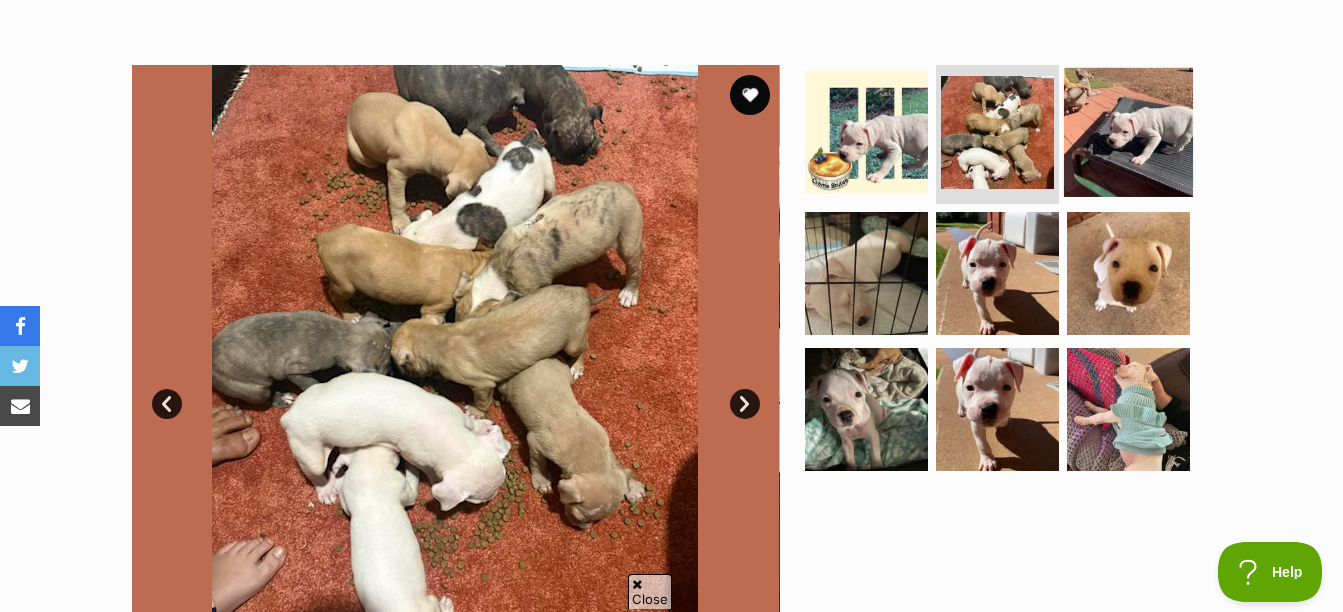 click at bounding box center [1128, 131] 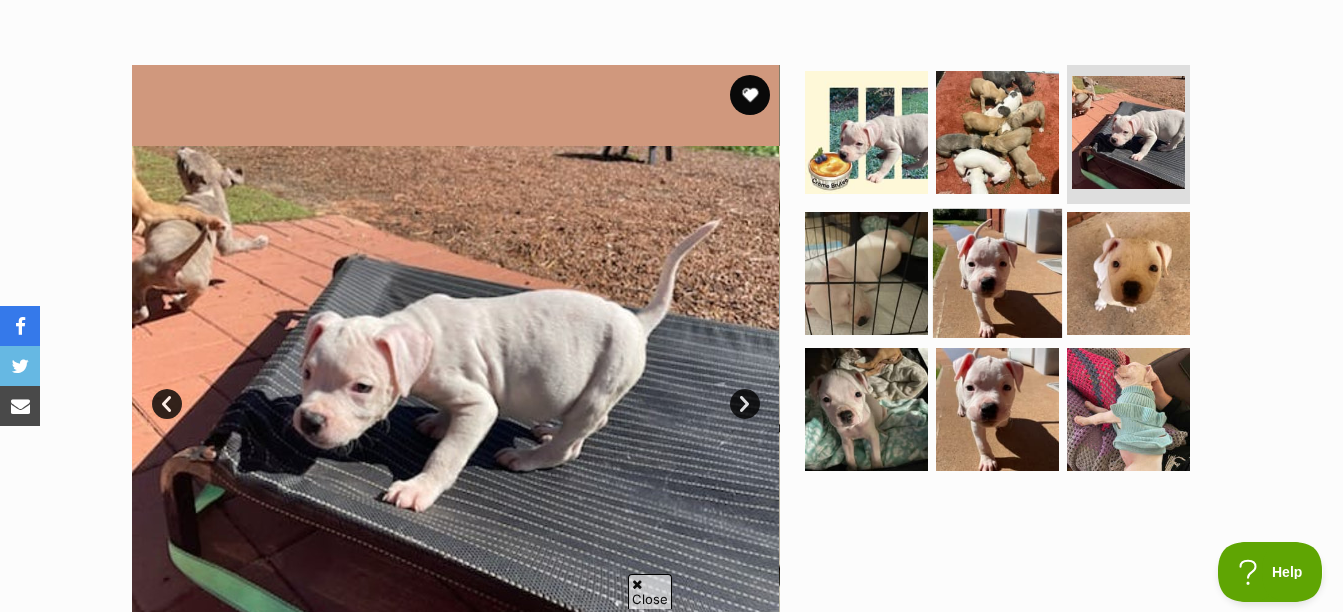 click at bounding box center (997, 273) 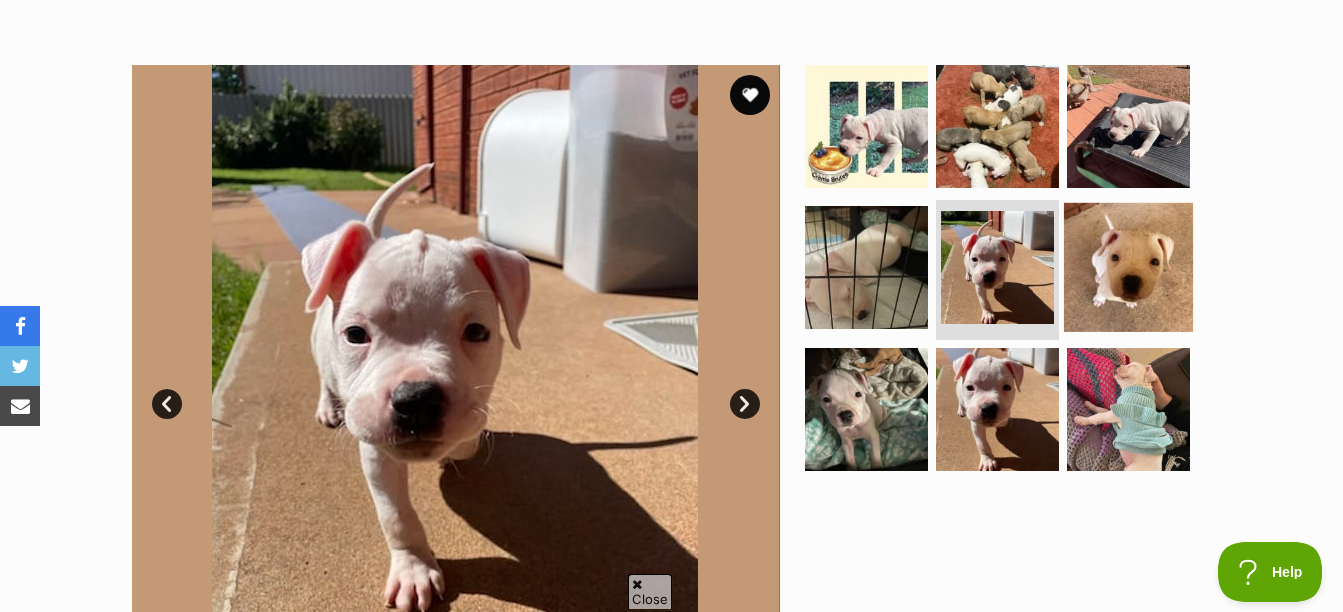 click at bounding box center (1128, 267) 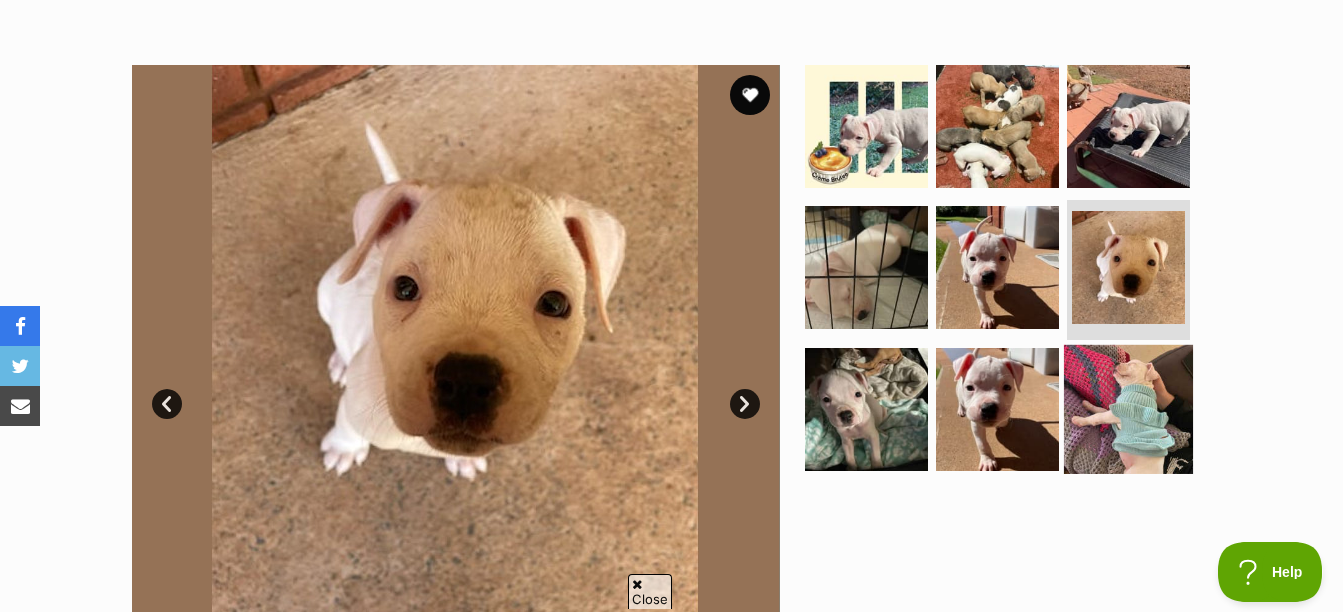 click at bounding box center [1128, 409] 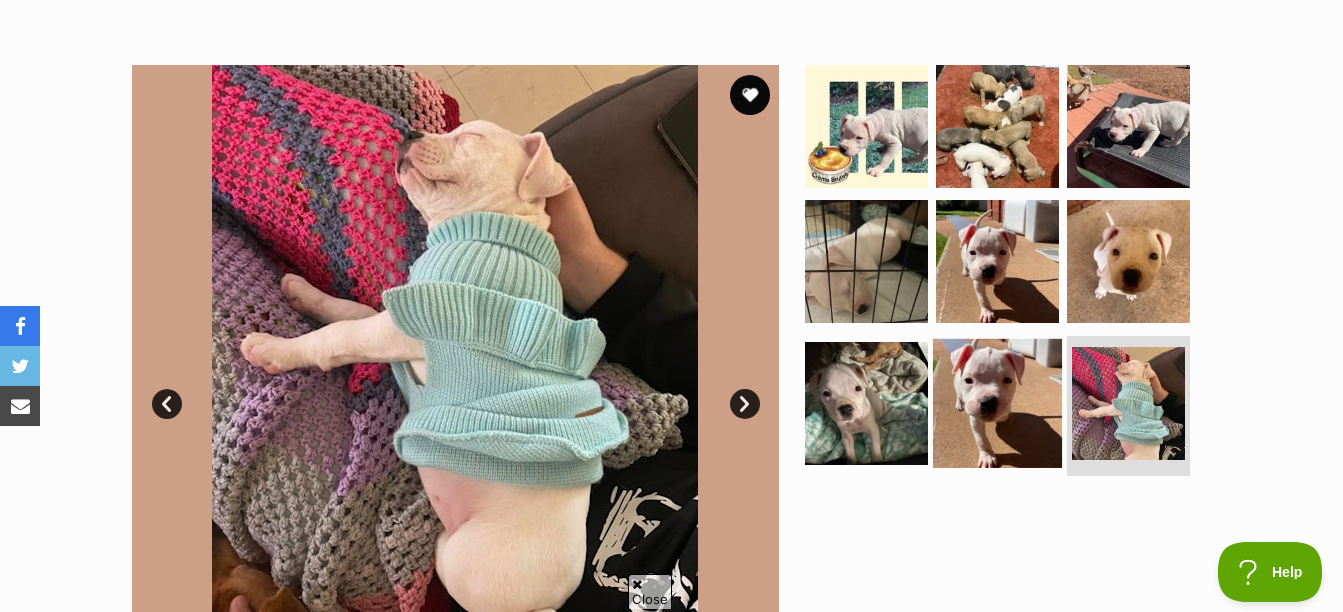 click at bounding box center [997, 403] 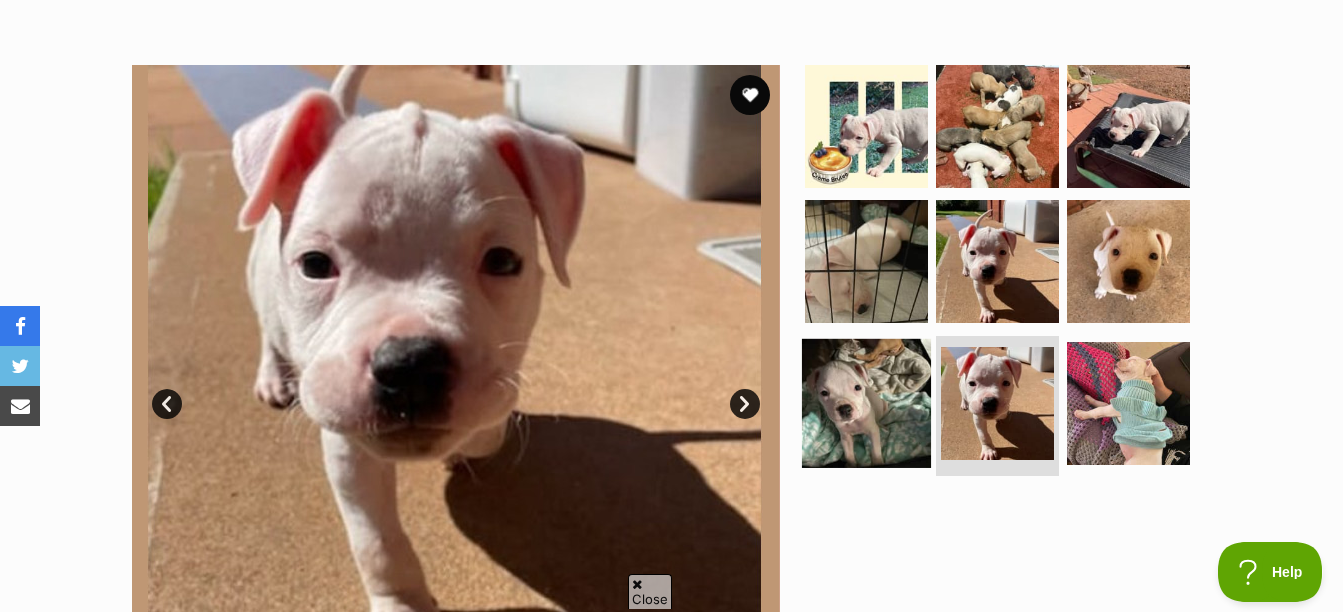 click at bounding box center (866, 403) 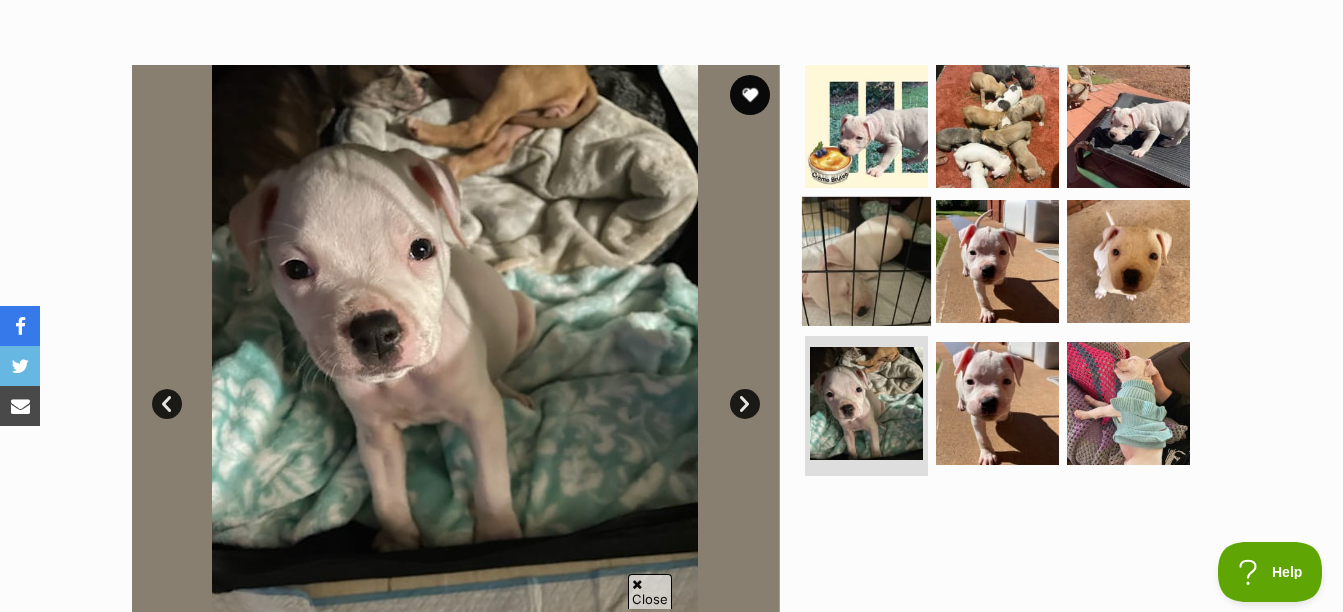 click at bounding box center (866, 261) 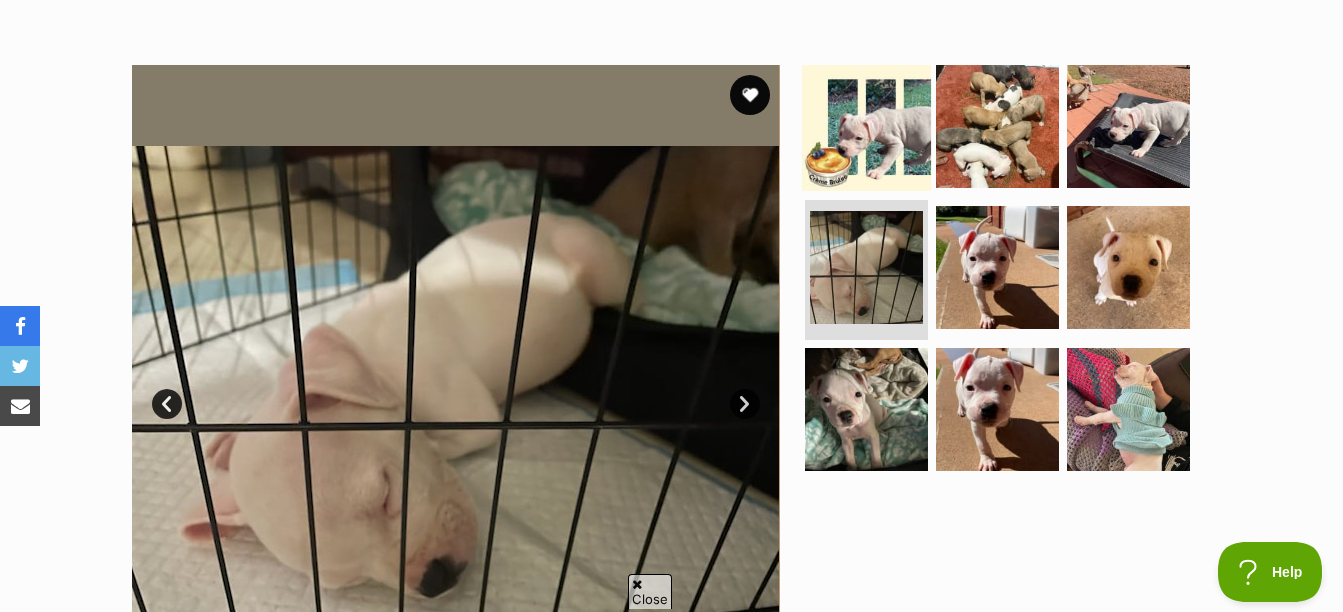 click at bounding box center [866, 125] 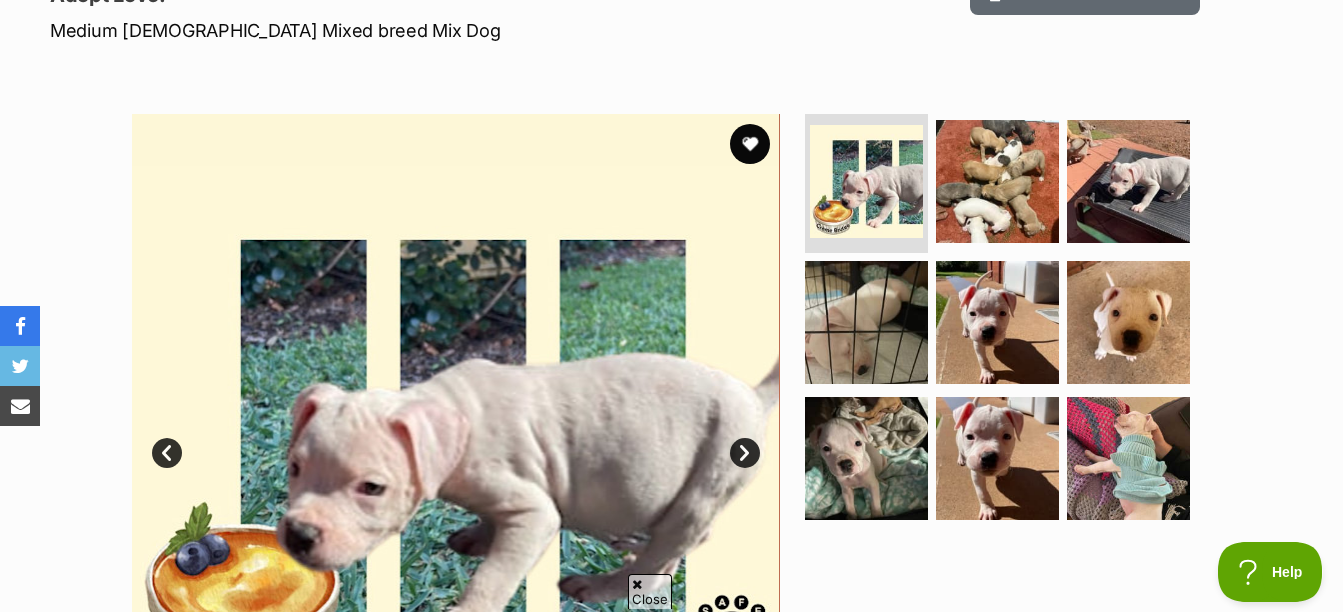 scroll, scrollTop: 286, scrollLeft: 0, axis: vertical 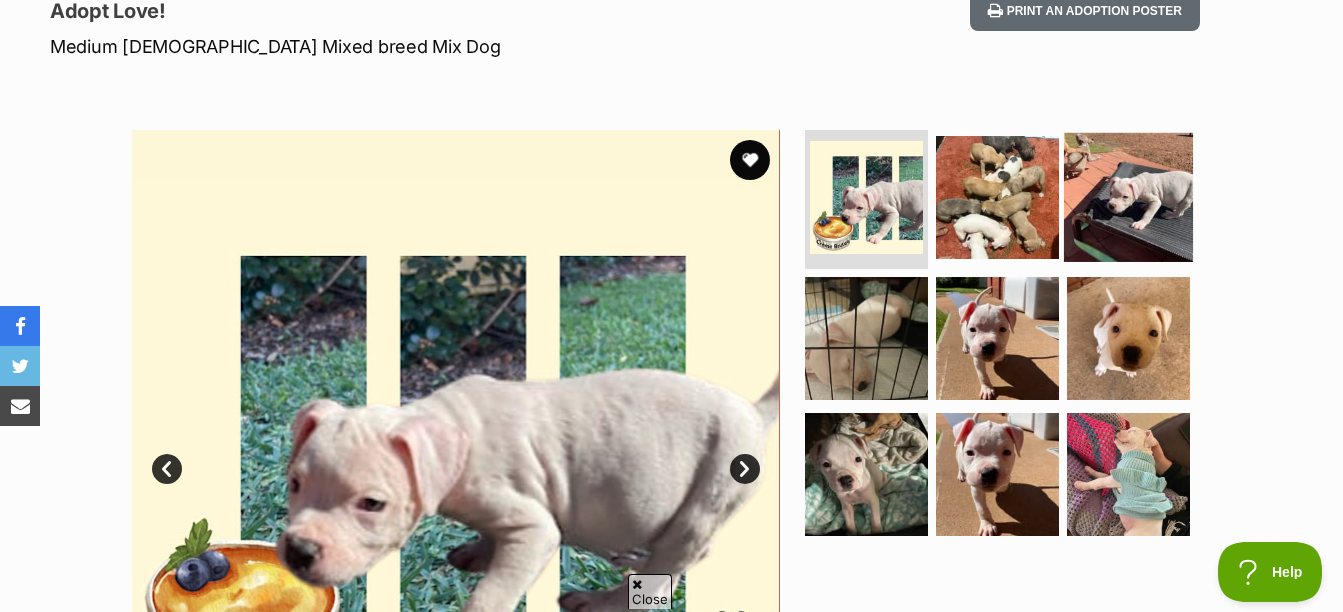 click at bounding box center [1128, 196] 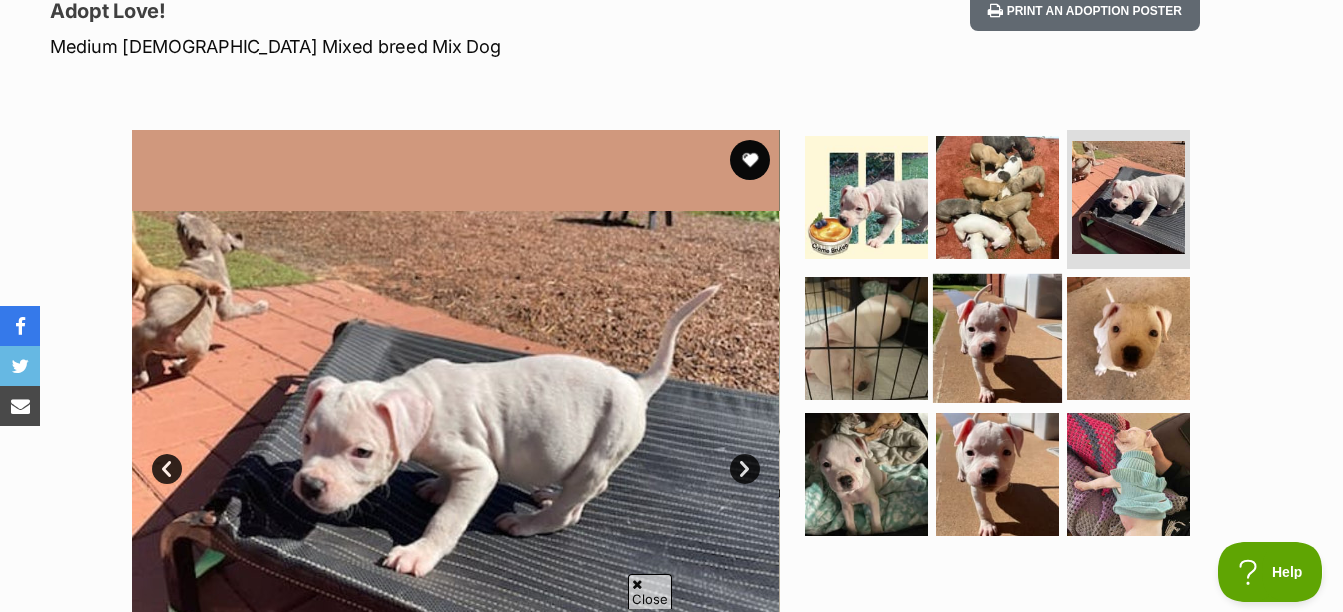 click at bounding box center (997, 338) 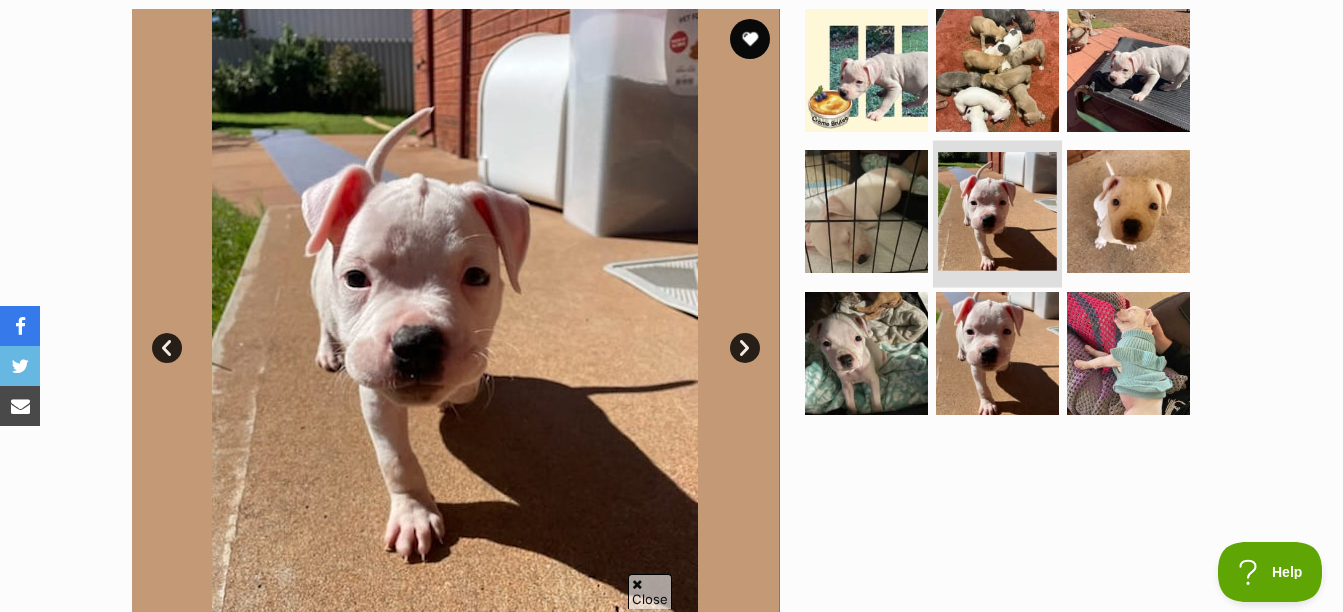 scroll, scrollTop: 415, scrollLeft: 0, axis: vertical 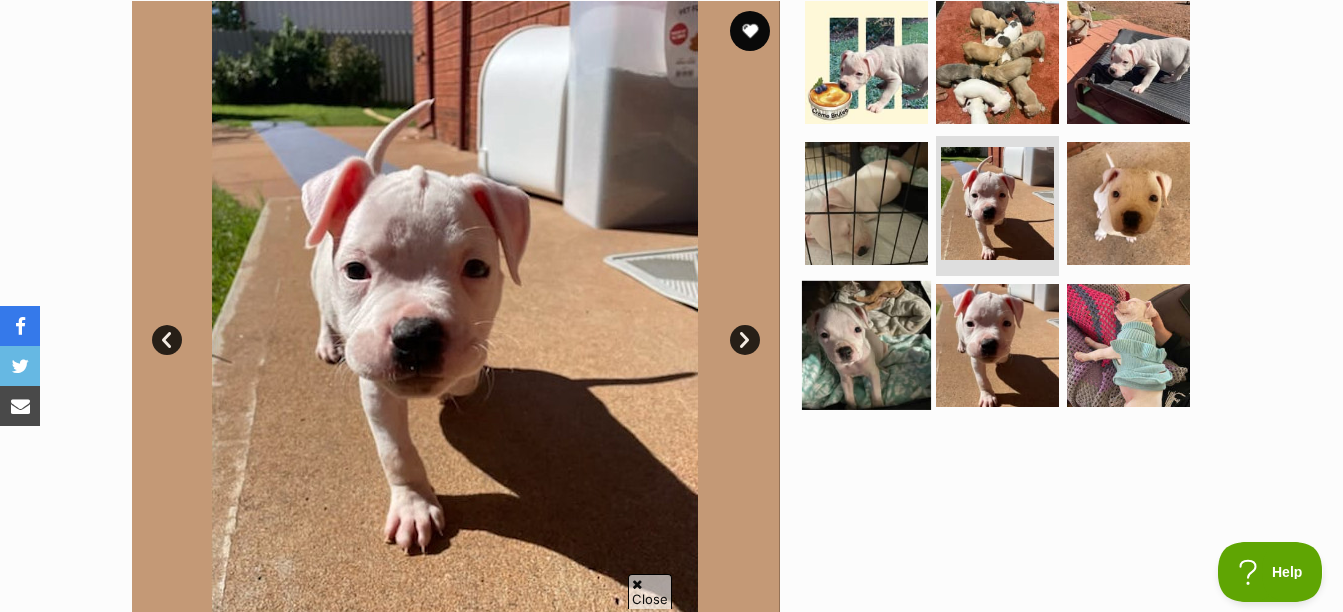 click at bounding box center [866, 345] 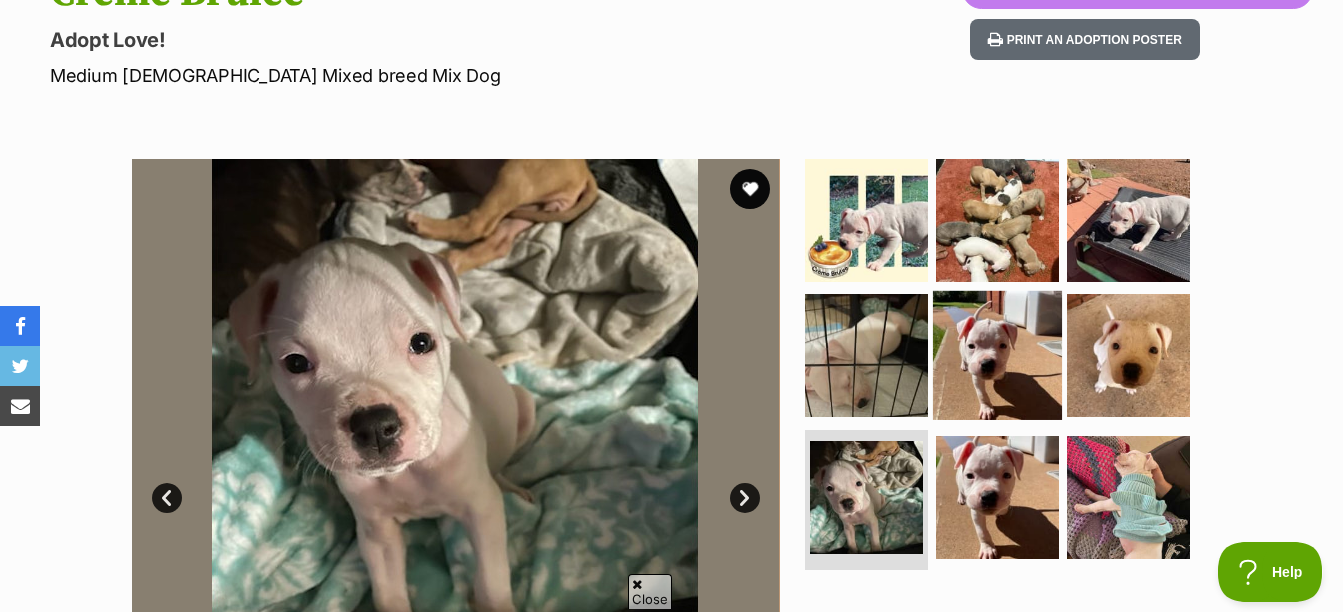 scroll, scrollTop: 255, scrollLeft: 0, axis: vertical 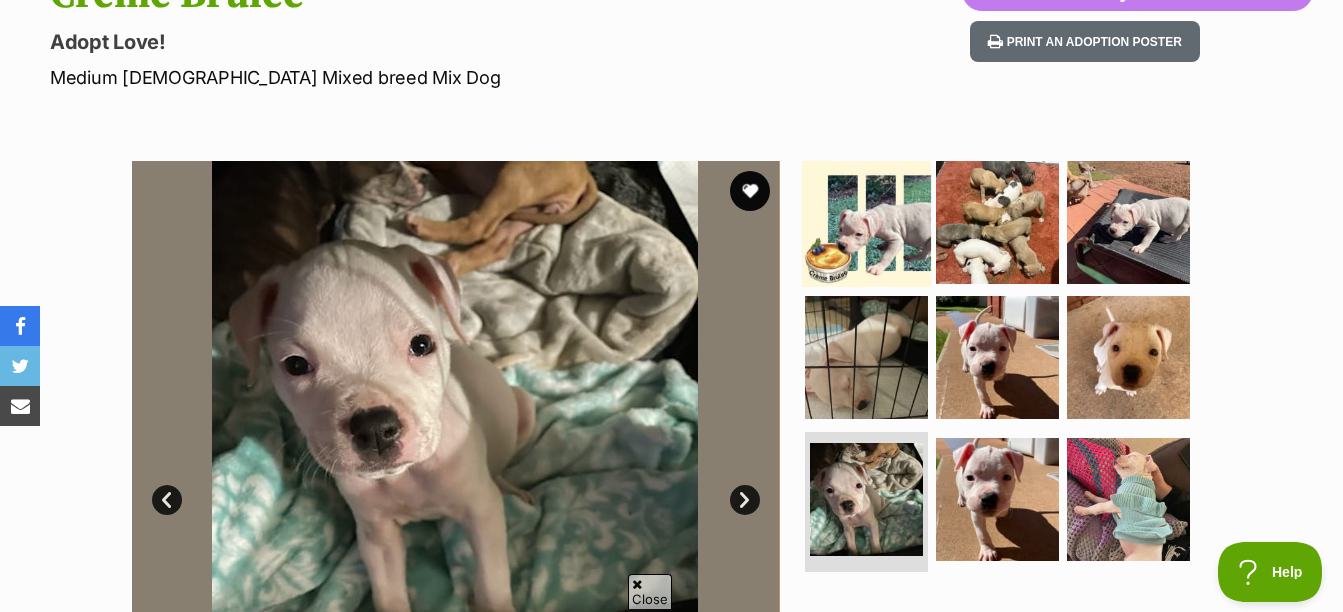 click at bounding box center (866, 221) 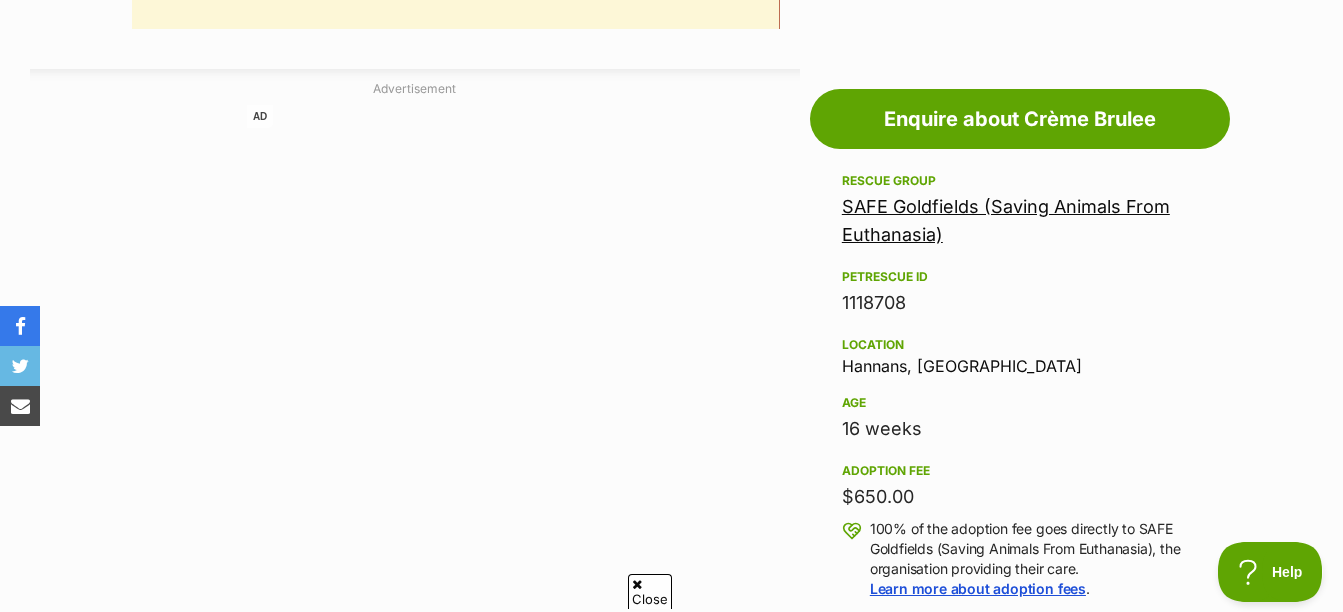 scroll, scrollTop: 1036, scrollLeft: 0, axis: vertical 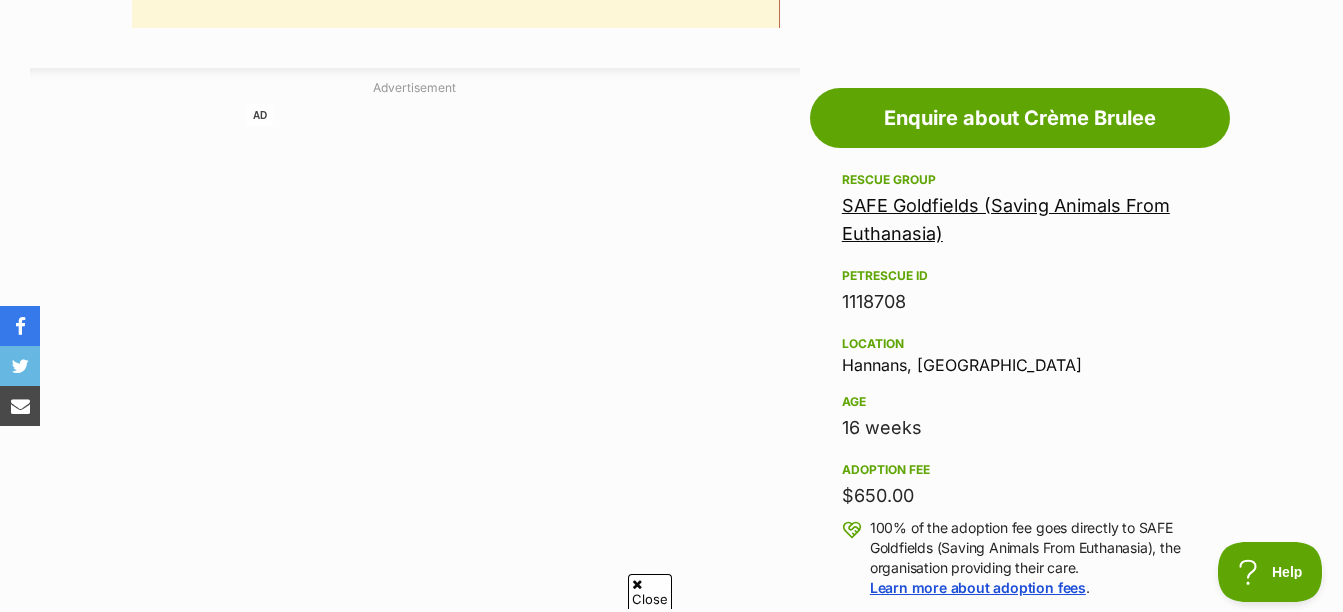 click on "SAFE Goldfields (Saving Animals From Euthanasia)" at bounding box center (1006, 219) 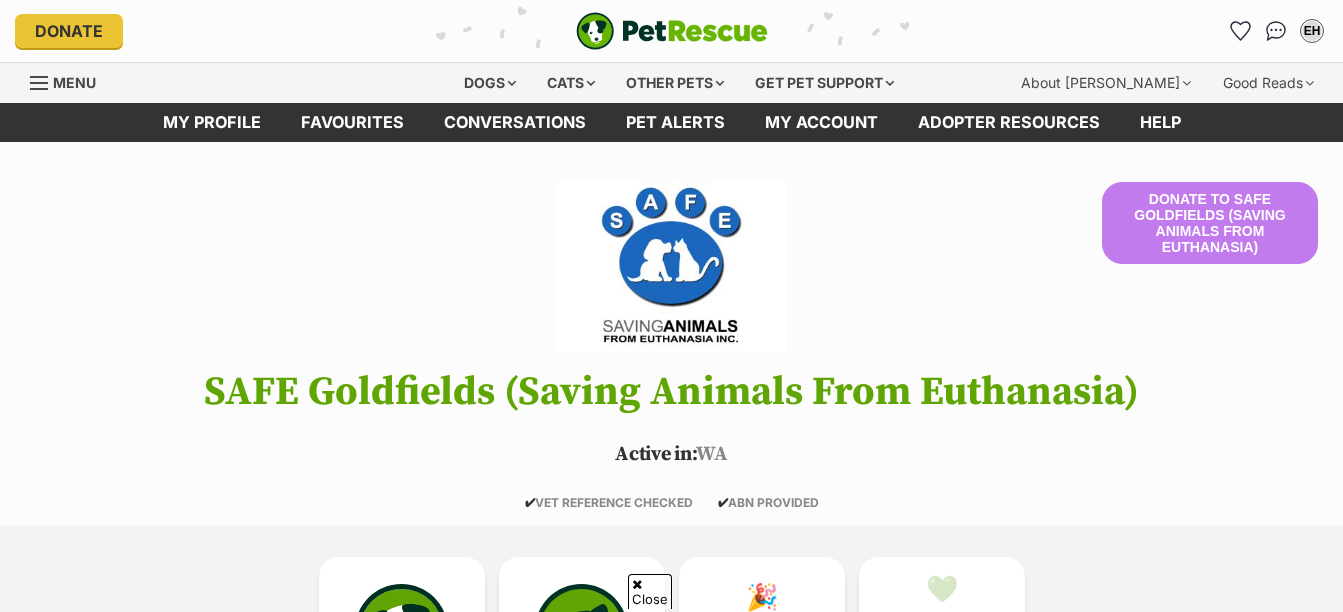 scroll, scrollTop: 310, scrollLeft: 0, axis: vertical 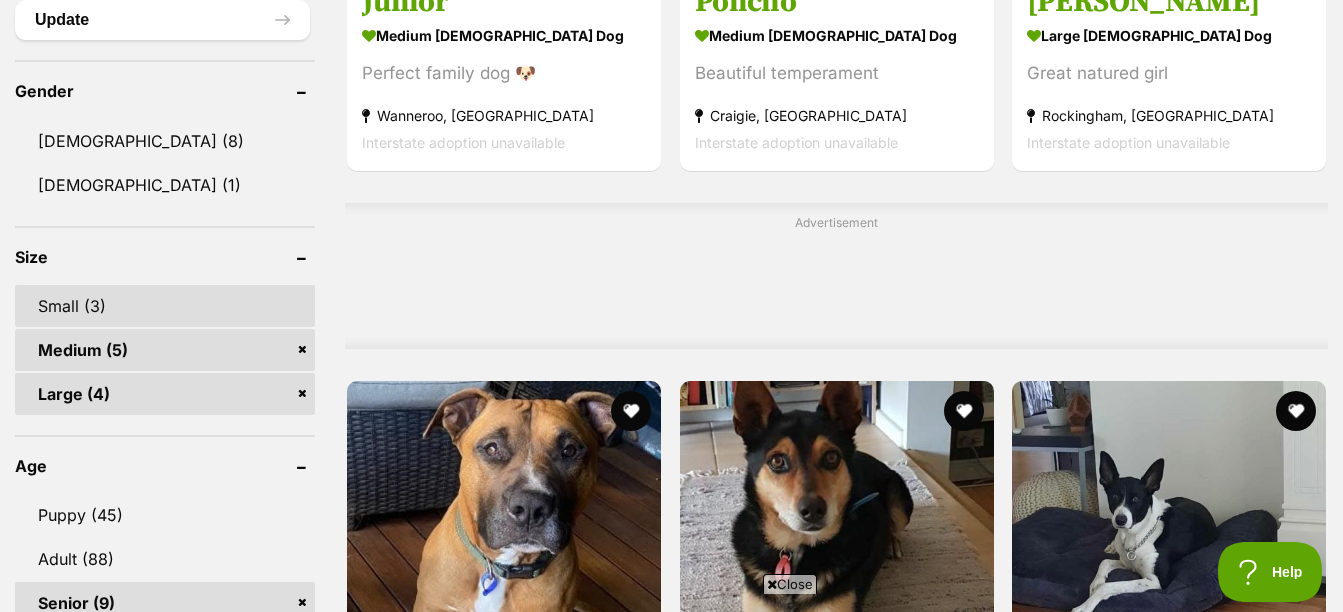 click on "Small (3)" at bounding box center [165, 306] 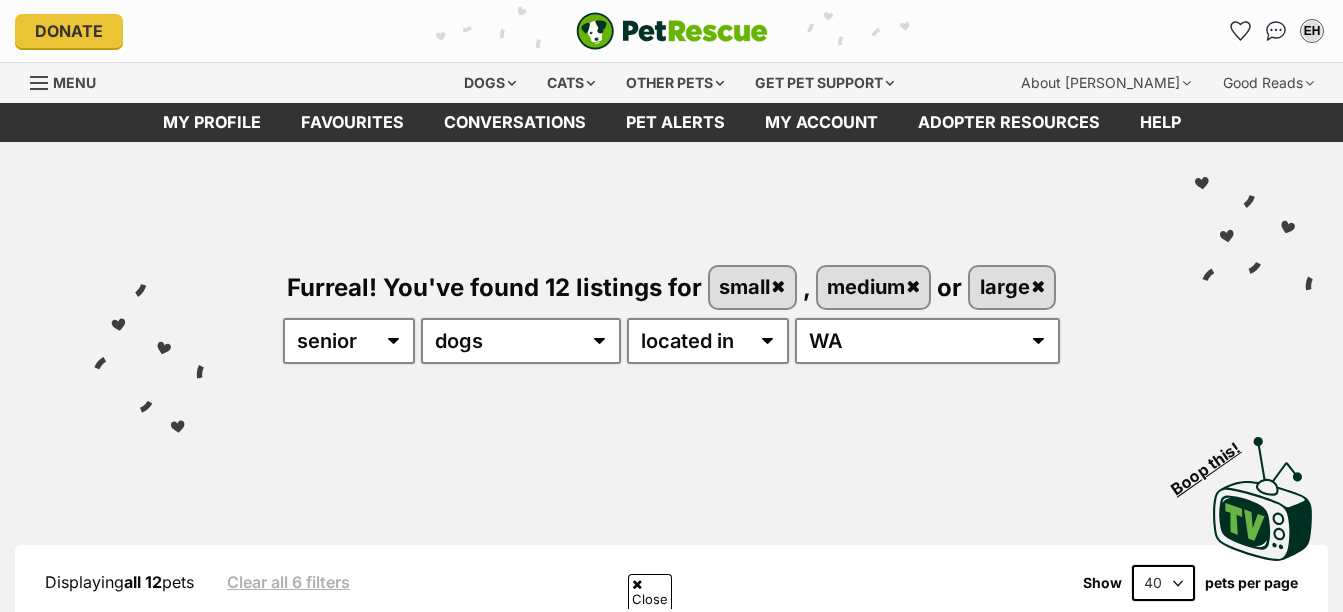scroll, scrollTop: 756, scrollLeft: 0, axis: vertical 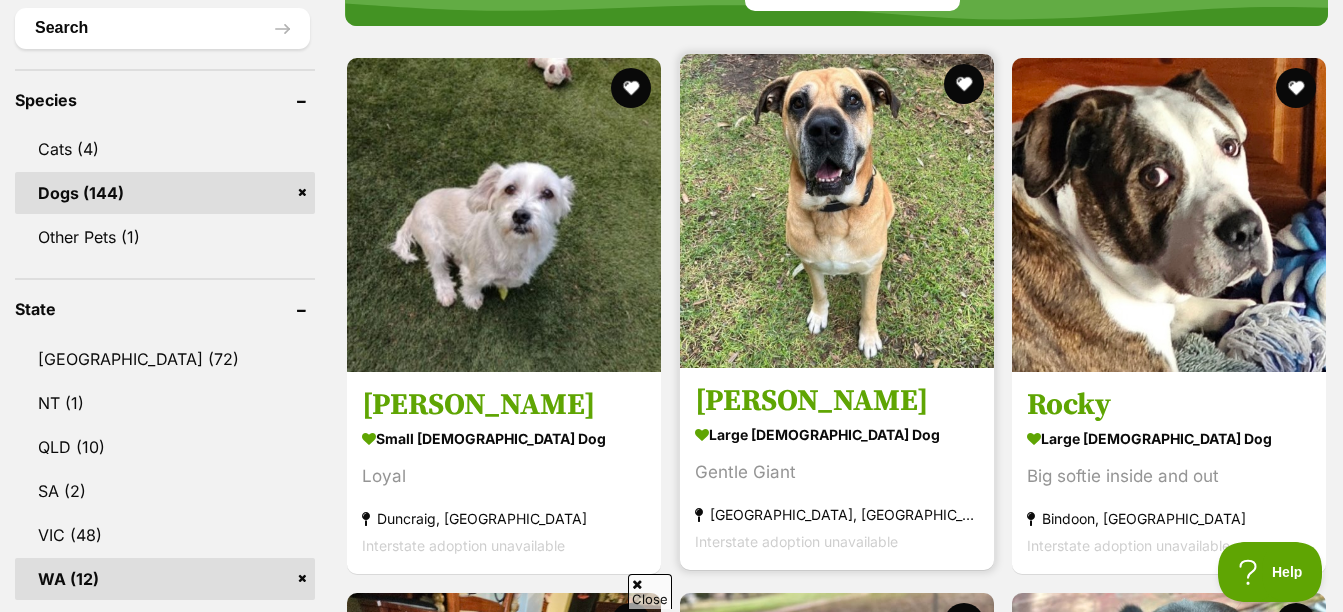 click at bounding box center (837, 211) 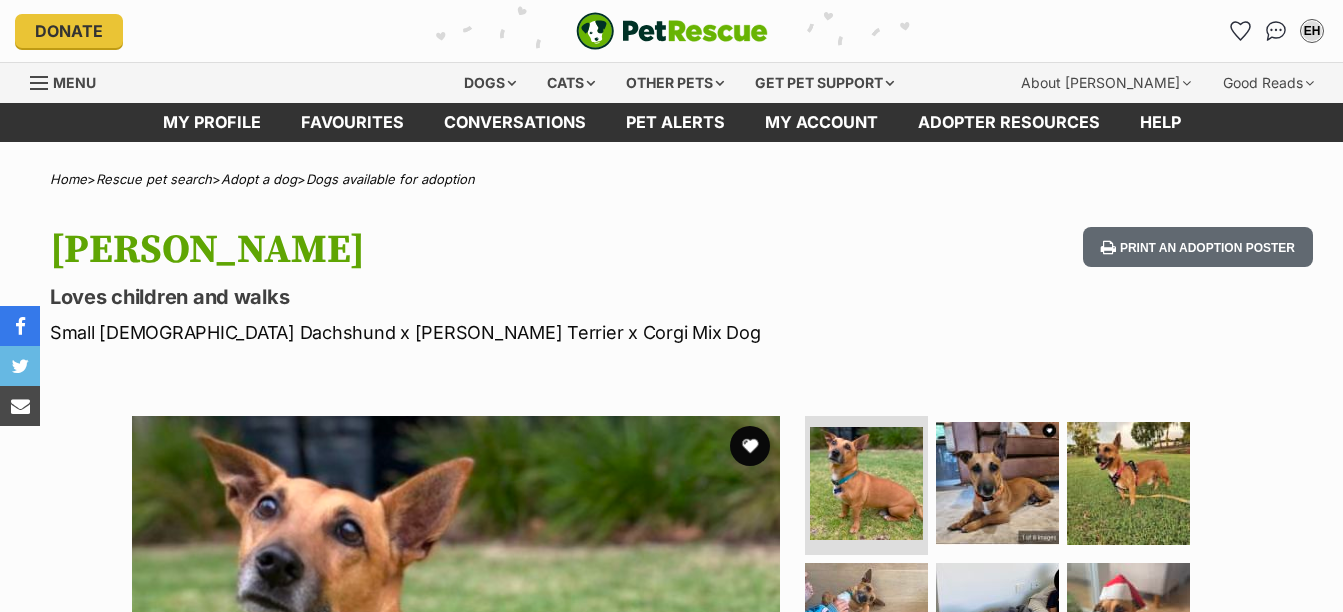 scroll, scrollTop: 0, scrollLeft: 0, axis: both 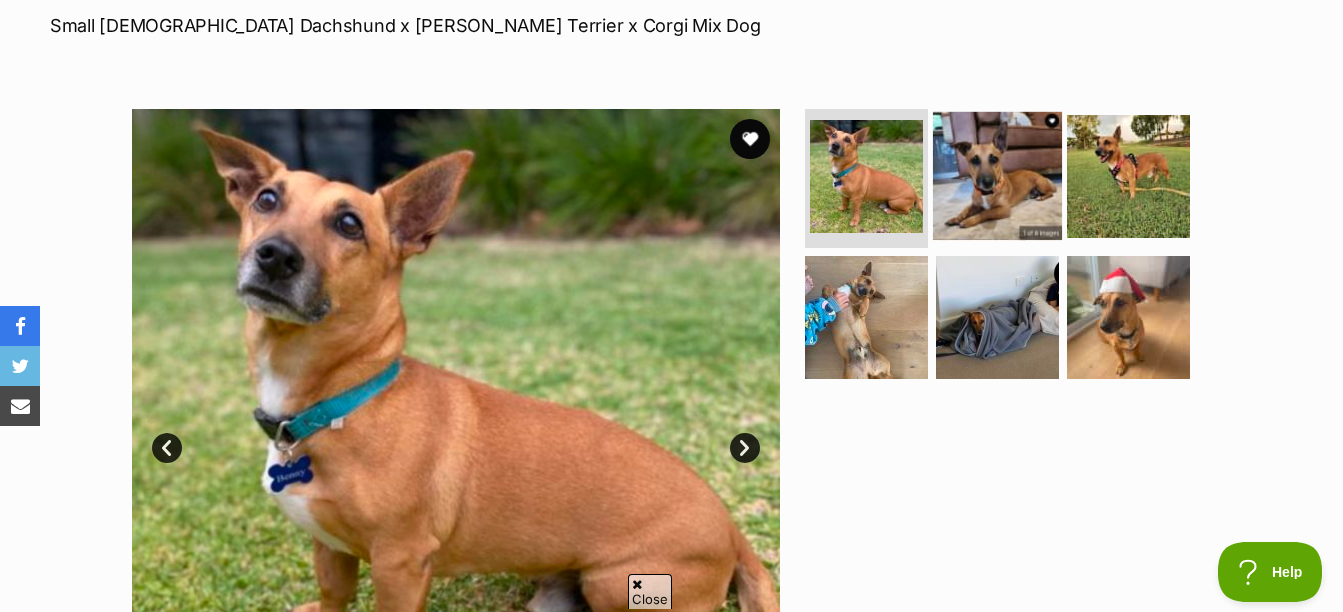 click at bounding box center [997, 175] 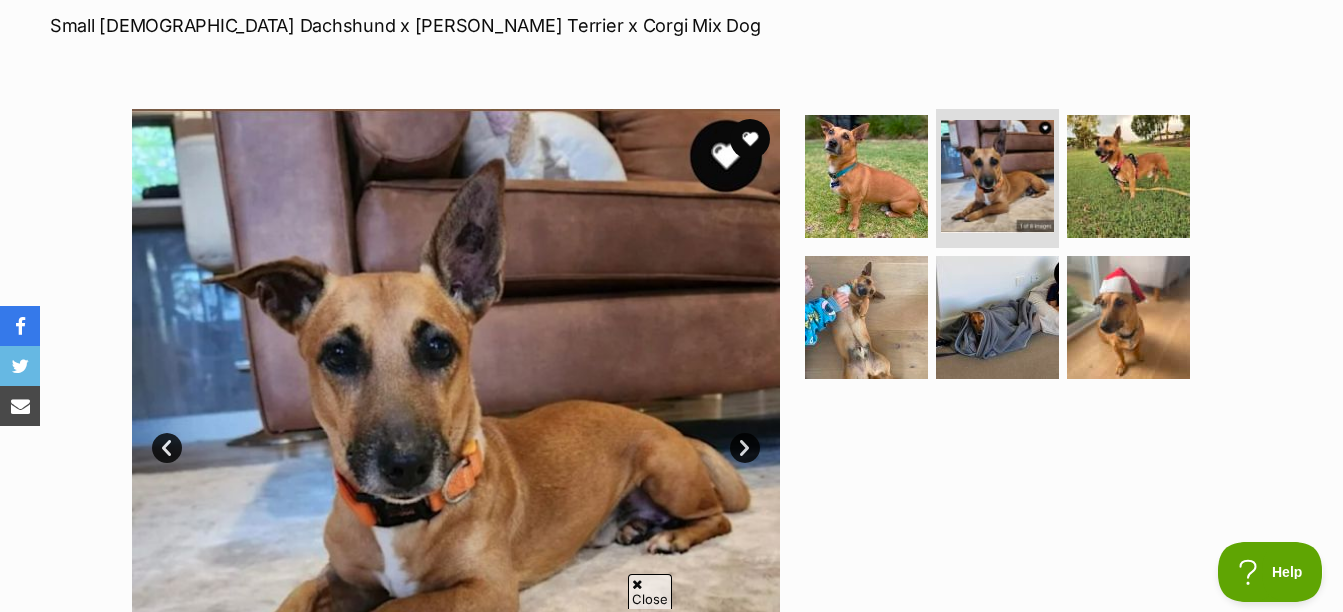 click on "Next" at bounding box center (745, 448) 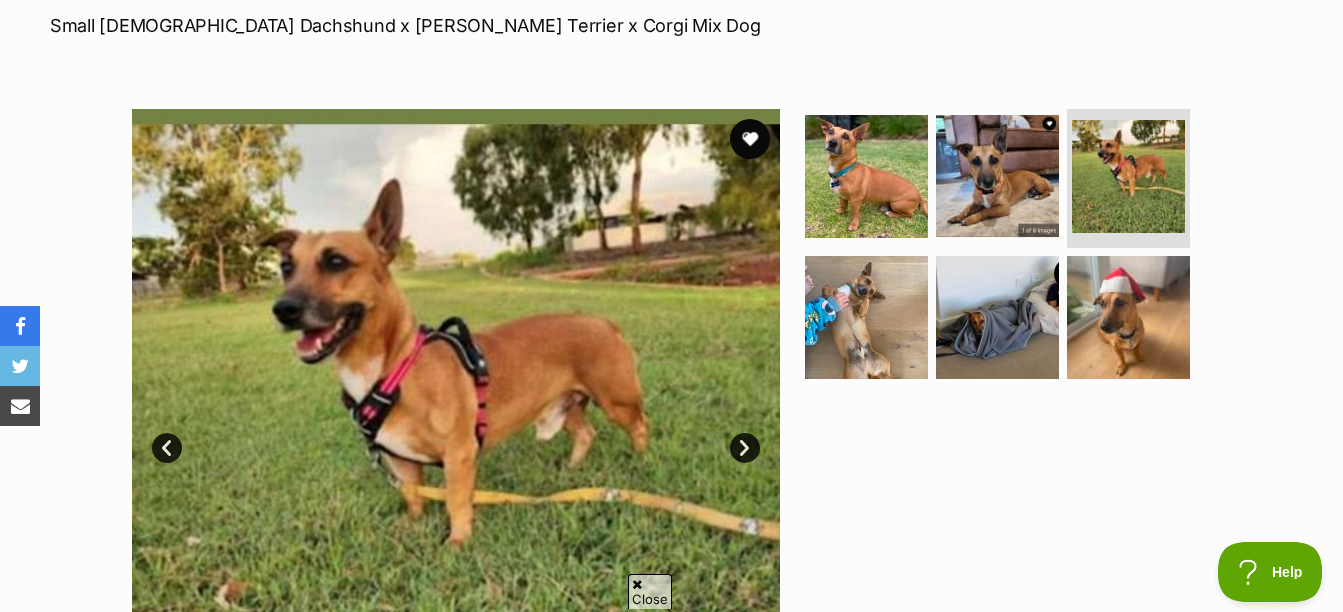 click on "Next" at bounding box center (745, 448) 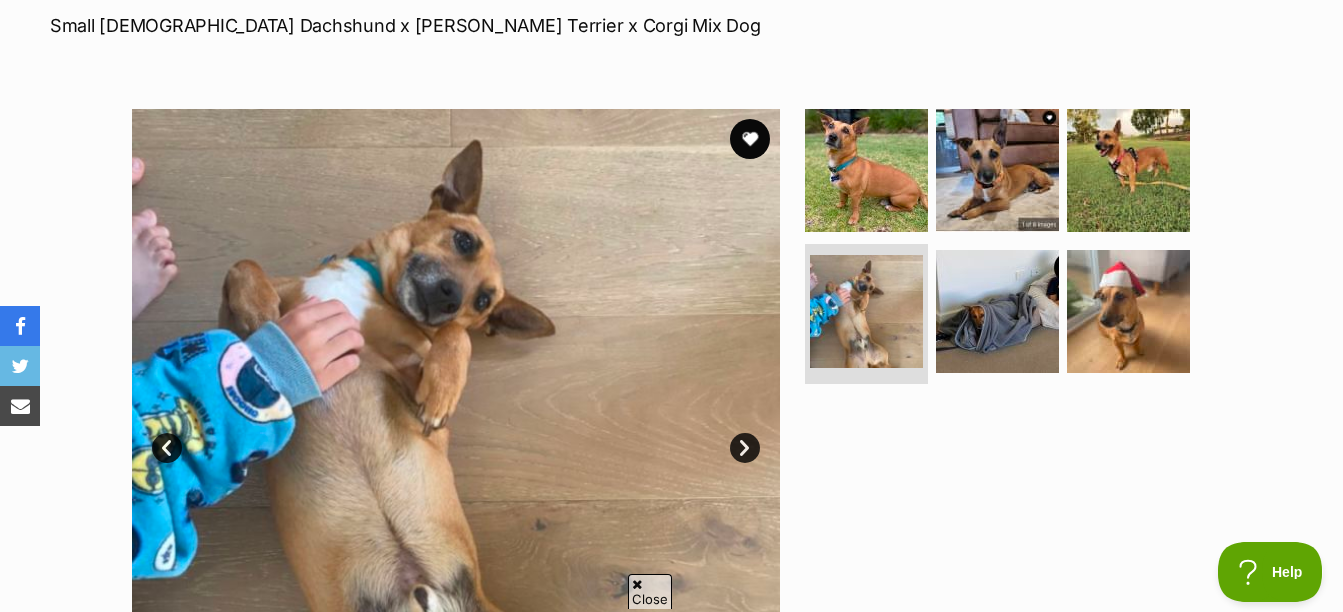 click on "Next" at bounding box center (745, 448) 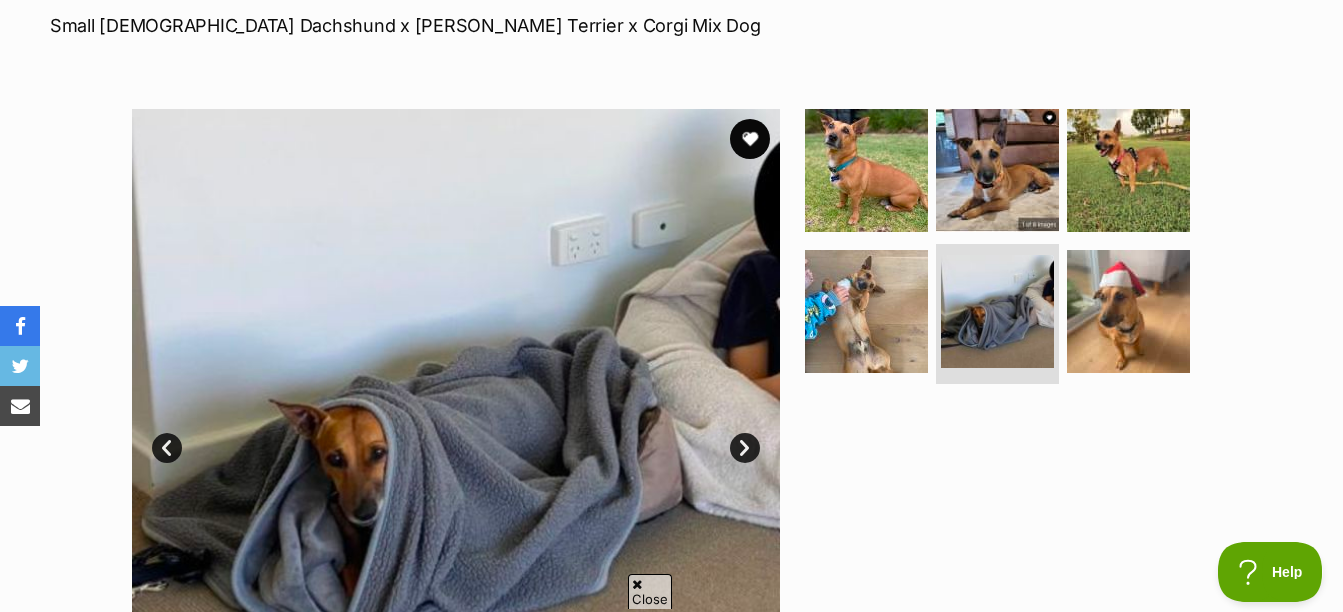 click on "Next" at bounding box center [745, 448] 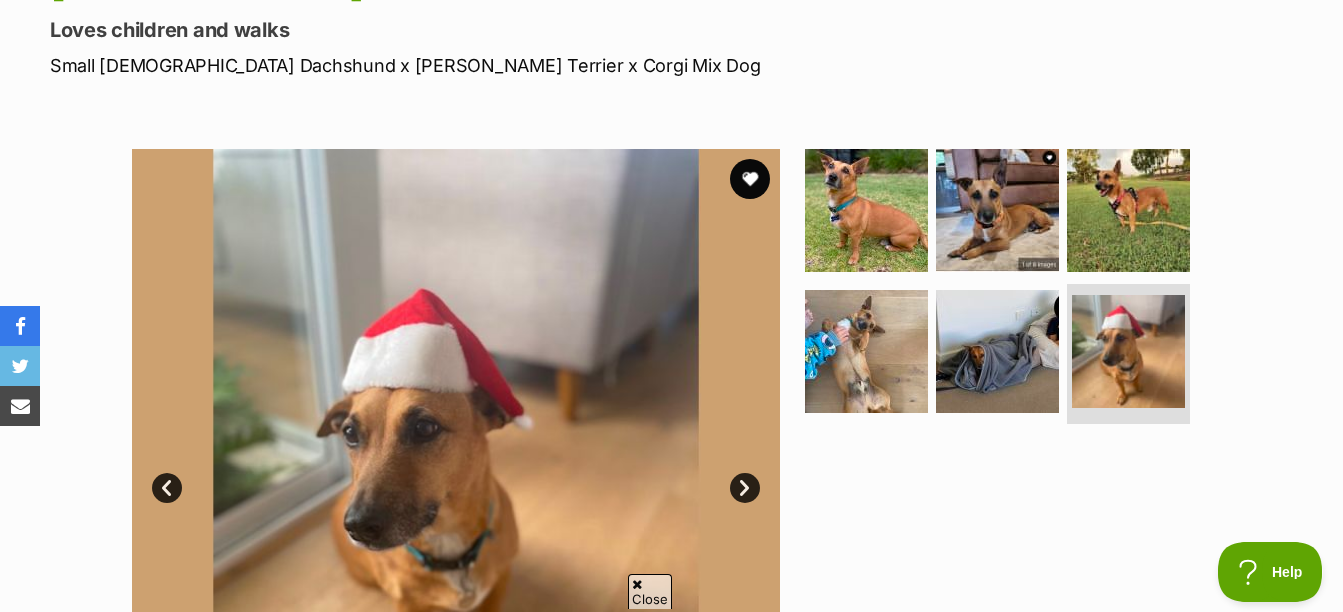 scroll, scrollTop: 264, scrollLeft: 0, axis: vertical 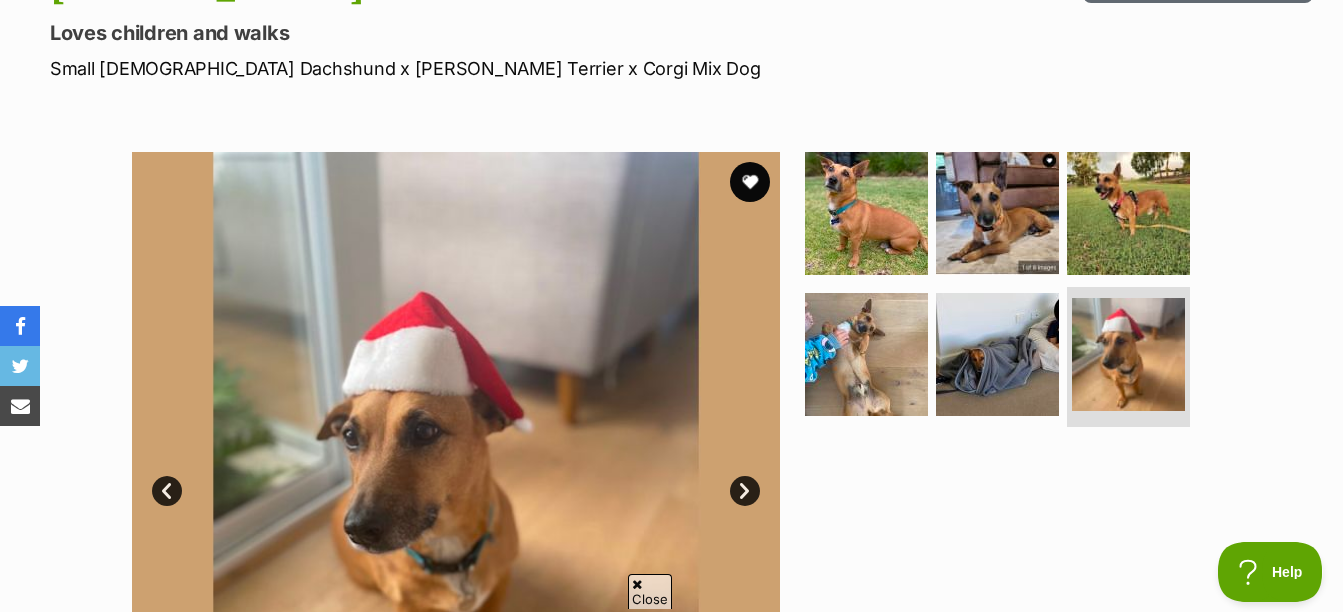 click at bounding box center (456, 476) 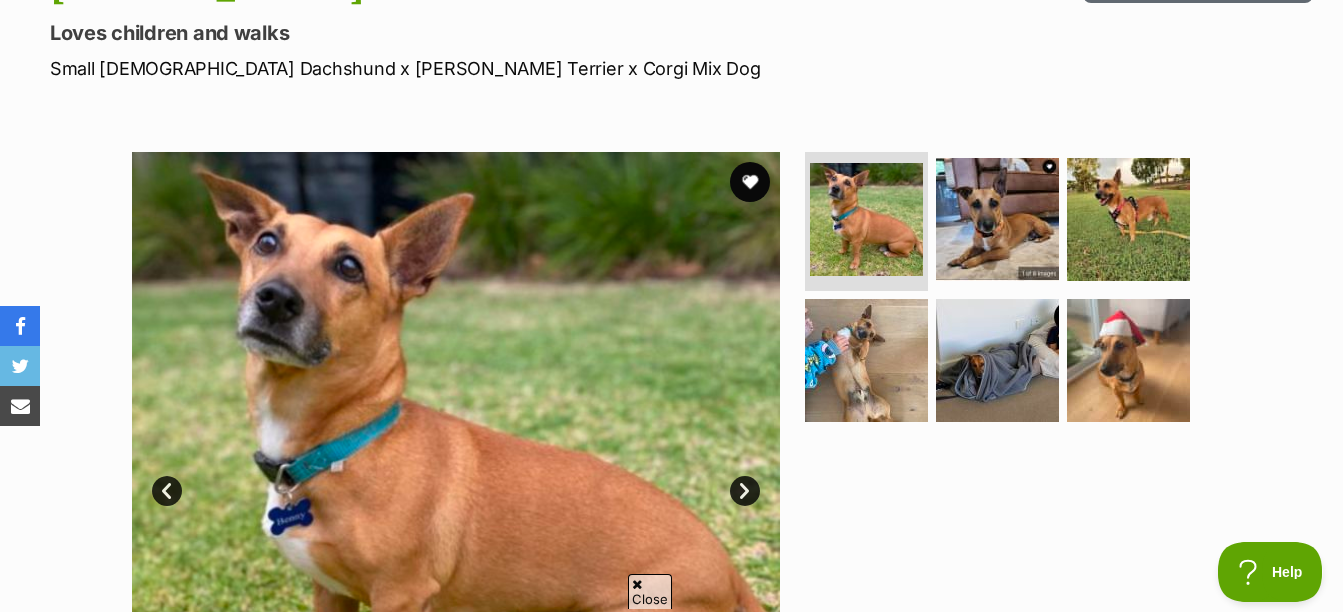 click on "Next" at bounding box center [745, 491] 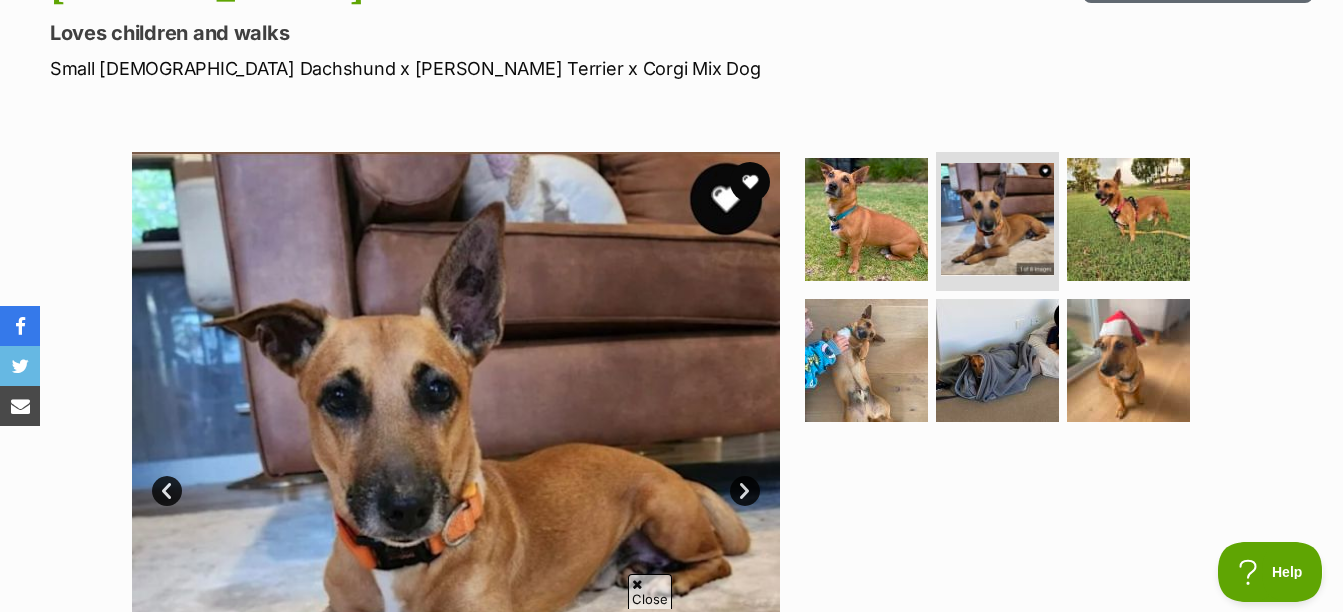 click on "Next" at bounding box center (745, 491) 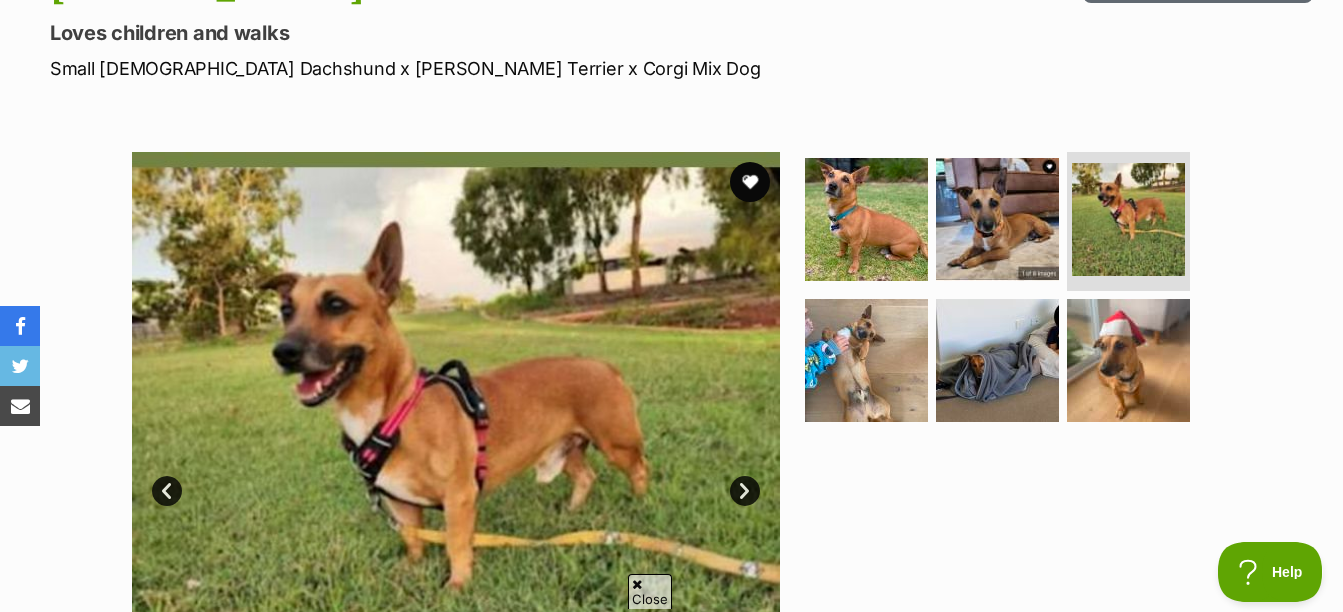 click on "Next" at bounding box center (745, 491) 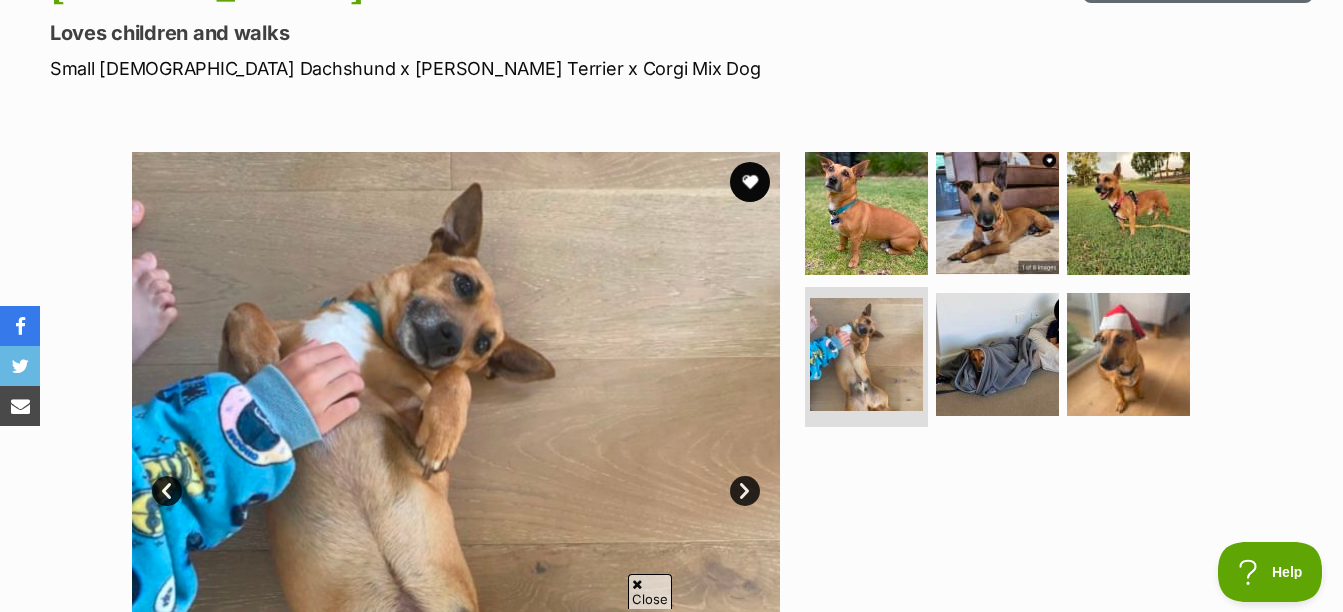 click on "Next" at bounding box center (745, 491) 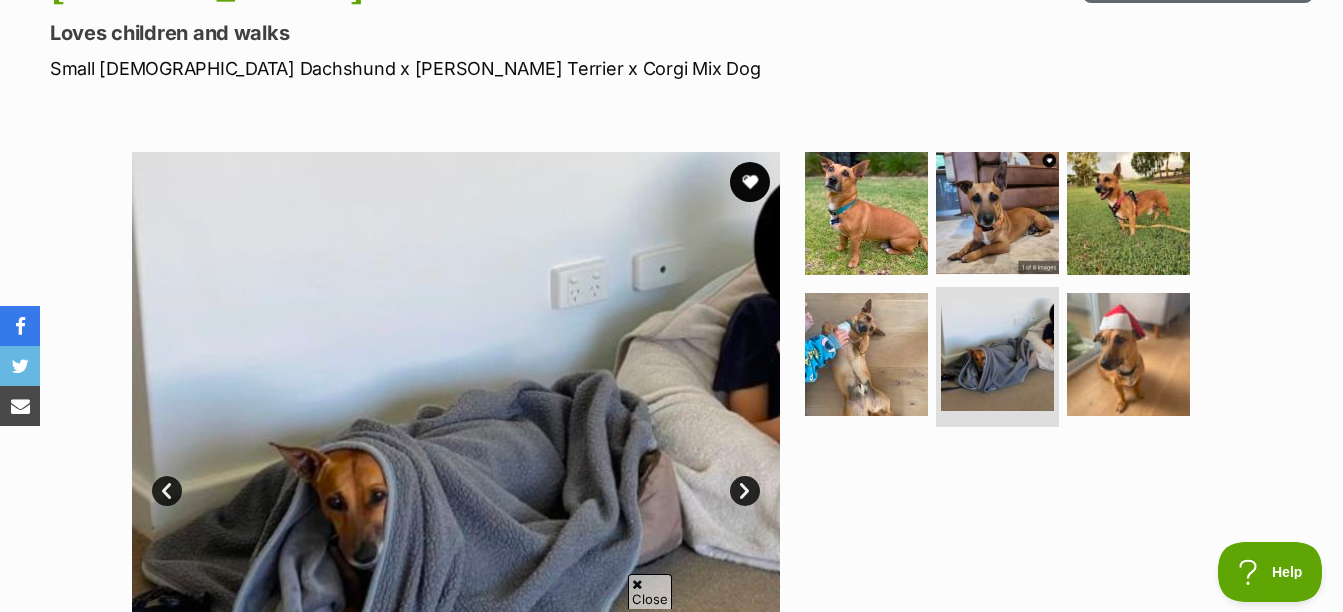 click on "Next" at bounding box center [745, 491] 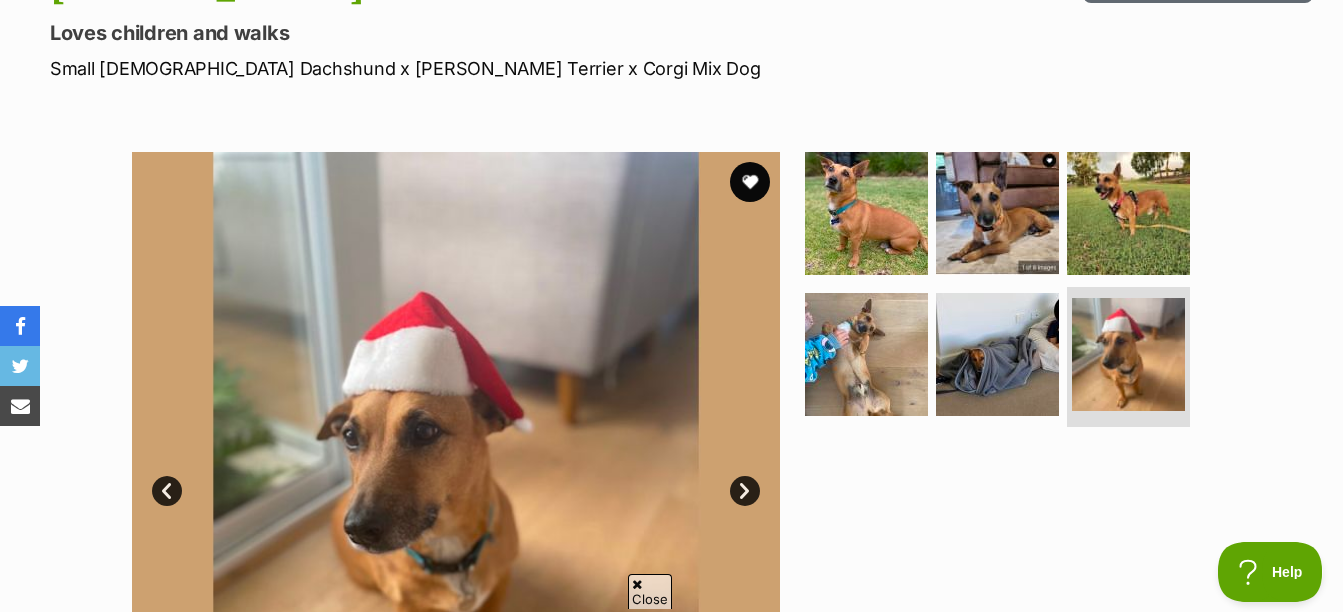 click on "Next" at bounding box center [745, 491] 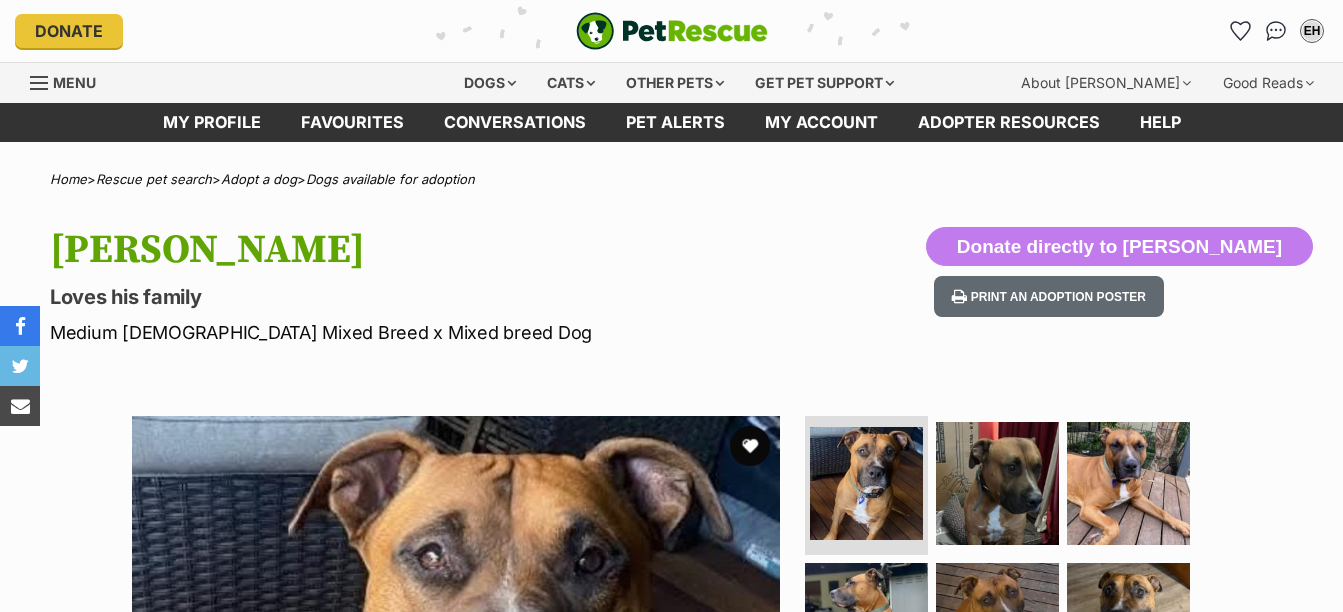 scroll, scrollTop: 0, scrollLeft: 0, axis: both 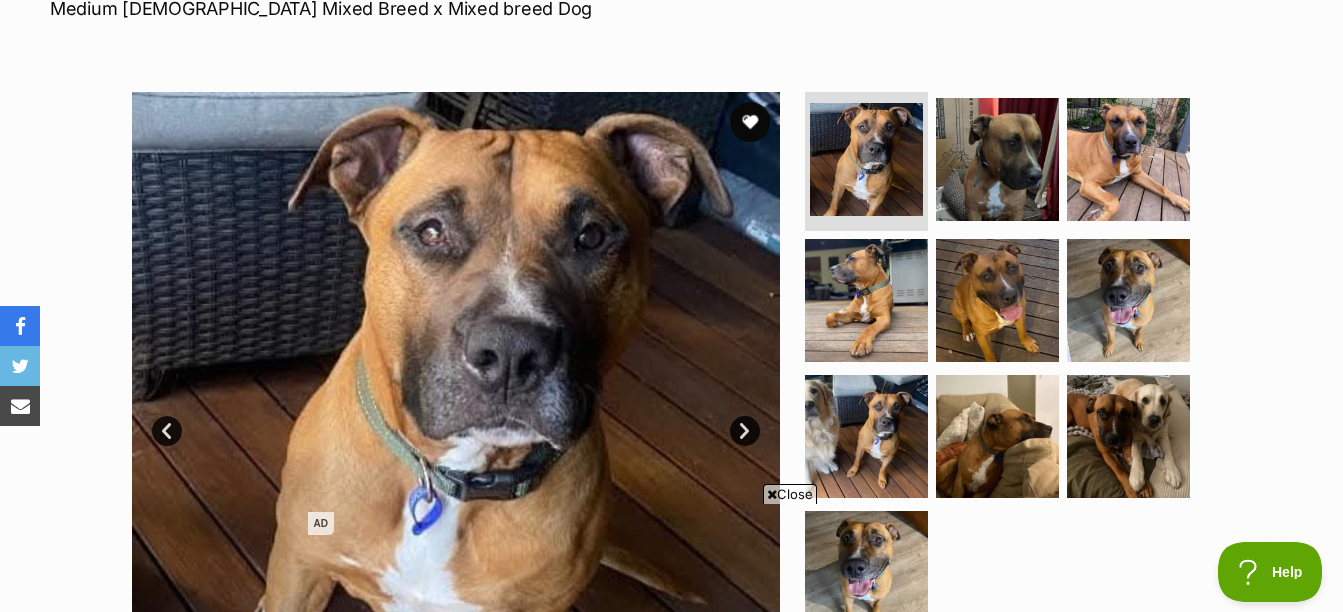 click on "Close" at bounding box center (790, 494) 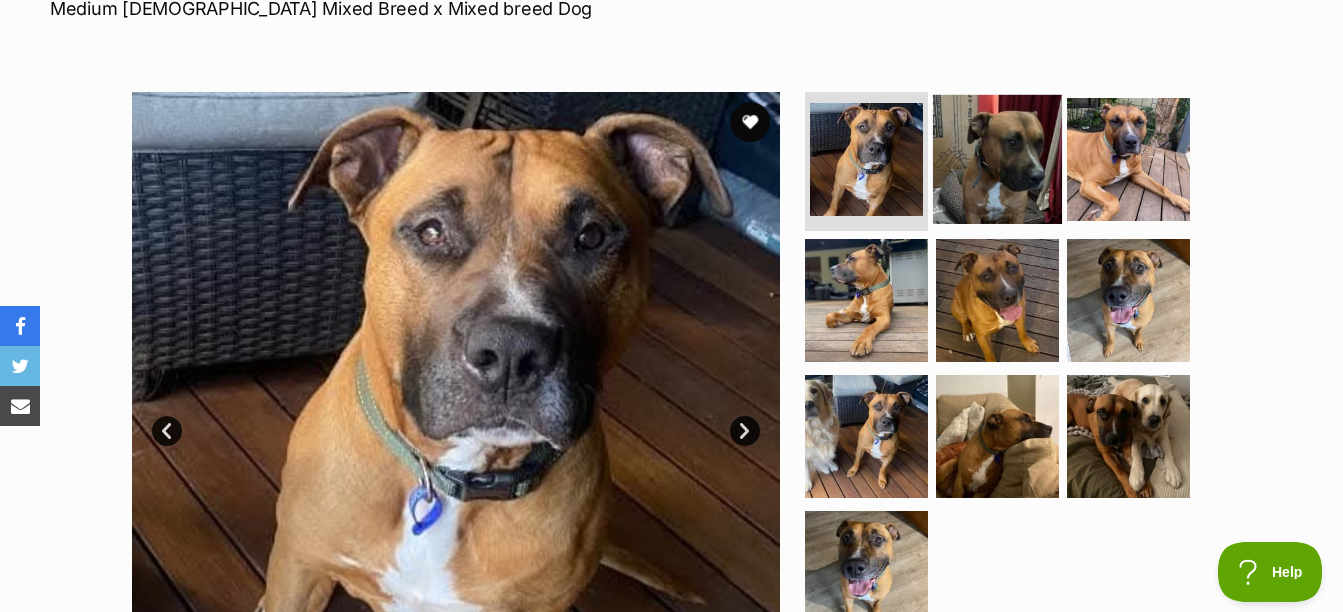 click at bounding box center (997, 158) 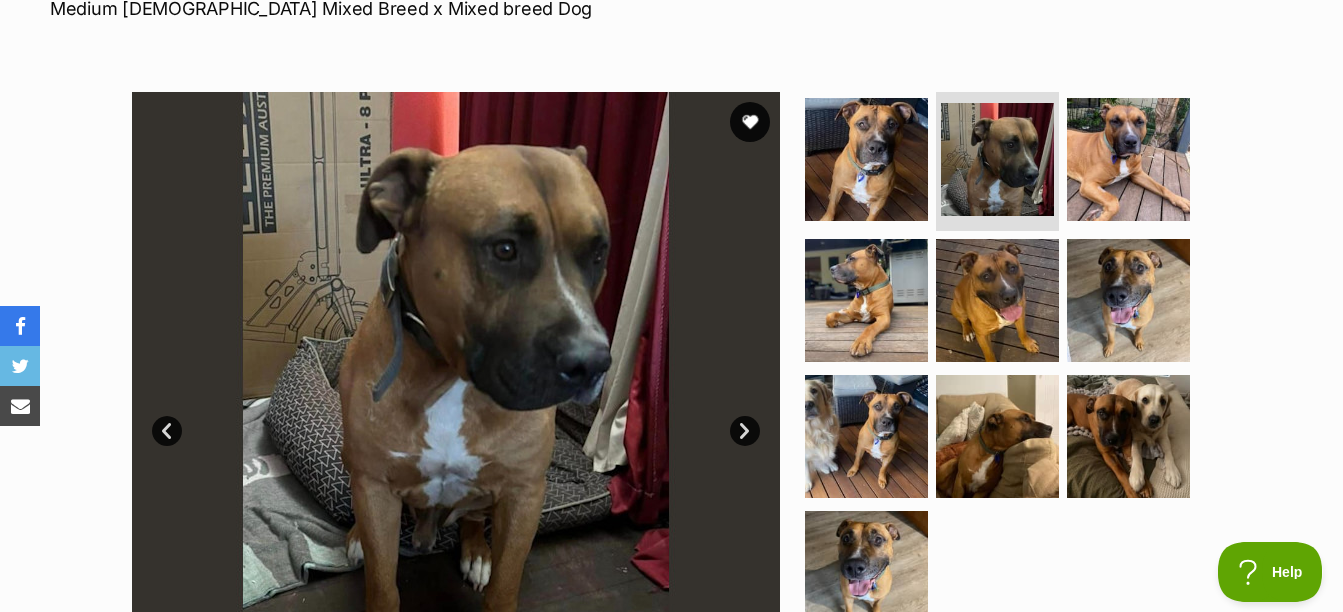 click on "Next" at bounding box center [745, 431] 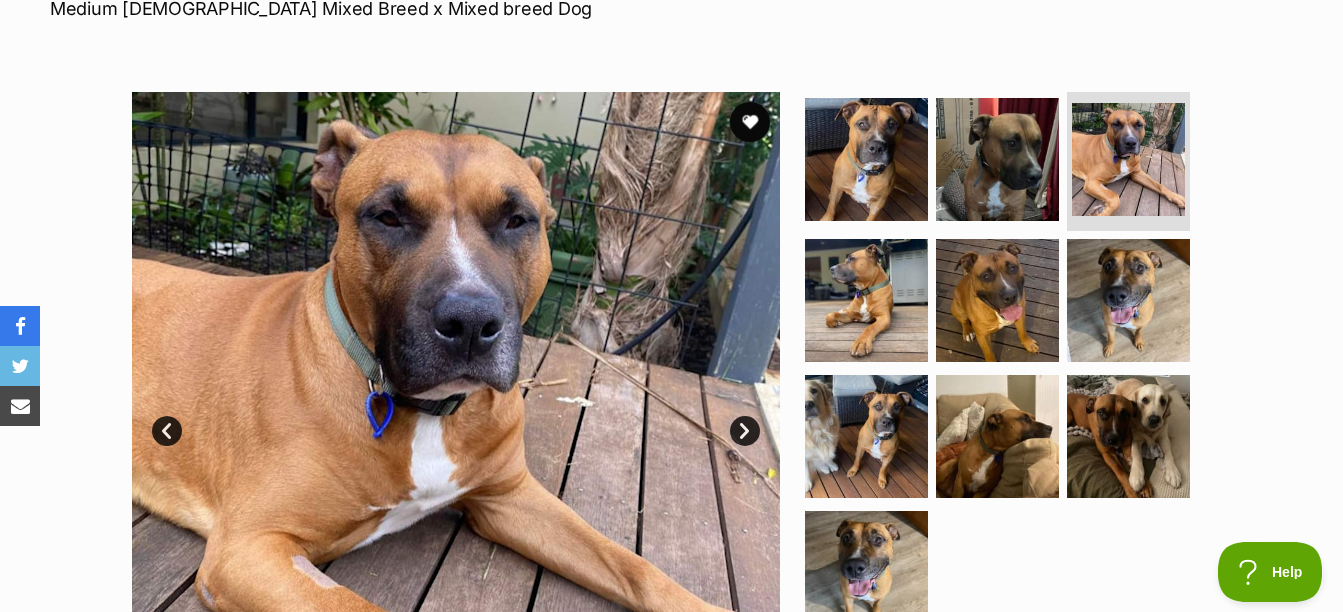 click on "Next" at bounding box center (745, 431) 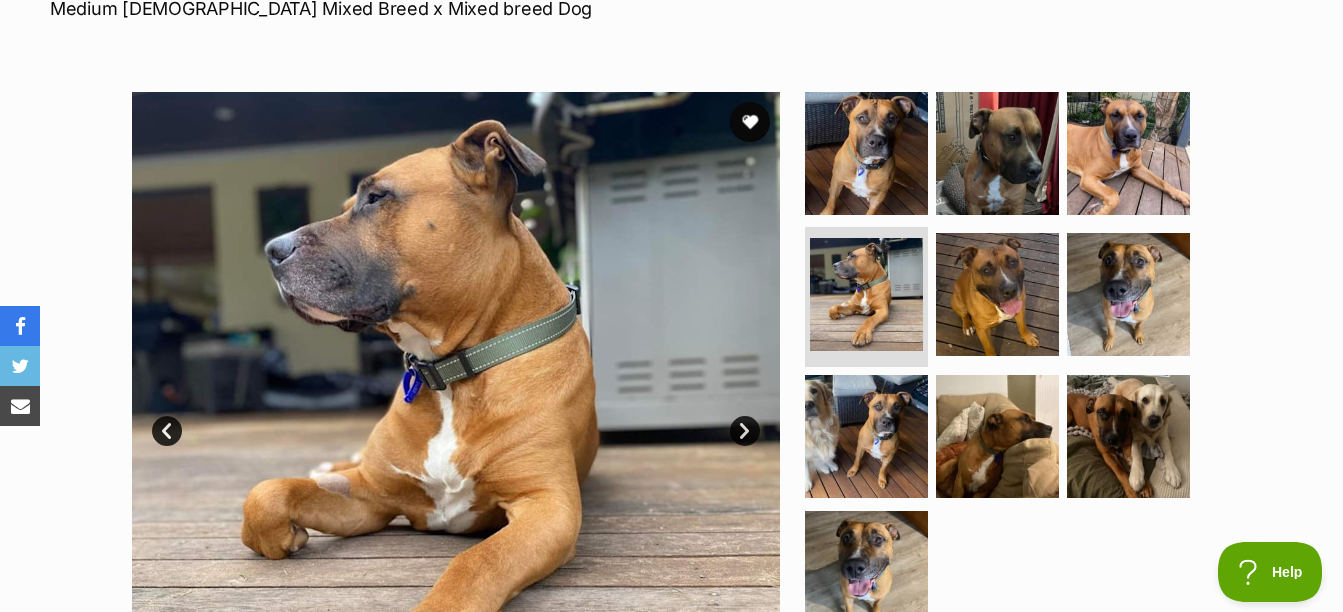 click on "Next" at bounding box center (745, 431) 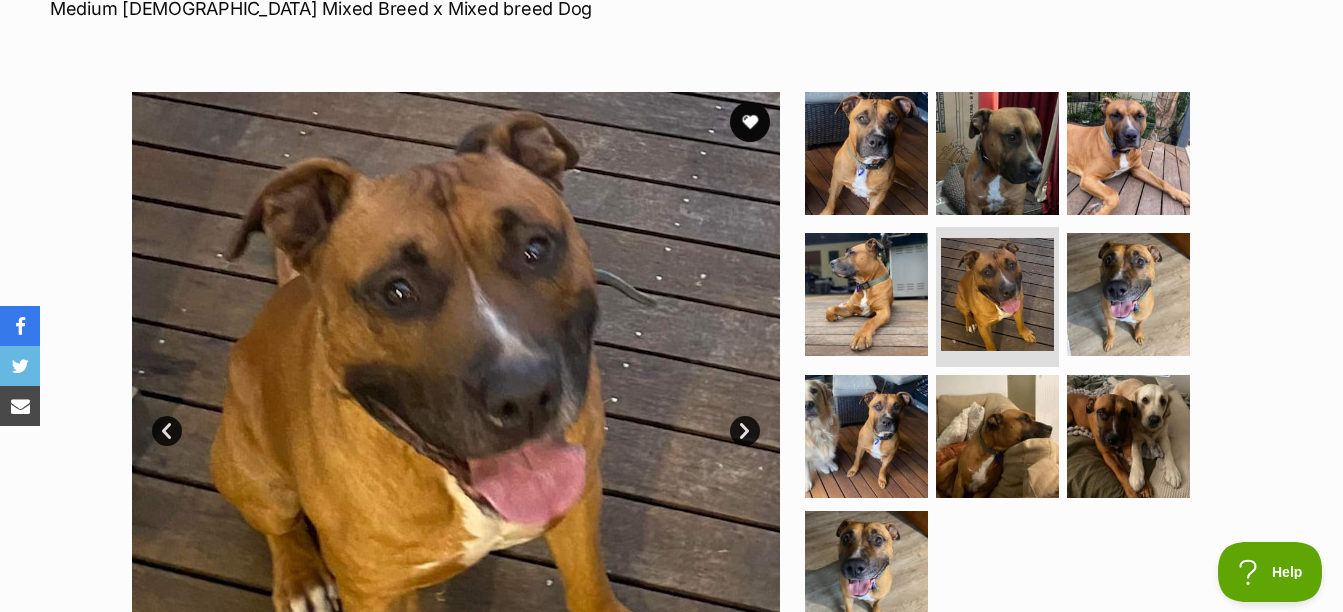 click on "Next" at bounding box center (745, 431) 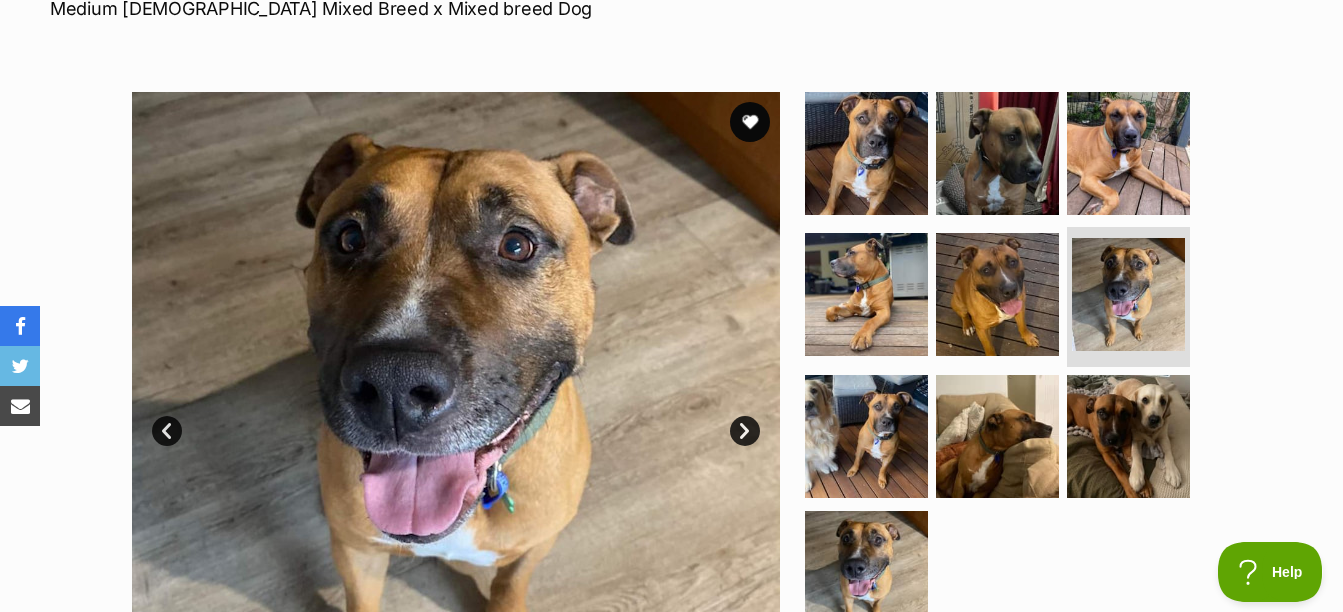 click on "Next" at bounding box center (745, 431) 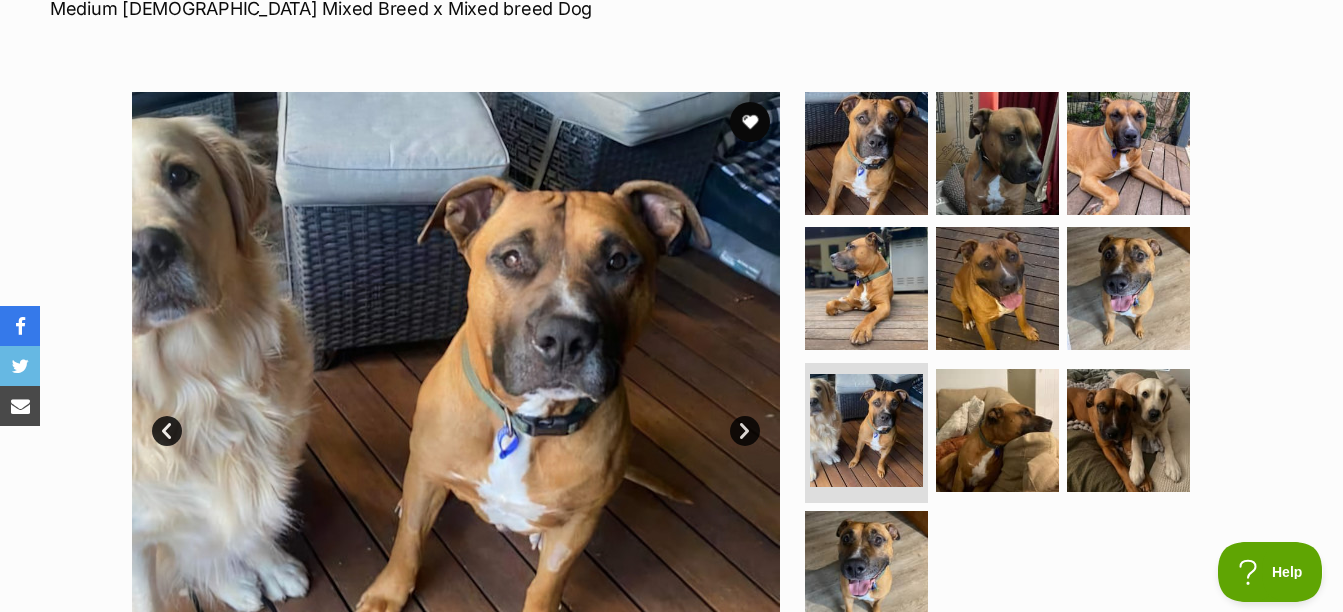 click on "Next" at bounding box center [745, 431] 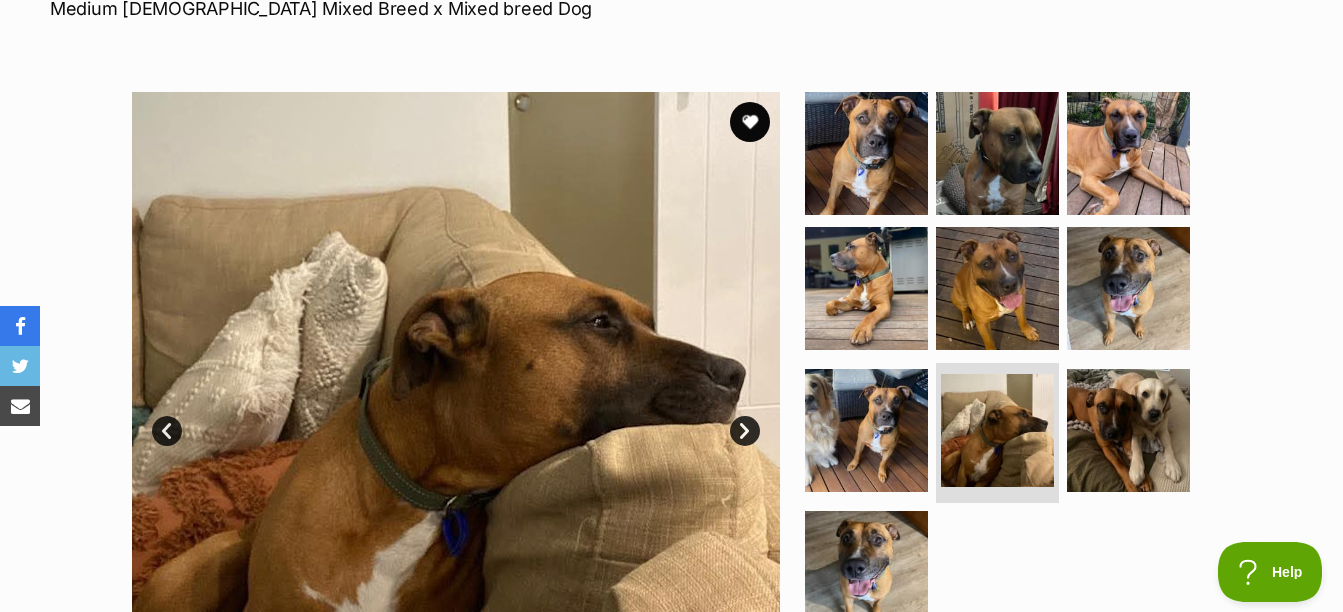 click on "Next" at bounding box center [745, 431] 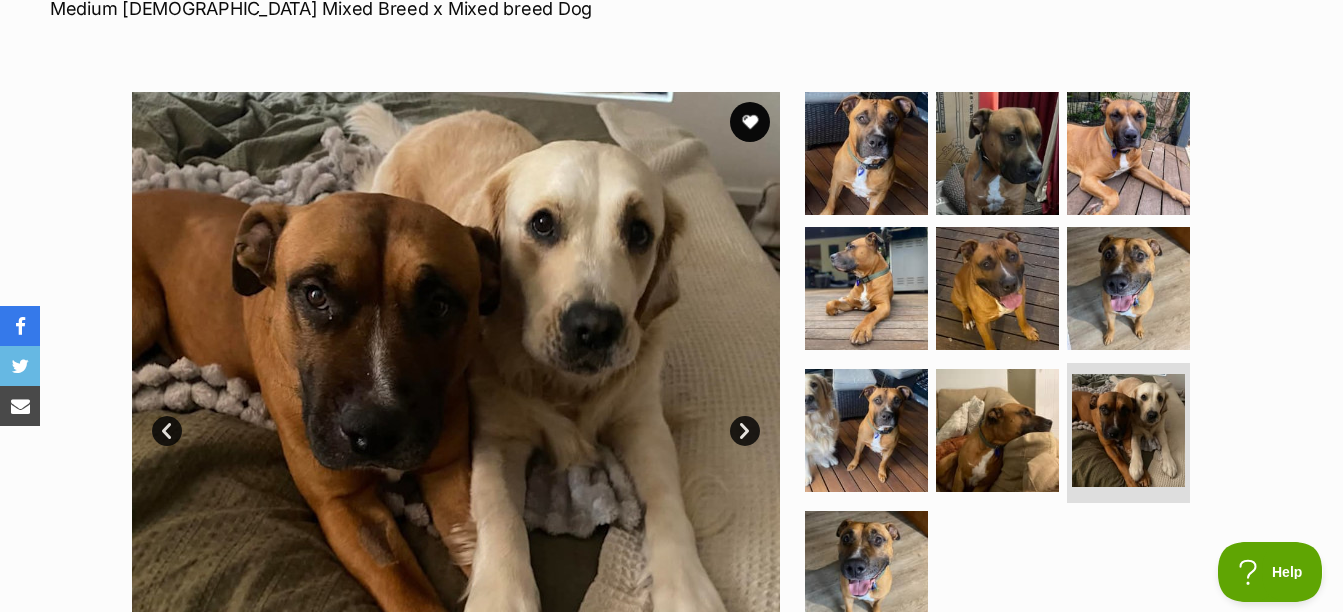 click on "Next" at bounding box center [745, 431] 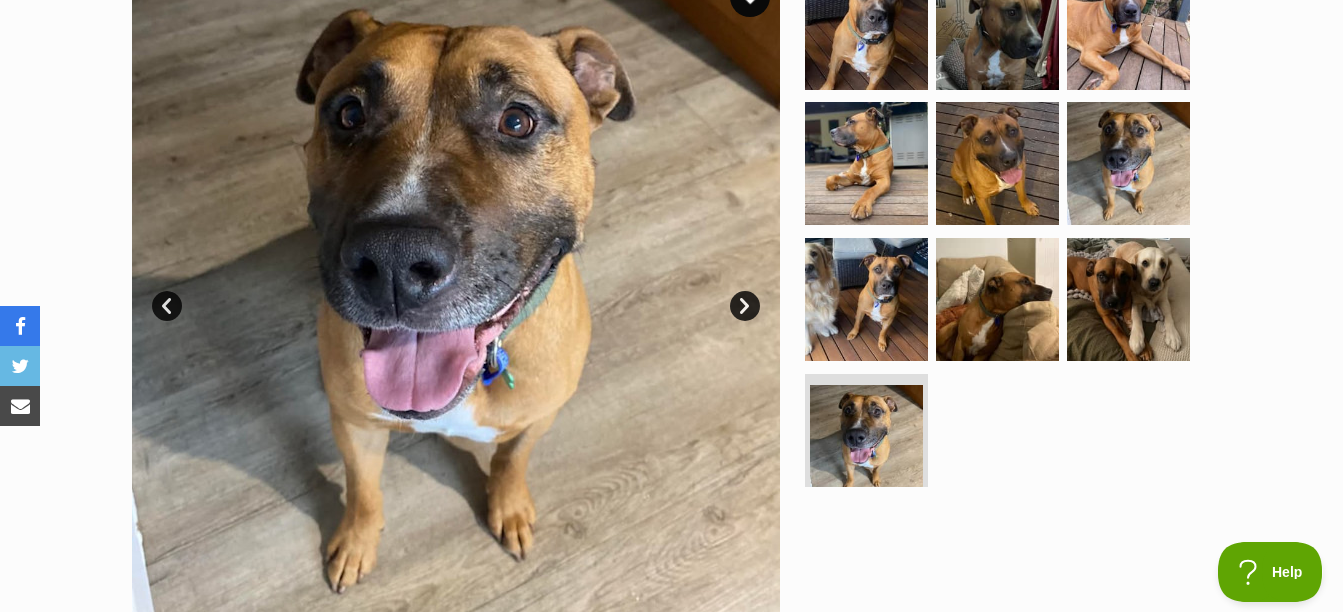 scroll, scrollTop: 0, scrollLeft: 0, axis: both 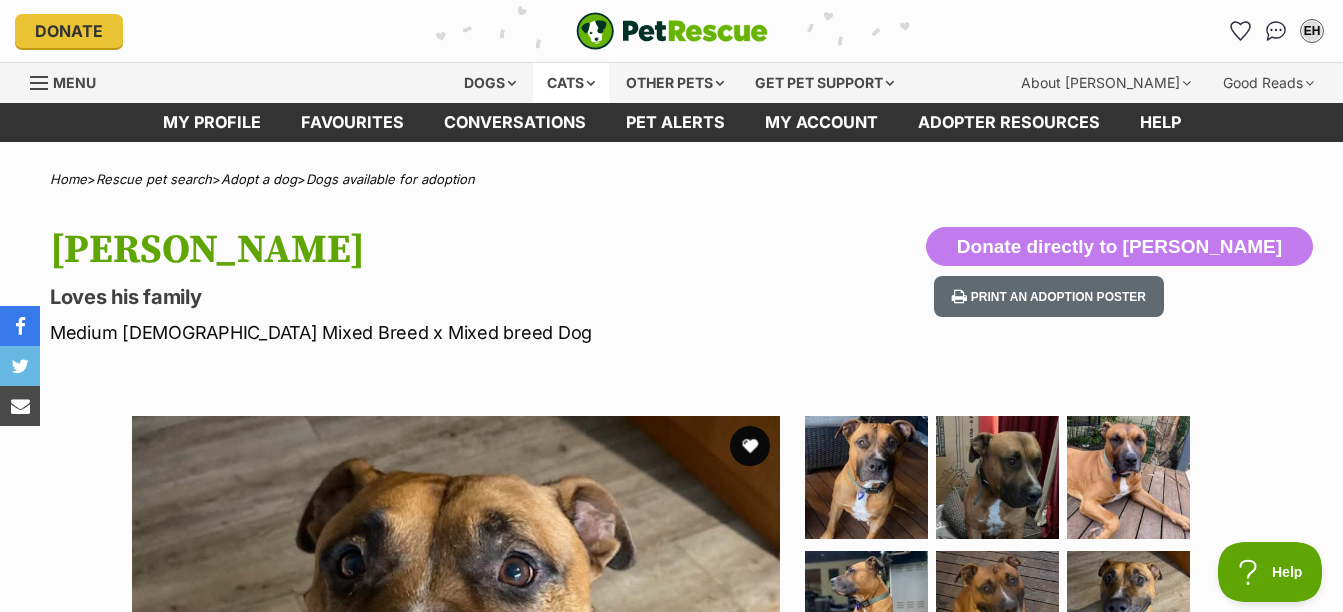 click on "Cats" at bounding box center (571, 83) 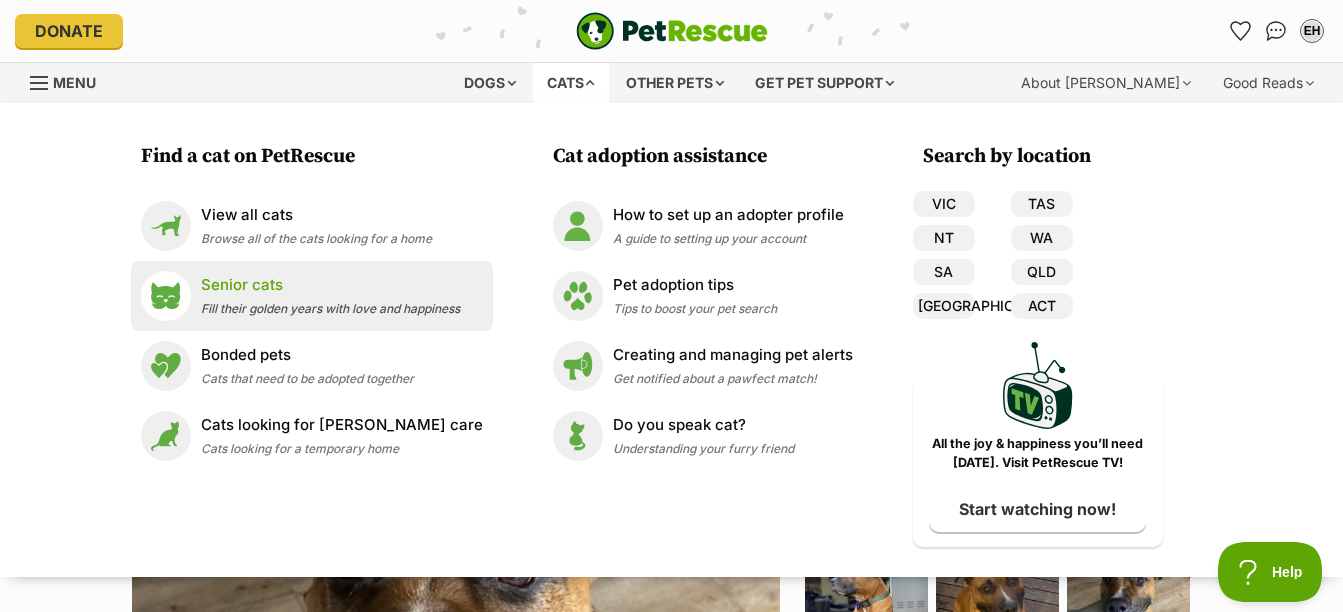 click on "Senior cats" at bounding box center (330, 285) 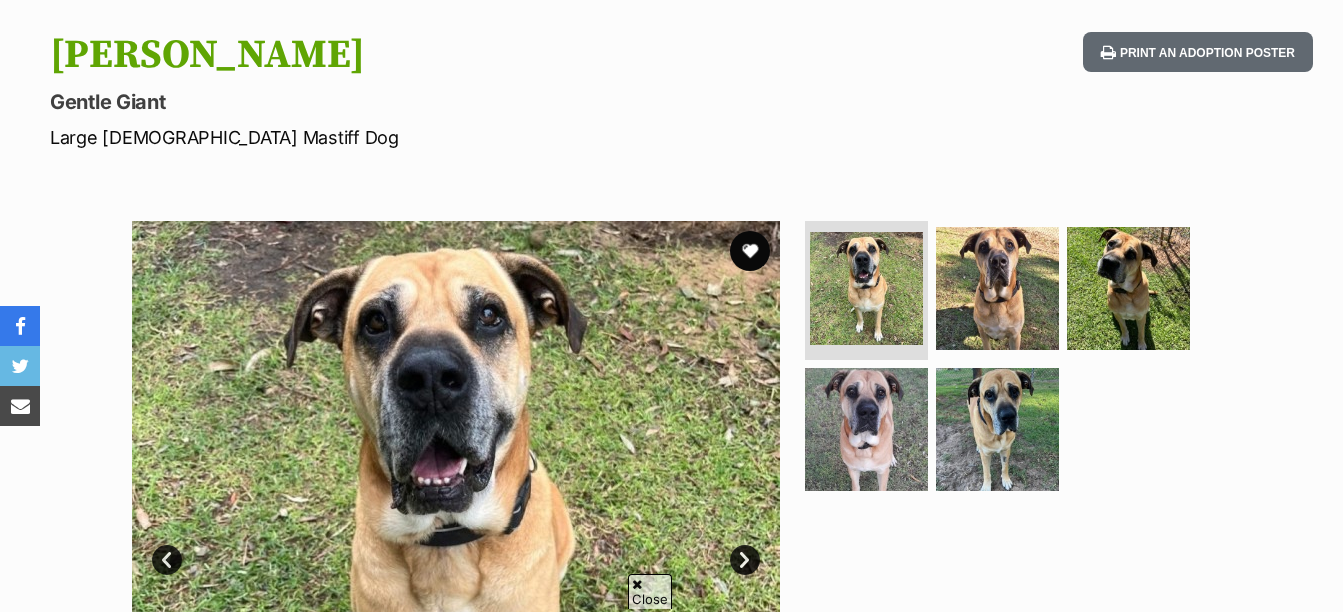 scroll, scrollTop: 195, scrollLeft: 0, axis: vertical 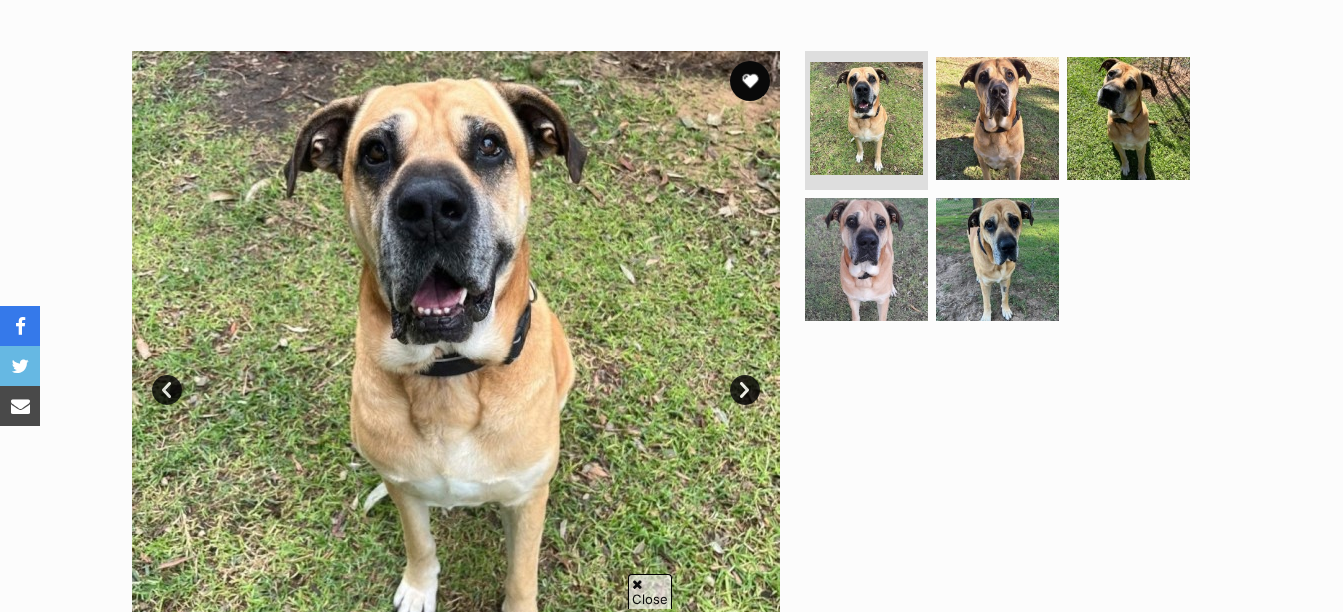 click on "Next" at bounding box center (745, 390) 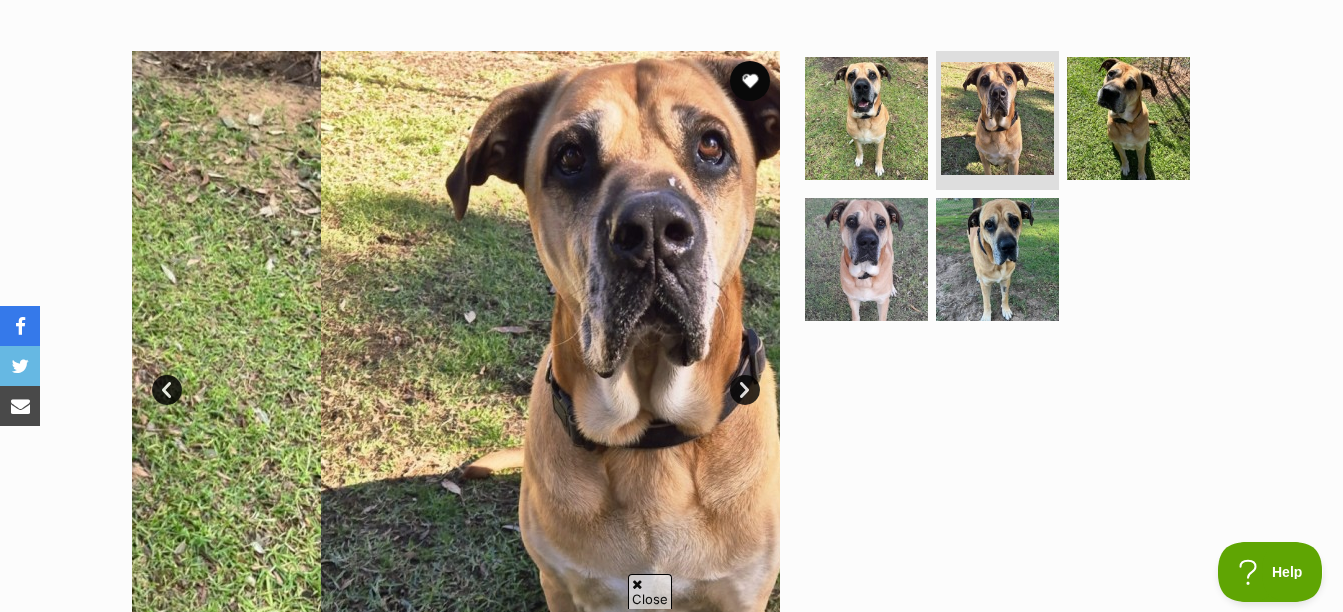 scroll, scrollTop: 0, scrollLeft: 0, axis: both 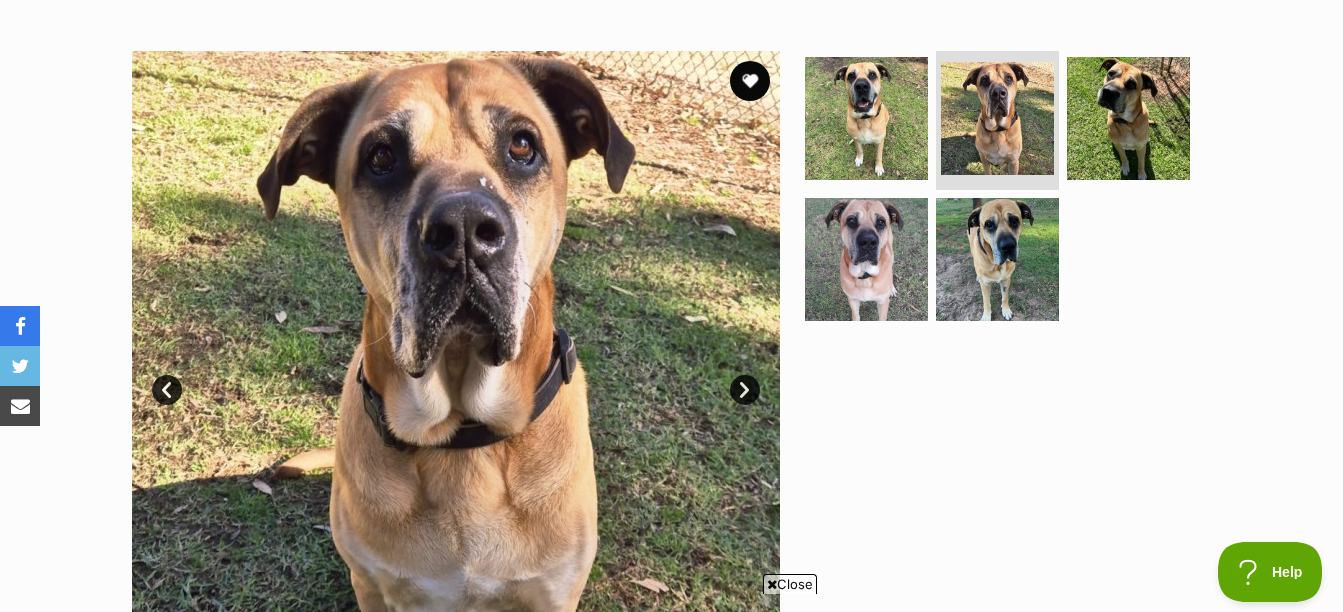 click on "Next" at bounding box center (745, 390) 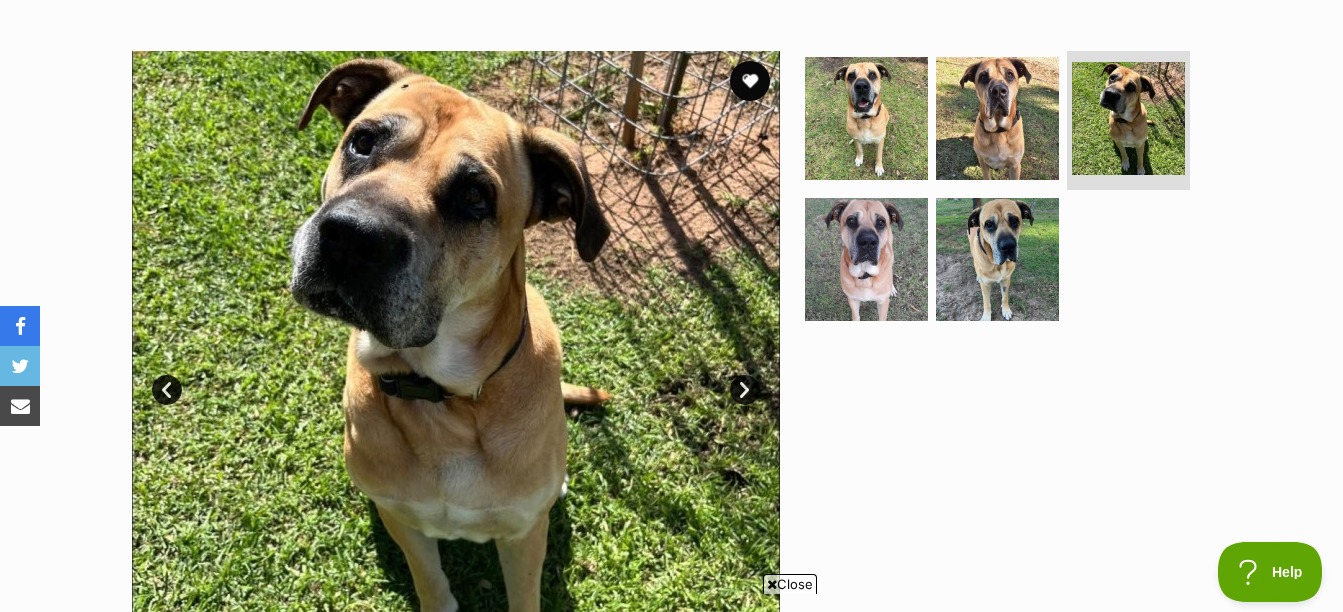 click on "Next" at bounding box center [745, 390] 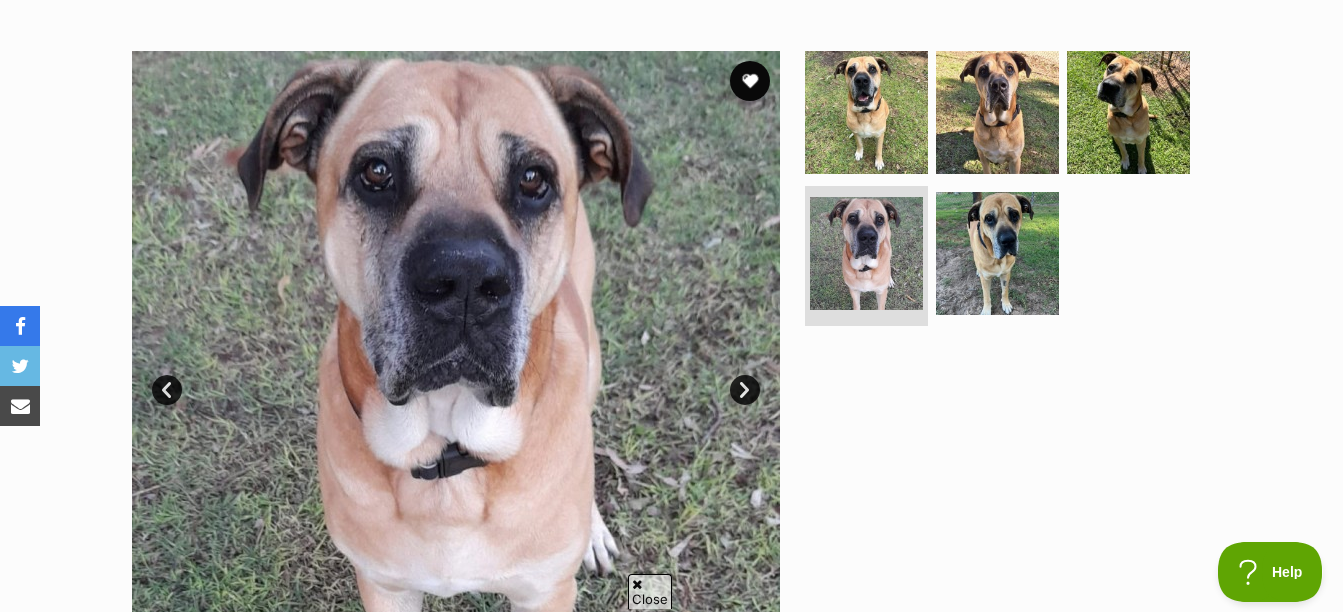 click on "Next" at bounding box center (745, 390) 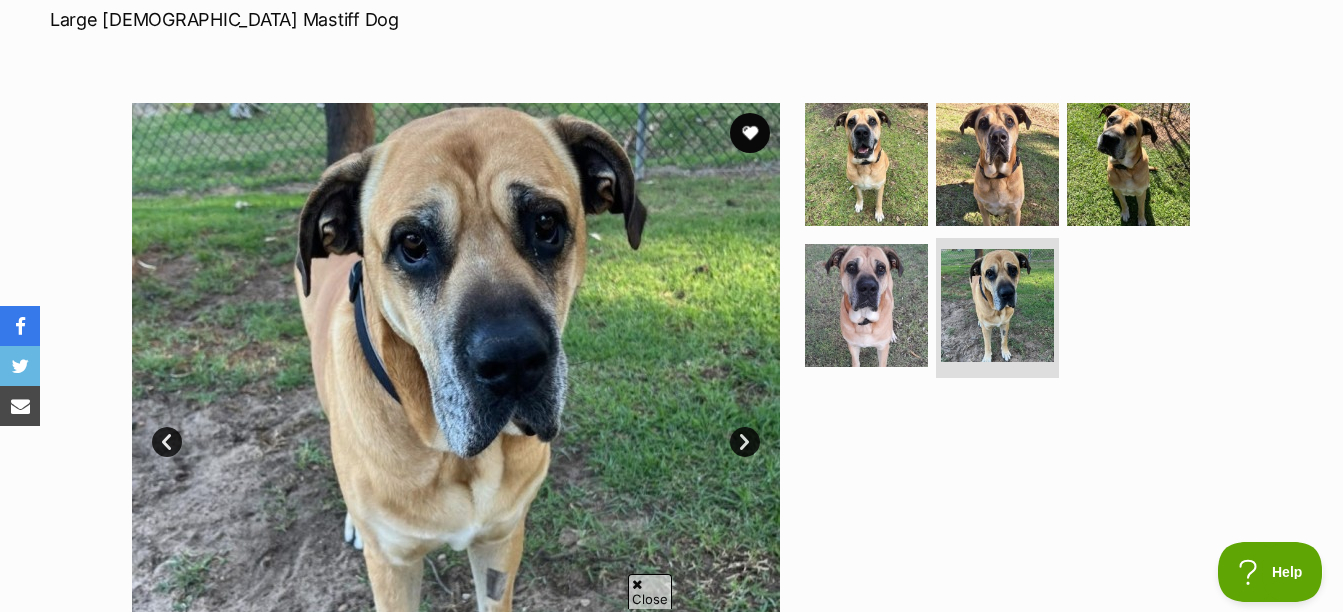 scroll, scrollTop: 279, scrollLeft: 0, axis: vertical 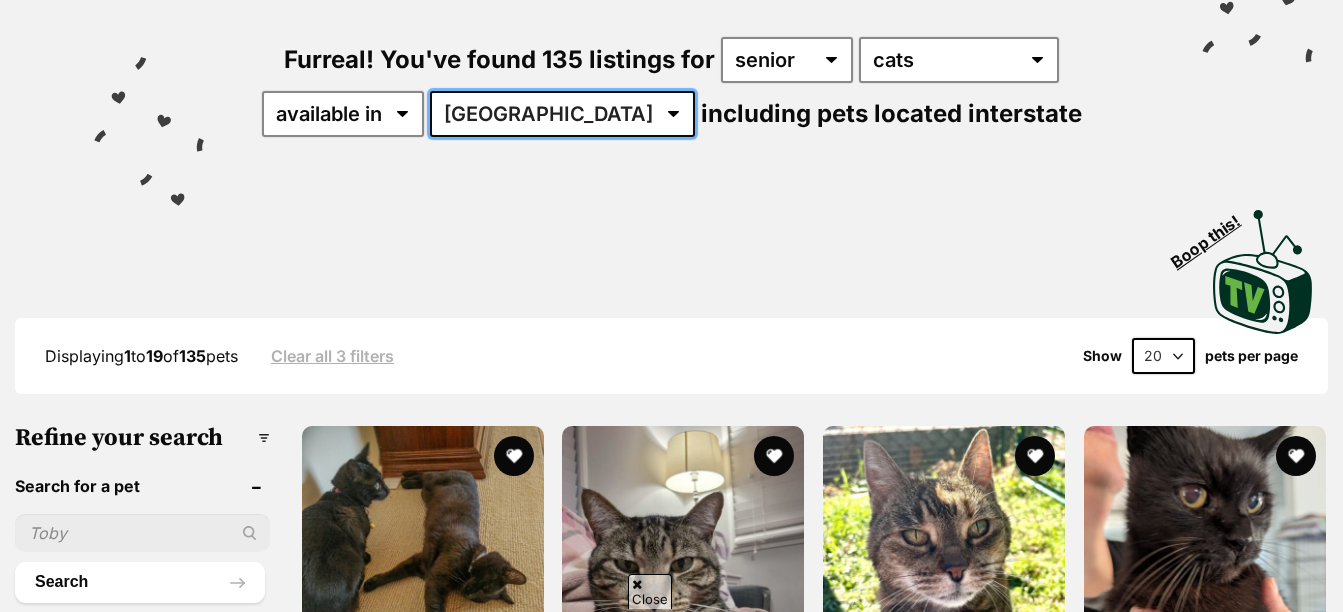 click on "Australia
ACT
NSW
NT
QLD
SA
TAS
VIC
WA" at bounding box center (562, 114) 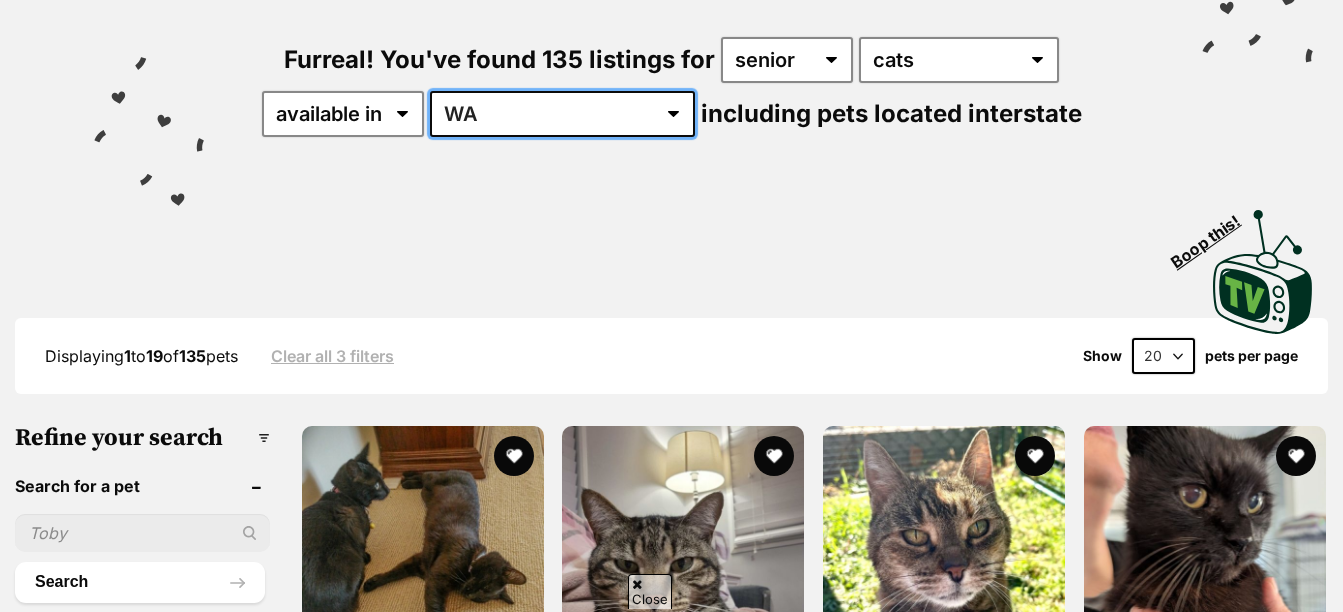 click on "Australia
ACT
NSW
NT
QLD
SA
TAS
VIC
WA" at bounding box center [562, 114] 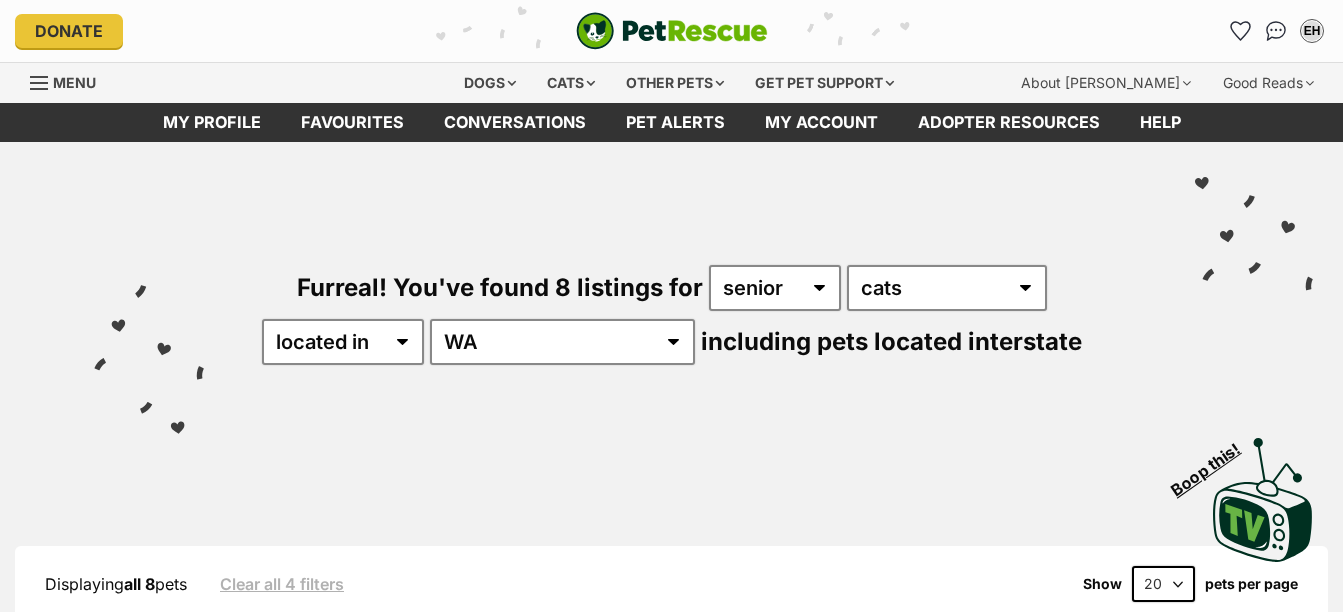 select on "disabled" 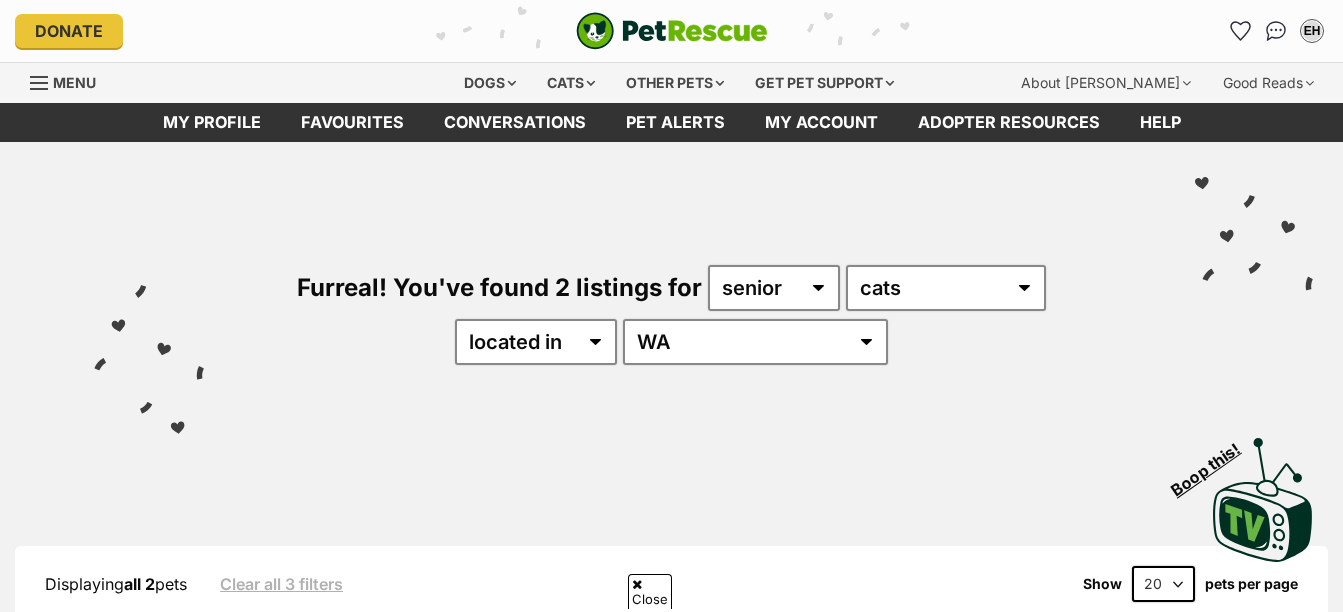 scroll, scrollTop: 574, scrollLeft: 0, axis: vertical 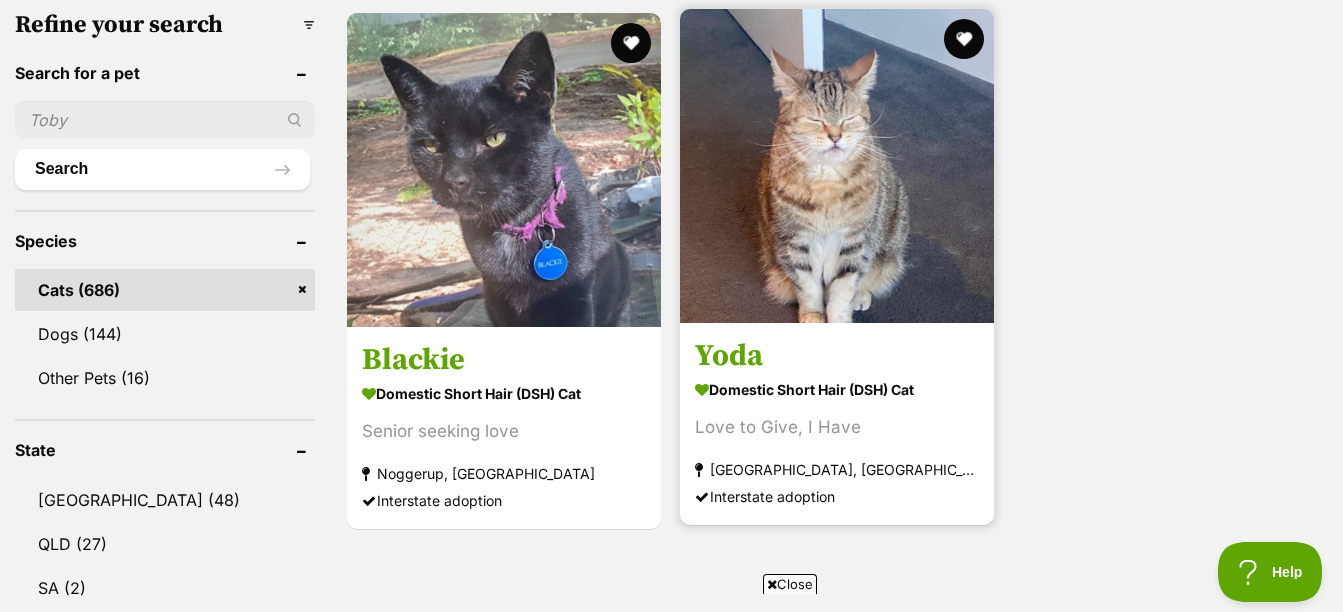click on "Perth, WA" at bounding box center [837, 469] 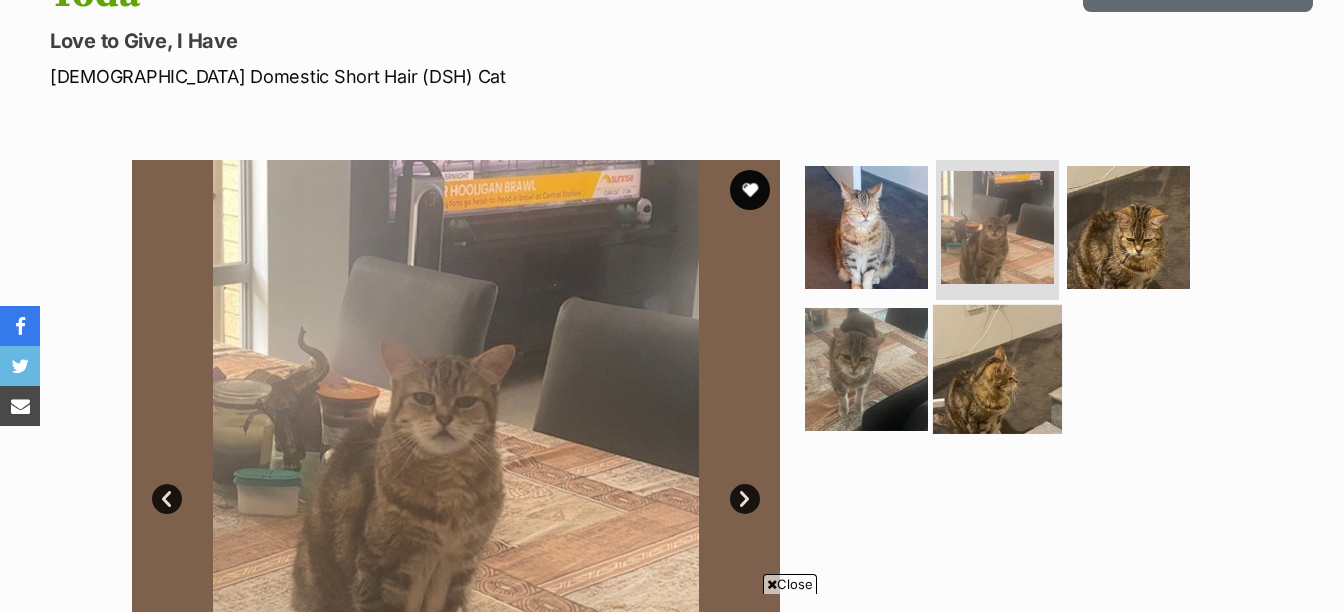 scroll, scrollTop: 256, scrollLeft: 0, axis: vertical 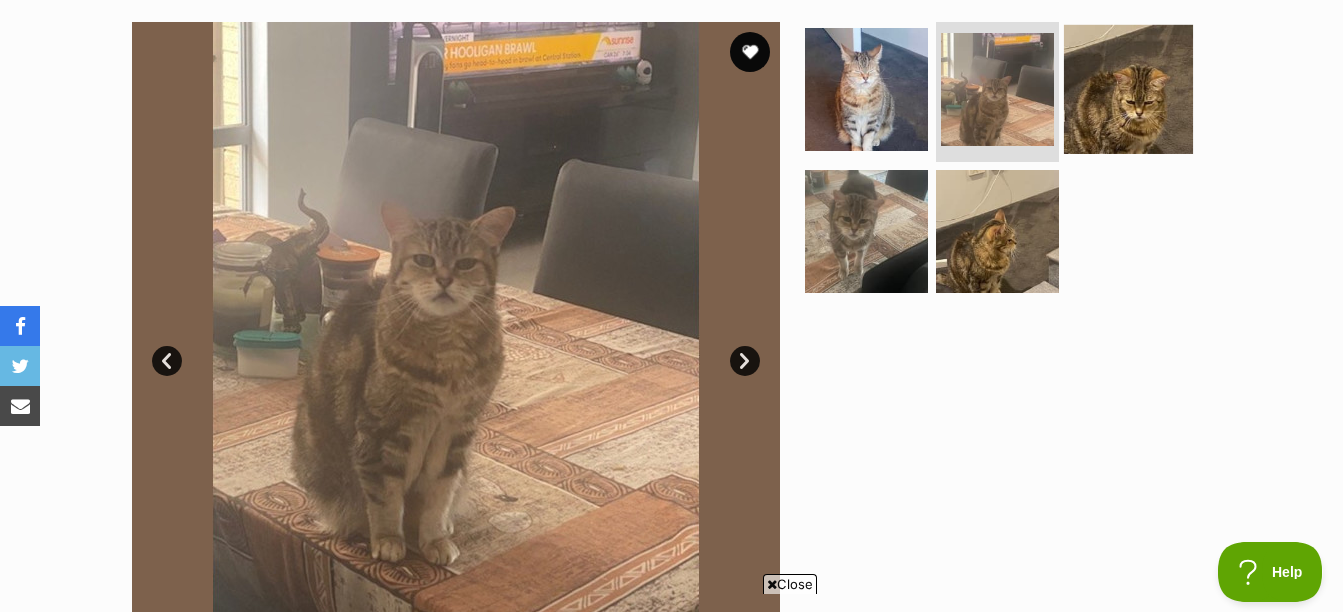 click at bounding box center (1128, 89) 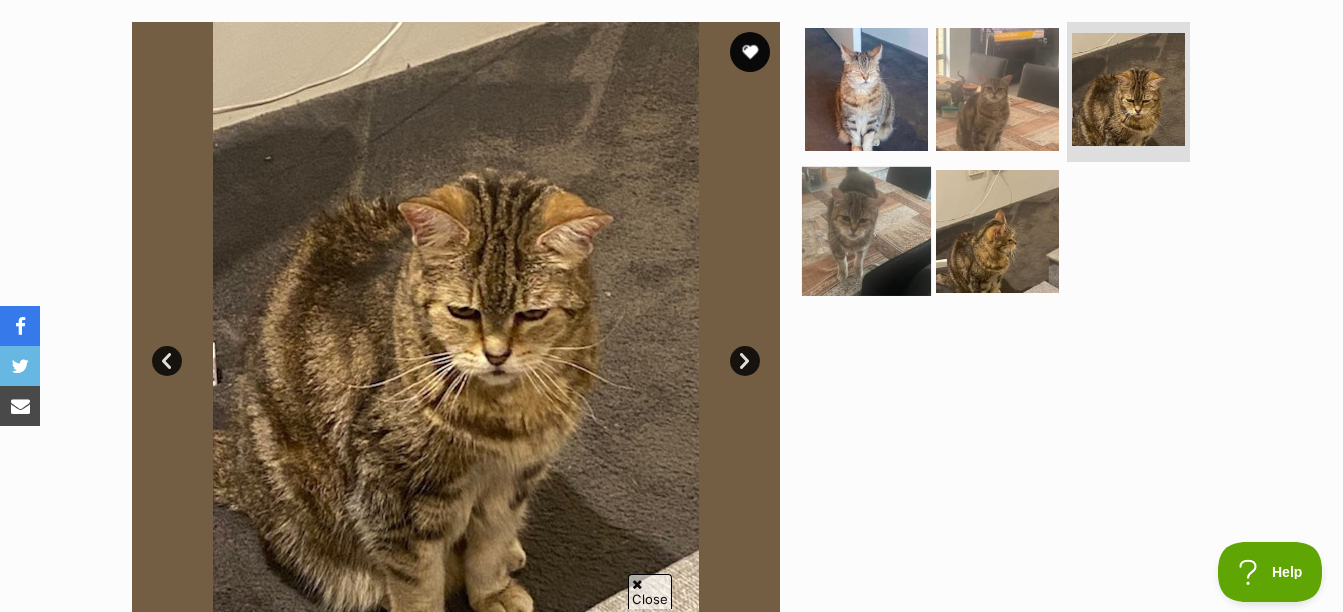 click at bounding box center (866, 230) 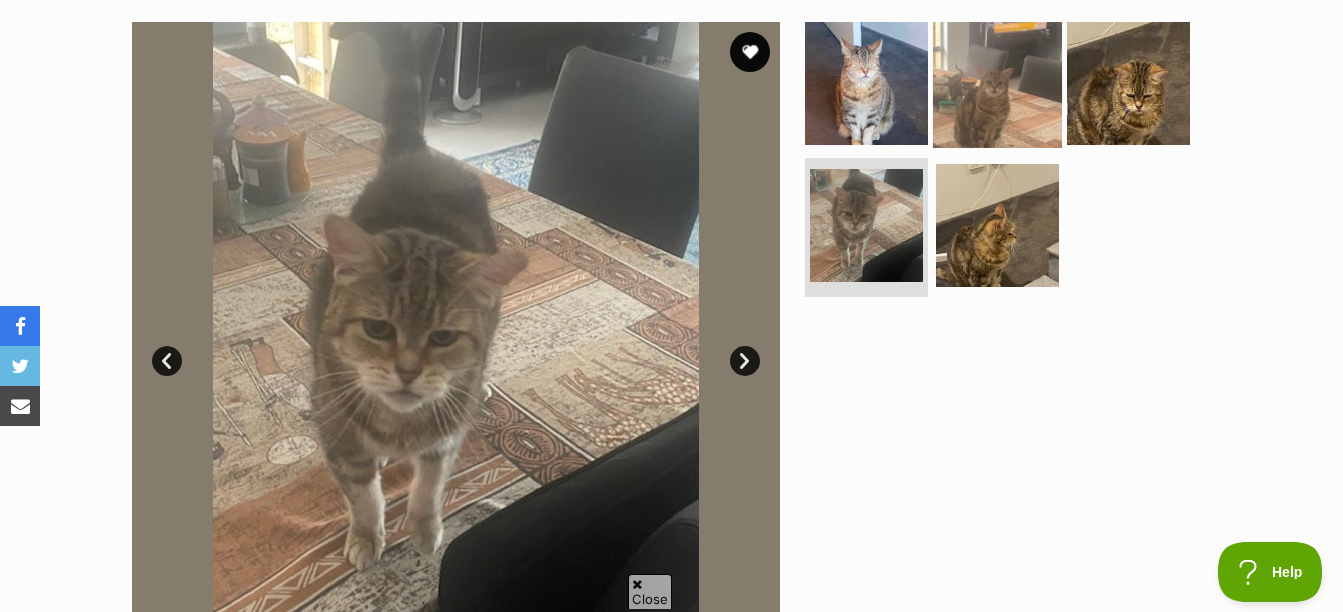 click at bounding box center (997, 83) 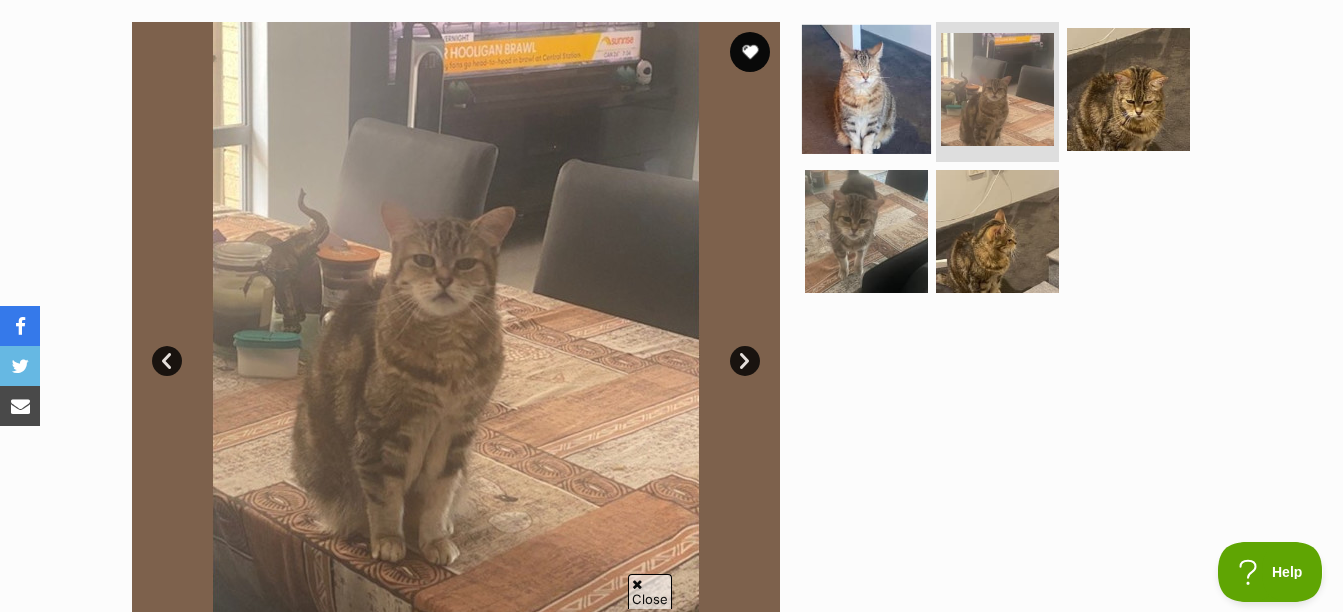 click at bounding box center (866, 89) 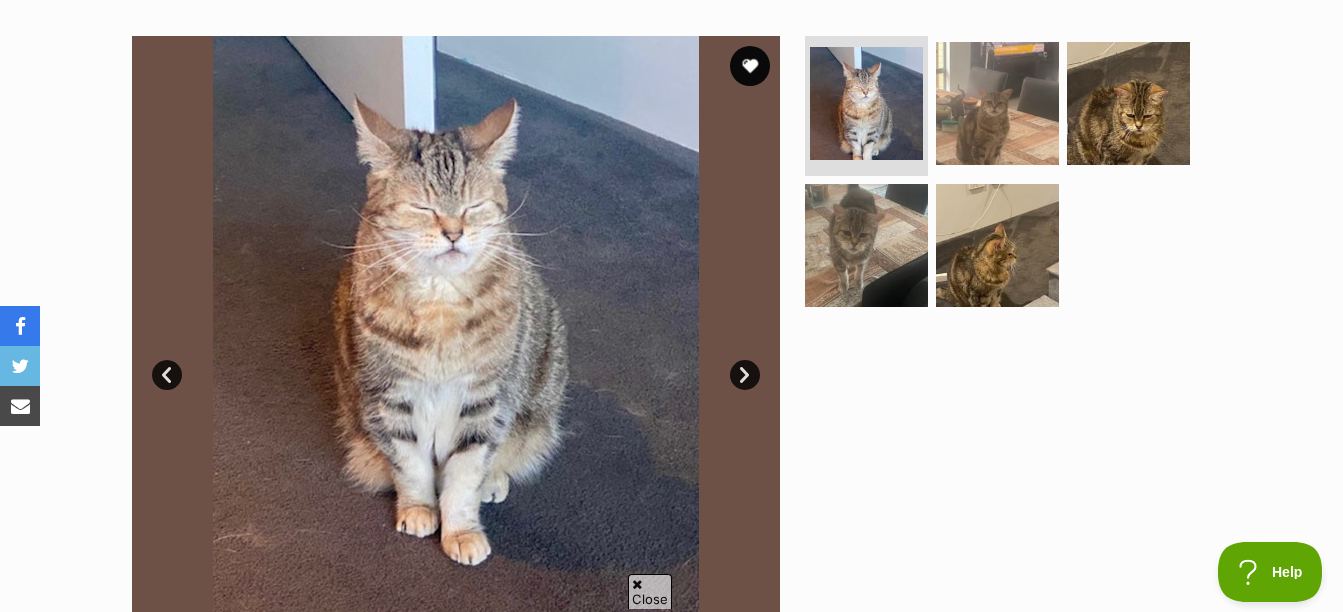 scroll, scrollTop: 0, scrollLeft: 0, axis: both 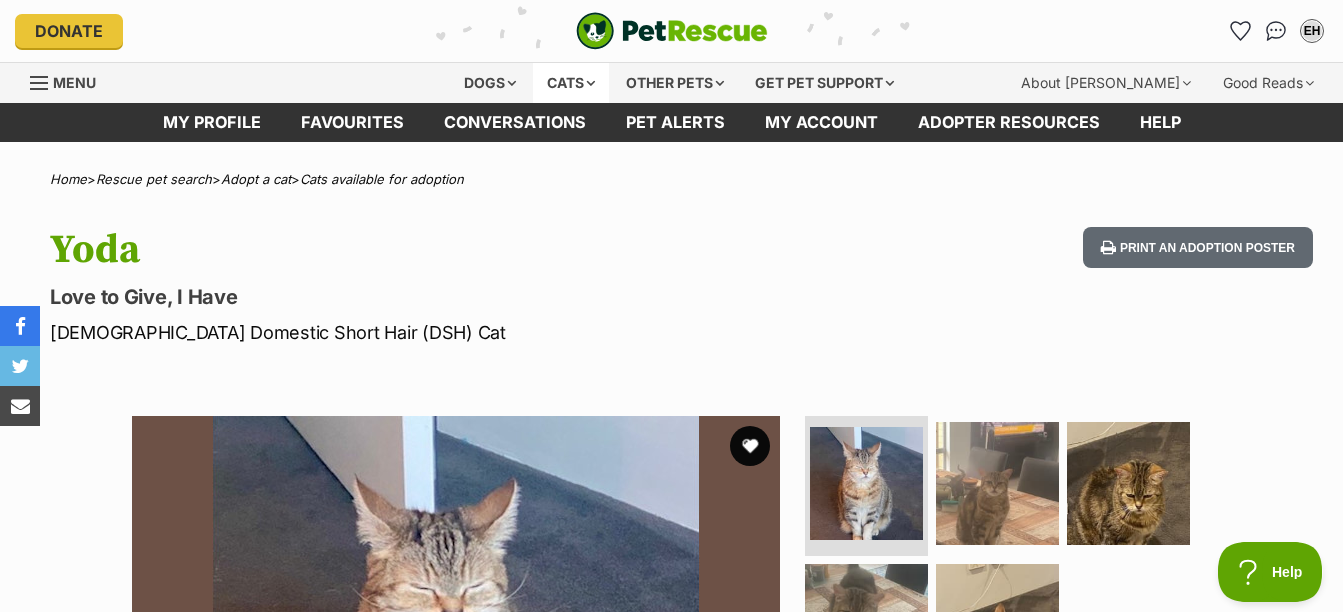 click on "Cats" at bounding box center [571, 83] 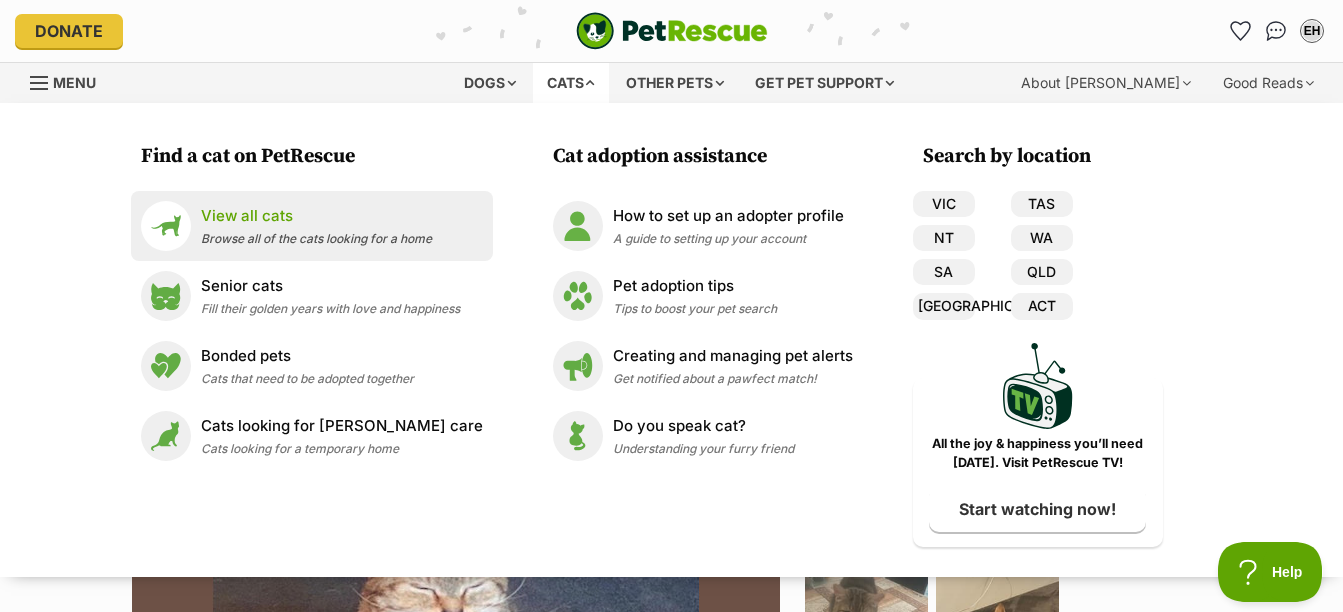 click on "View all cats" at bounding box center [316, 216] 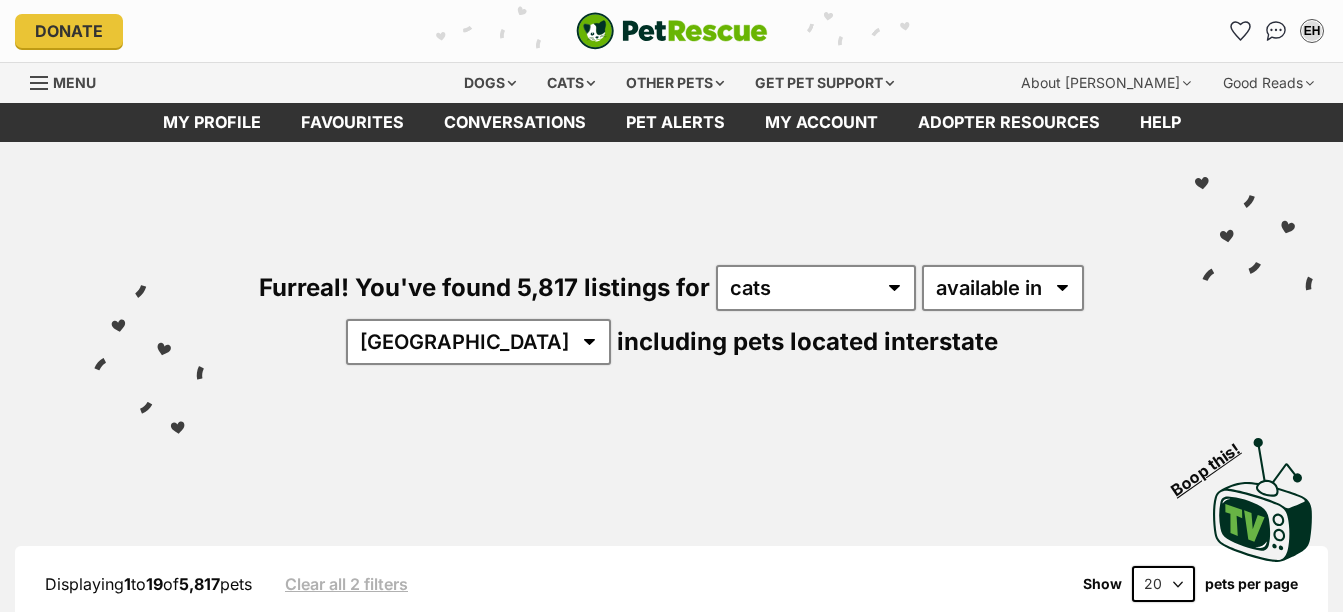 scroll, scrollTop: 0, scrollLeft: 0, axis: both 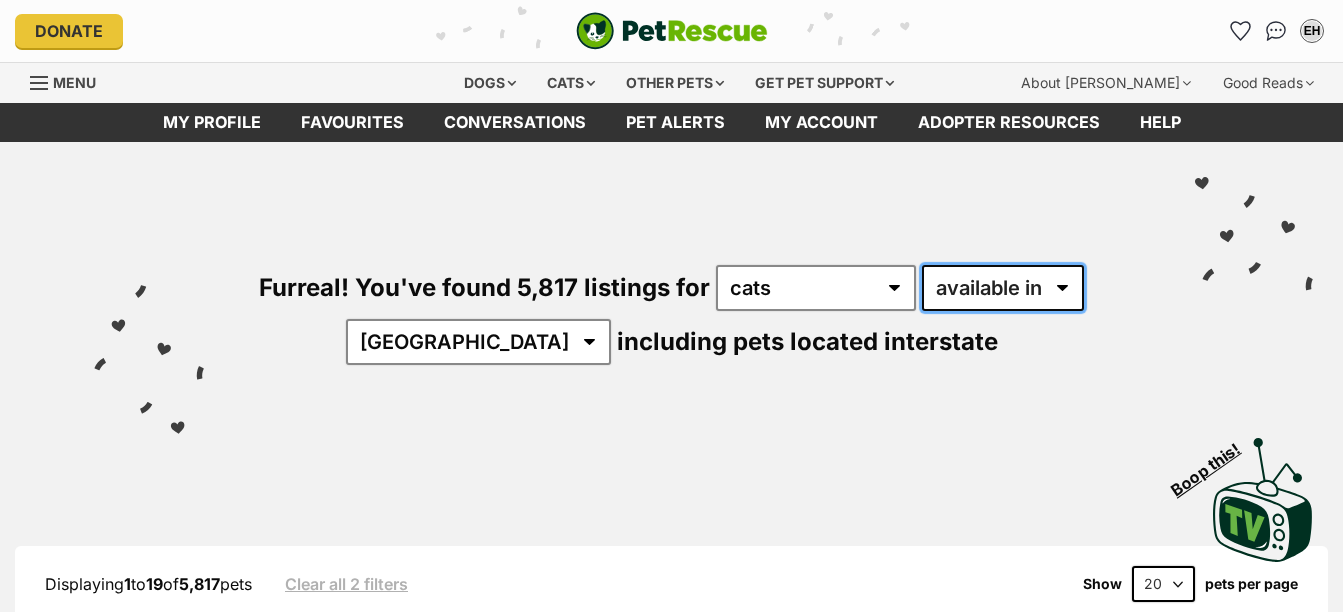 click on "available in
located in" at bounding box center [1003, 288] 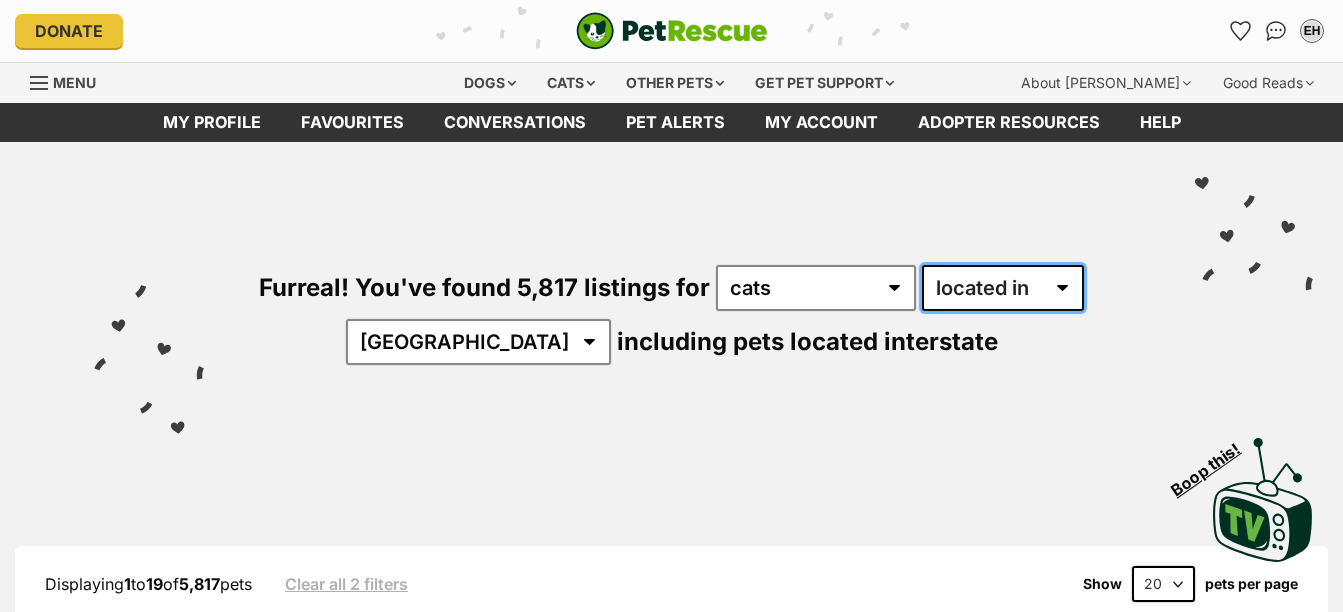 click on "available in
located in" at bounding box center [1003, 288] 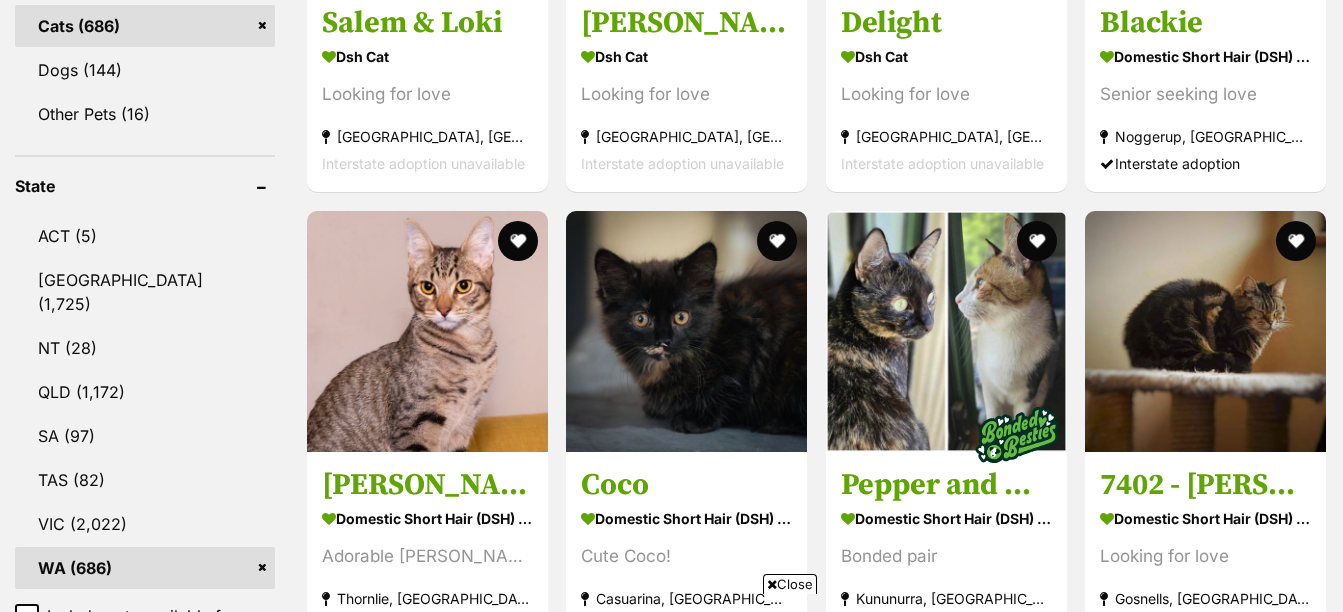 scroll, scrollTop: 0, scrollLeft: 0, axis: both 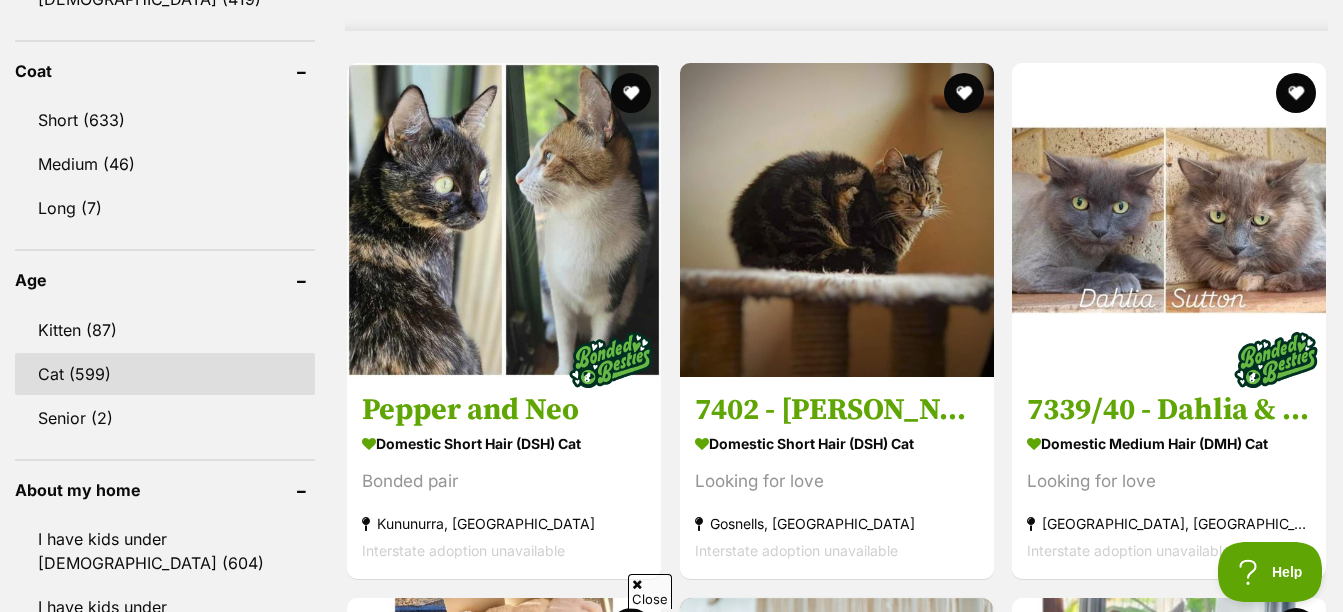 click on "Cat (599)" at bounding box center (165, 374) 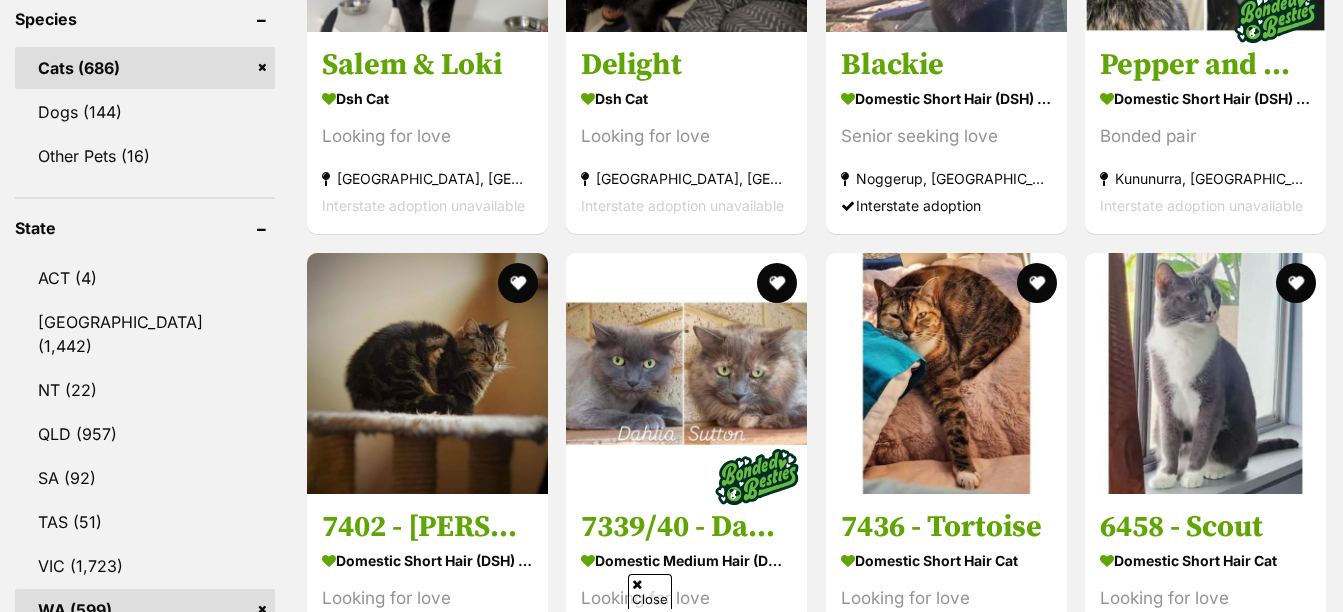 scroll, scrollTop: 0, scrollLeft: 0, axis: both 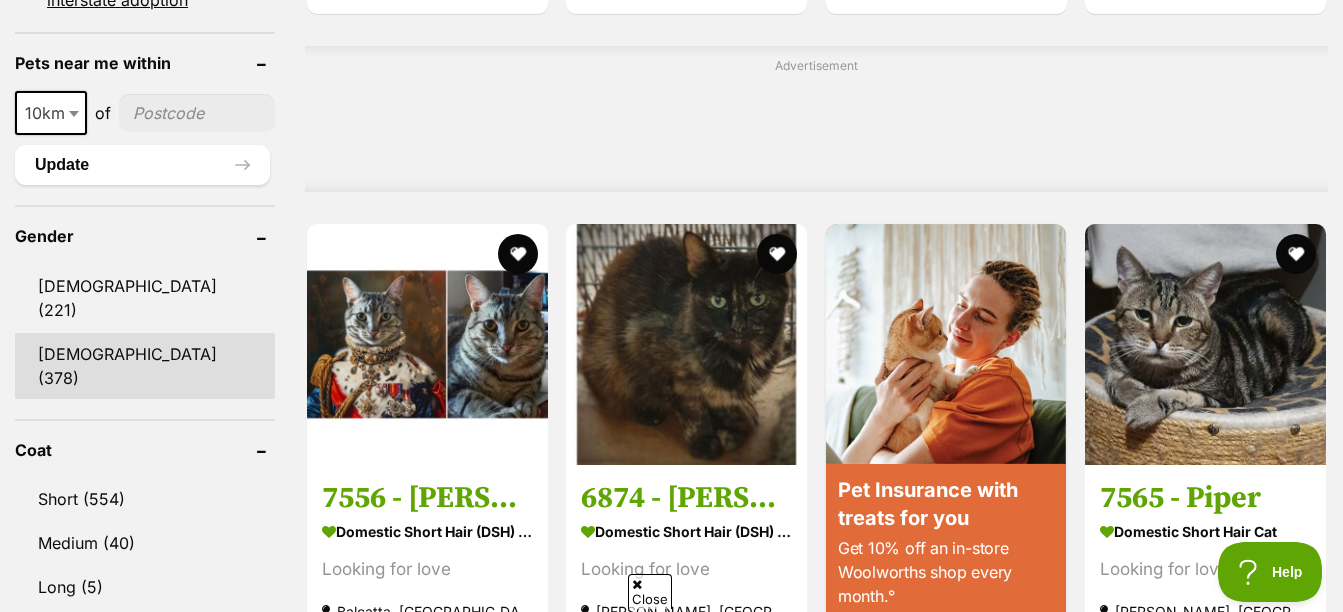 click on "Female (378)" at bounding box center [145, 366] 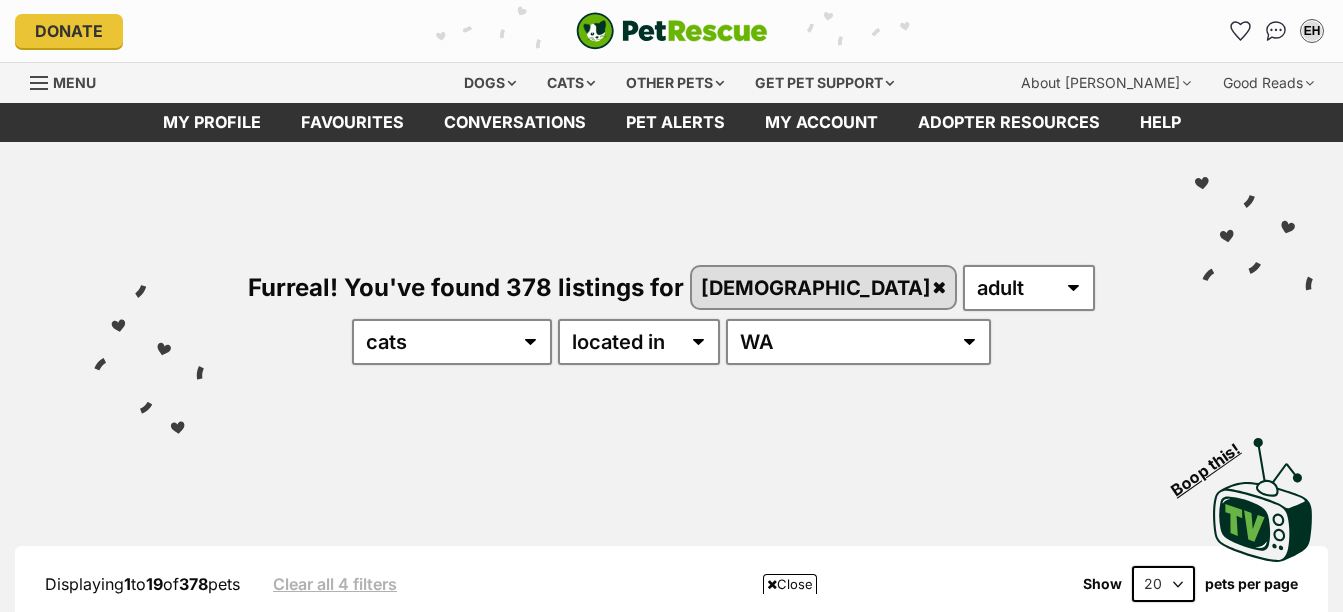 scroll, scrollTop: 1989, scrollLeft: 0, axis: vertical 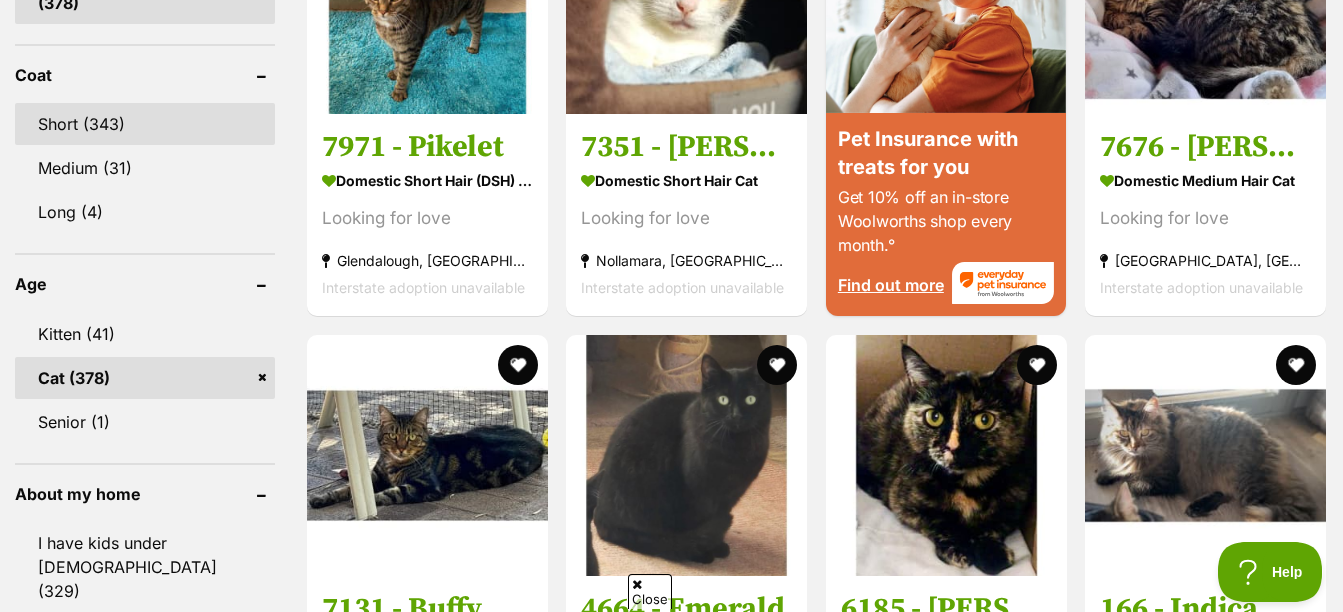 click on "Short (343)" at bounding box center (145, 124) 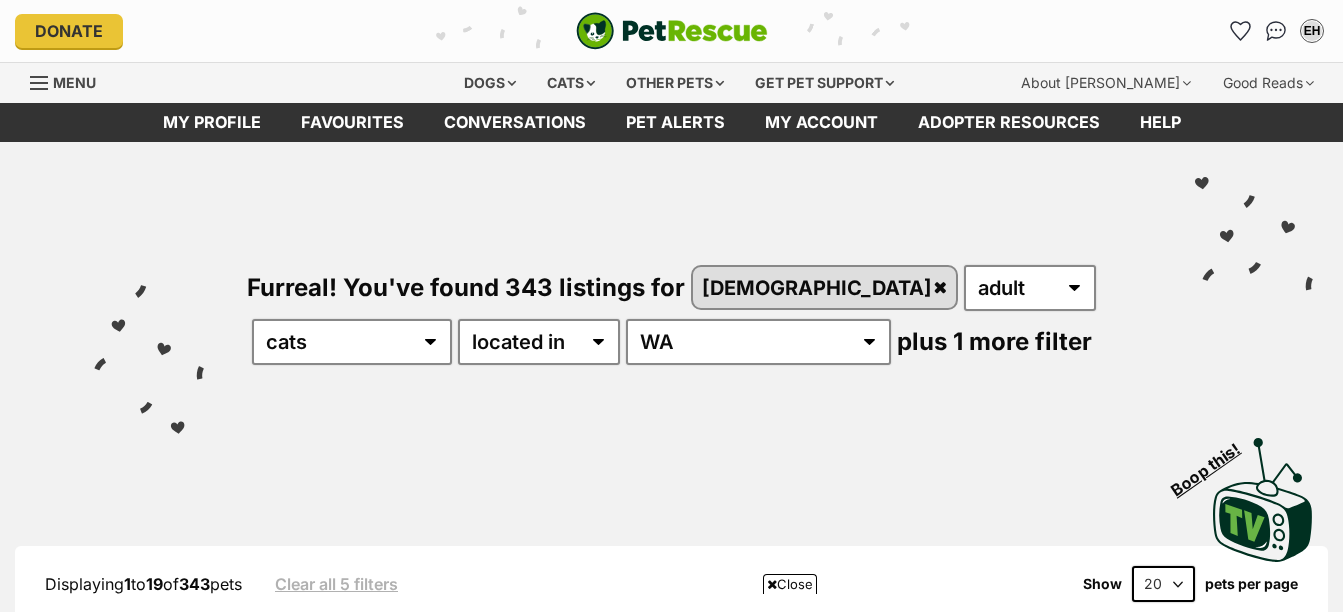 scroll, scrollTop: 1524, scrollLeft: 0, axis: vertical 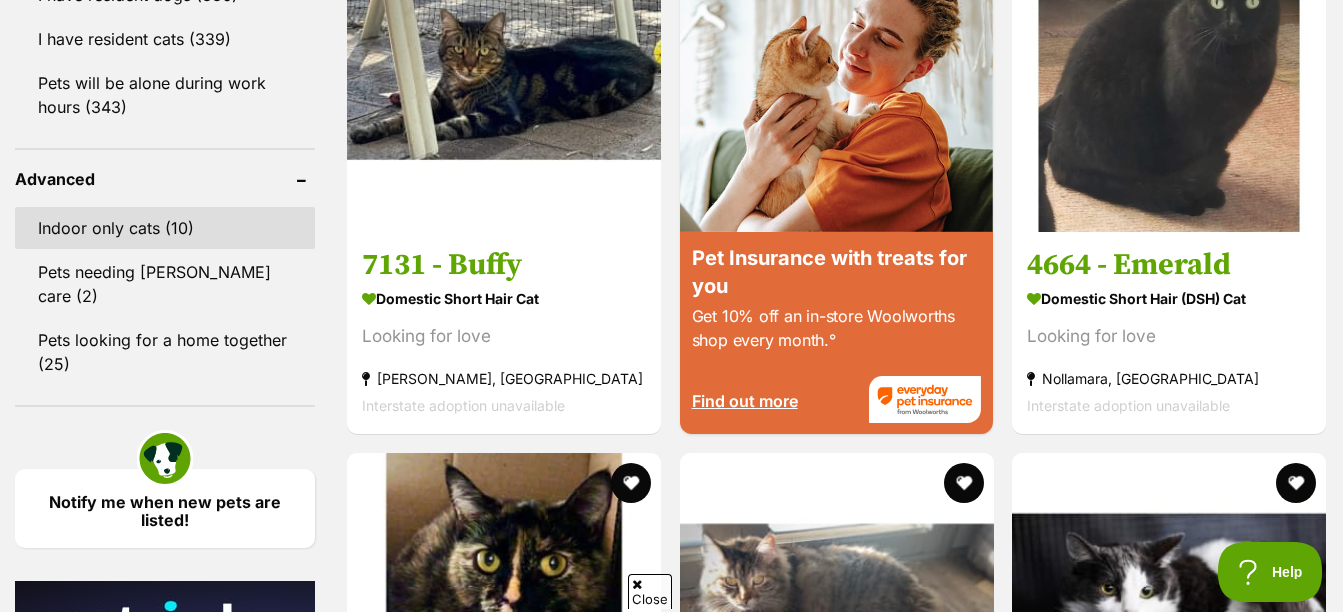 click on "Indoor only cats (10)" at bounding box center (165, 228) 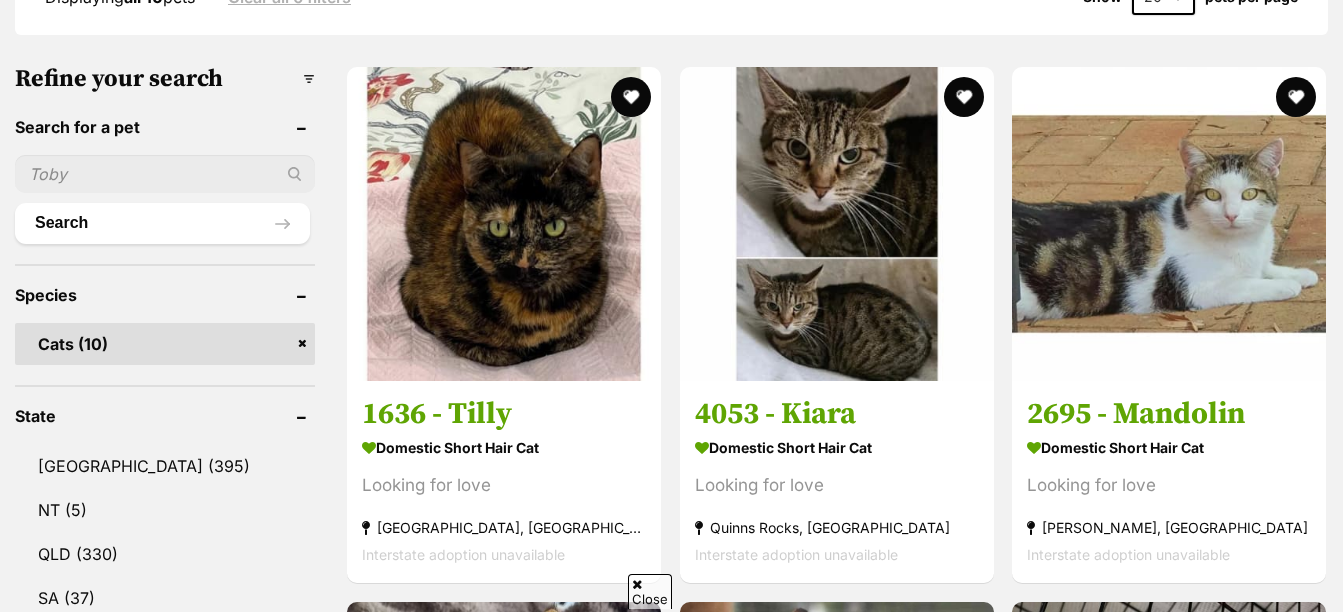 scroll, scrollTop: 587, scrollLeft: 0, axis: vertical 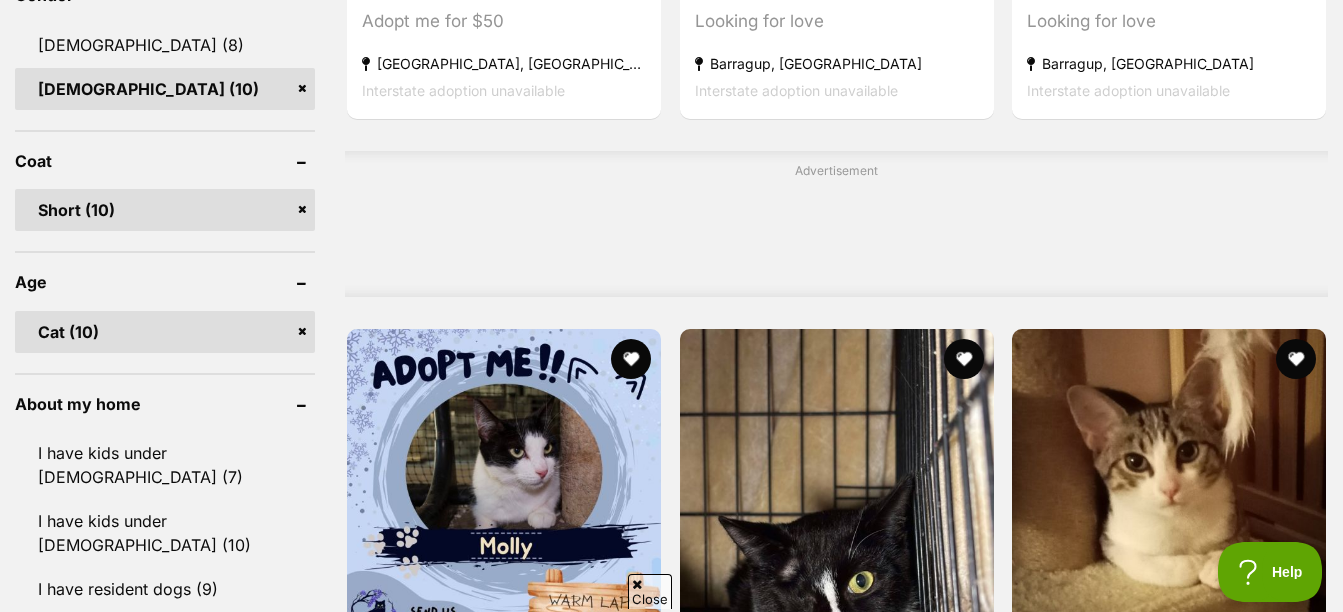 click on "Short (10)" at bounding box center [165, 210] 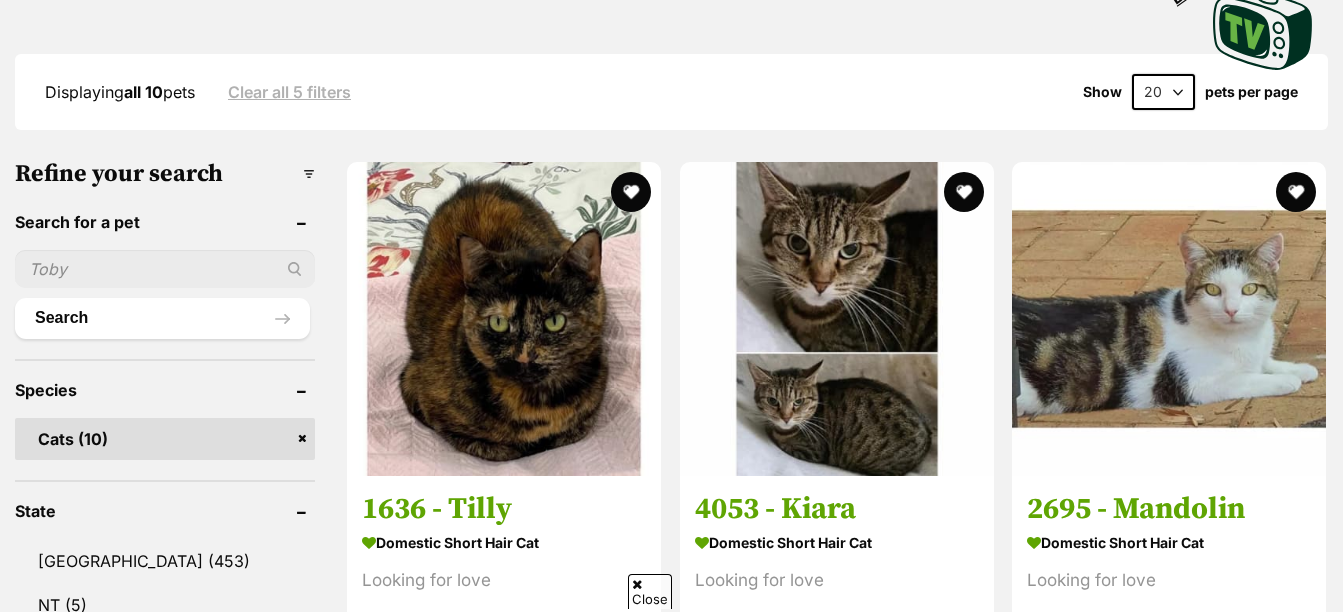 scroll, scrollTop: 0, scrollLeft: 0, axis: both 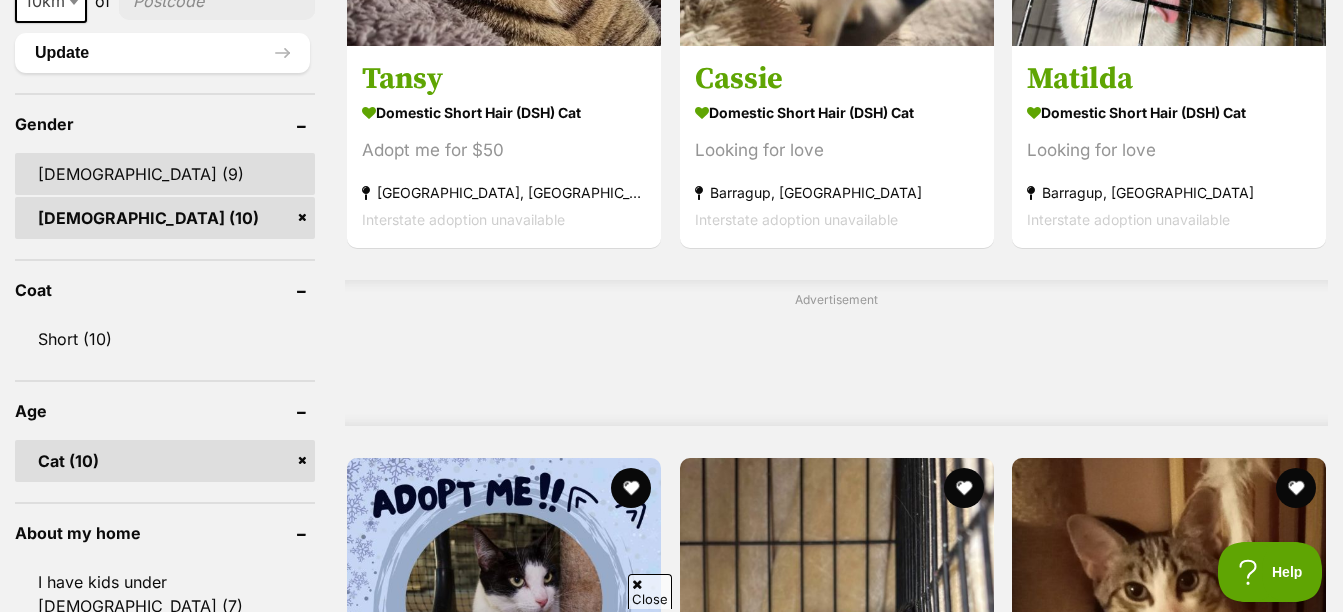 click on "[DEMOGRAPHIC_DATA] (9)" at bounding box center [165, 174] 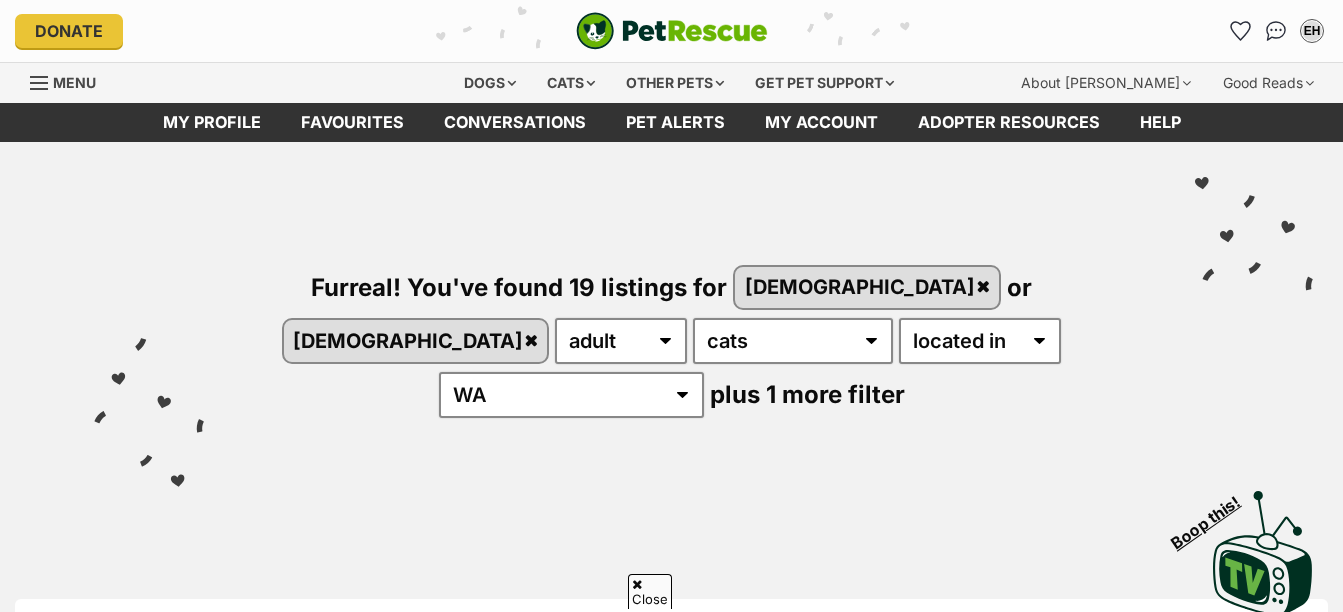 scroll, scrollTop: 668, scrollLeft: 0, axis: vertical 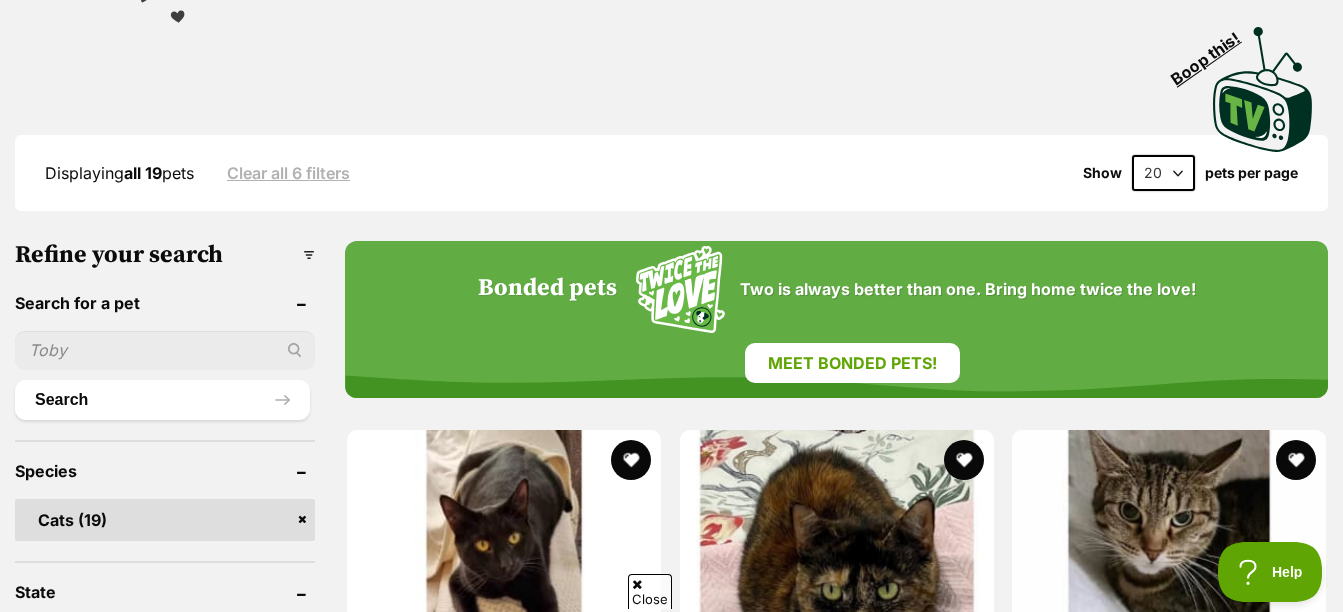 click on "Clear all 6 filters" at bounding box center (288, 173) 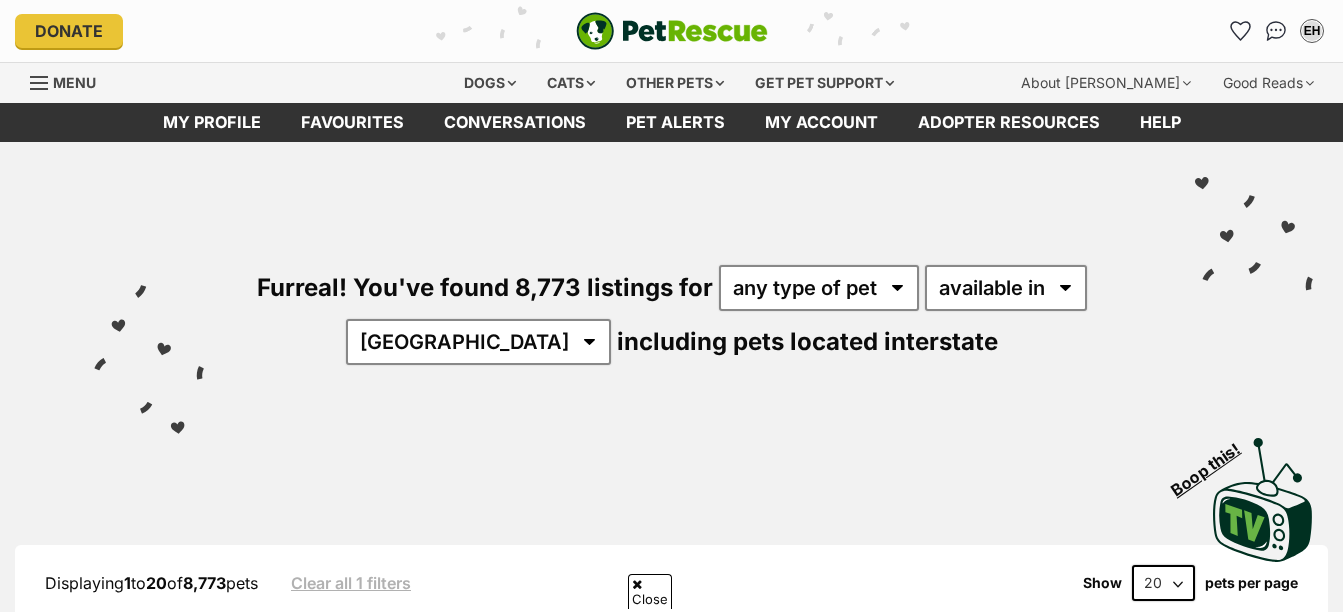 scroll, scrollTop: 619, scrollLeft: 0, axis: vertical 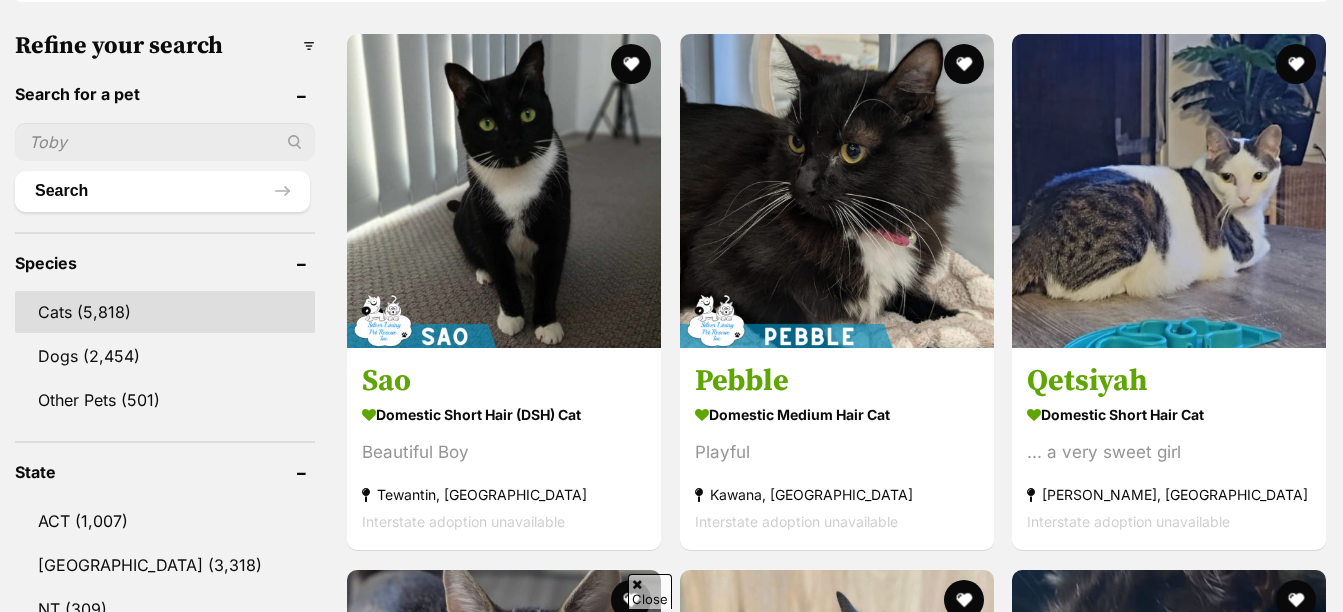 click on "Cats (5,818)" at bounding box center (165, 312) 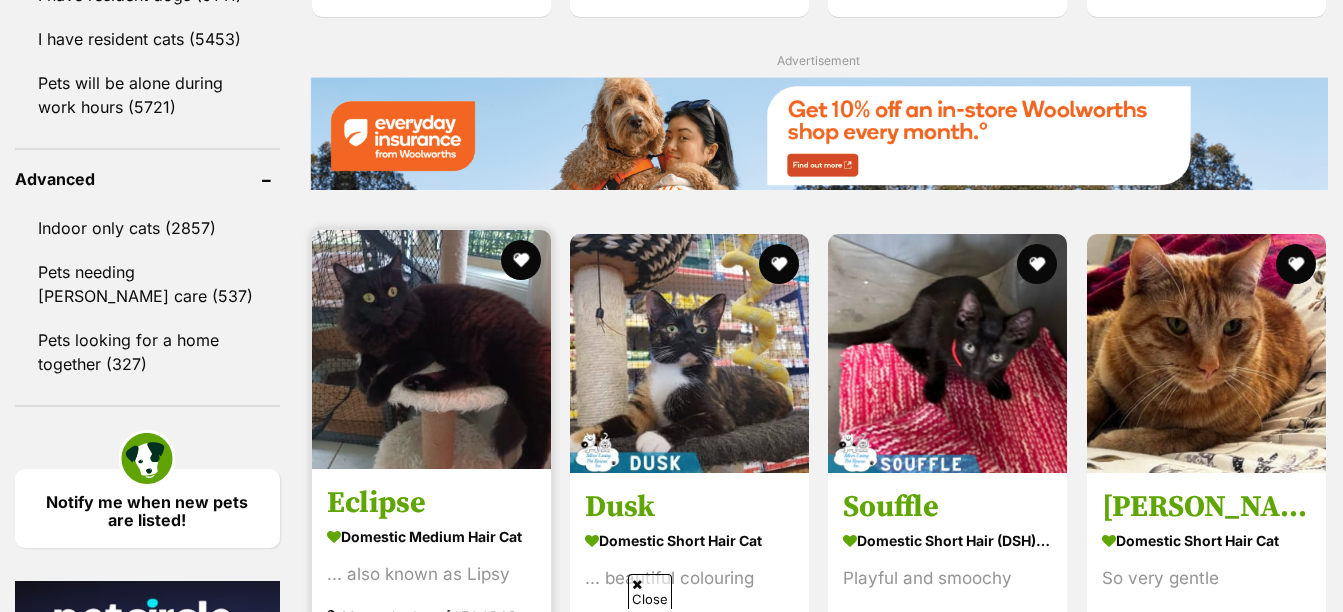 scroll, scrollTop: 2652, scrollLeft: 0, axis: vertical 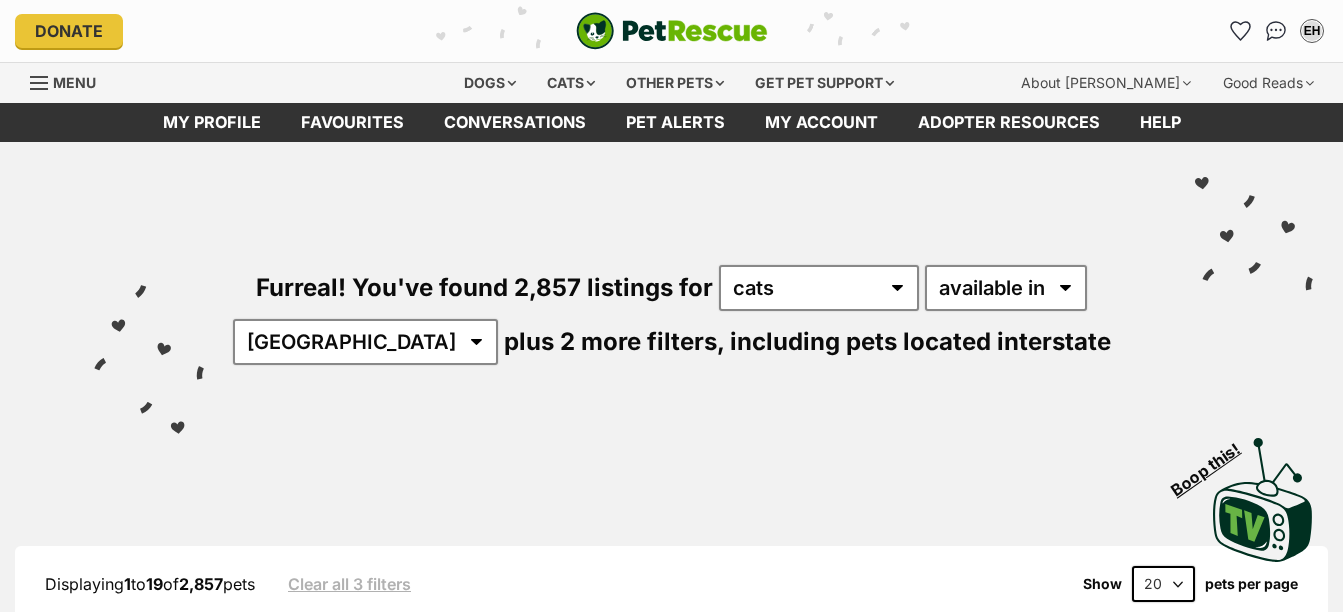 select on "disabled" 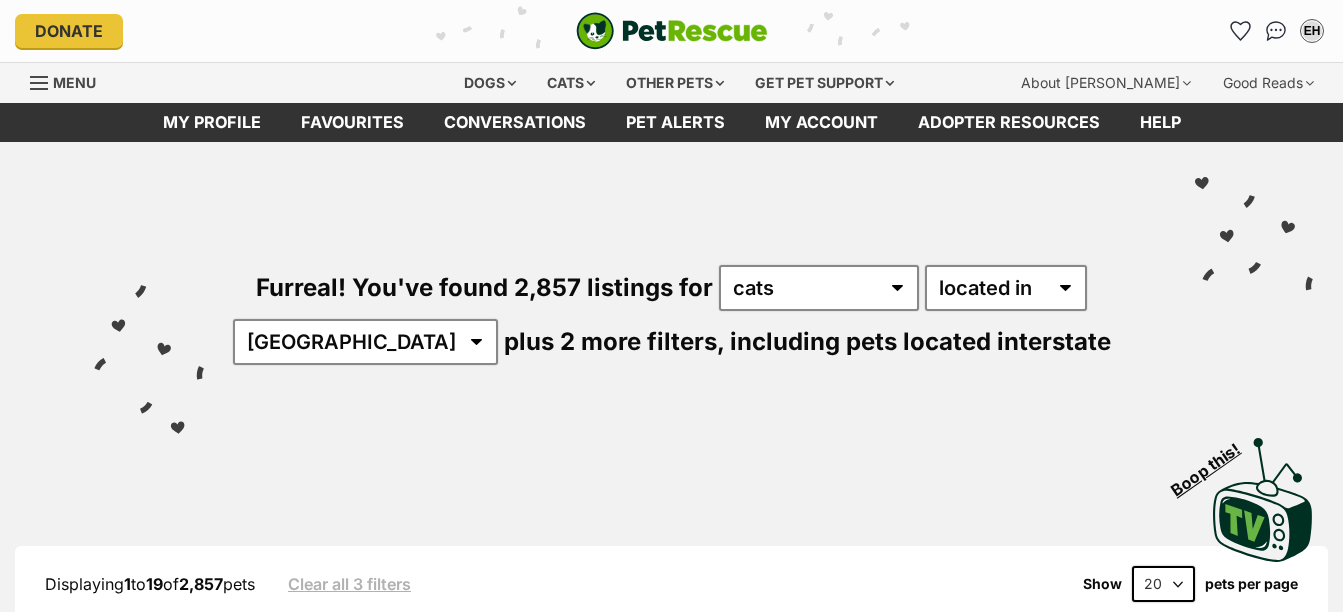 click on "available in
located in" at bounding box center (1006, 288) 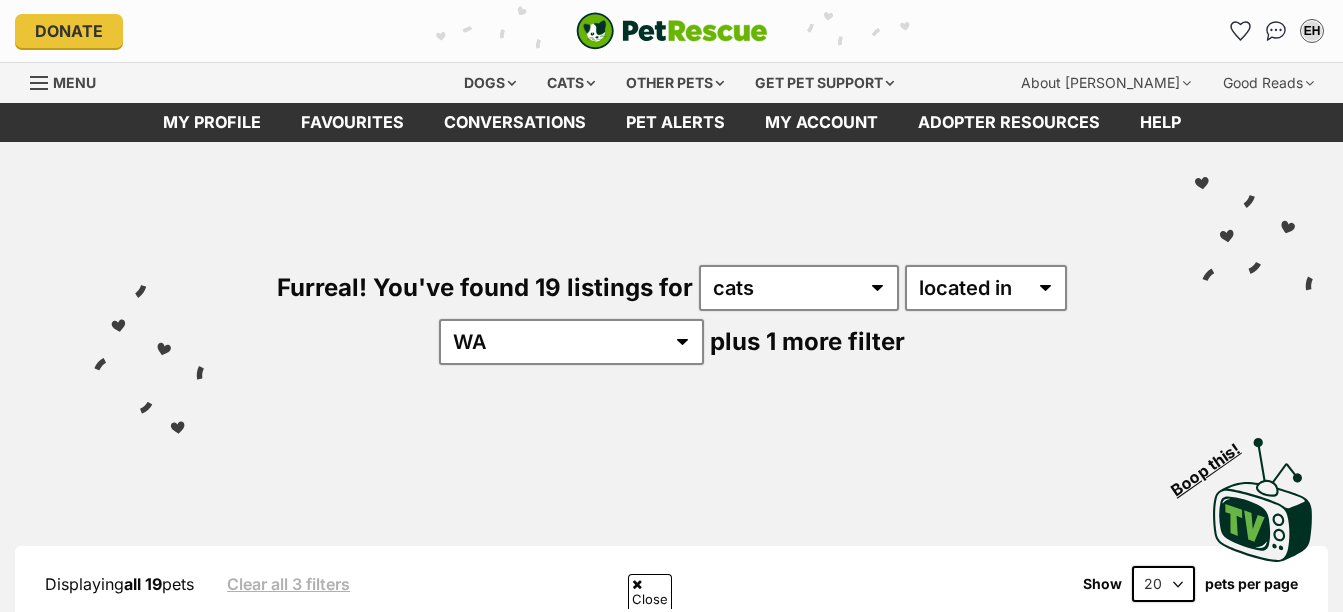 scroll, scrollTop: 634, scrollLeft: 0, axis: vertical 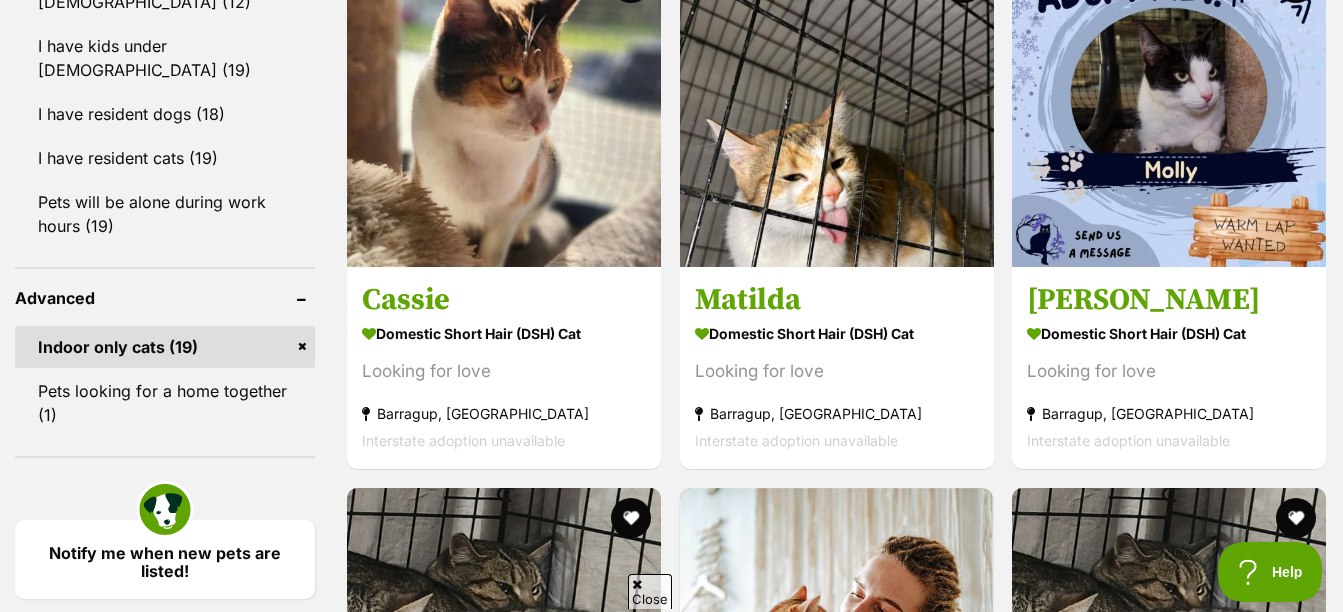 click on "Indoor only cats (19)" at bounding box center (165, 347) 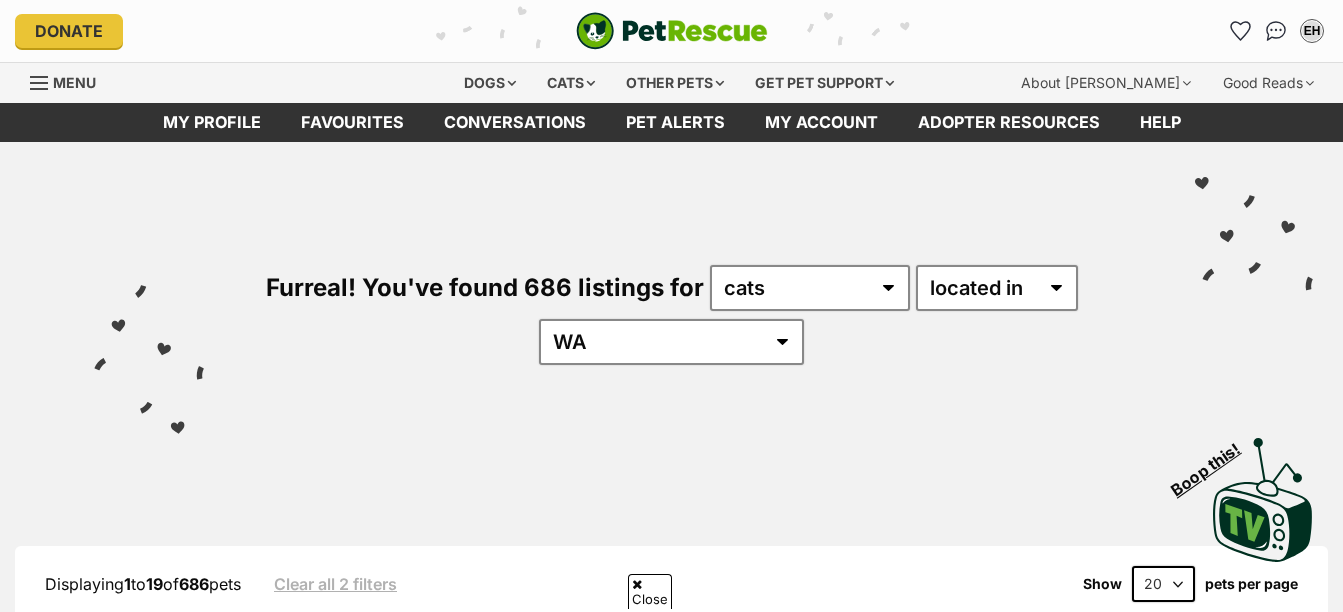 scroll, scrollTop: 591, scrollLeft: 0, axis: vertical 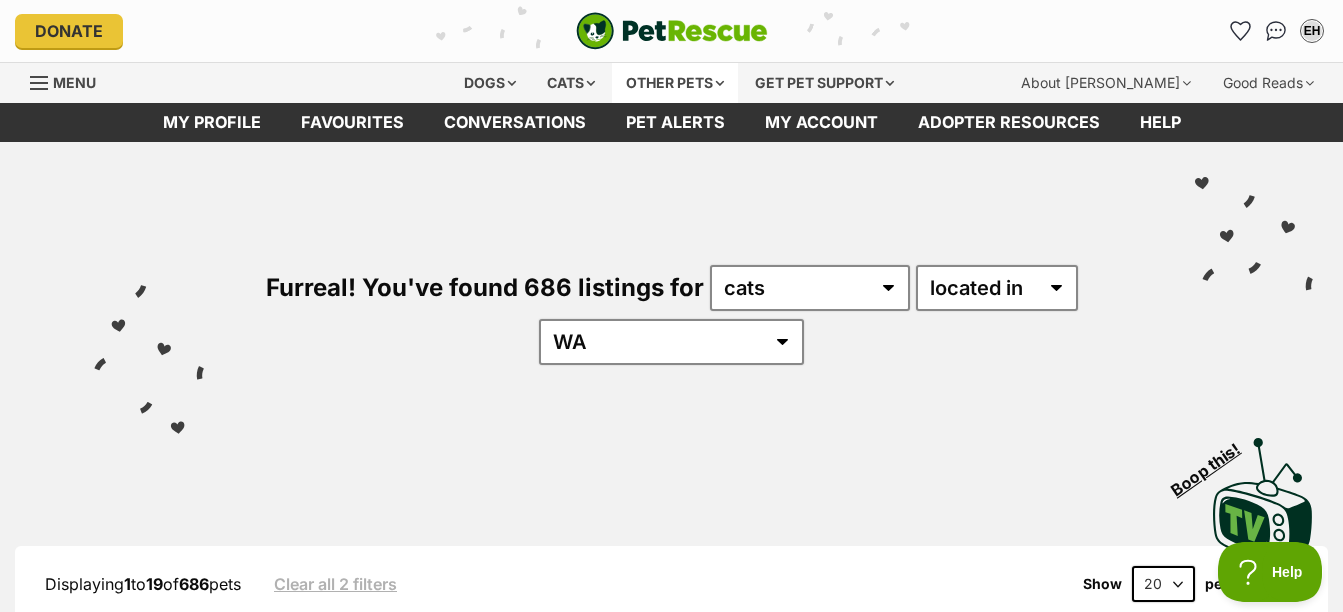 click on "Other pets" at bounding box center (675, 83) 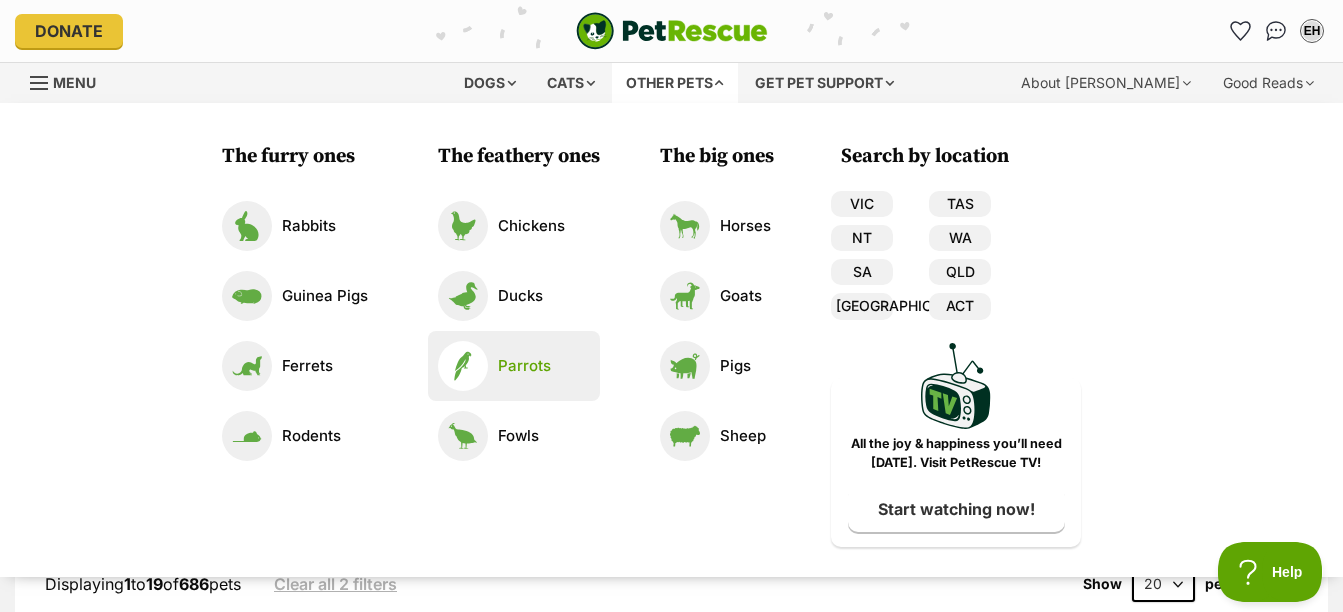 click on "Parrots" at bounding box center [524, 366] 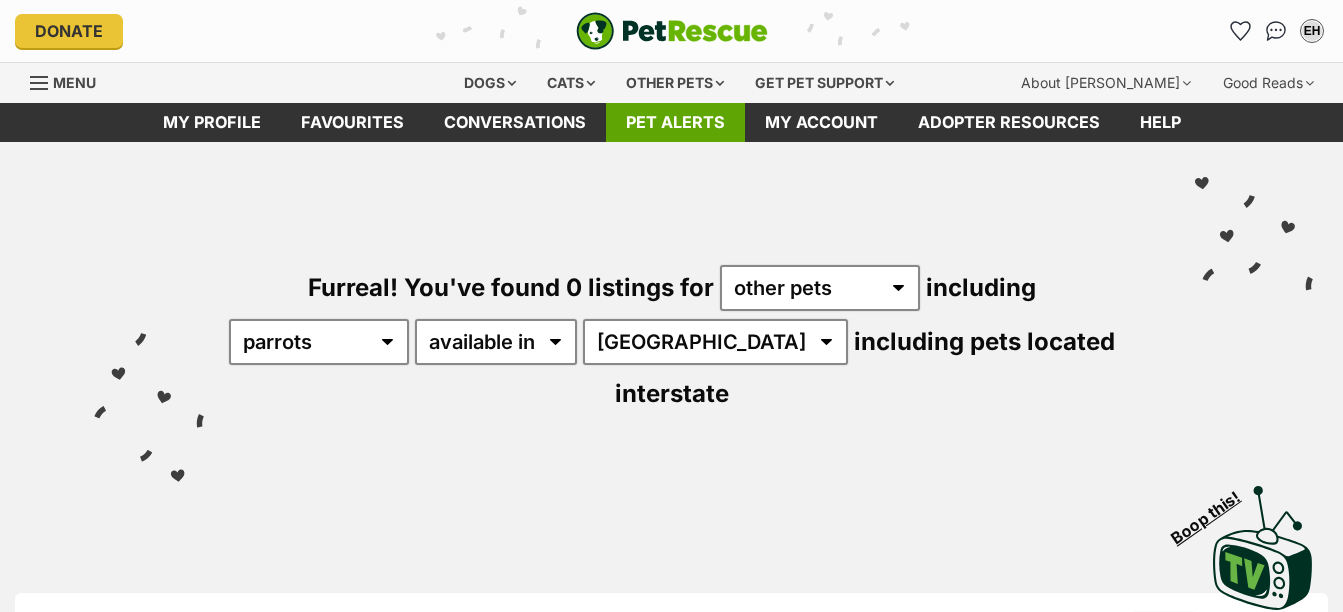 scroll, scrollTop: 0, scrollLeft: 0, axis: both 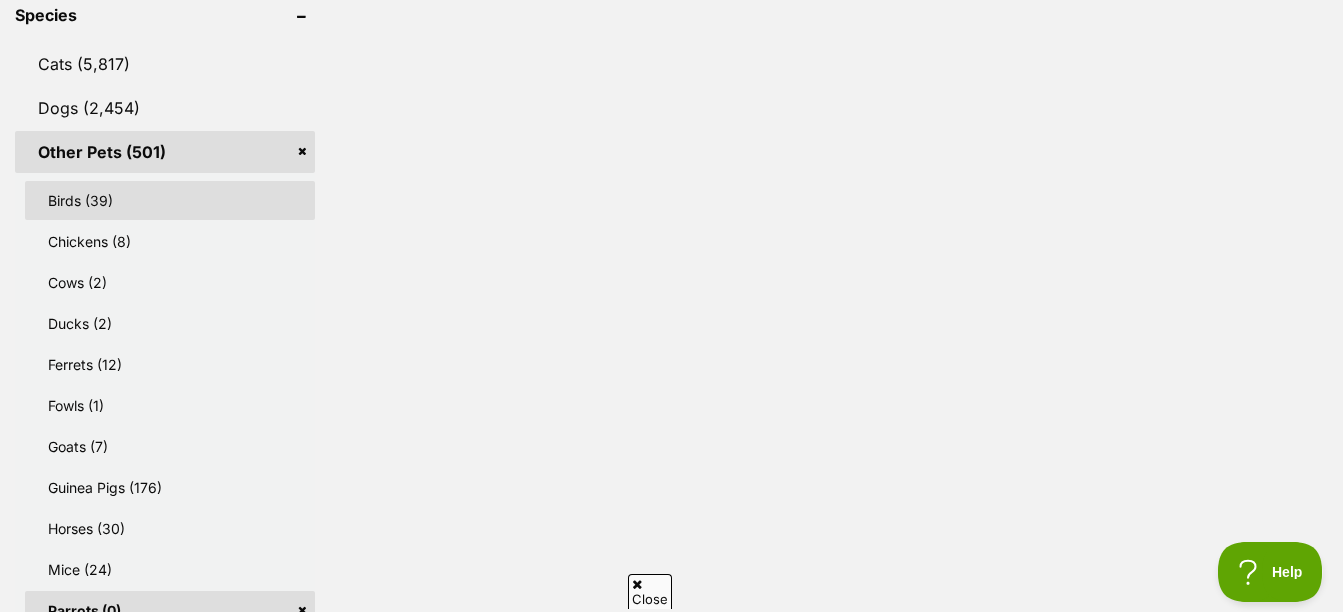 click on "Birds (39)" at bounding box center (170, 200) 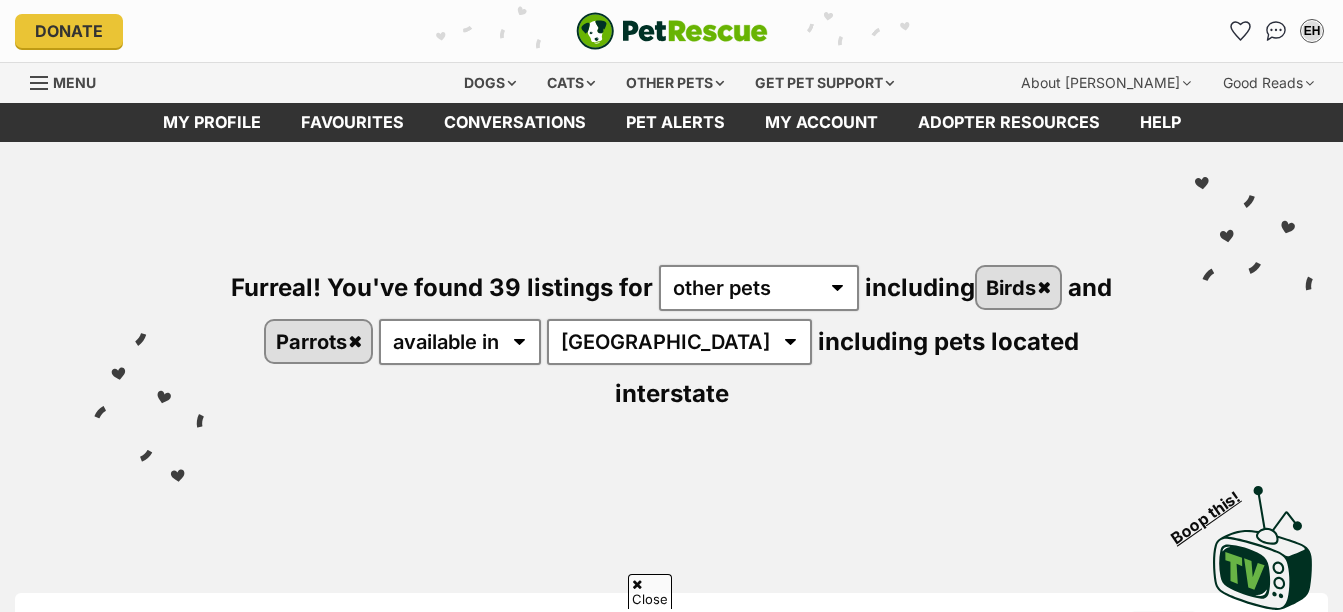 scroll, scrollTop: 483, scrollLeft: 0, axis: vertical 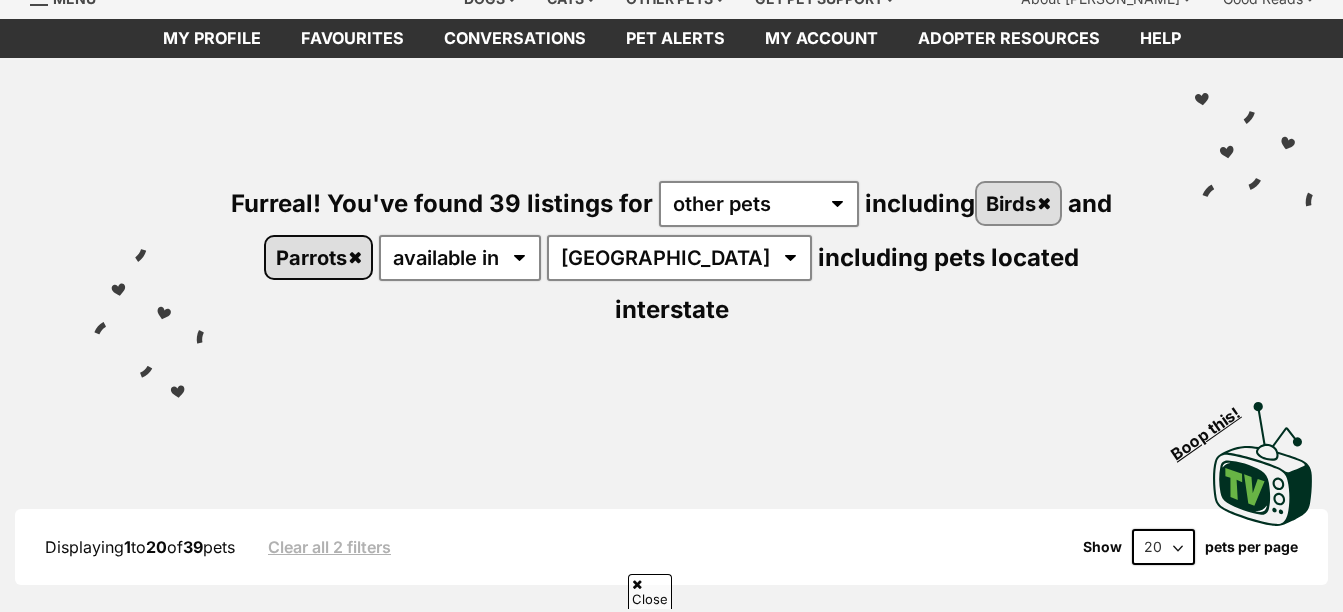 click on "Parrots" at bounding box center [318, 257] 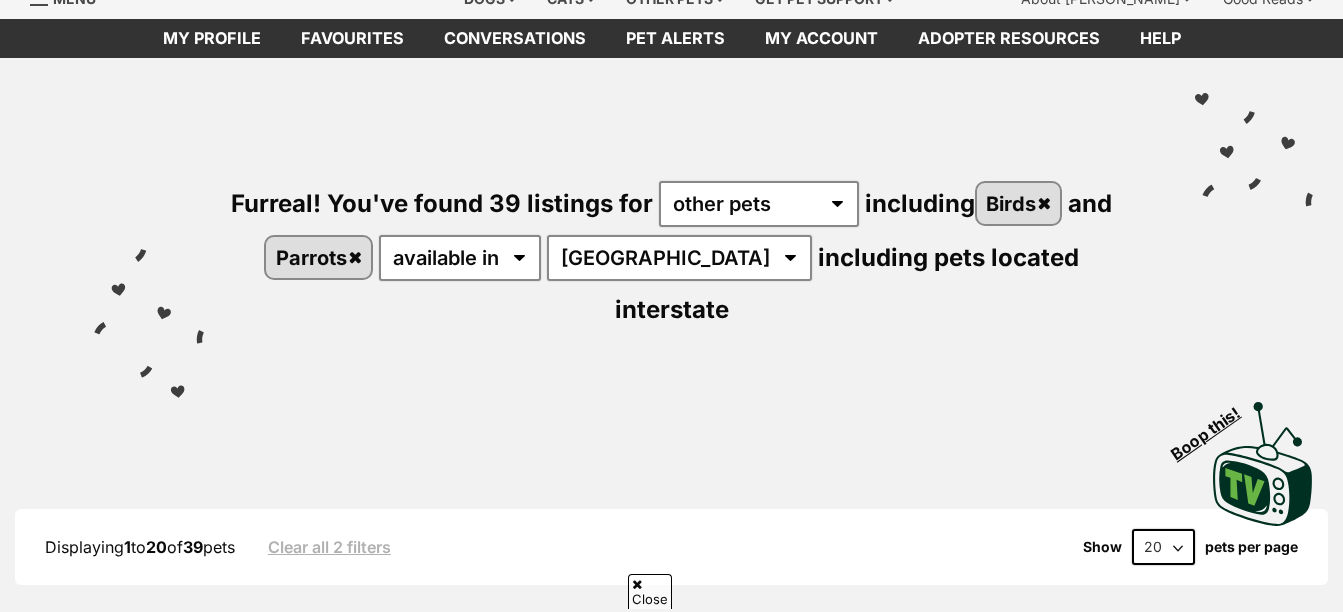 scroll, scrollTop: 0, scrollLeft: 0, axis: both 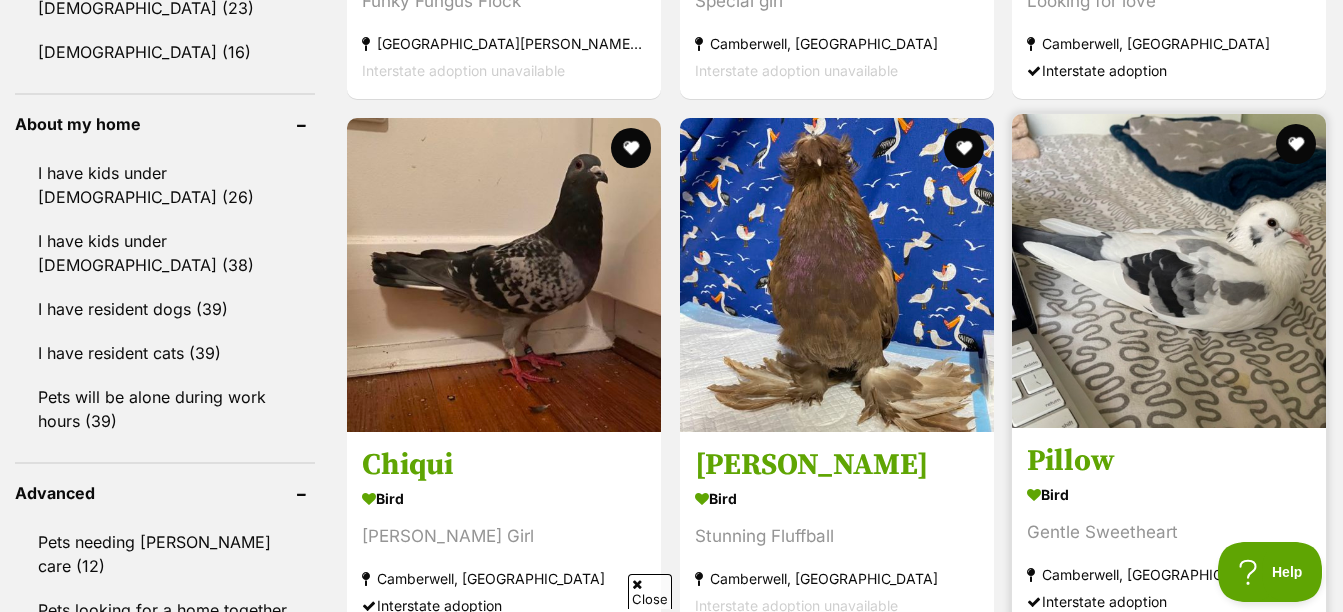 click at bounding box center (1169, 271) 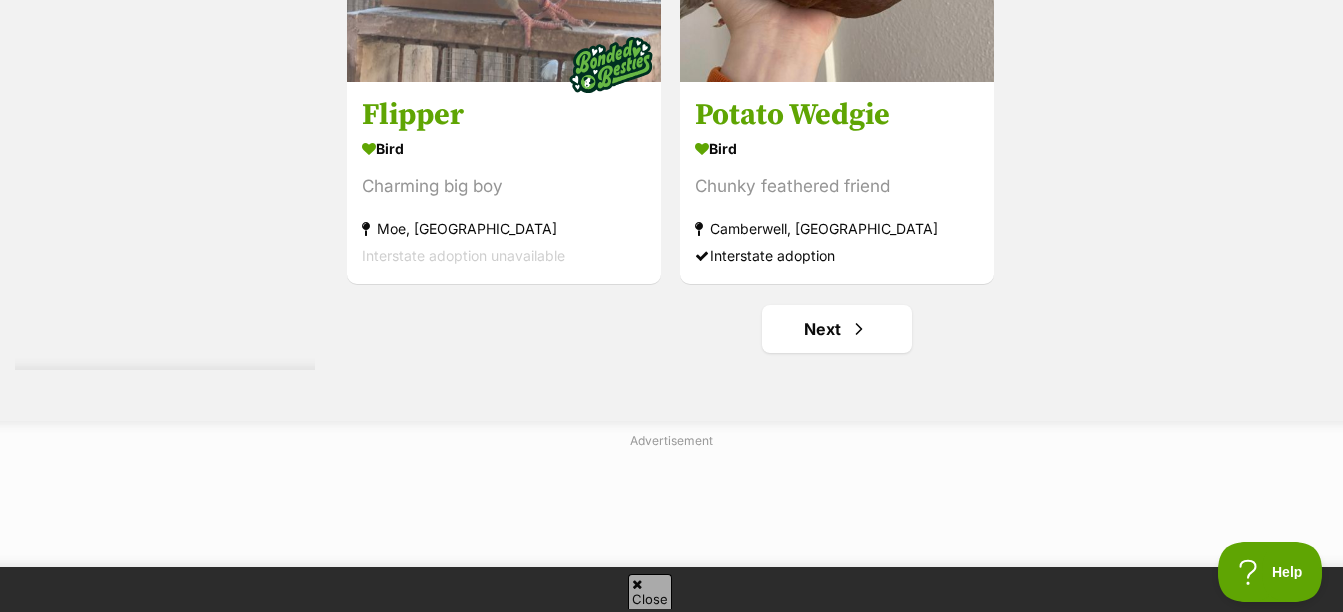 scroll, scrollTop: 4719, scrollLeft: 0, axis: vertical 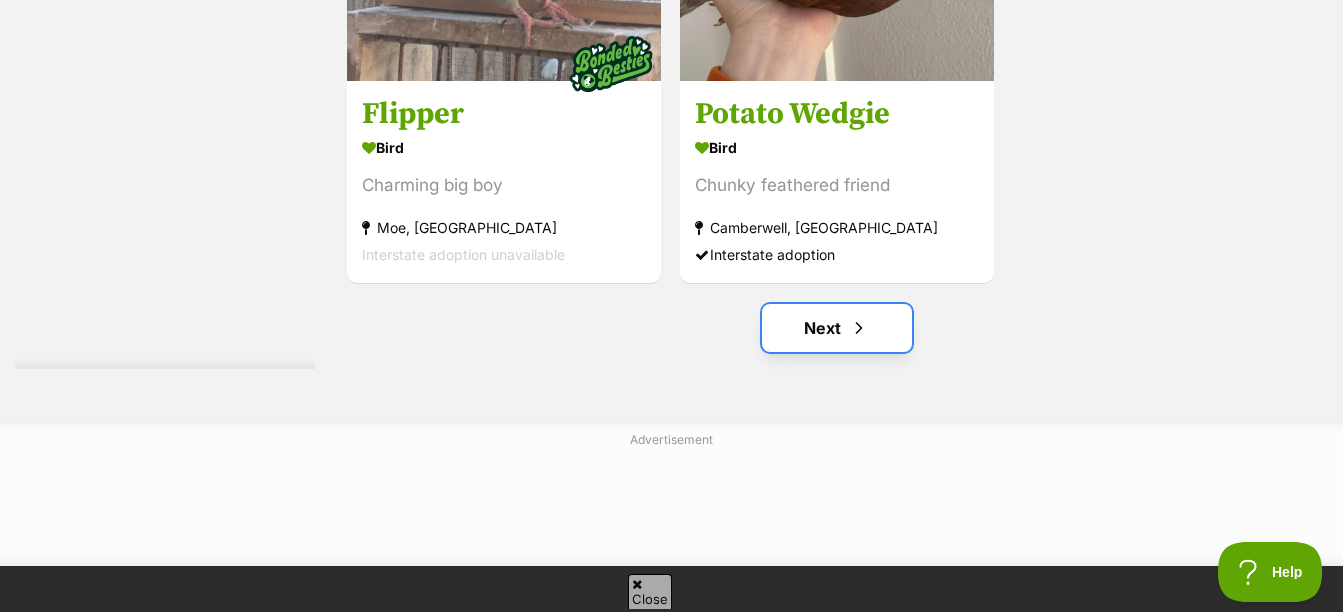 click on "Next" at bounding box center [837, 328] 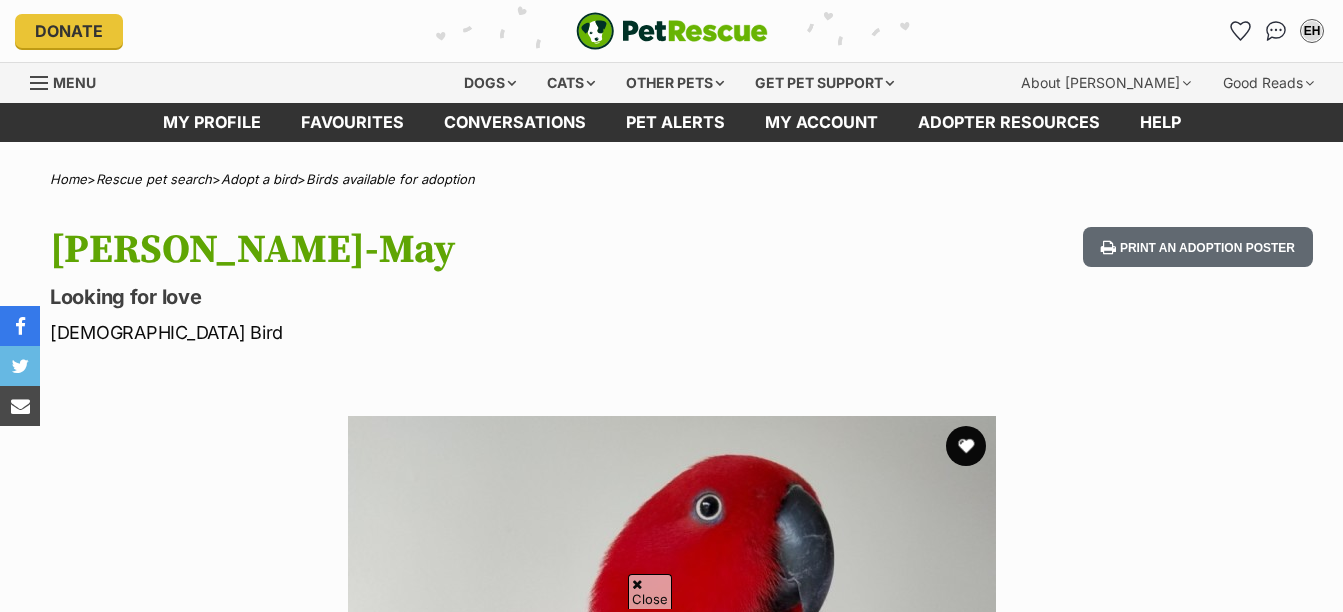 scroll, scrollTop: 881, scrollLeft: 0, axis: vertical 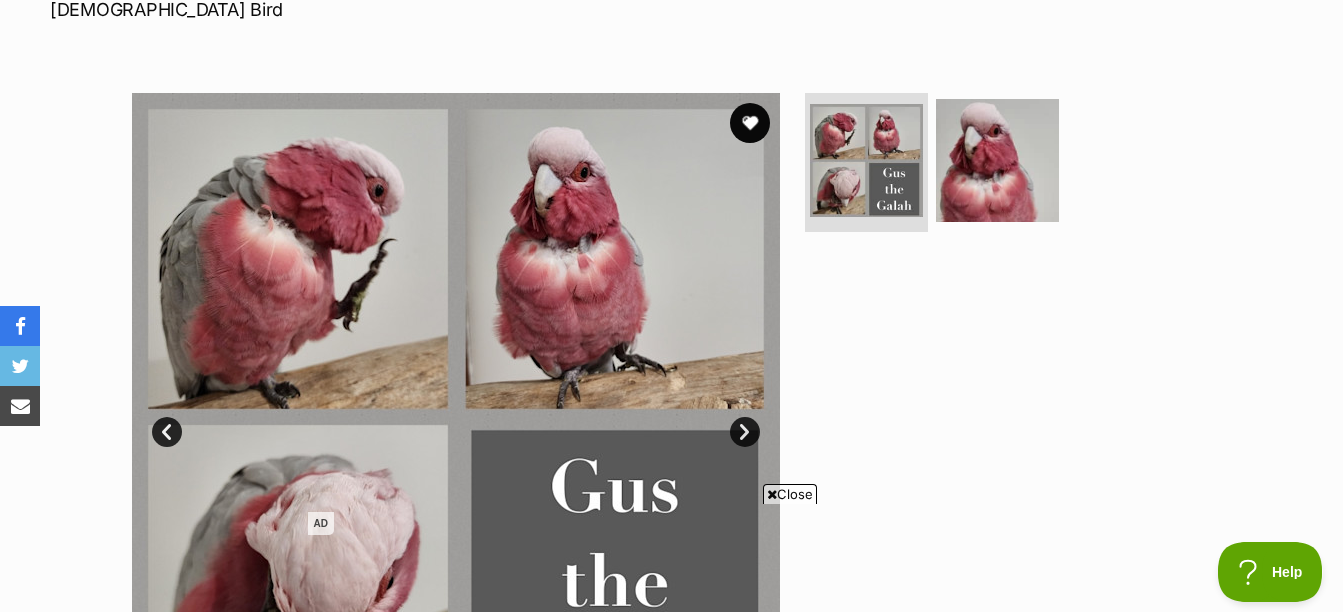 click on "Close" at bounding box center (790, 494) 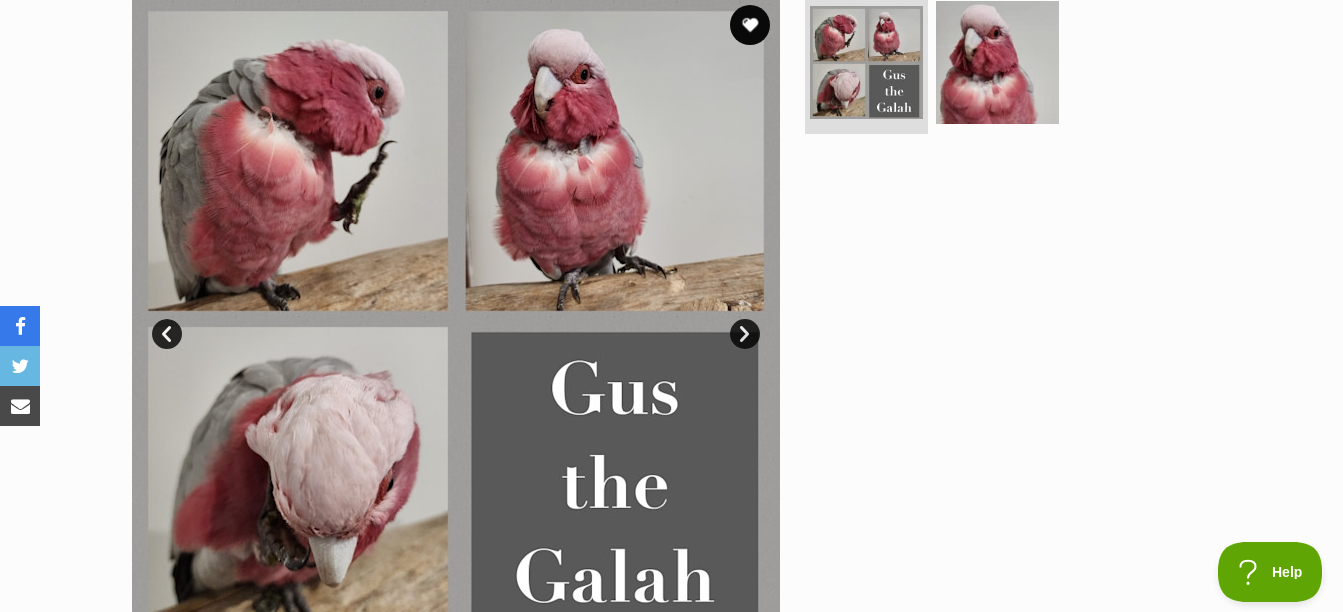 scroll, scrollTop: 422, scrollLeft: 0, axis: vertical 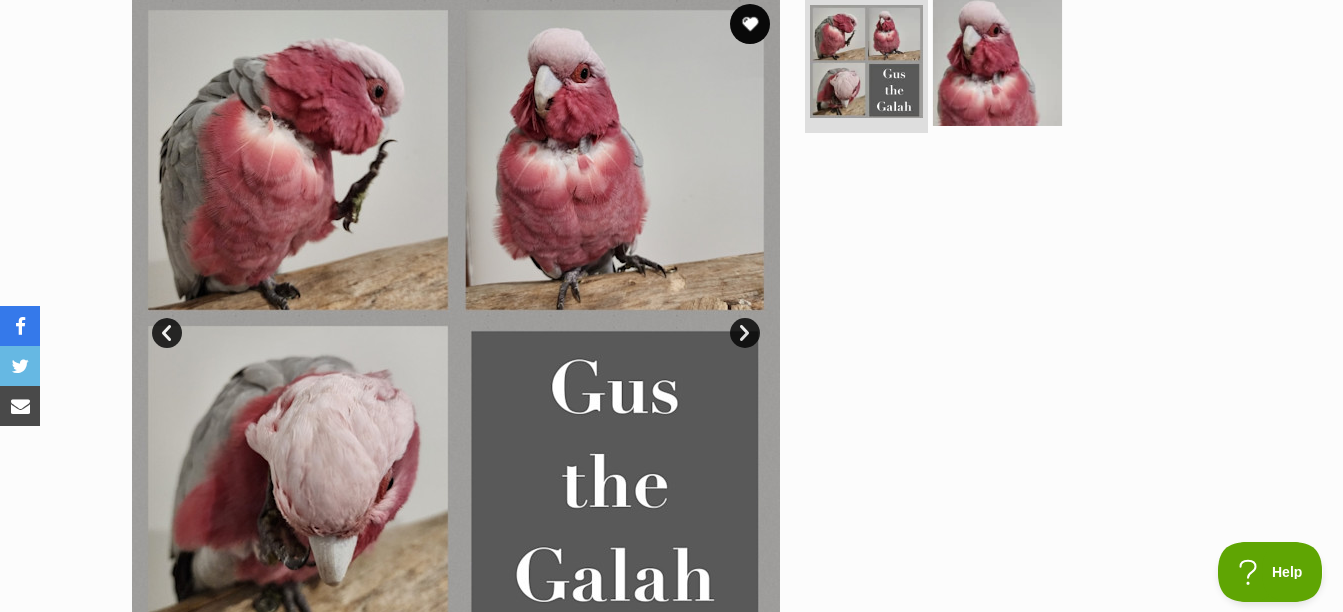click at bounding box center (997, 60) 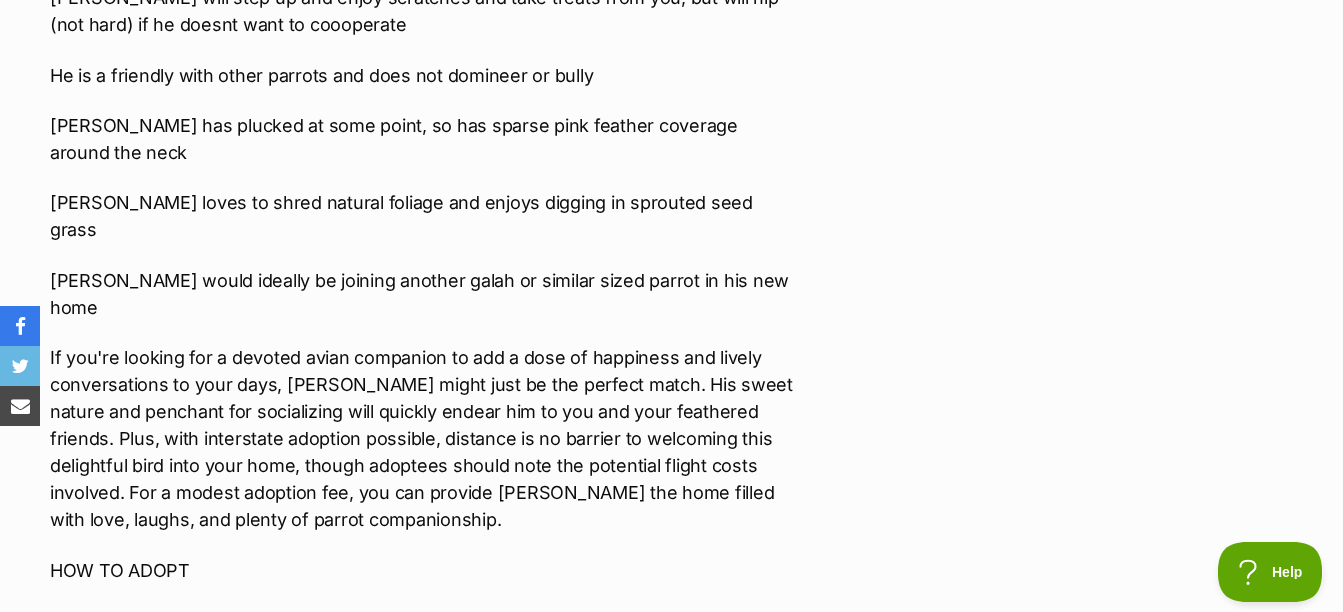 scroll, scrollTop: 2427, scrollLeft: 0, axis: vertical 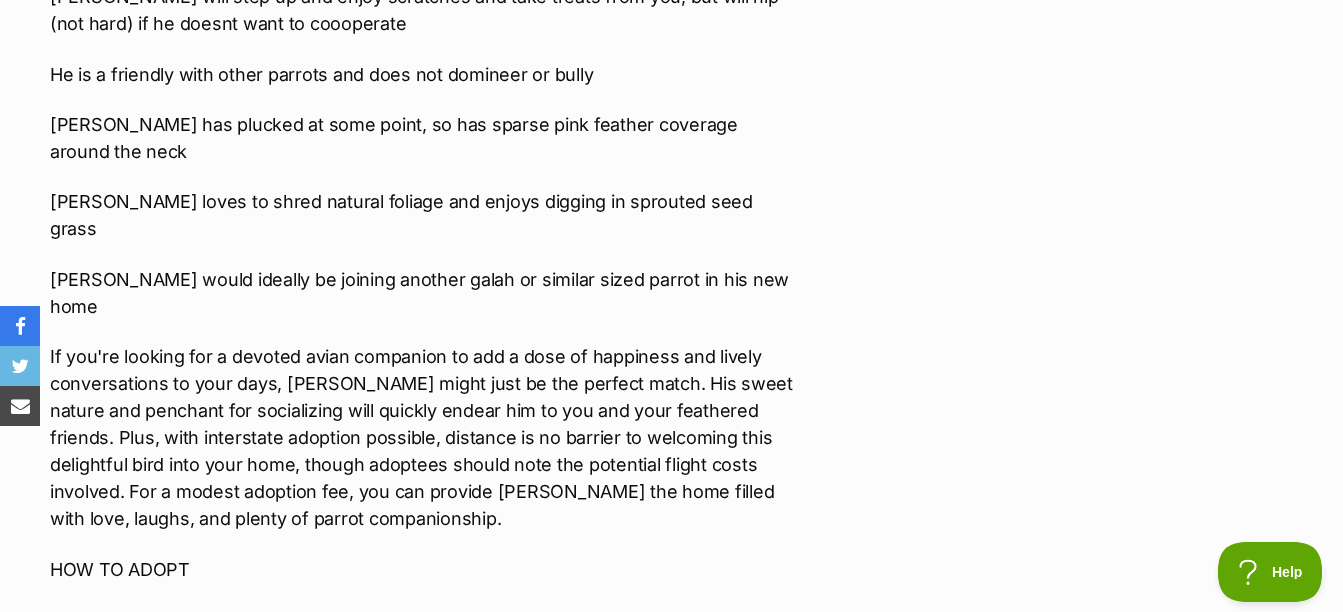 click on "Adoption information
I've been adopted!
This pet is no longer available
On Hold
Enquire about Gus
Find available pets like this!
Rescue group
Parrot Rescue Centre
PetRescue ID
1123221
Location
Sydney, NSW
Age
10 years 1 month
Adoption fee
$100.00
100% of the adoption fee goes directly to Parrot Rescue Centre, the organisation providing their care.
Learn more about adoption fees .
Last updated
01 Jul, 2025
Pre-adoption checks
Interstate adoption (ACT, NSW, NT, QLD, SA, VIC)
I'd prefer a home that
Doesn't have kids under 5
Enquire about Gus
Find available pets like this!
Share Gus's profile!
You can help Gus be seen by sharing their profile
Print an adoption poster
Report listing
Advertisement
AD" at bounding box center [1015, -91] 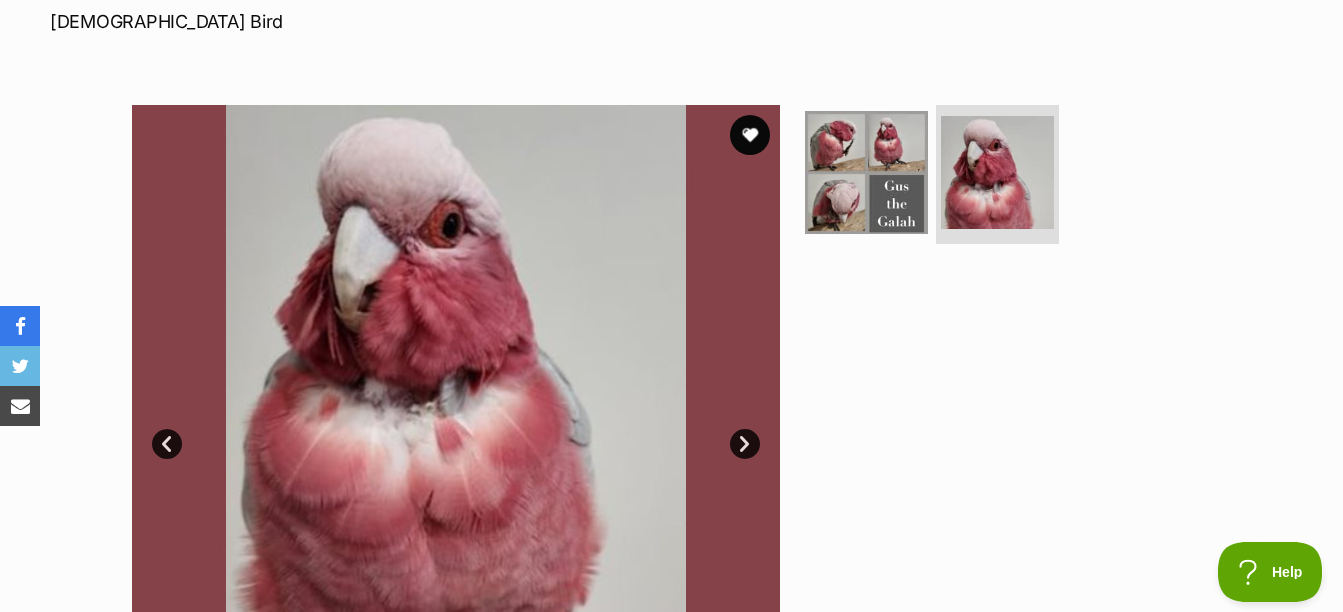scroll, scrollTop: 310, scrollLeft: 0, axis: vertical 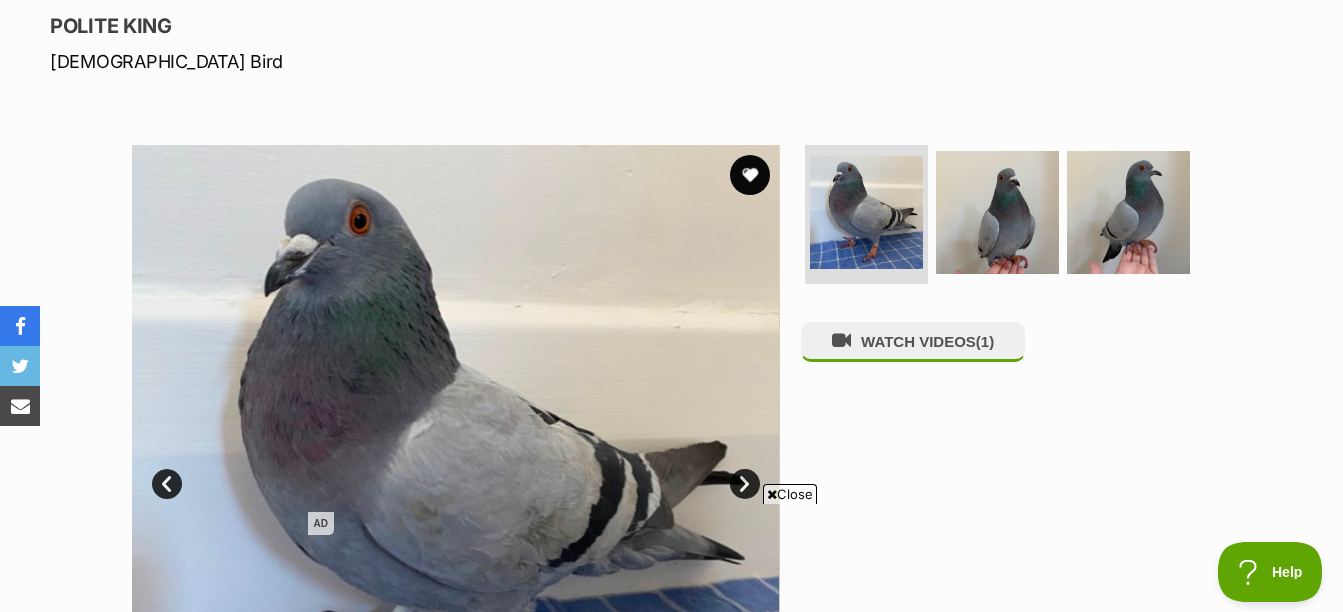 click on "Close" at bounding box center [790, 494] 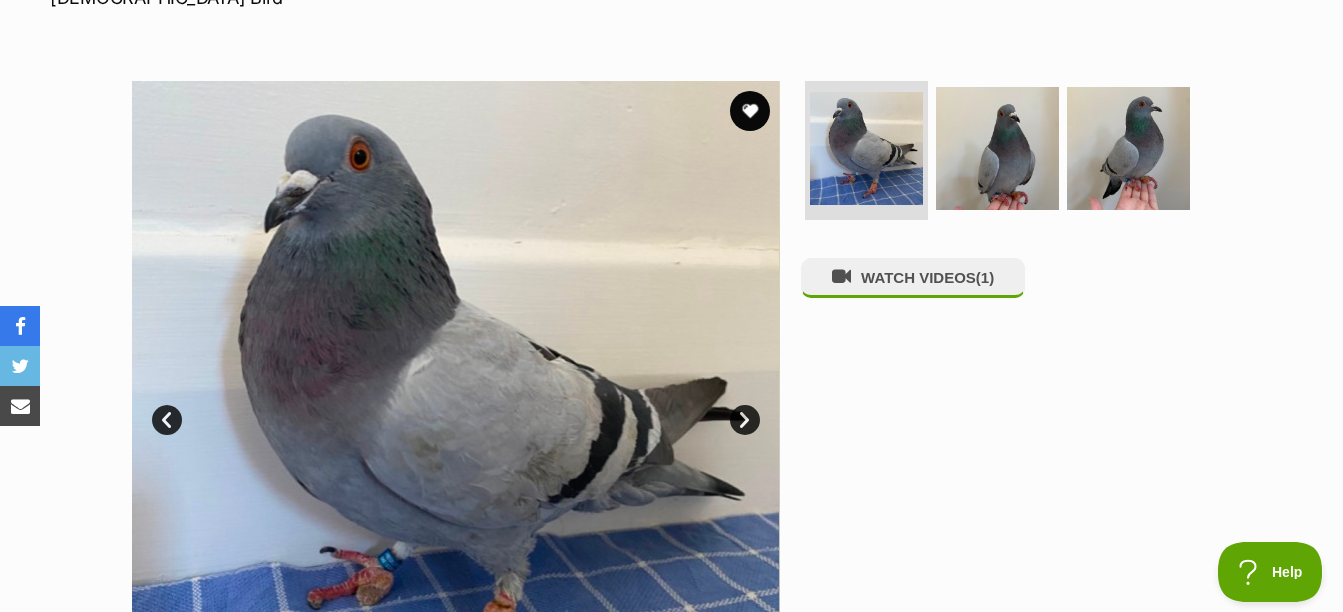 scroll, scrollTop: 386, scrollLeft: 0, axis: vertical 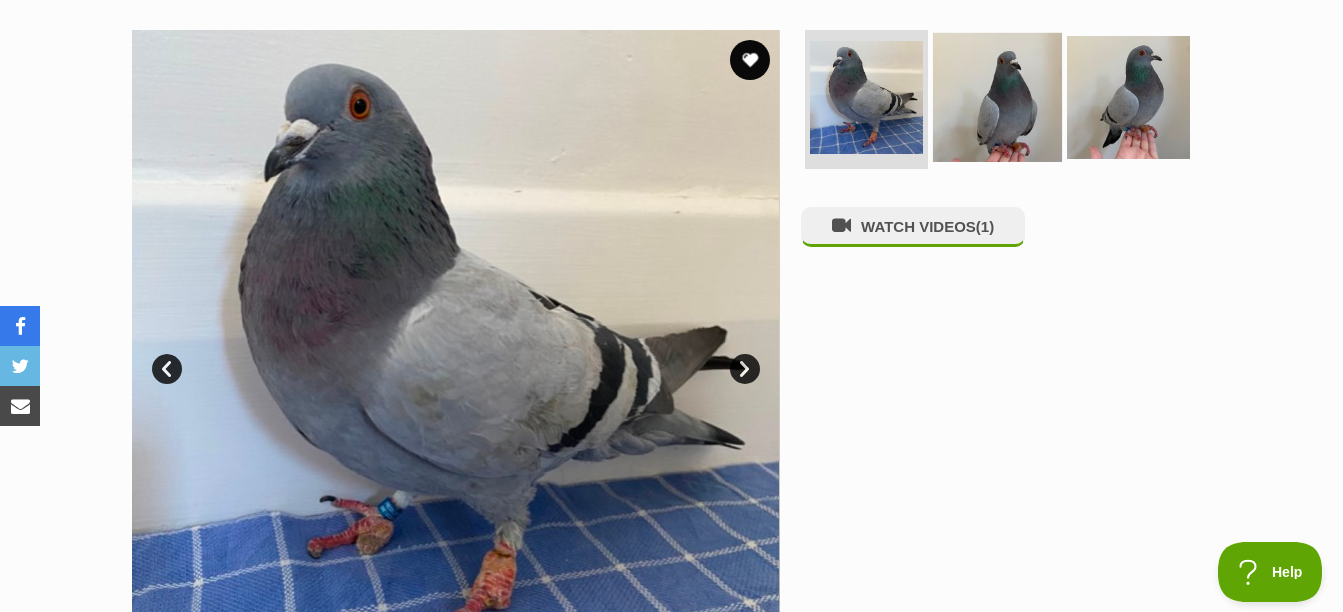 click at bounding box center (997, 96) 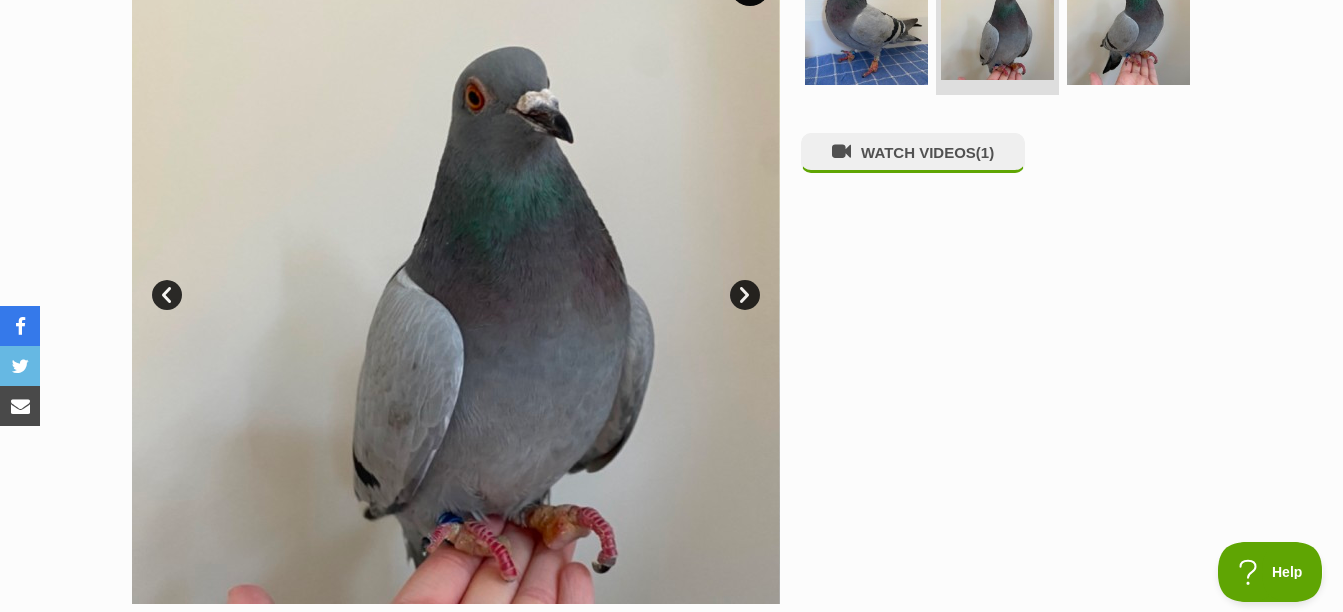 scroll, scrollTop: 470, scrollLeft: 0, axis: vertical 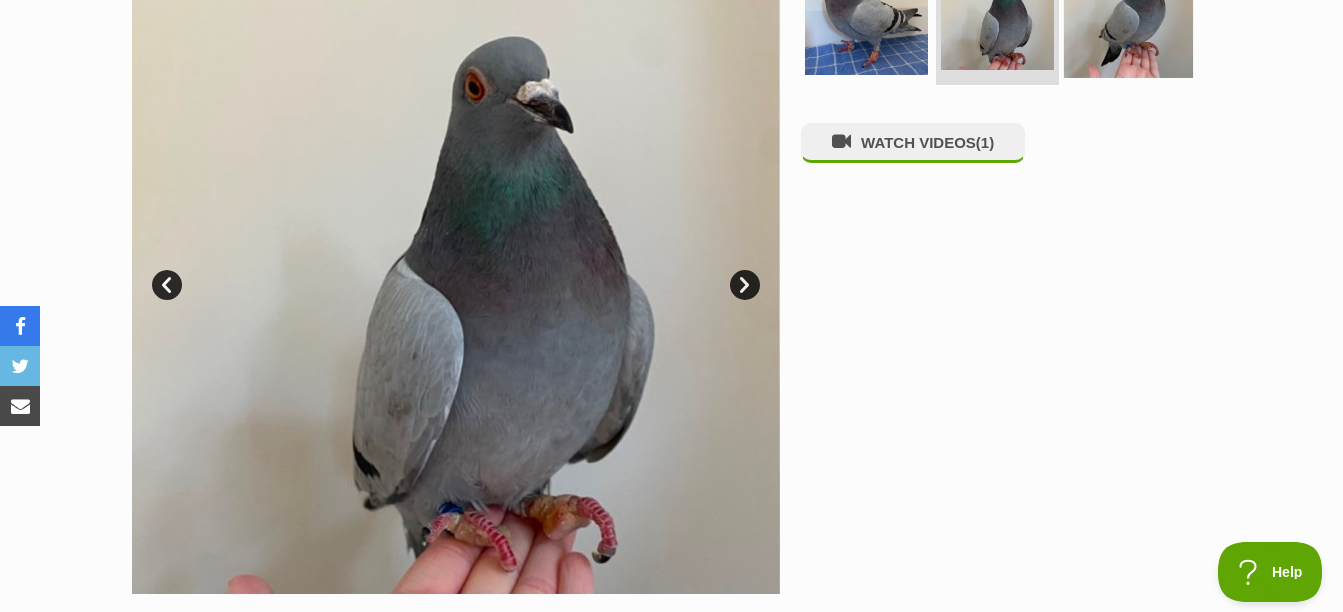 click at bounding box center [1128, 12] 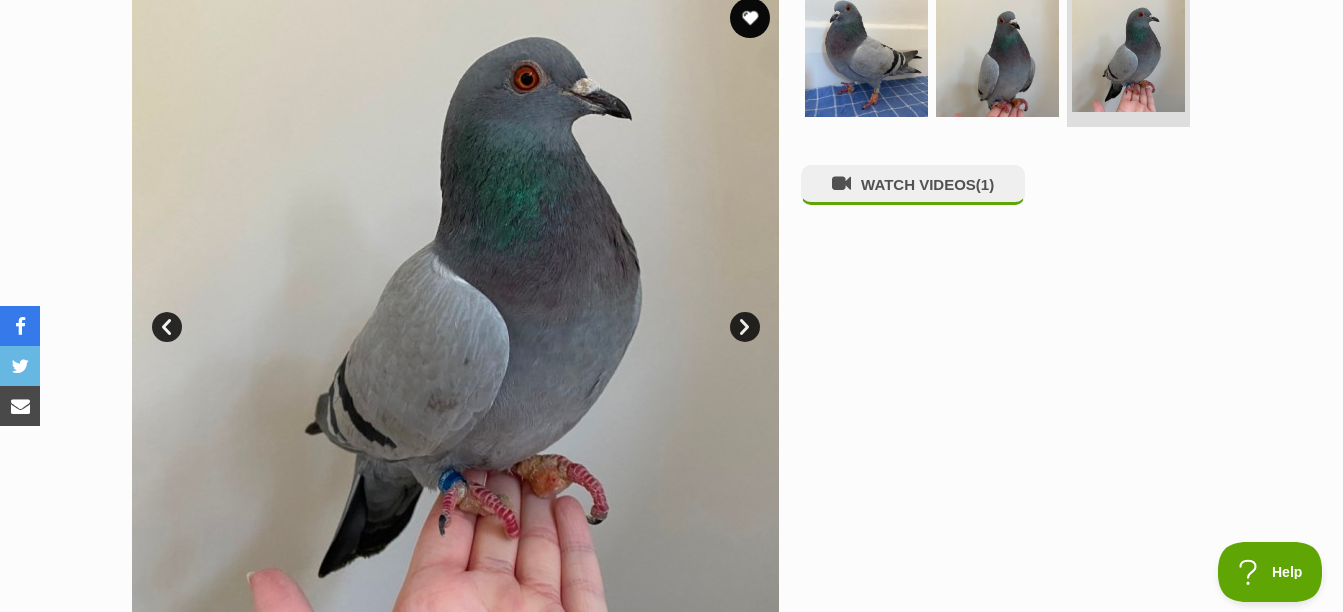 scroll, scrollTop: 426, scrollLeft: 0, axis: vertical 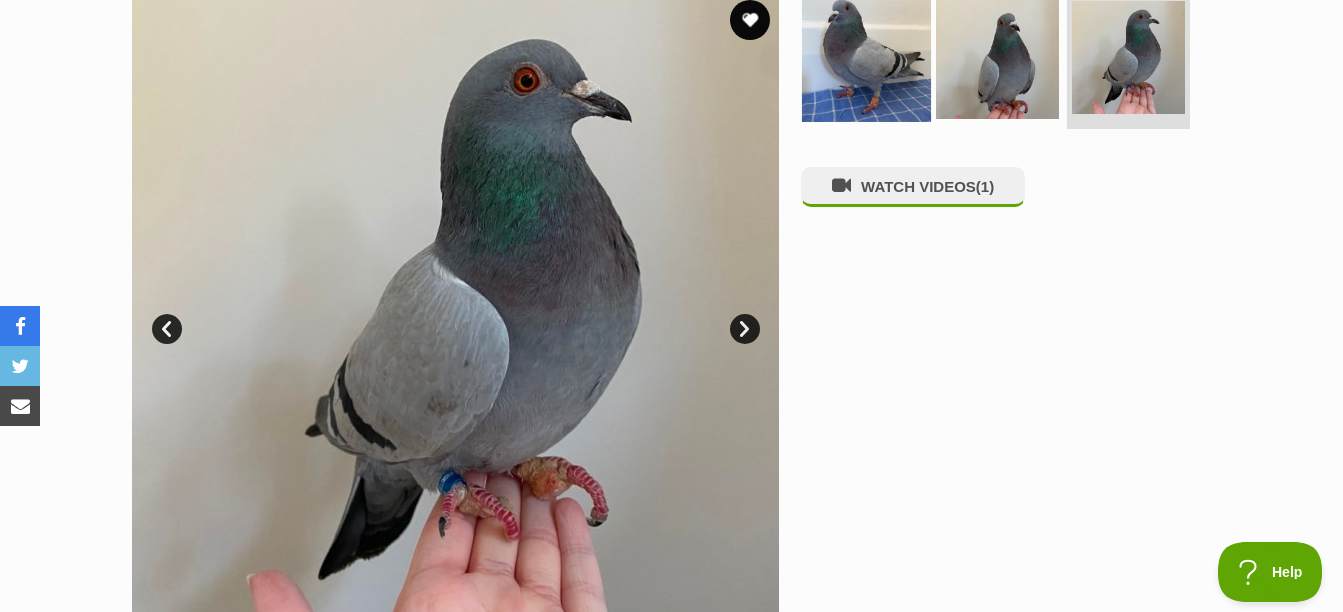 click at bounding box center [866, 56] 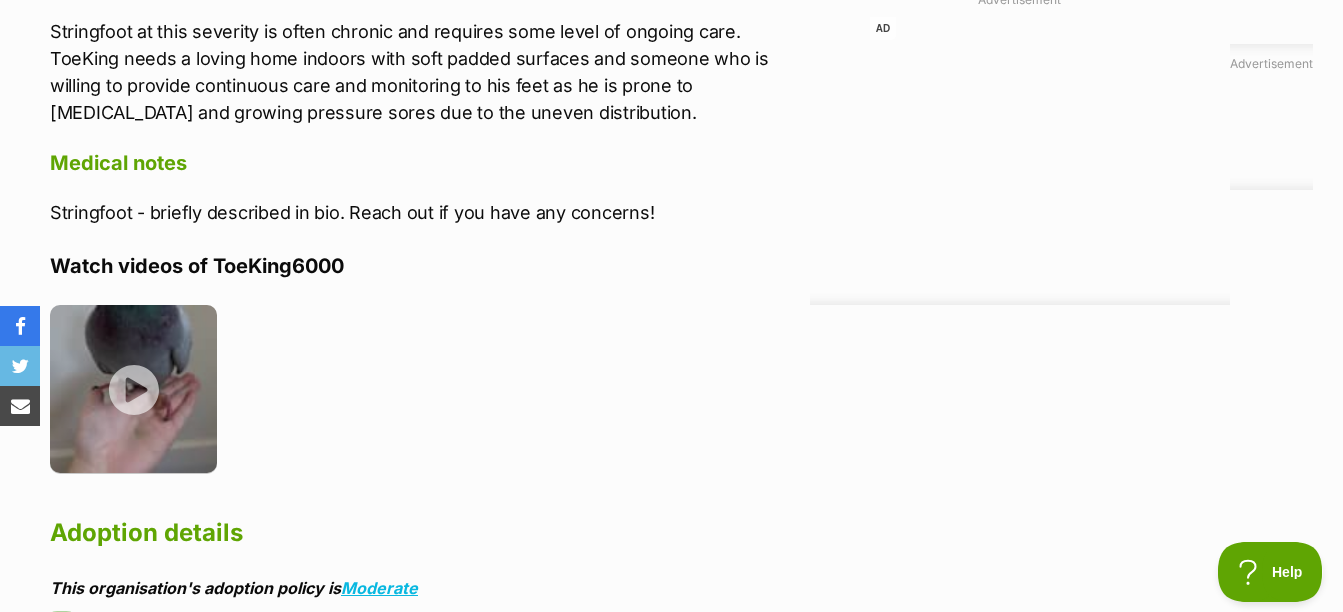scroll, scrollTop: 2155, scrollLeft: 0, axis: vertical 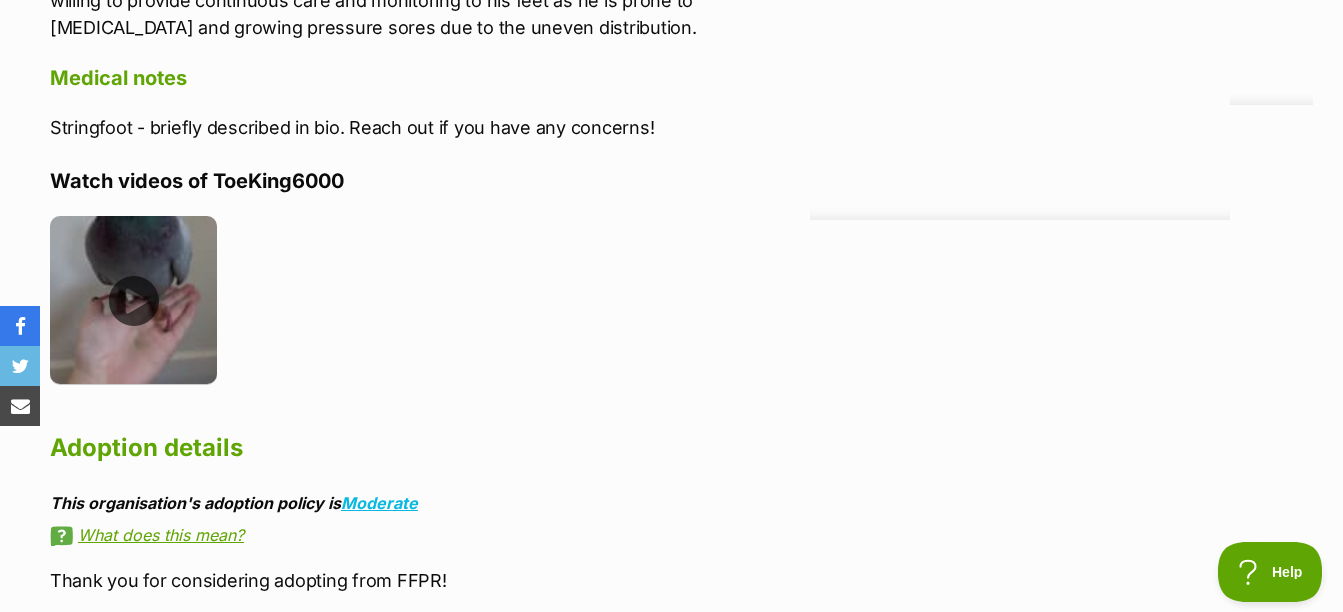 click at bounding box center (133, 299) 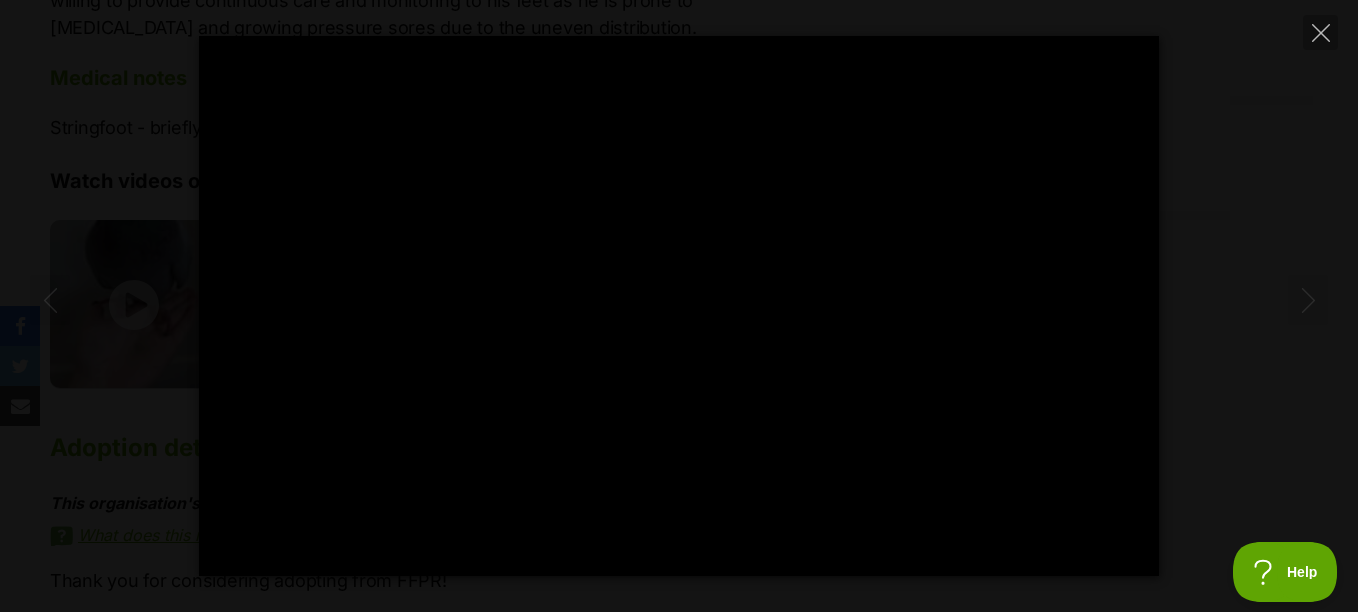 type on "100" 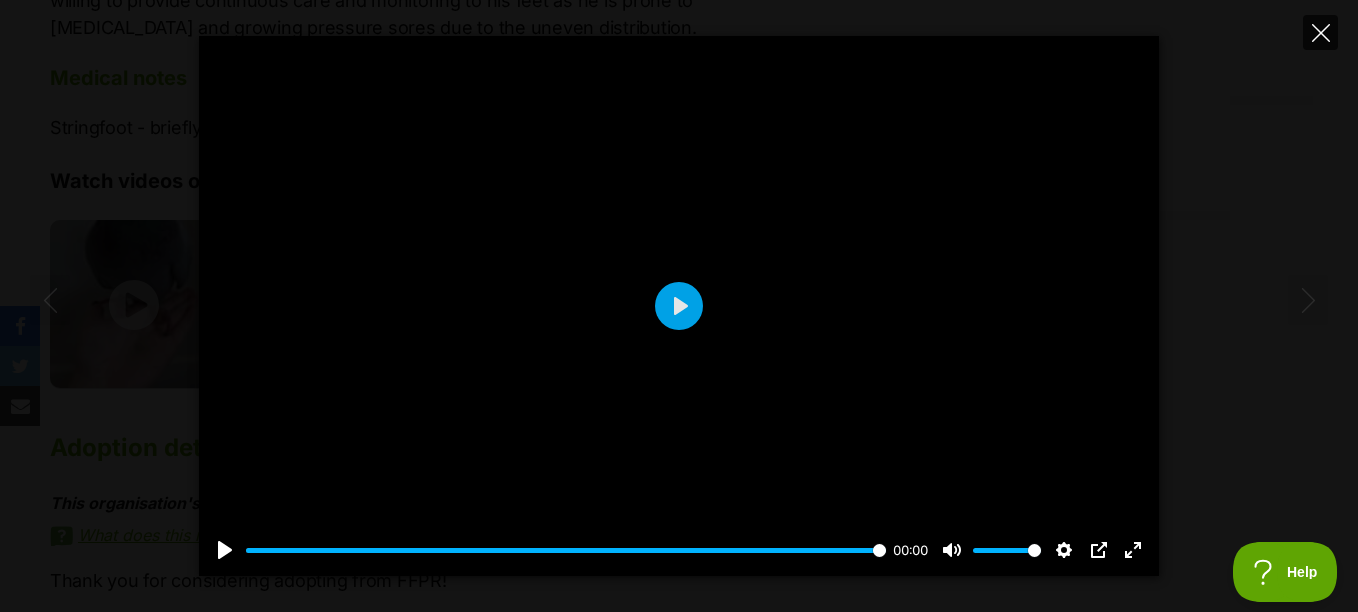 click 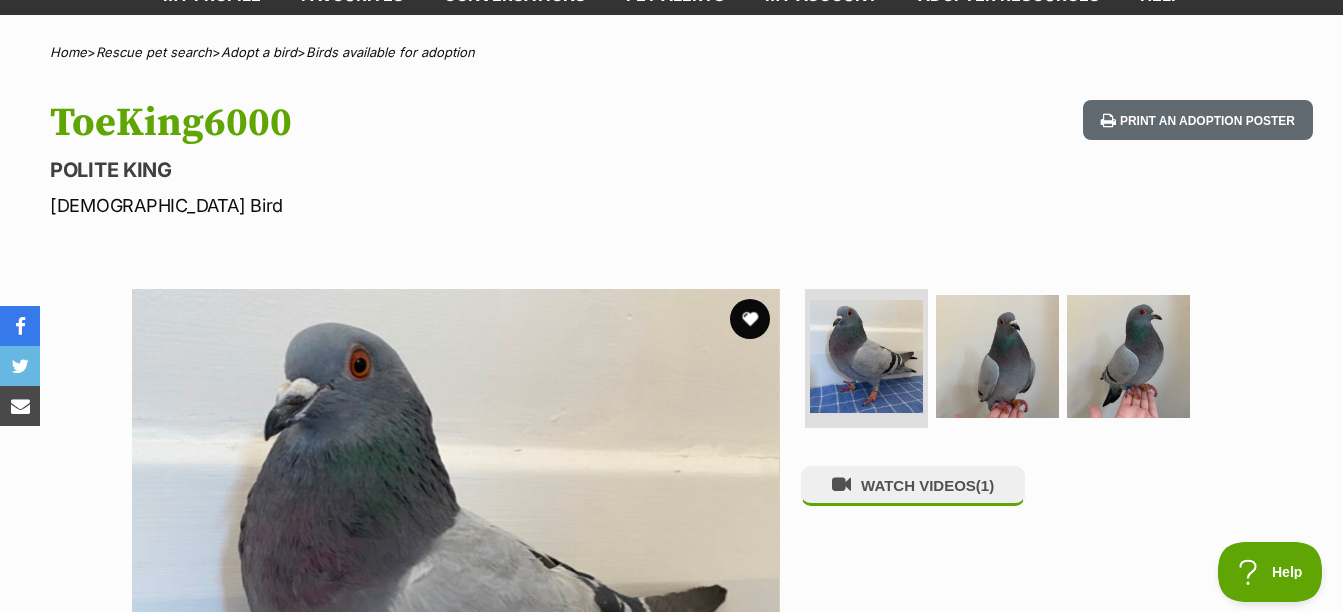 scroll, scrollTop: 126, scrollLeft: 0, axis: vertical 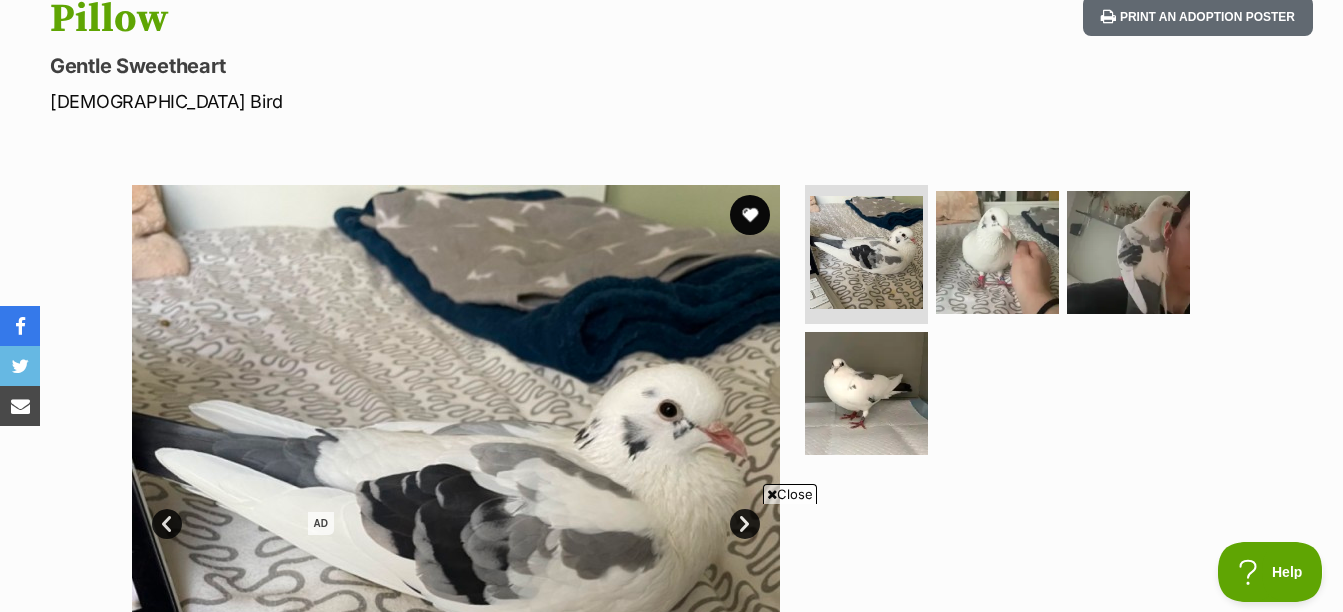 click on "Close" at bounding box center [790, 494] 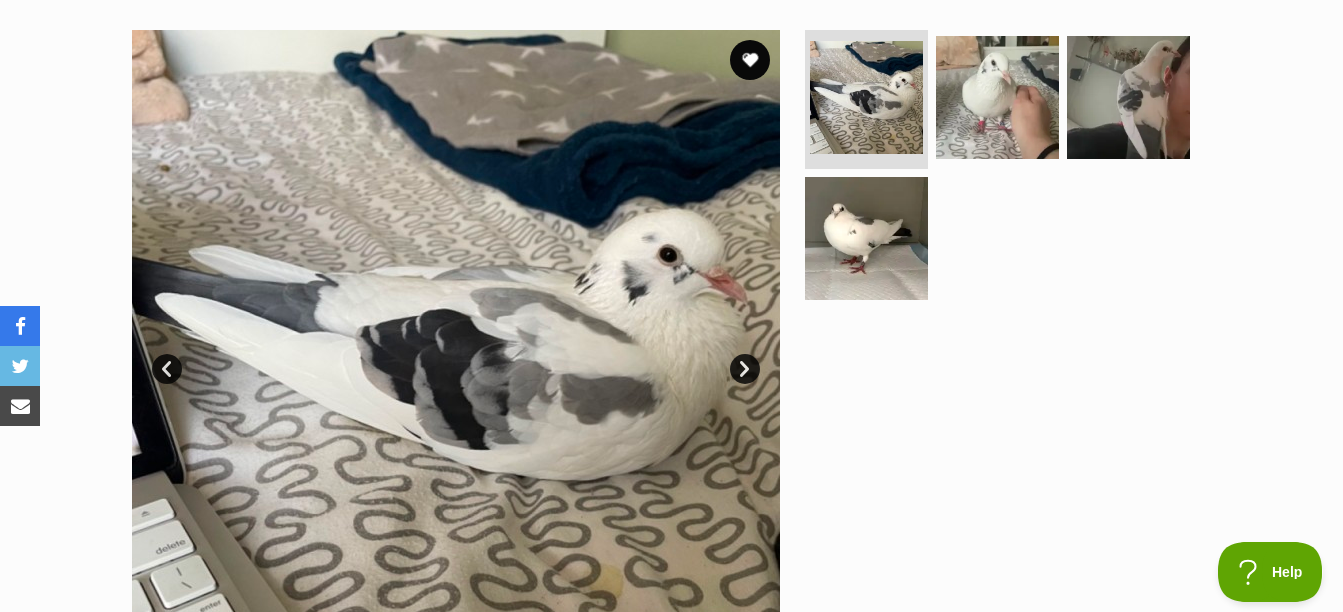 scroll, scrollTop: 397, scrollLeft: 0, axis: vertical 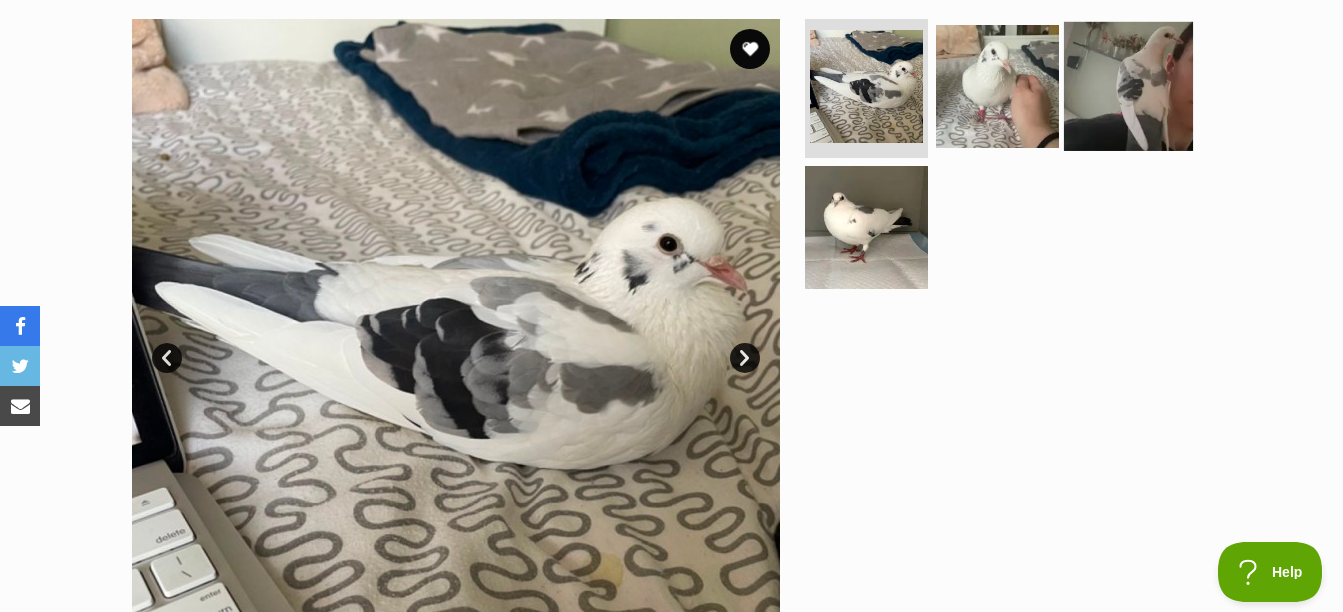 click at bounding box center (1128, 85) 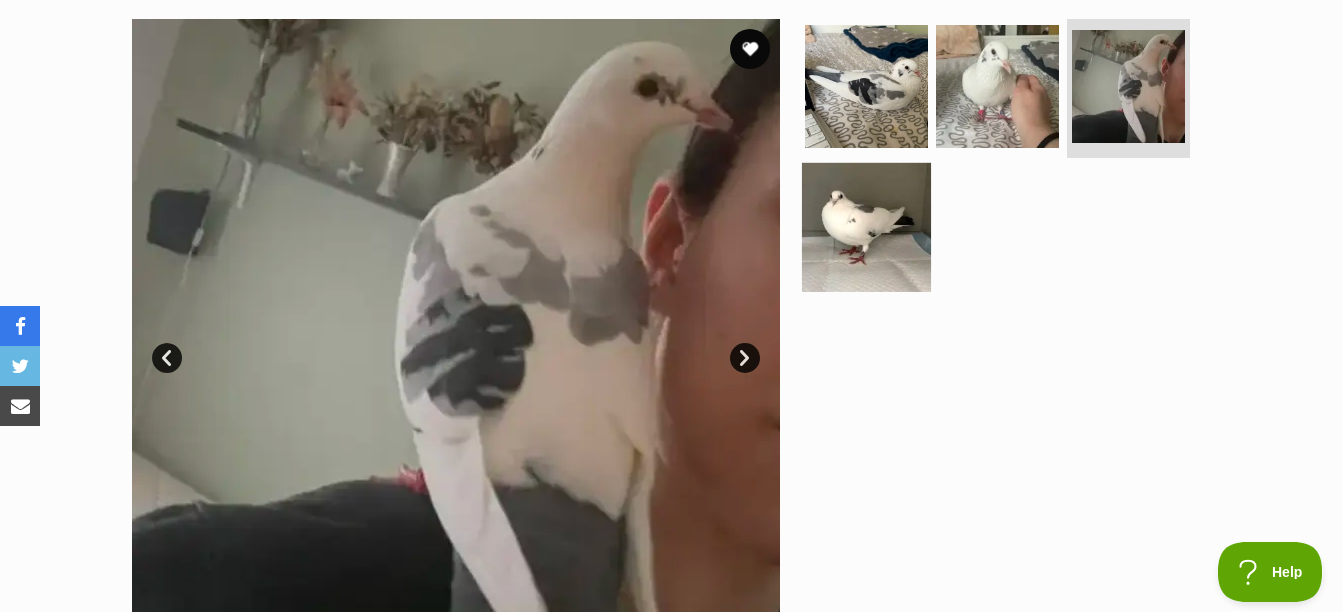 drag, startPoint x: 914, startPoint y: 192, endPoint x: 846, endPoint y: 250, distance: 89.37561 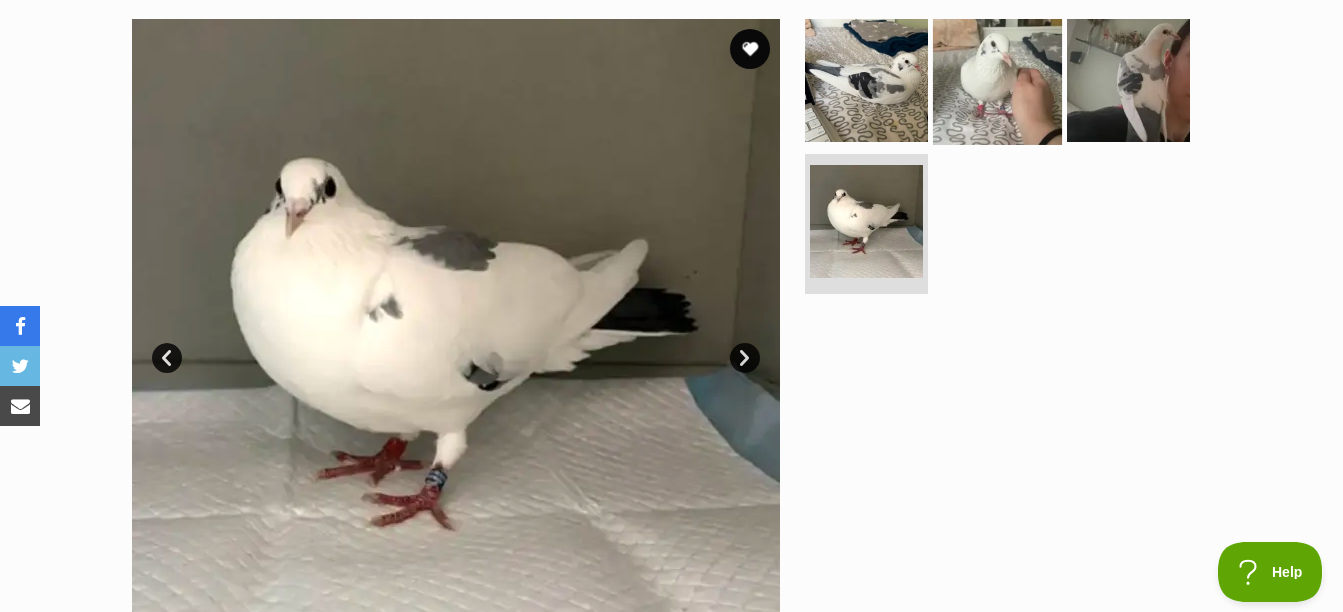 click at bounding box center [997, 79] 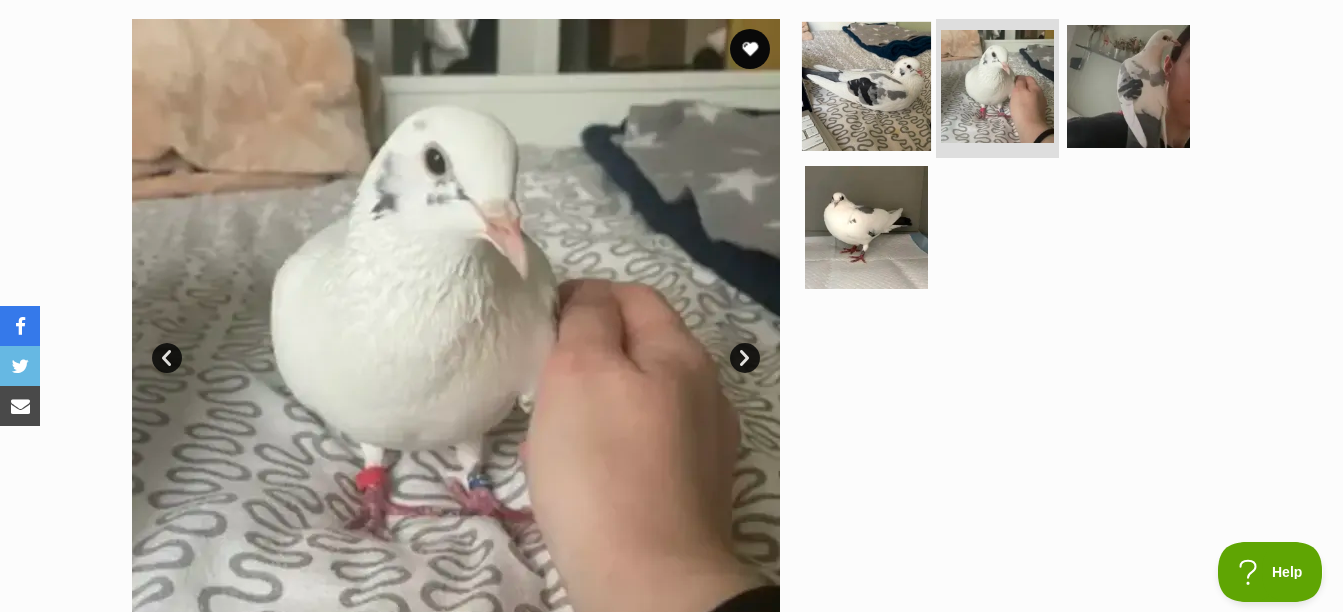 click at bounding box center [866, 85] 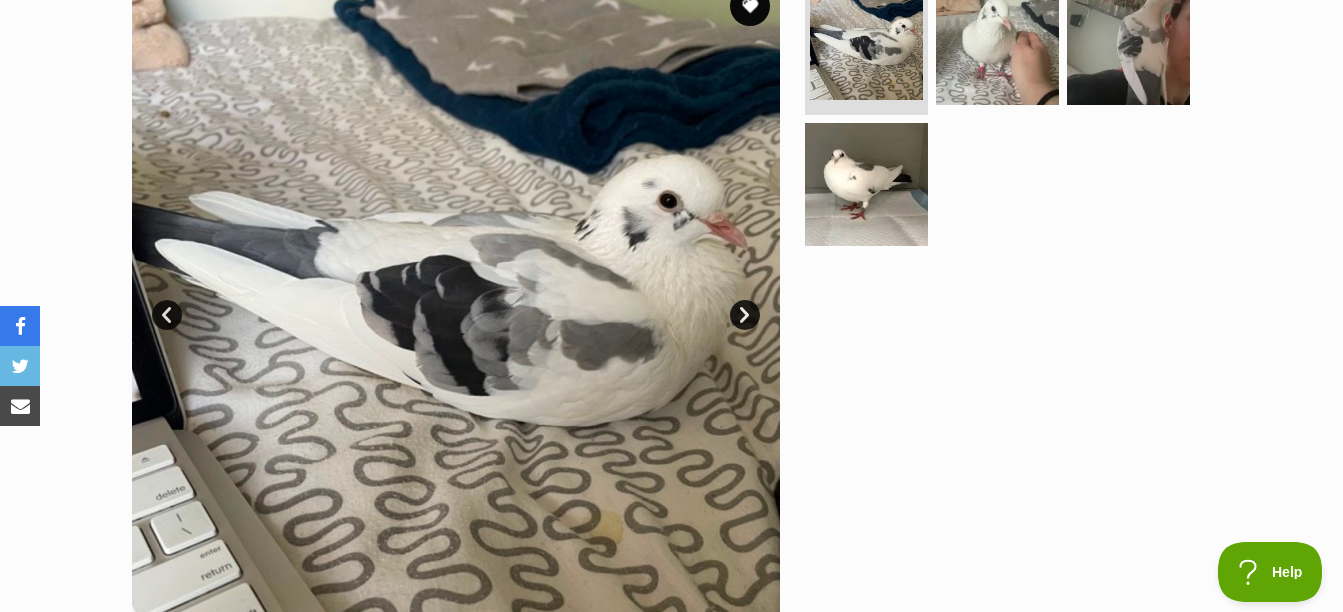 scroll, scrollTop: 439, scrollLeft: 0, axis: vertical 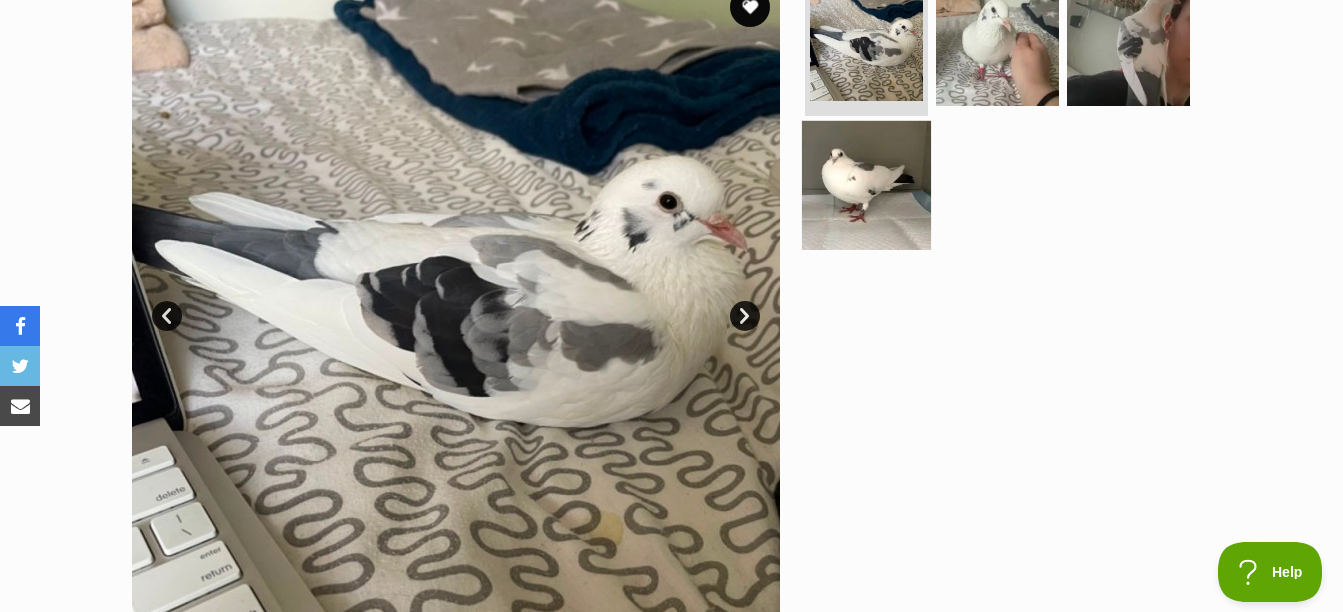 click at bounding box center [866, 185] 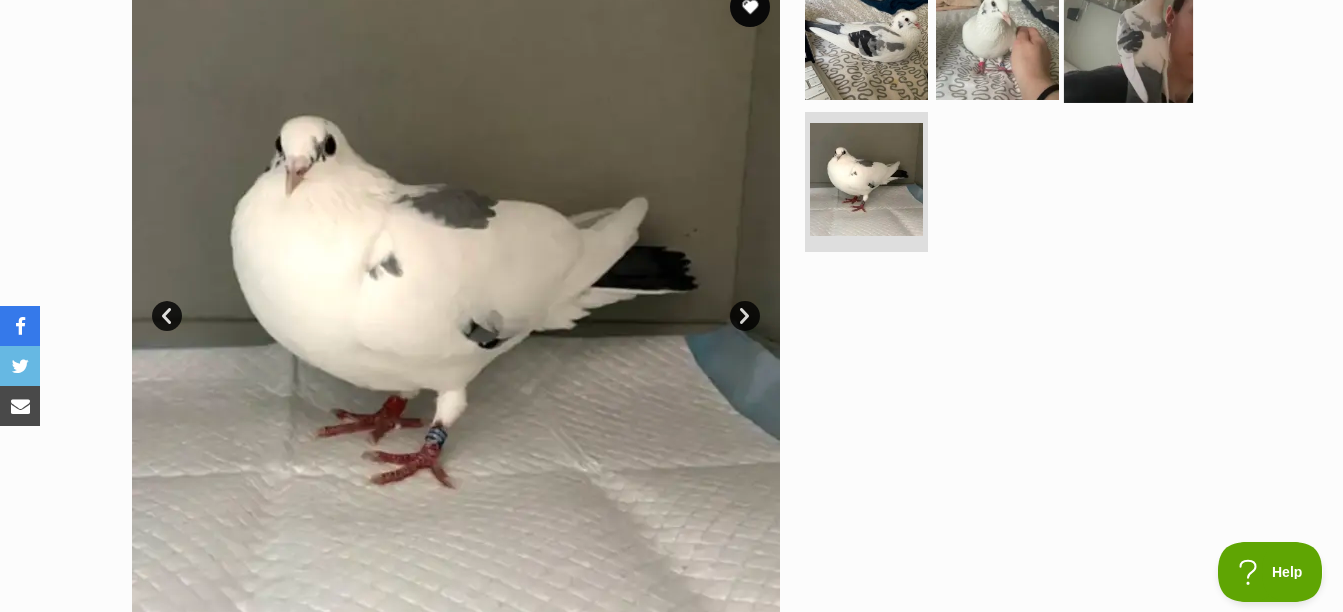 click at bounding box center [1128, 37] 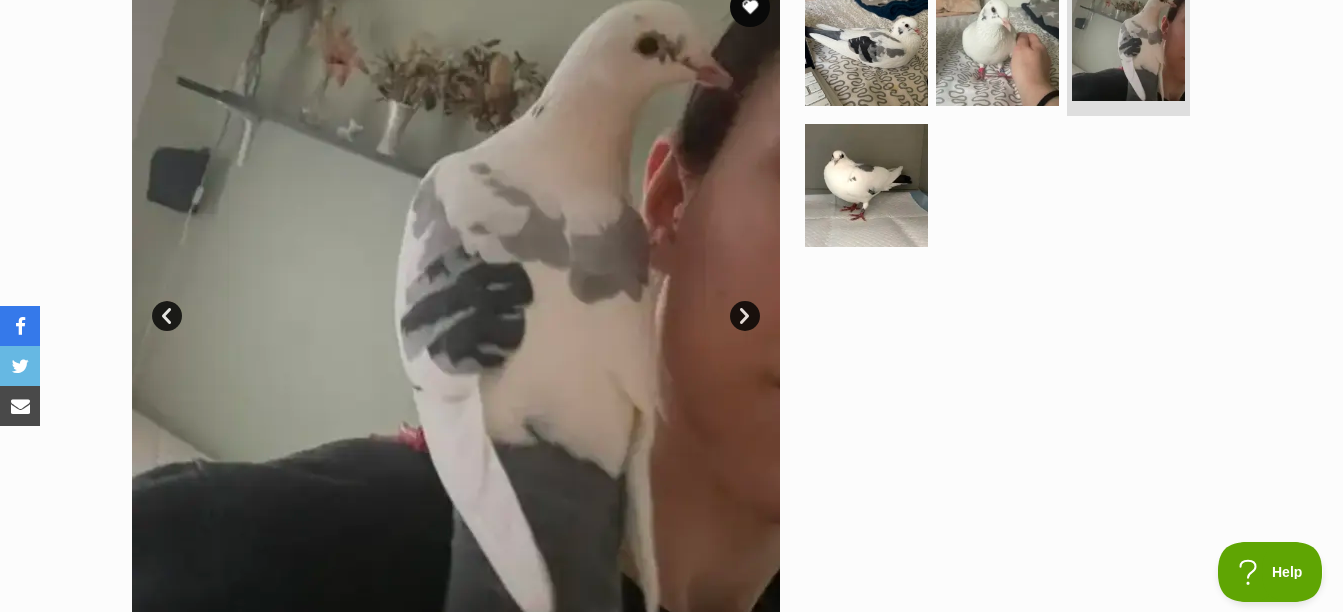 scroll, scrollTop: 392, scrollLeft: 0, axis: vertical 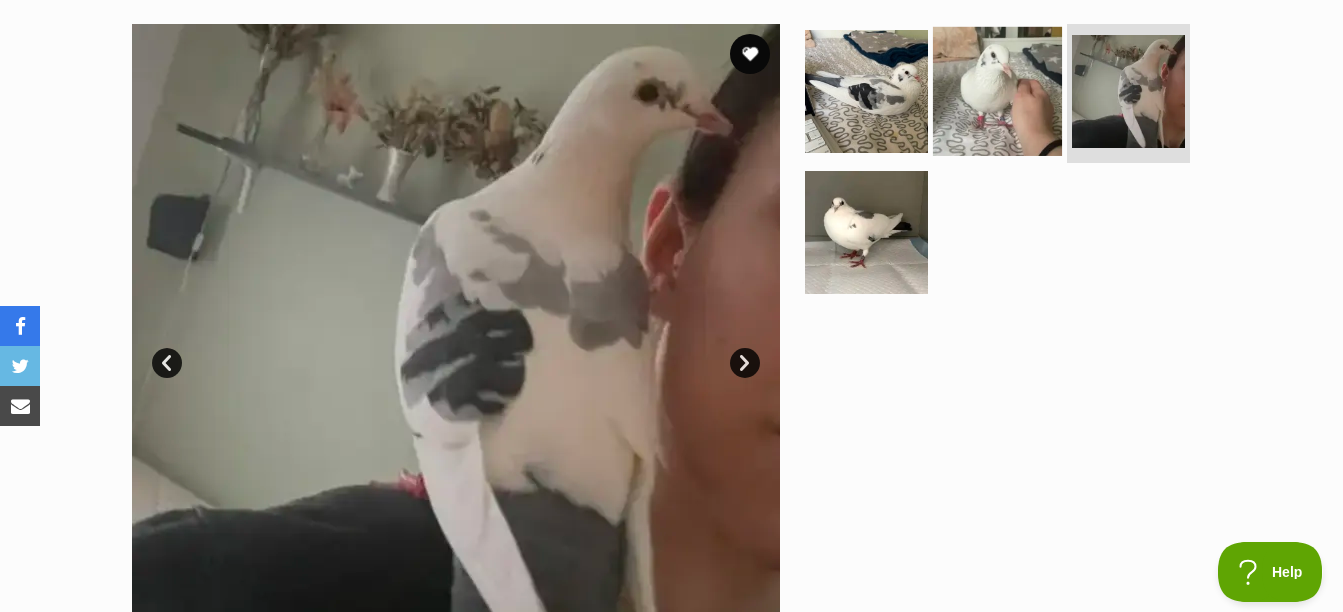 click at bounding box center [997, 90] 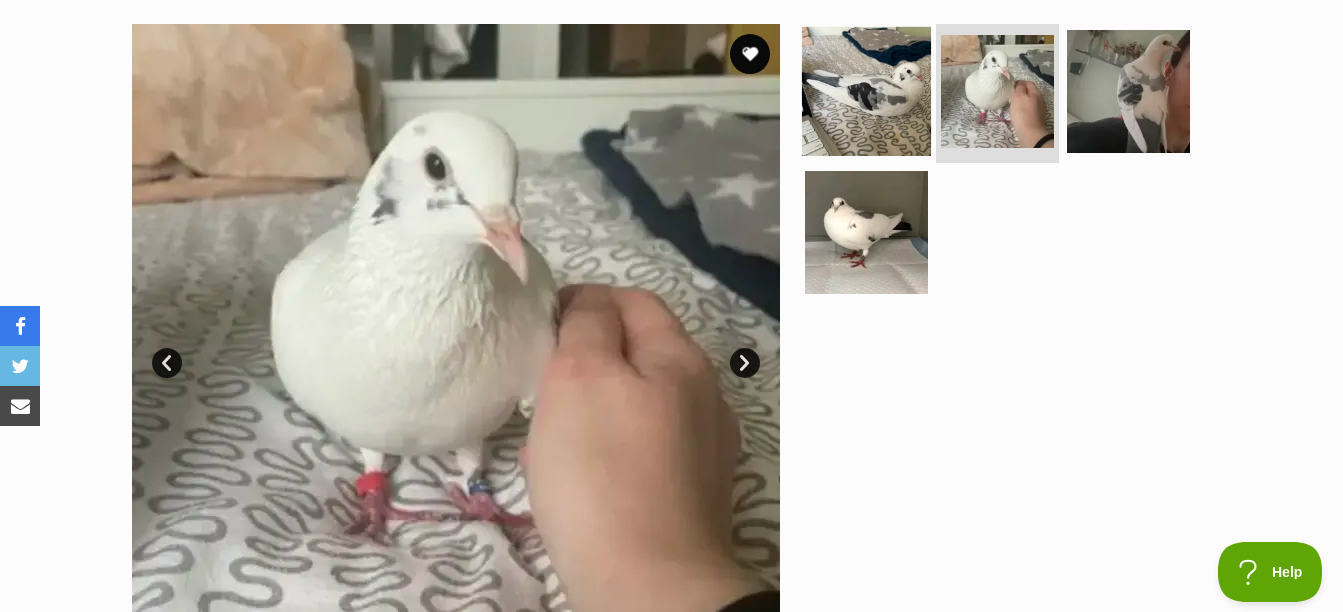 click at bounding box center (866, 90) 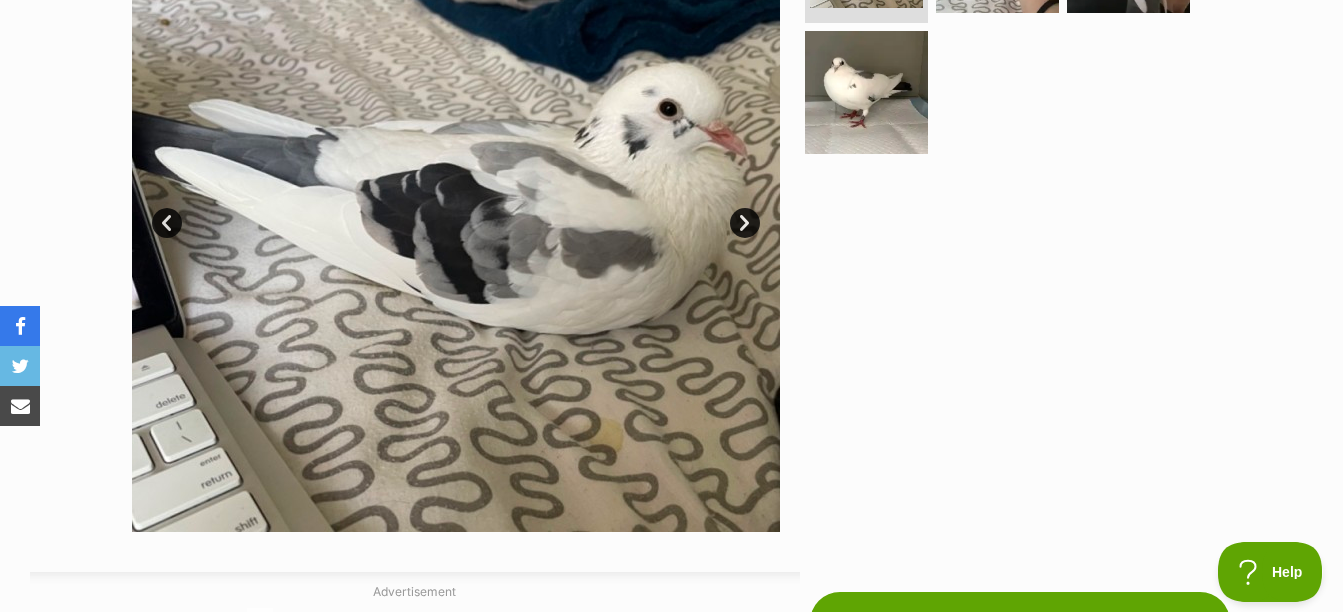 scroll, scrollTop: 533, scrollLeft: 0, axis: vertical 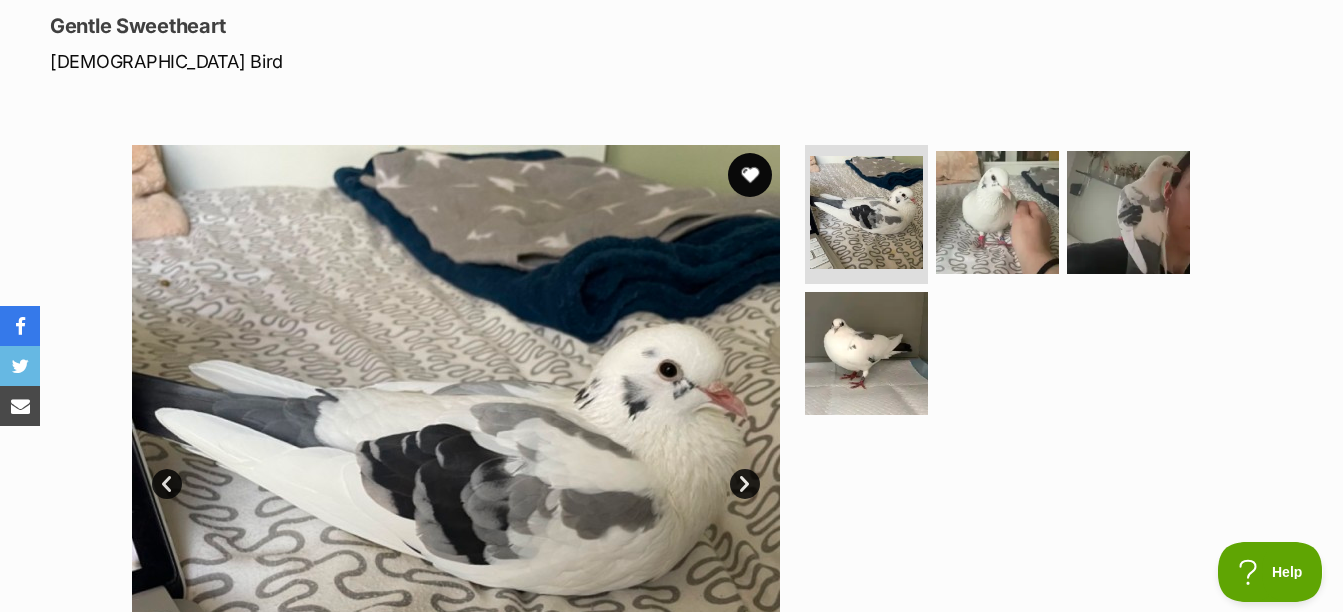 click at bounding box center (750, 175) 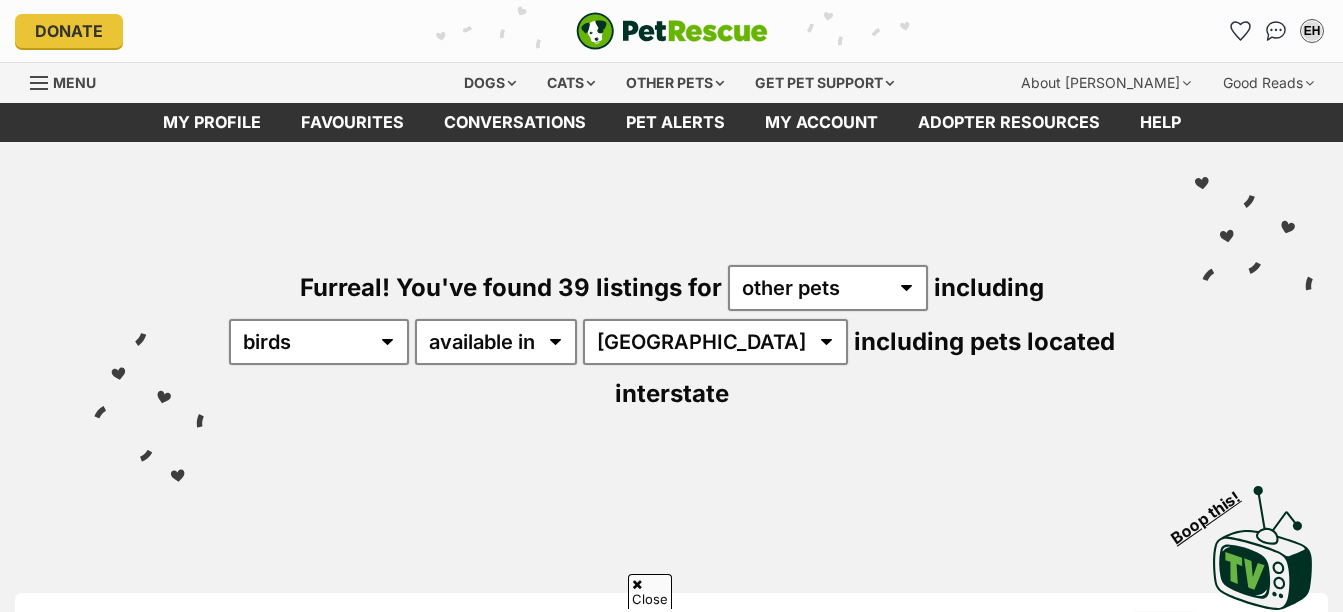 scroll, scrollTop: 763, scrollLeft: 0, axis: vertical 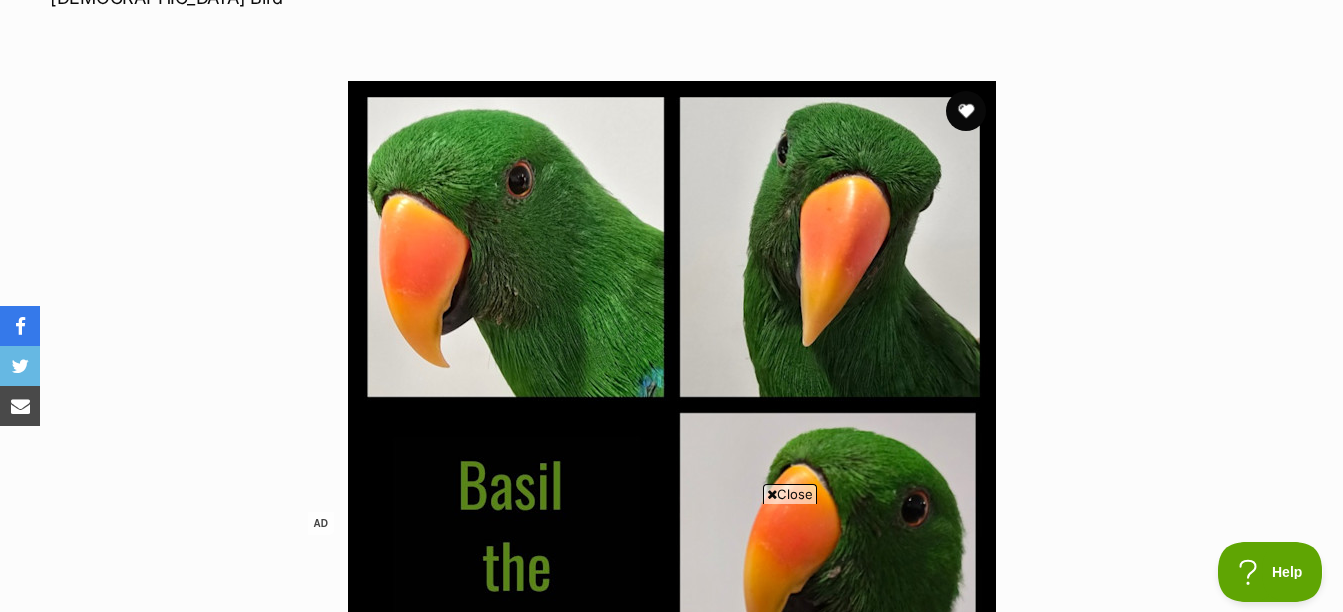 click on "Close" at bounding box center (790, 494) 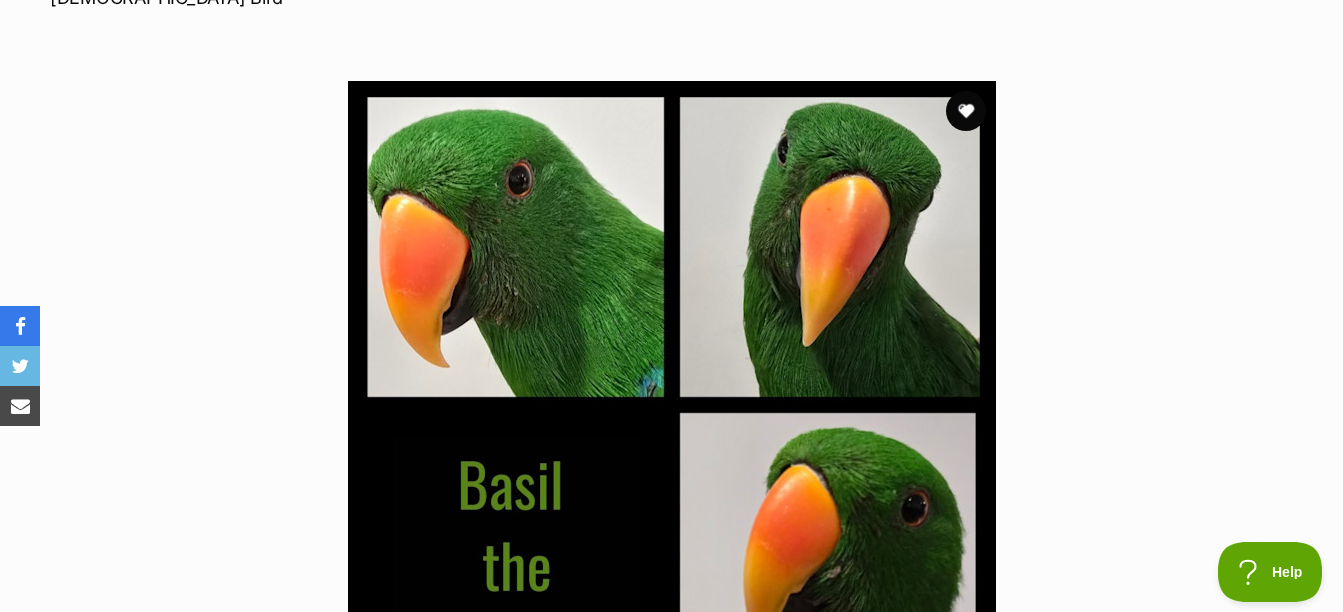 click at bounding box center (672, 405) 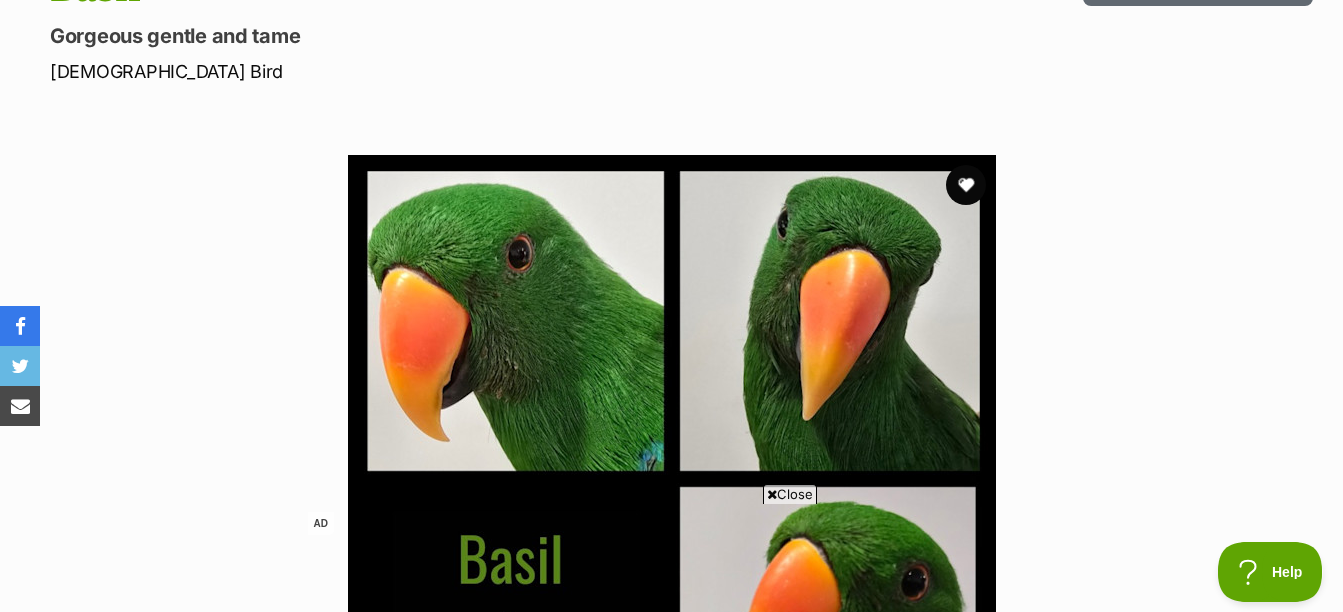 scroll, scrollTop: 260, scrollLeft: 0, axis: vertical 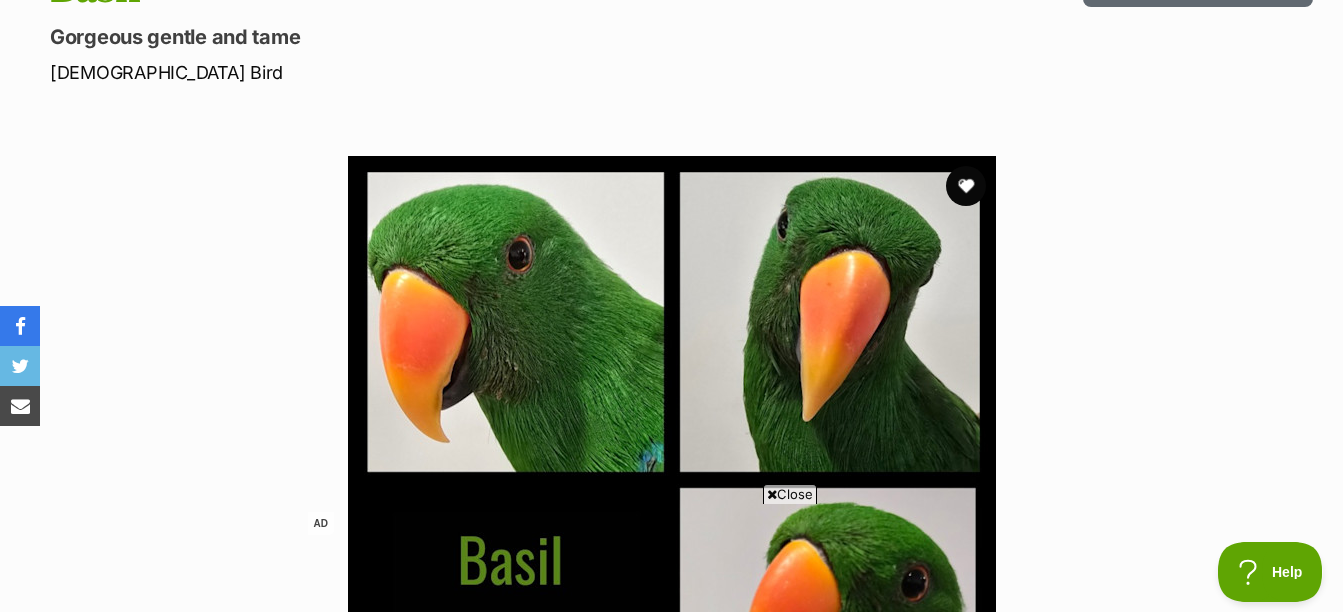 click on "Close" at bounding box center (790, 494) 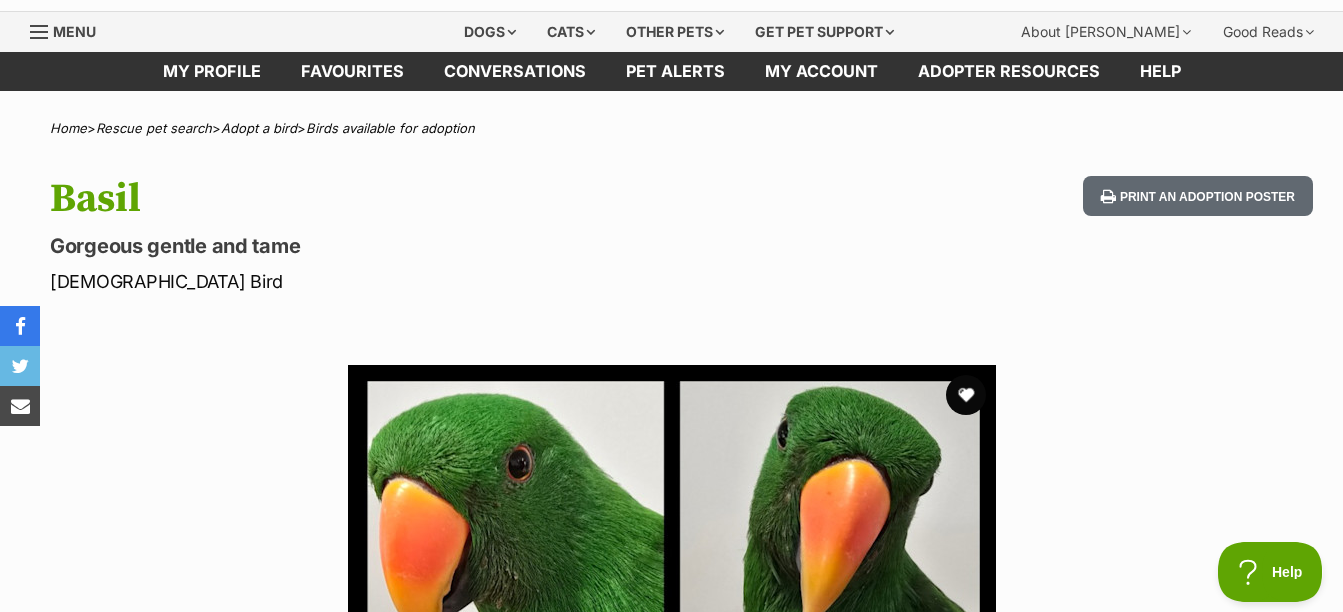scroll, scrollTop: 0, scrollLeft: 0, axis: both 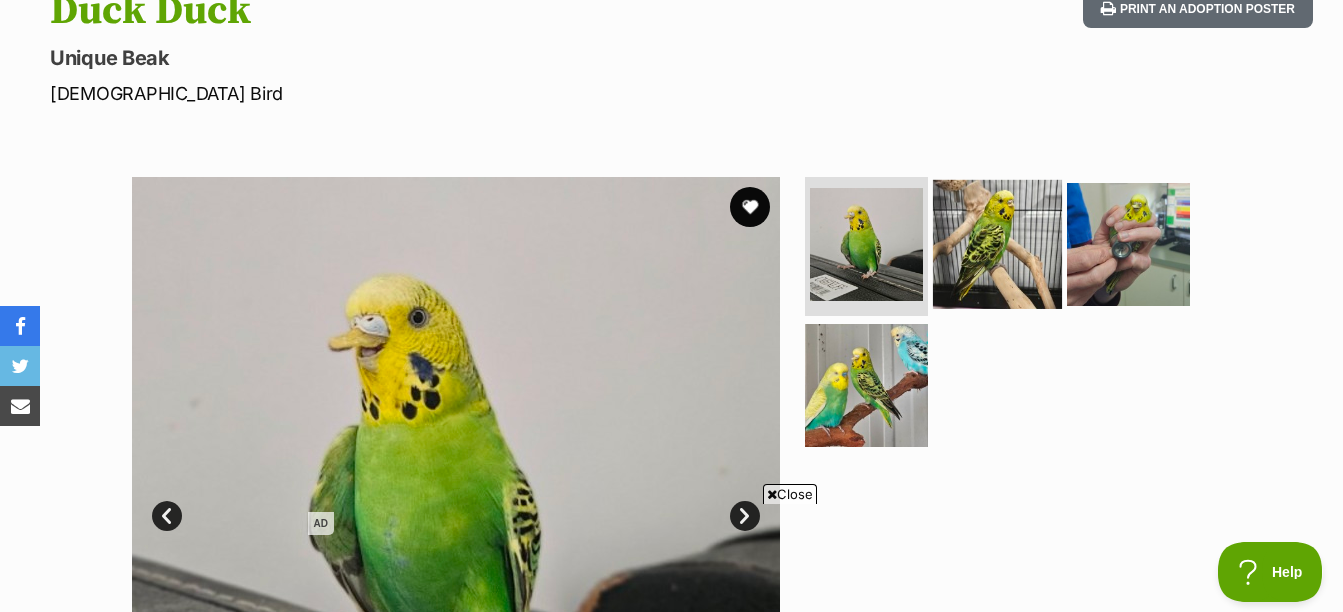 click at bounding box center (997, 243) 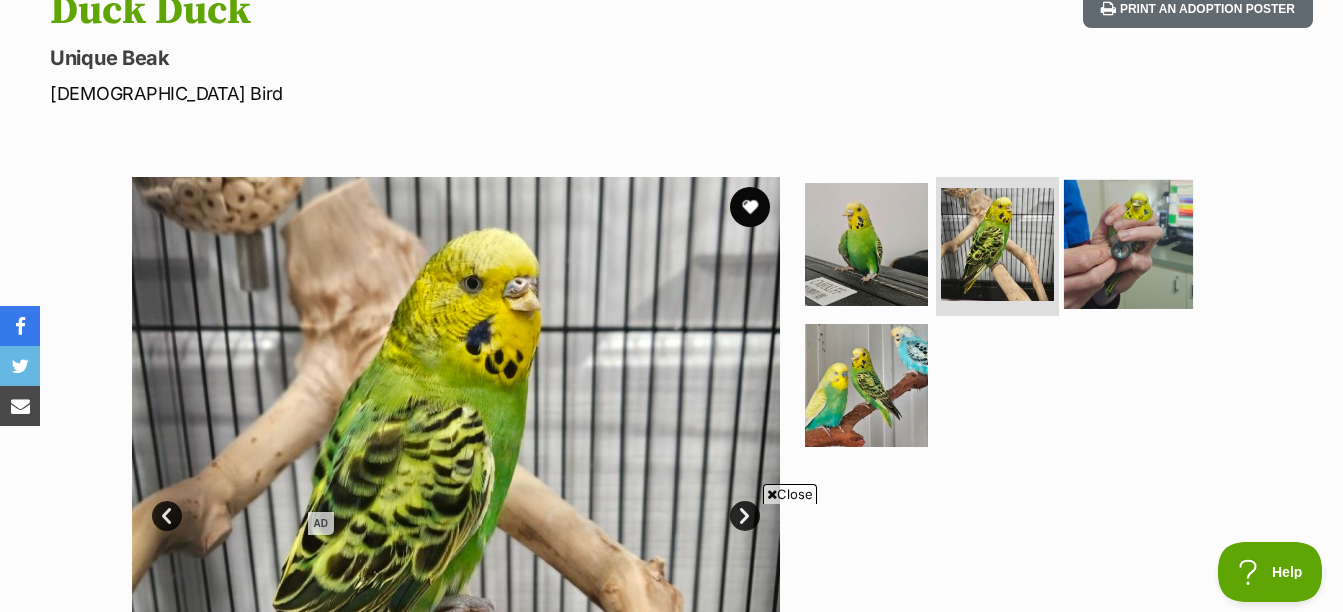 click at bounding box center [1128, 243] 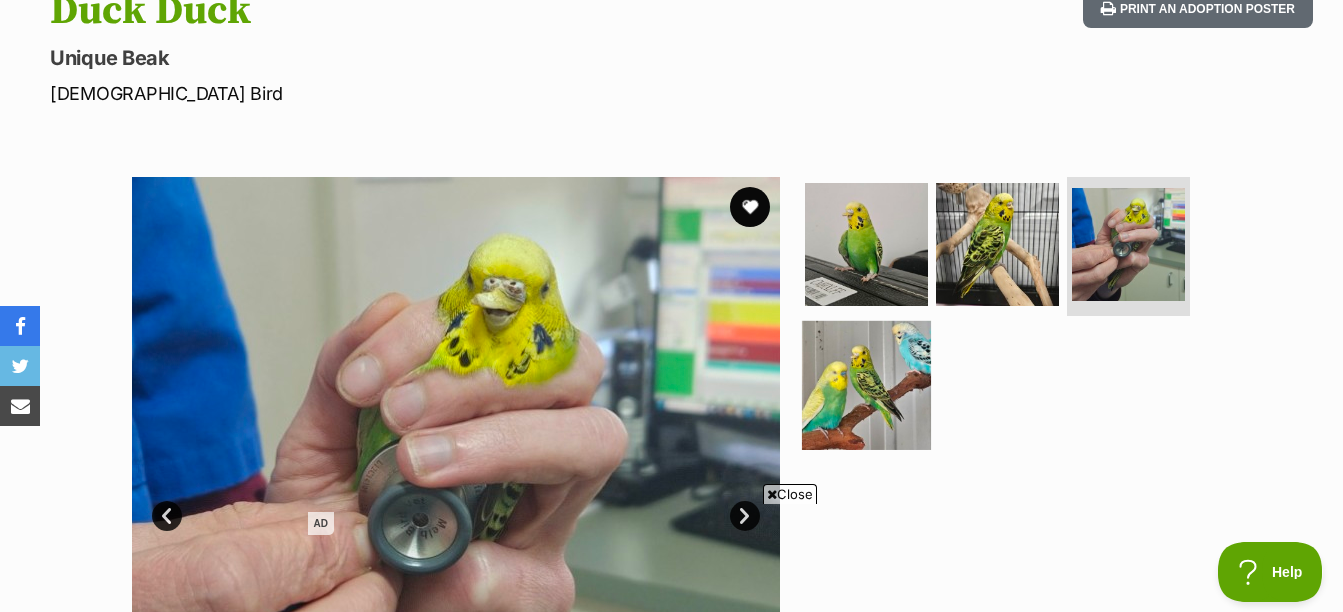 click at bounding box center [866, 385] 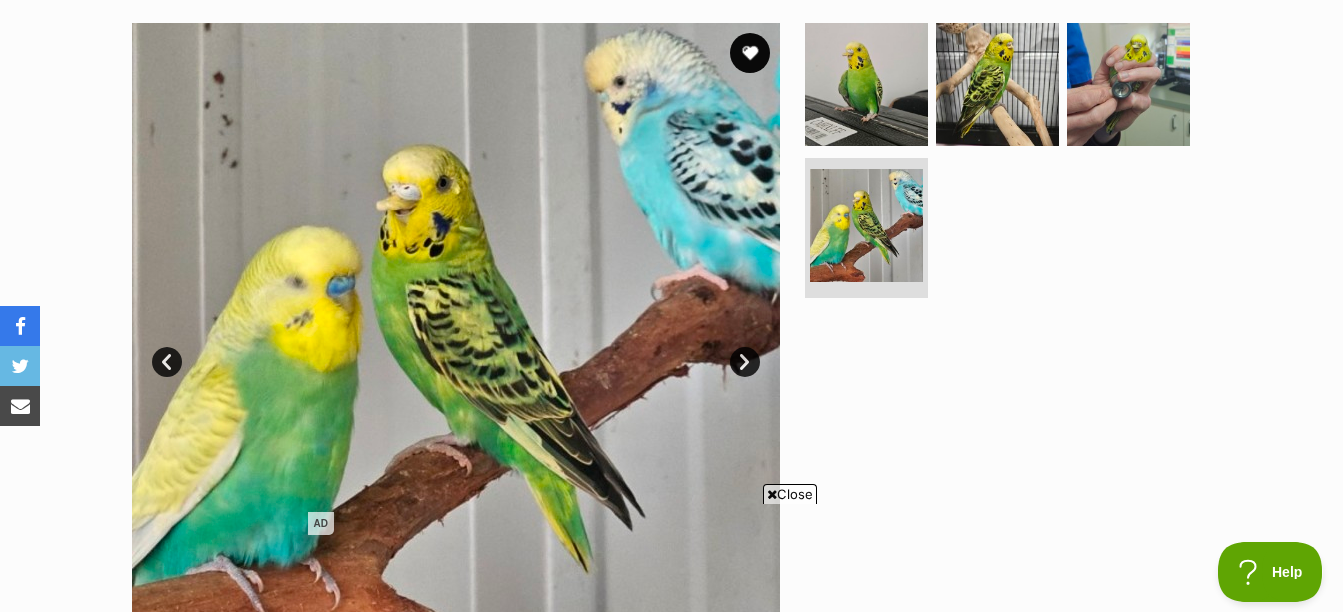 scroll, scrollTop: 406, scrollLeft: 0, axis: vertical 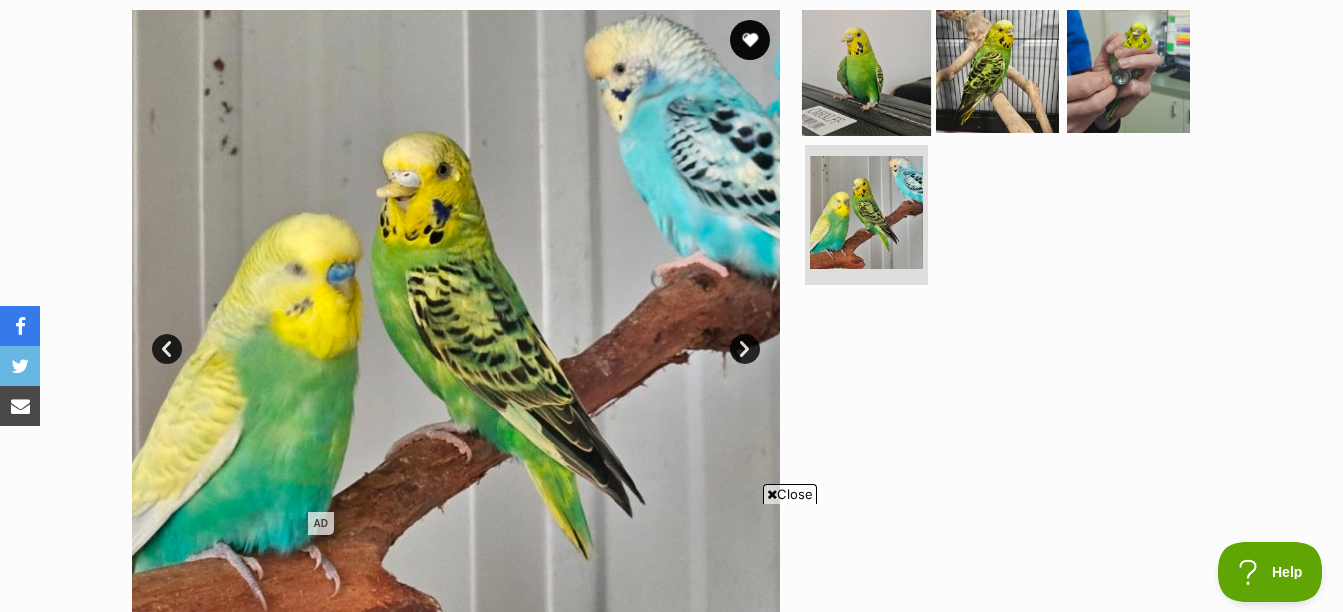 click at bounding box center [866, 70] 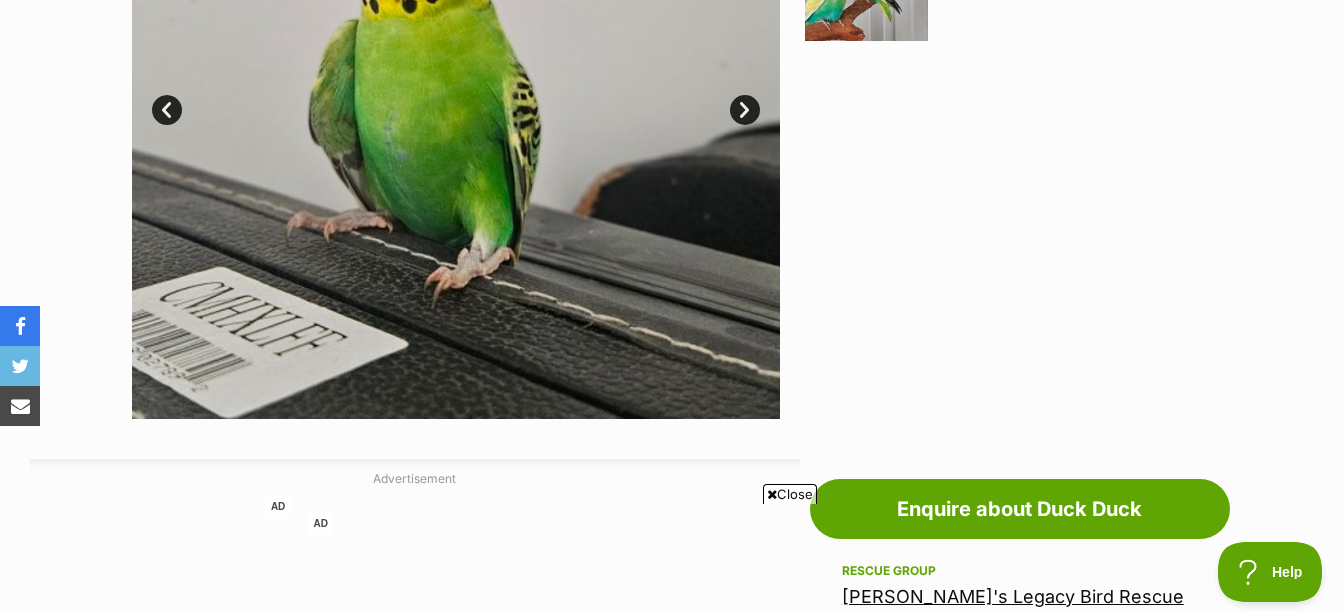 scroll, scrollTop: 646, scrollLeft: 0, axis: vertical 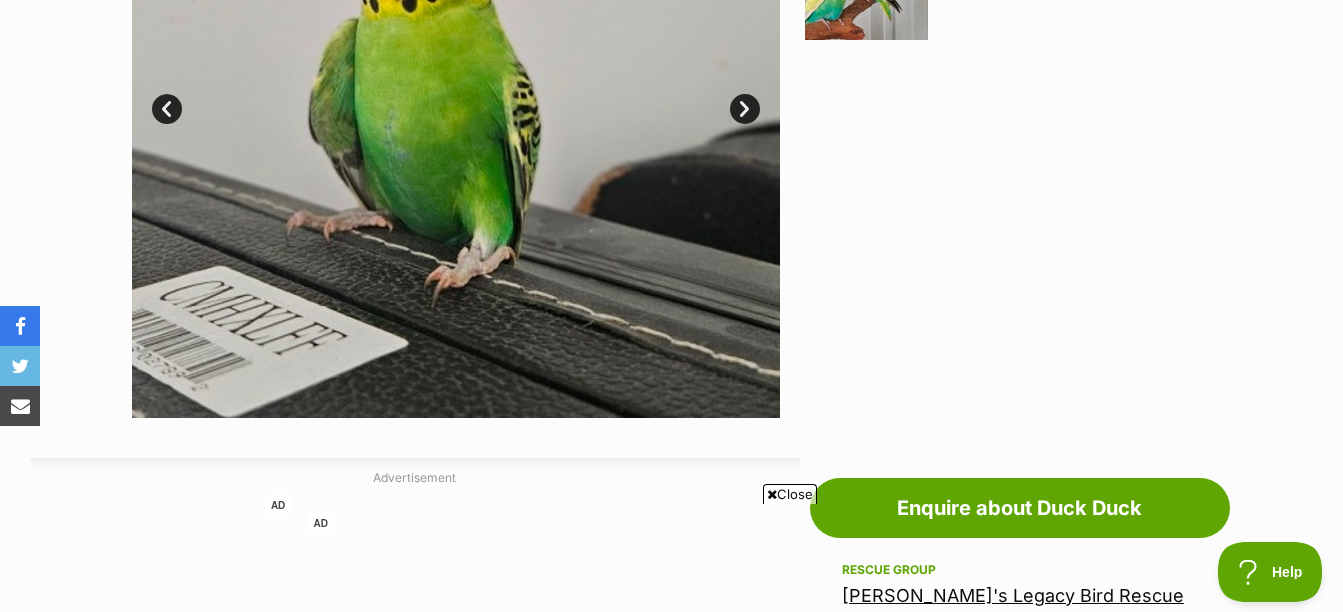 click on "Close" at bounding box center [790, 494] 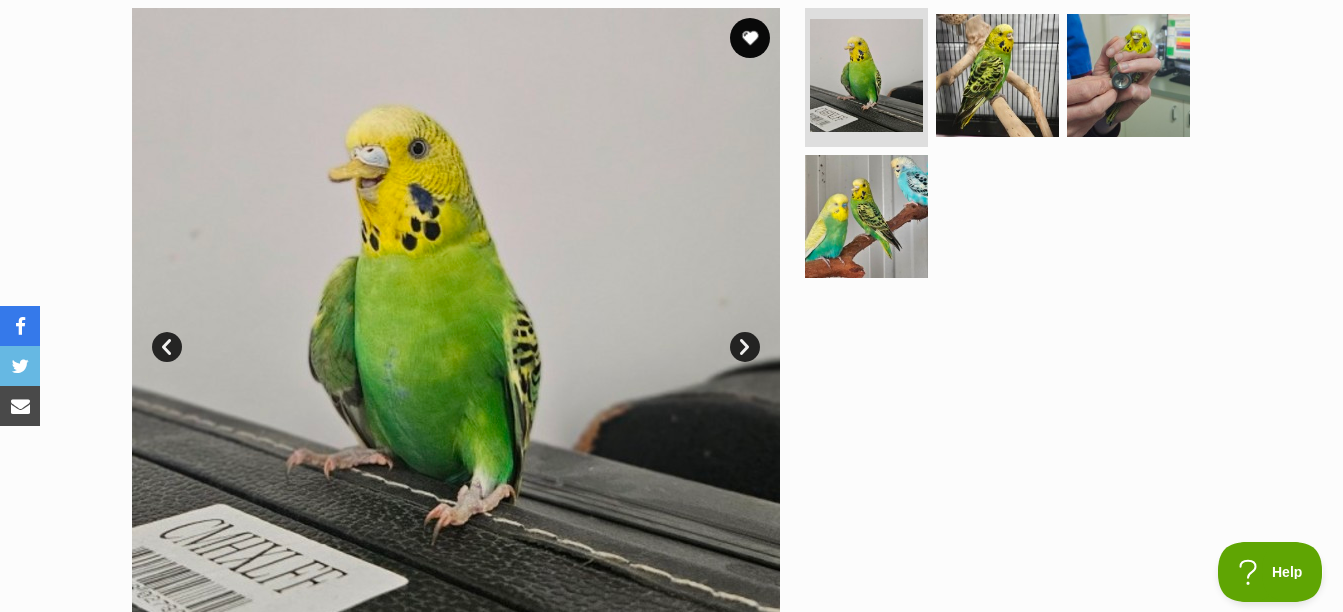 scroll, scrollTop: 407, scrollLeft: 0, axis: vertical 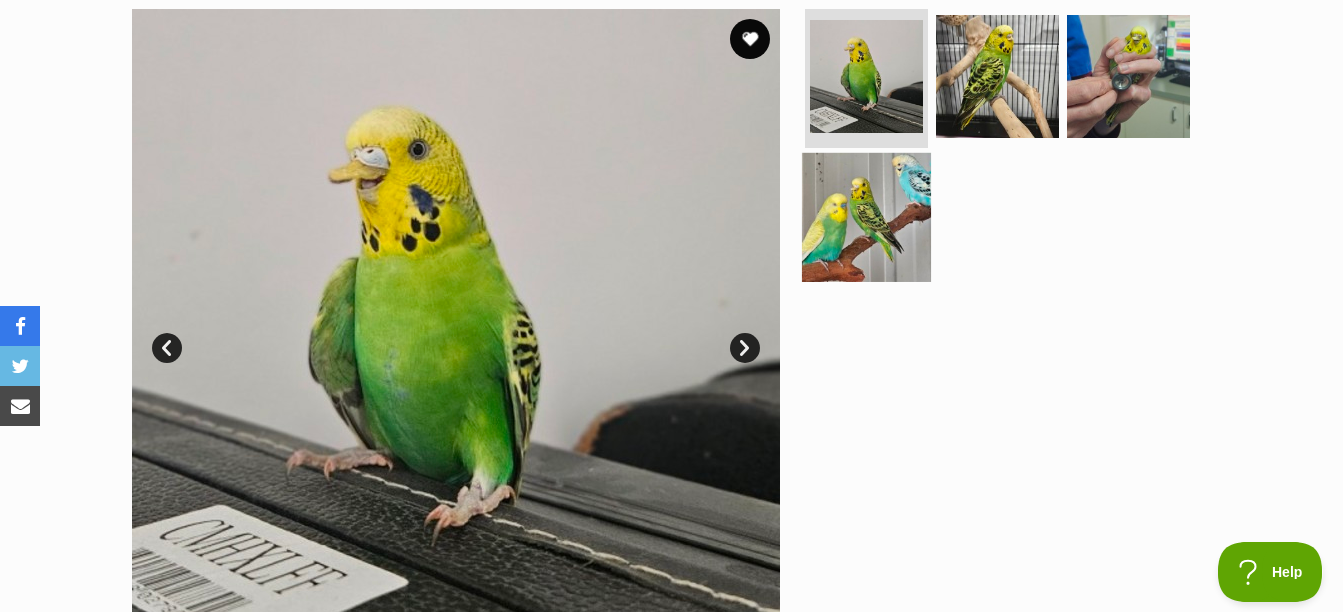 click at bounding box center [866, 217] 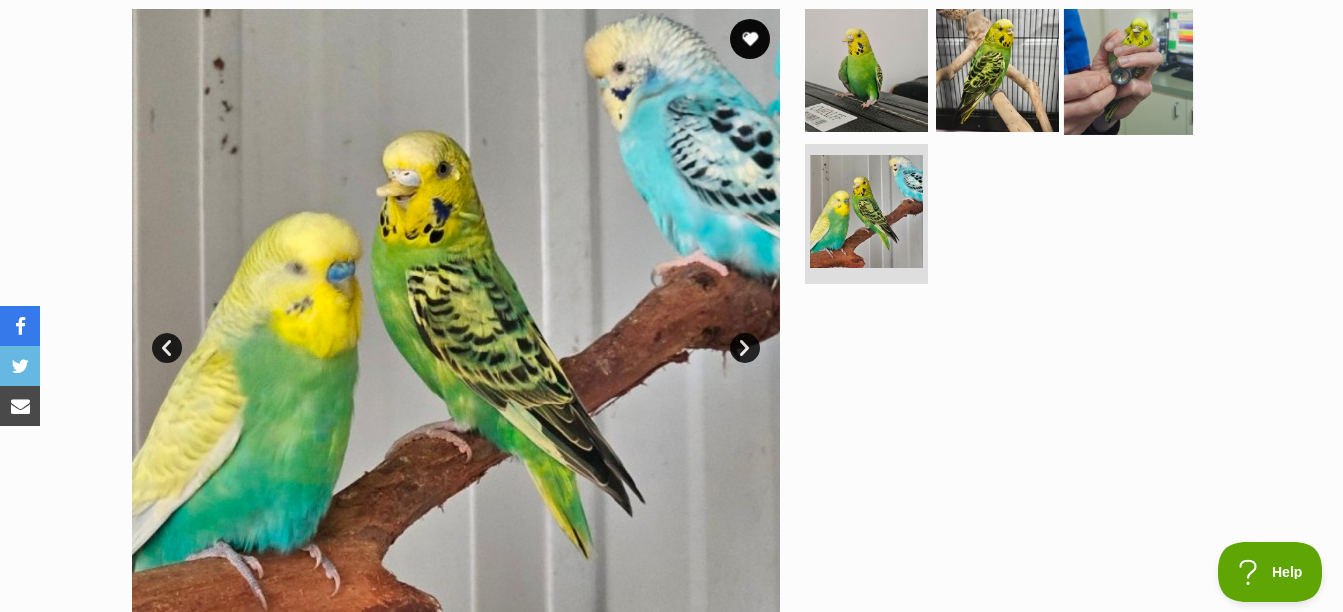 click at bounding box center (1128, 69) 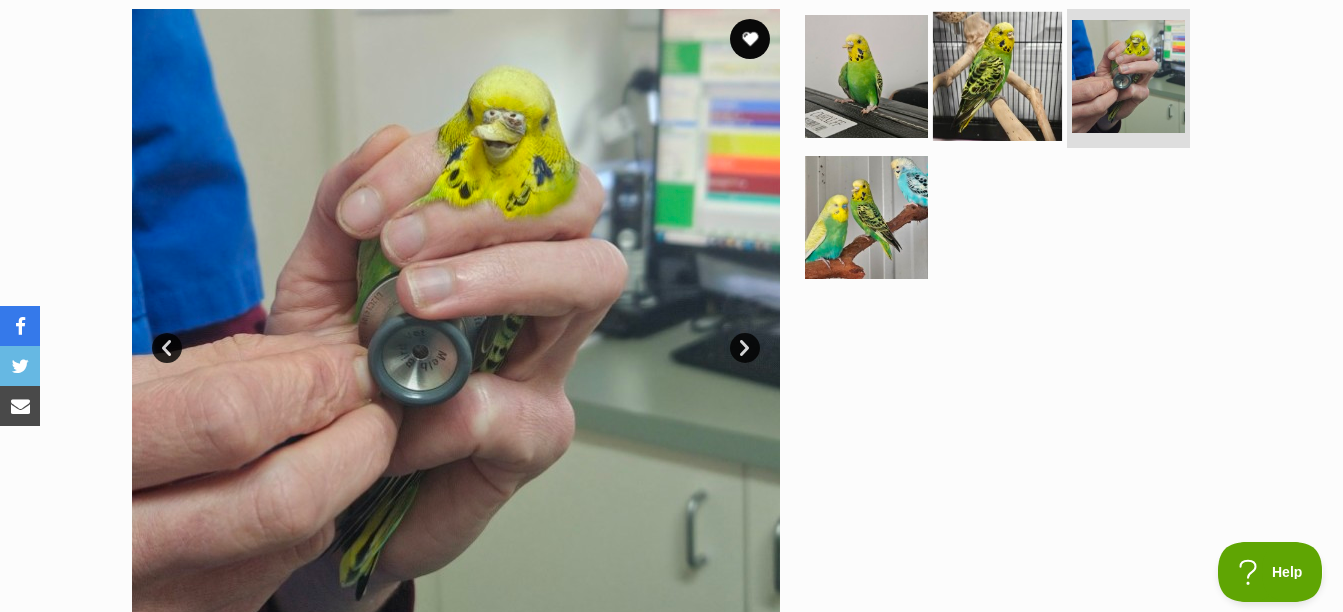 click at bounding box center (997, 75) 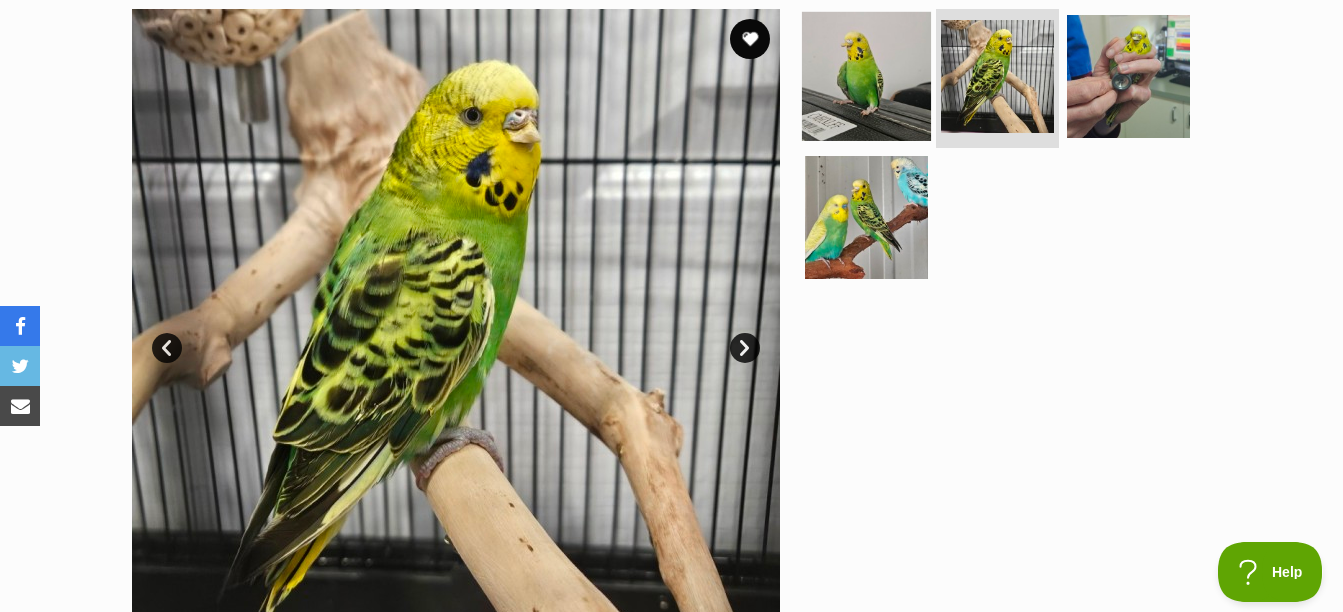 click at bounding box center (866, 75) 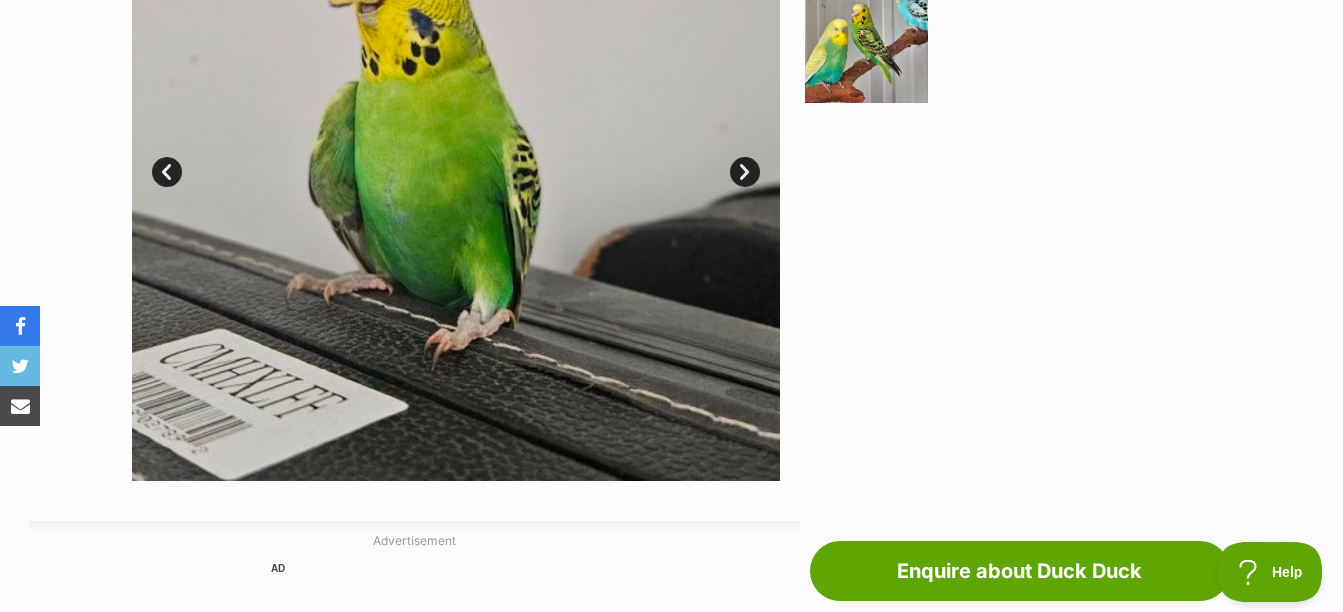 scroll, scrollTop: 0, scrollLeft: 0, axis: both 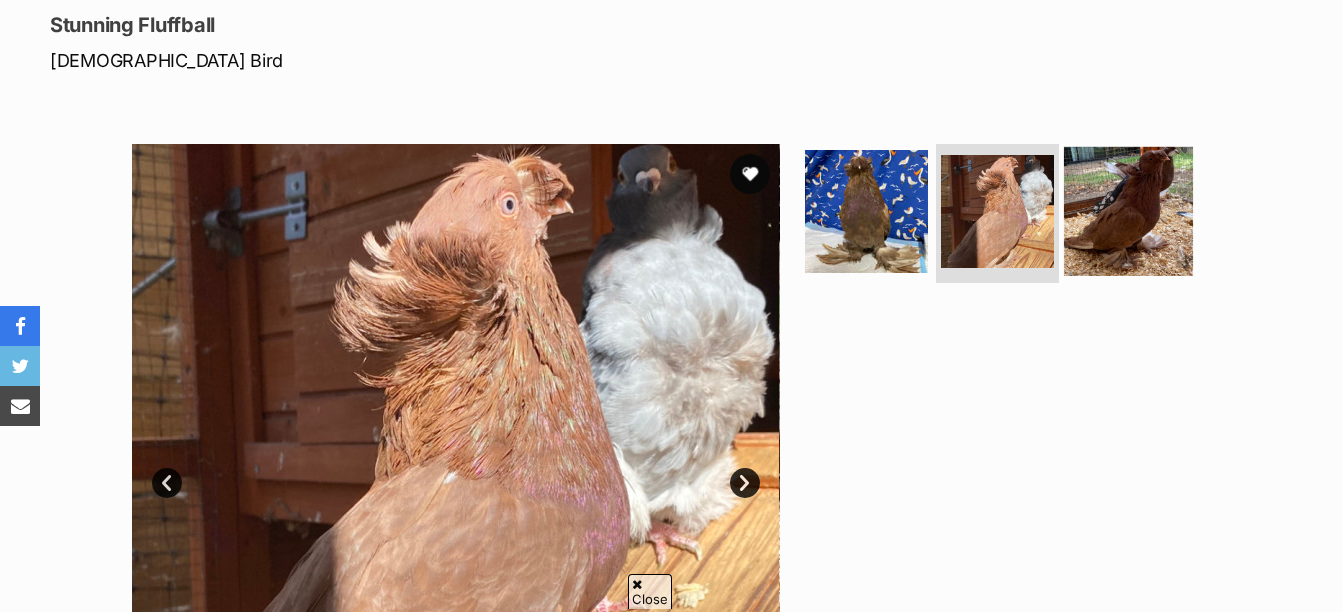 click at bounding box center [1128, 210] 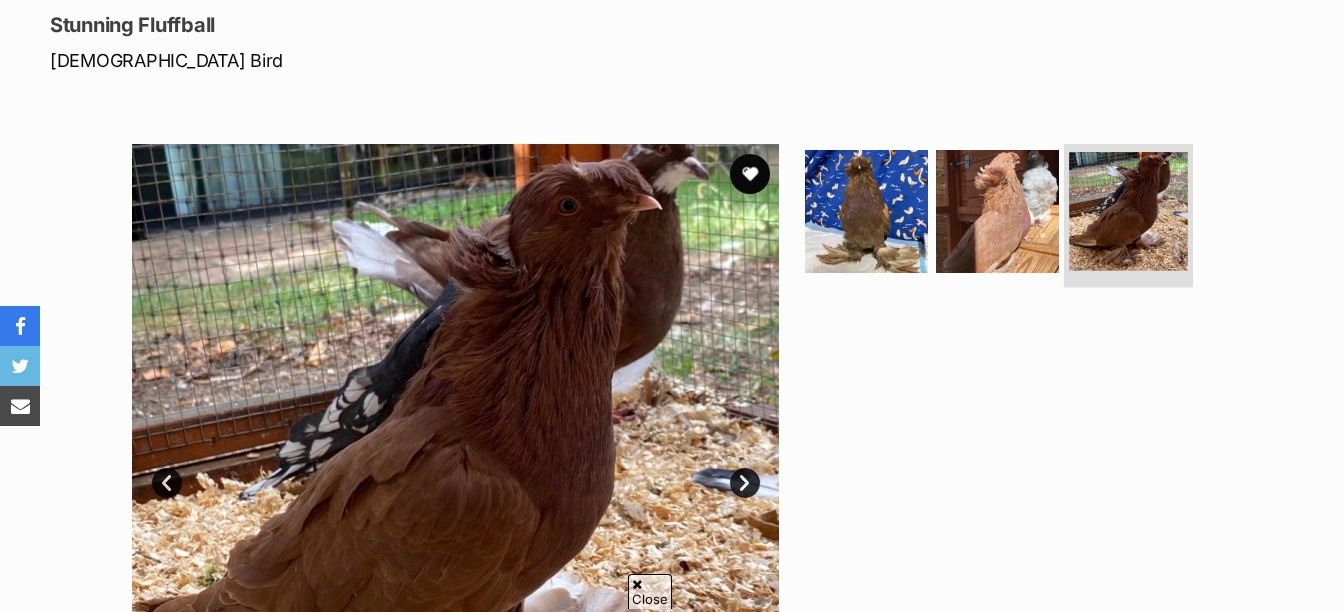 scroll, scrollTop: 0, scrollLeft: 0, axis: both 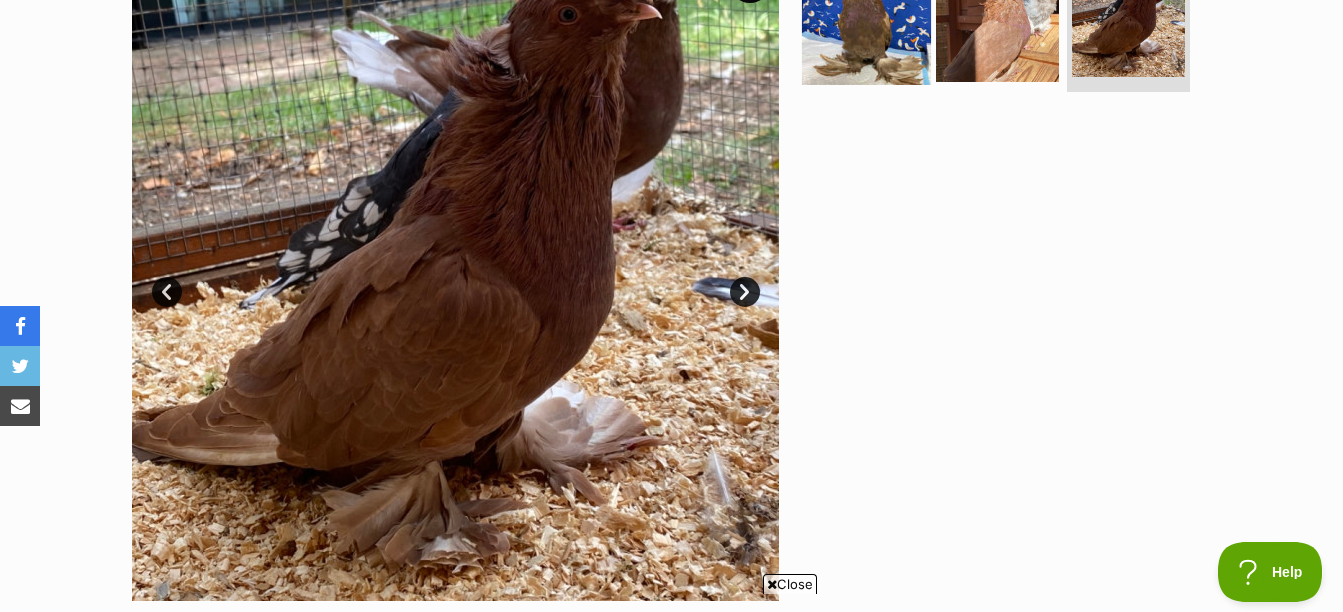 click at bounding box center [866, 19] 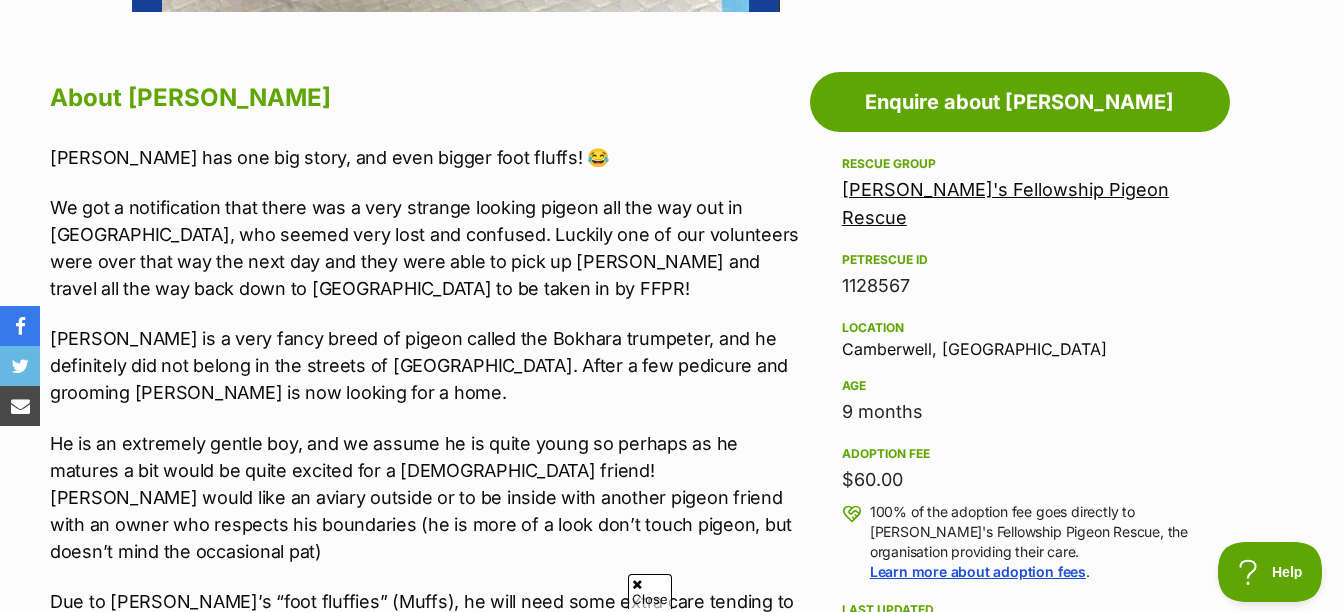 scroll, scrollTop: 1053, scrollLeft: 0, axis: vertical 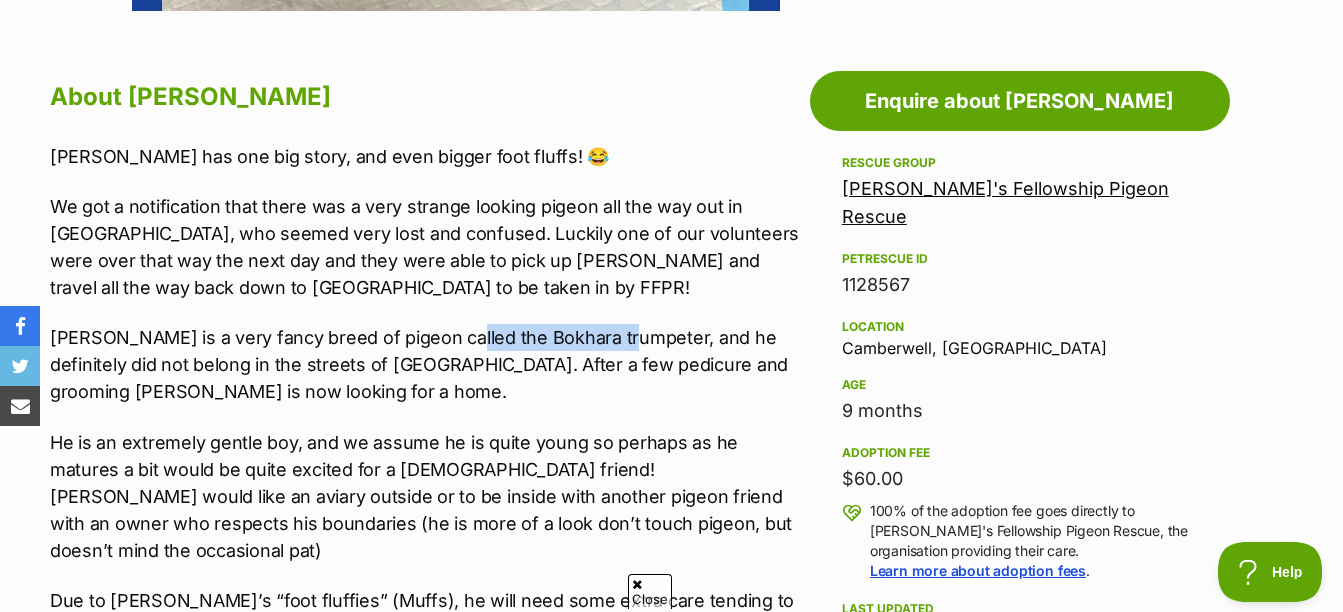 drag, startPoint x: 445, startPoint y: 337, endPoint x: 607, endPoint y: 333, distance: 162.04938 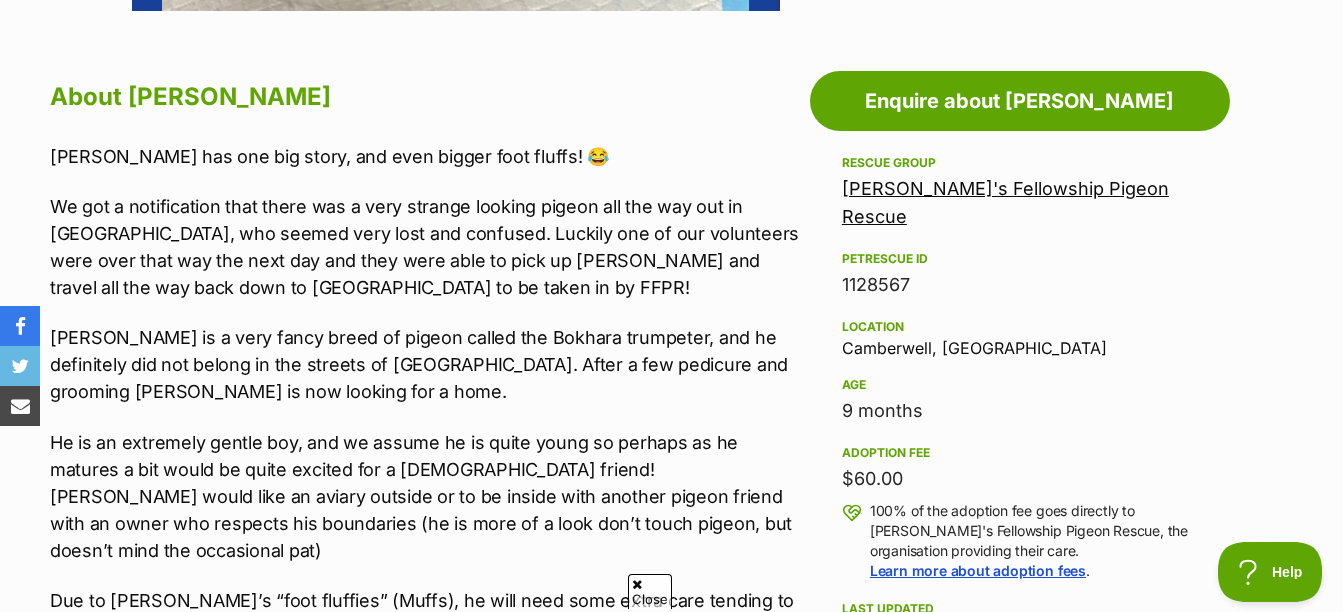 click on "[PERSON_NAME] has one big story, and even bigger foot fluffs! 😂
We got a notification that there was a very strange looking pigeon all the way out in [GEOGRAPHIC_DATA], who seemed very lost and confused. Luckily one of our volunteers were over that way the next day and they were able to pick up [PERSON_NAME] and travel all the way back down to [GEOGRAPHIC_DATA] to be taken in by FFPR!
[PERSON_NAME] is a very fancy breed of pigeon called the Bokhara trumpeter, and he definitely did not belong in the streets of [GEOGRAPHIC_DATA]. After a few pedicure and grooming [PERSON_NAME] is now looking for a home.
He is an extremely gentle boy, and we assume he is quite young so perhaps as he matures a bit would be quite excited for a [DEMOGRAPHIC_DATA] friend! [PERSON_NAME] would like an aviary outside or to be inside with another pigeon friend with an owner who respects his boundaries (he is more of a look don’t touch pigeon, but doesn’t mind the occasional pat)" at bounding box center (425, 419) 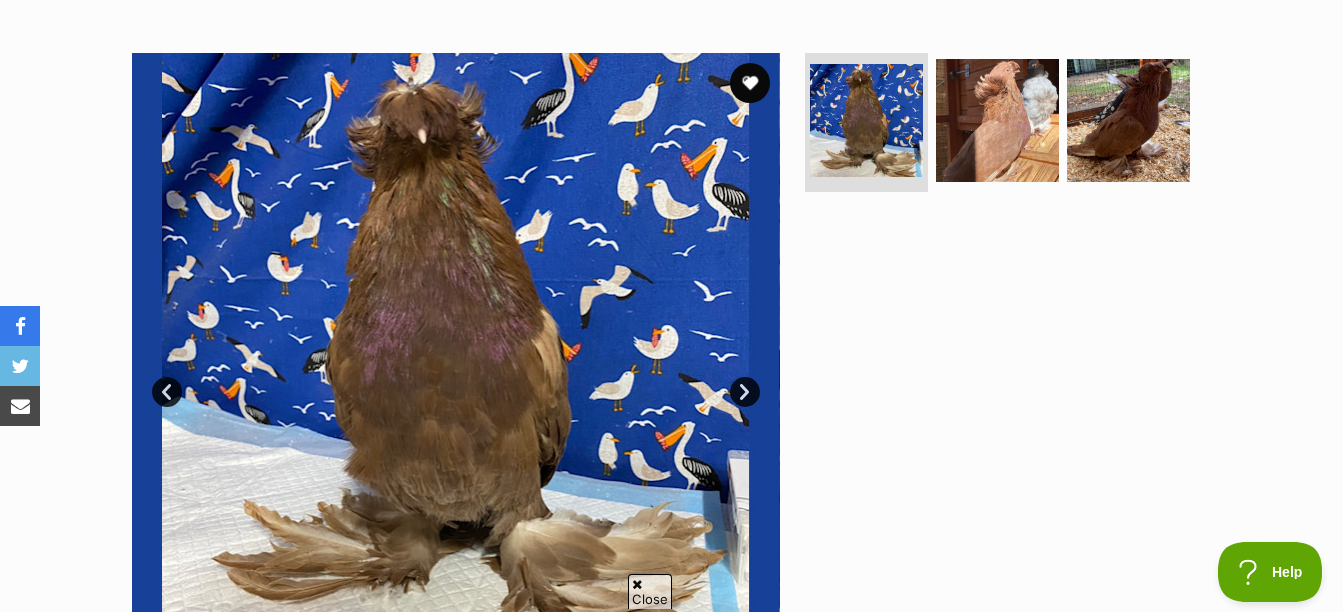 scroll, scrollTop: 362, scrollLeft: 0, axis: vertical 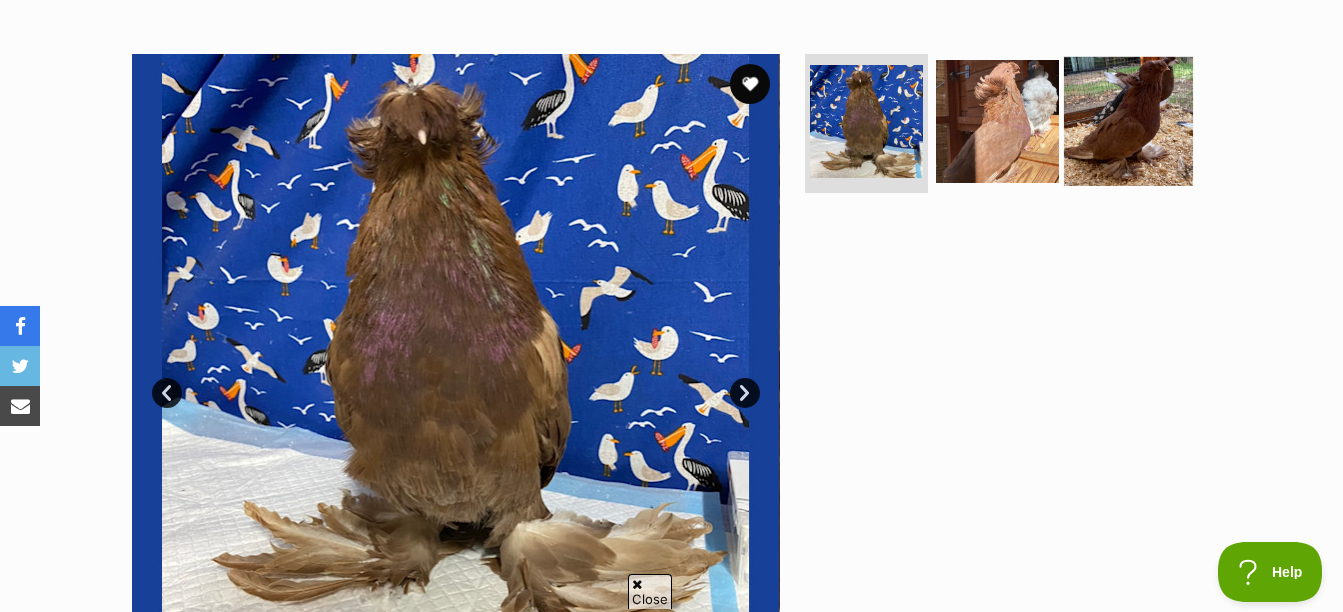 click at bounding box center [1128, 120] 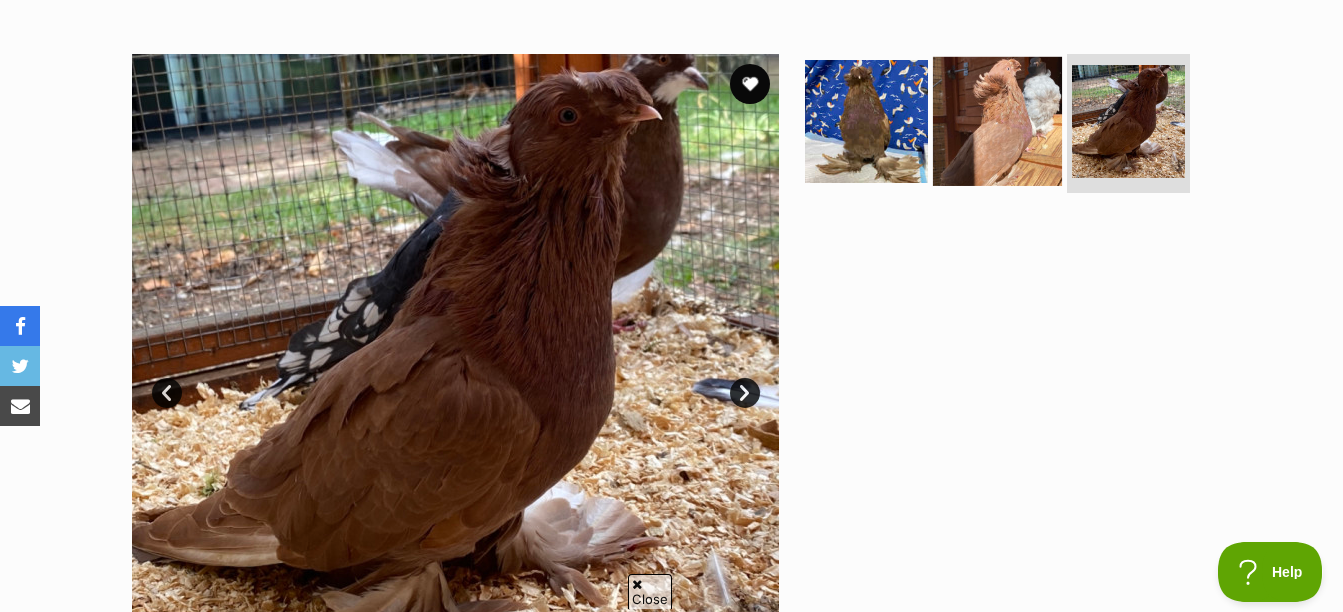 click at bounding box center [997, 120] 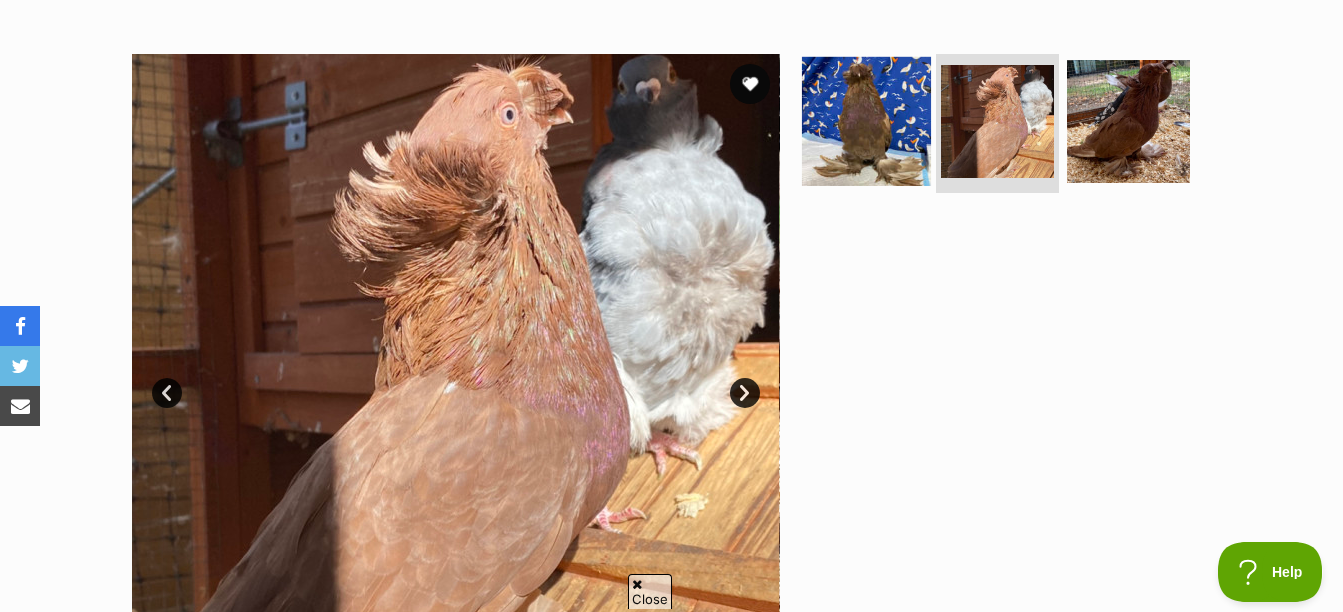 click at bounding box center [866, 120] 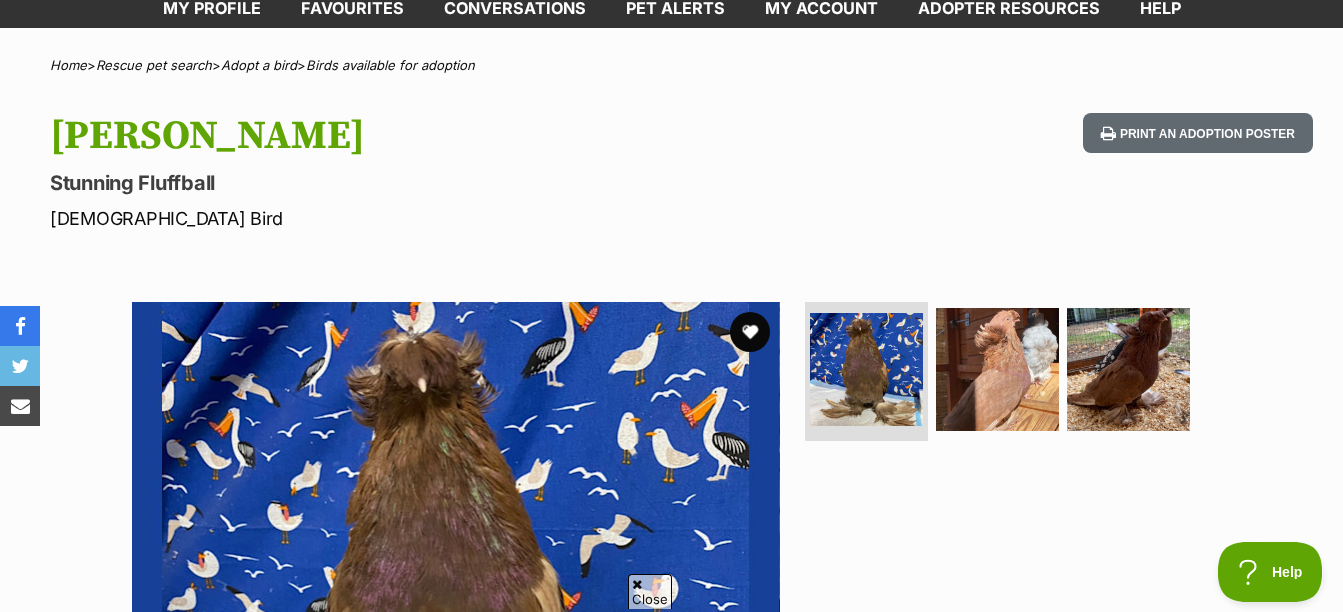 scroll, scrollTop: 107, scrollLeft: 0, axis: vertical 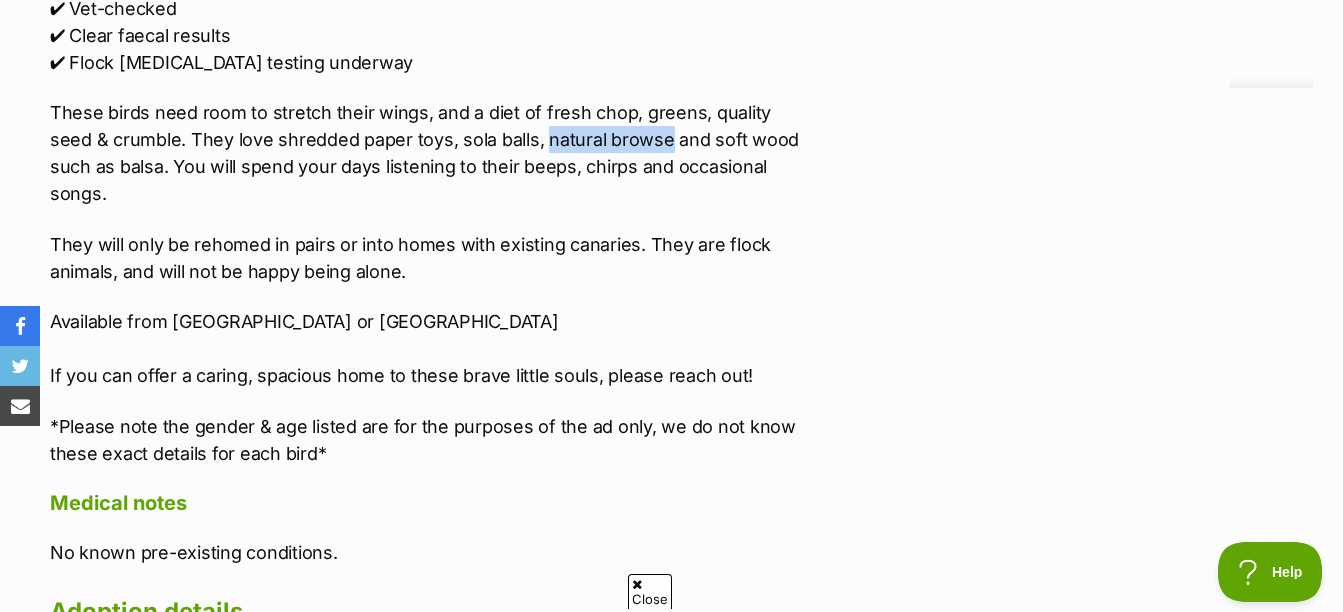 drag, startPoint x: 666, startPoint y: 138, endPoint x: 543, endPoint y: 143, distance: 123.101585 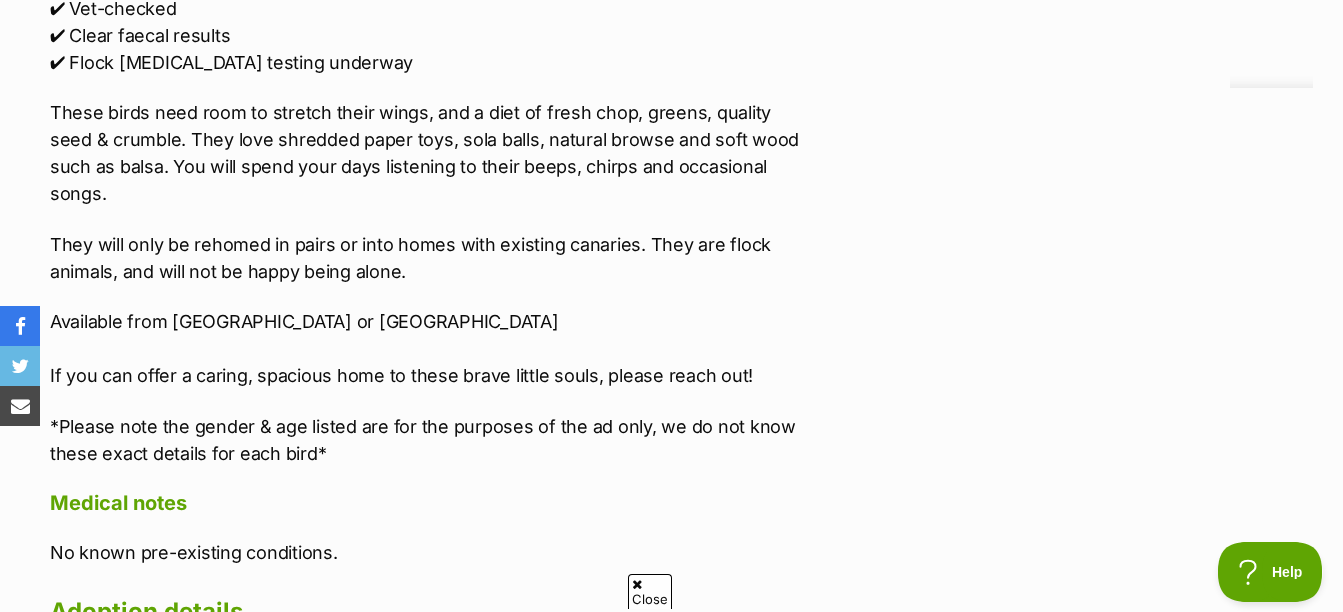 drag, startPoint x: 543, startPoint y: 143, endPoint x: 781, endPoint y: 210, distance: 247.25089 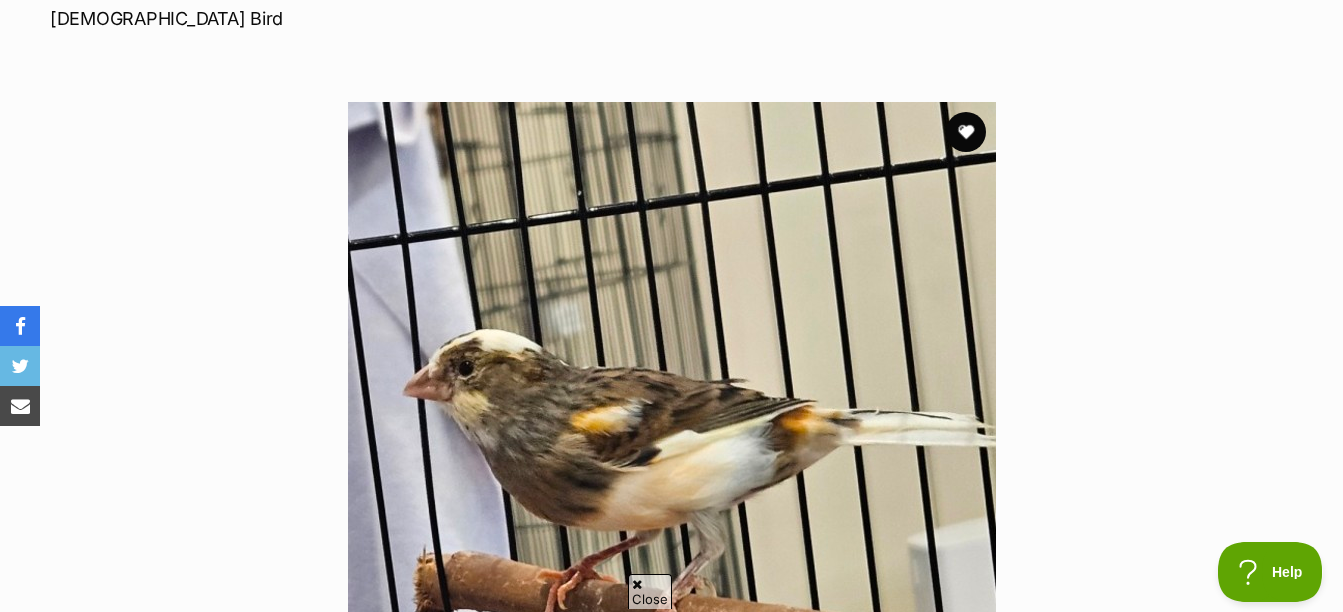 scroll, scrollTop: 0, scrollLeft: 0, axis: both 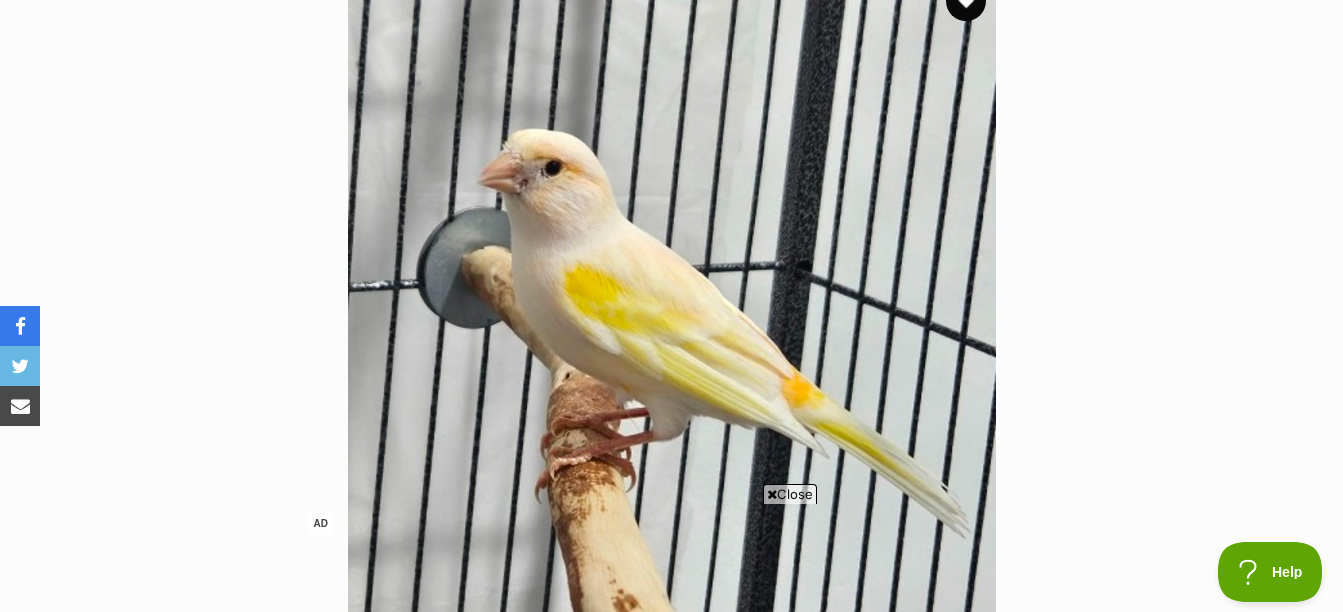 click at bounding box center (672, 295) 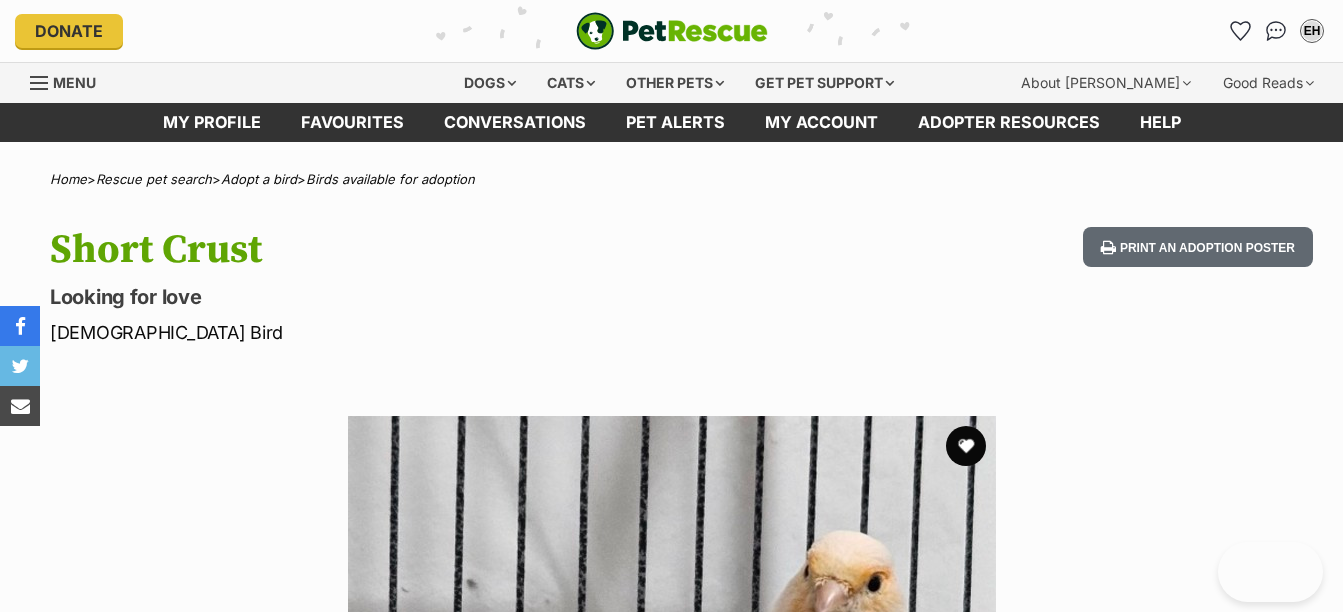scroll, scrollTop: 0, scrollLeft: 0, axis: both 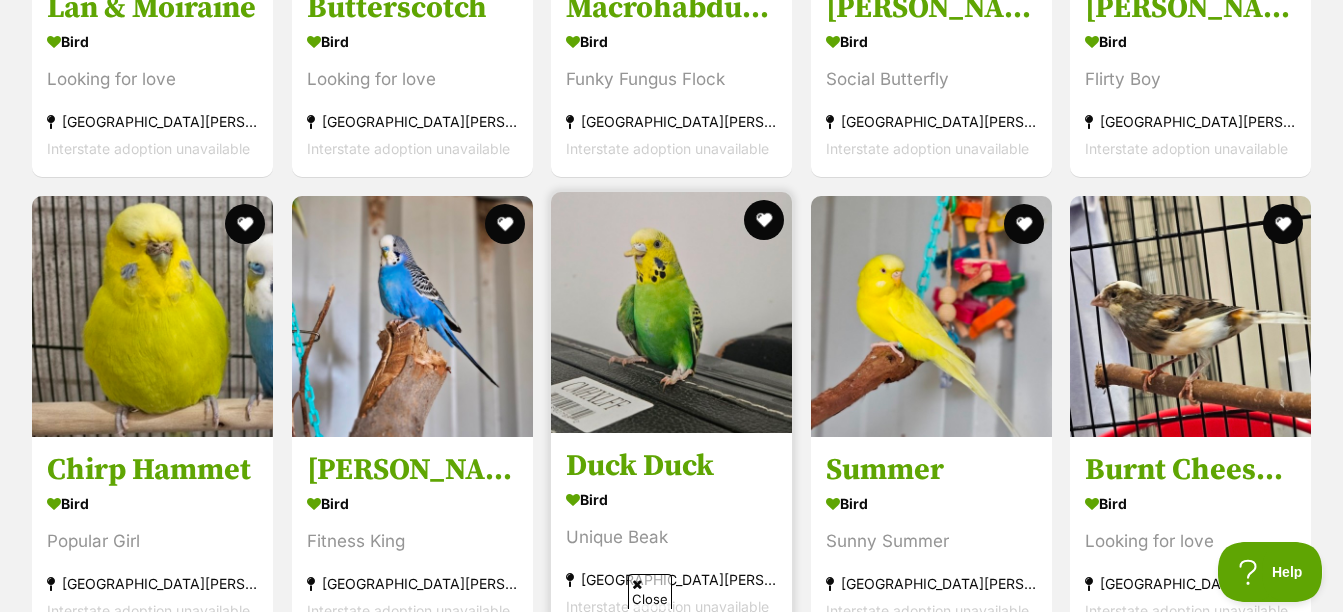 click on "Duck Duck" at bounding box center [671, 466] 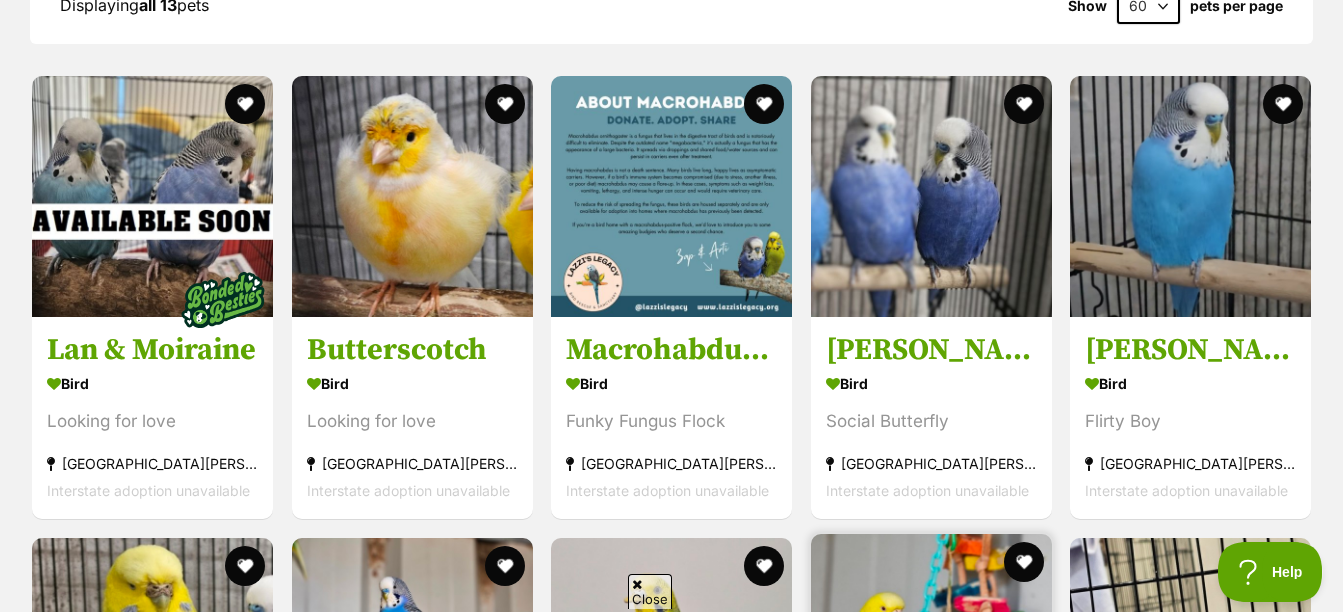 scroll, scrollTop: 2202, scrollLeft: 0, axis: vertical 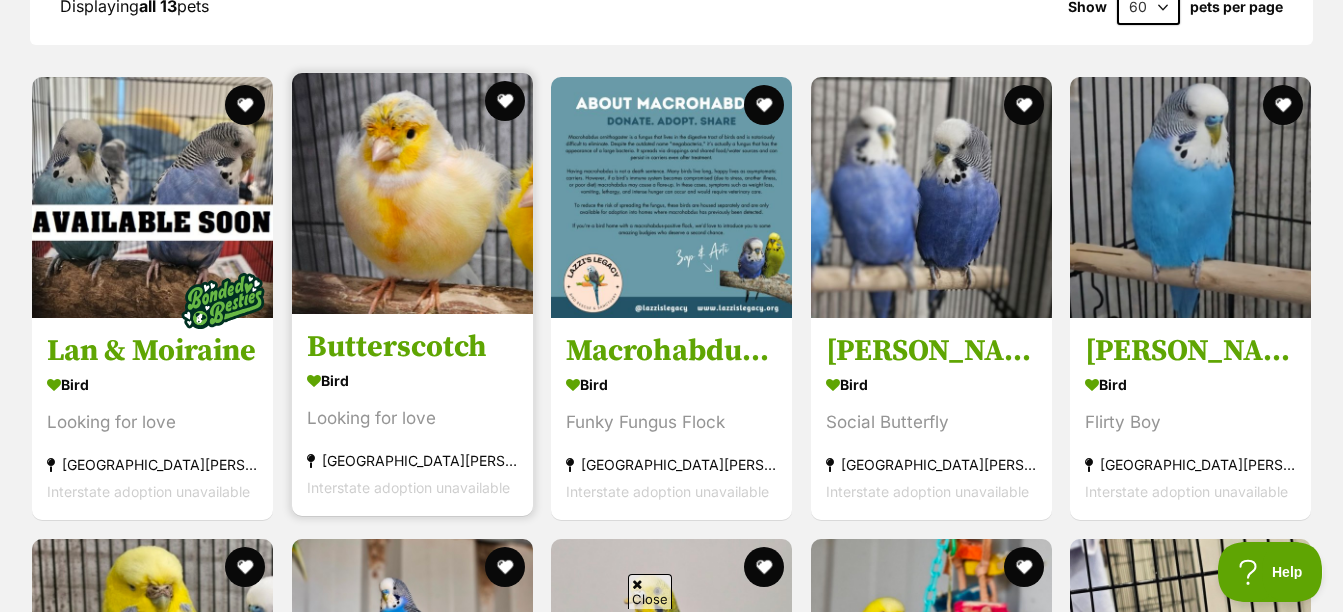 click on "Butterscotch" at bounding box center [412, 347] 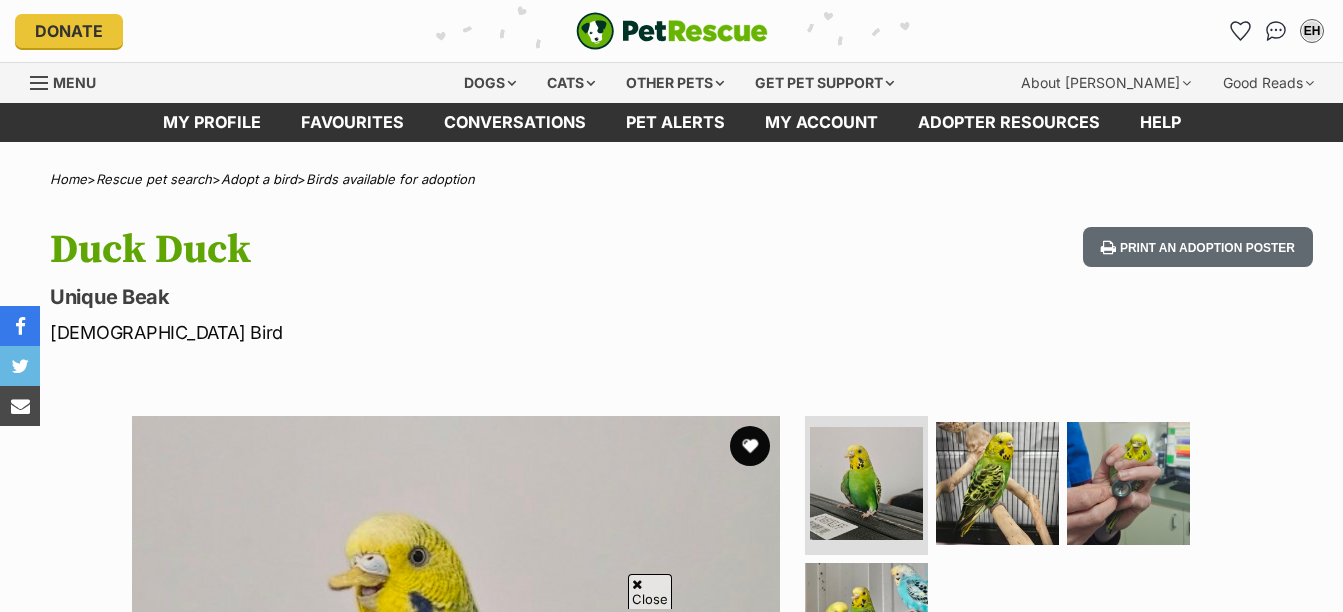 scroll, scrollTop: 438, scrollLeft: 0, axis: vertical 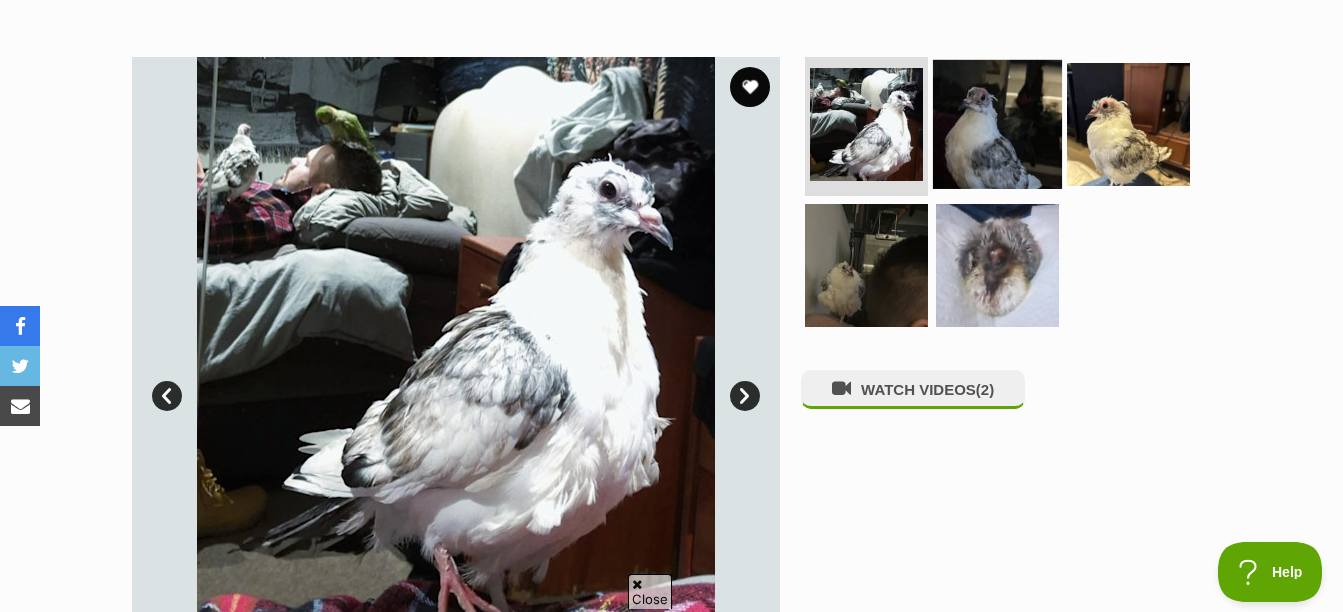 click at bounding box center (997, 123) 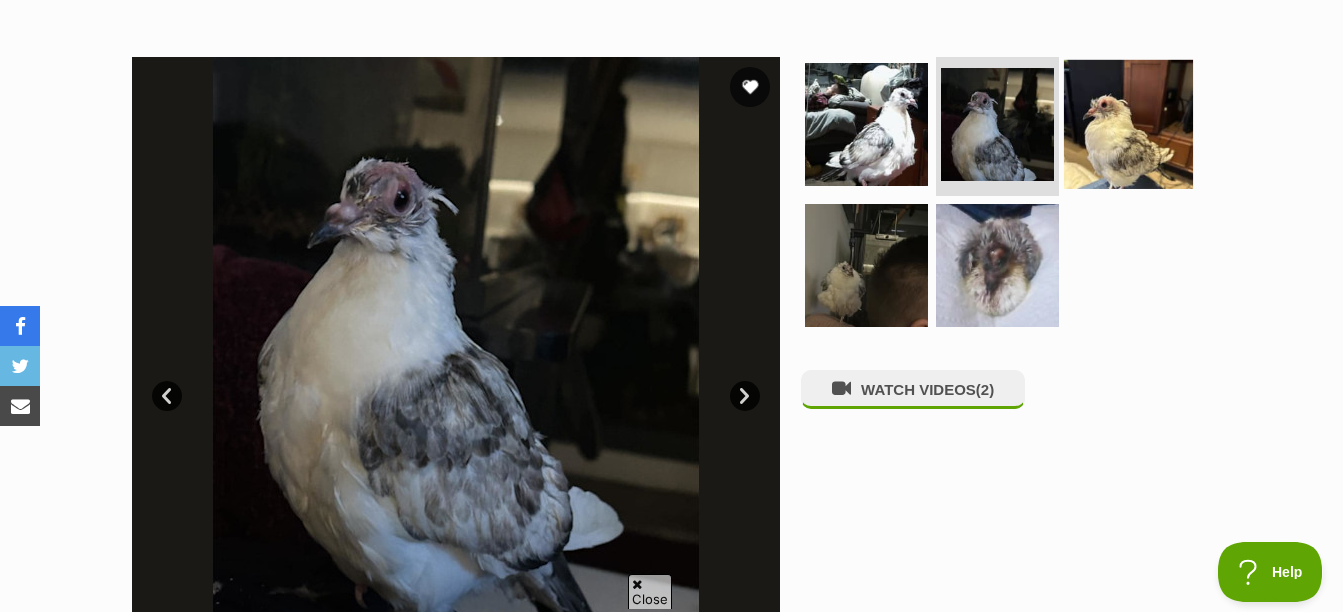 click at bounding box center [1128, 123] 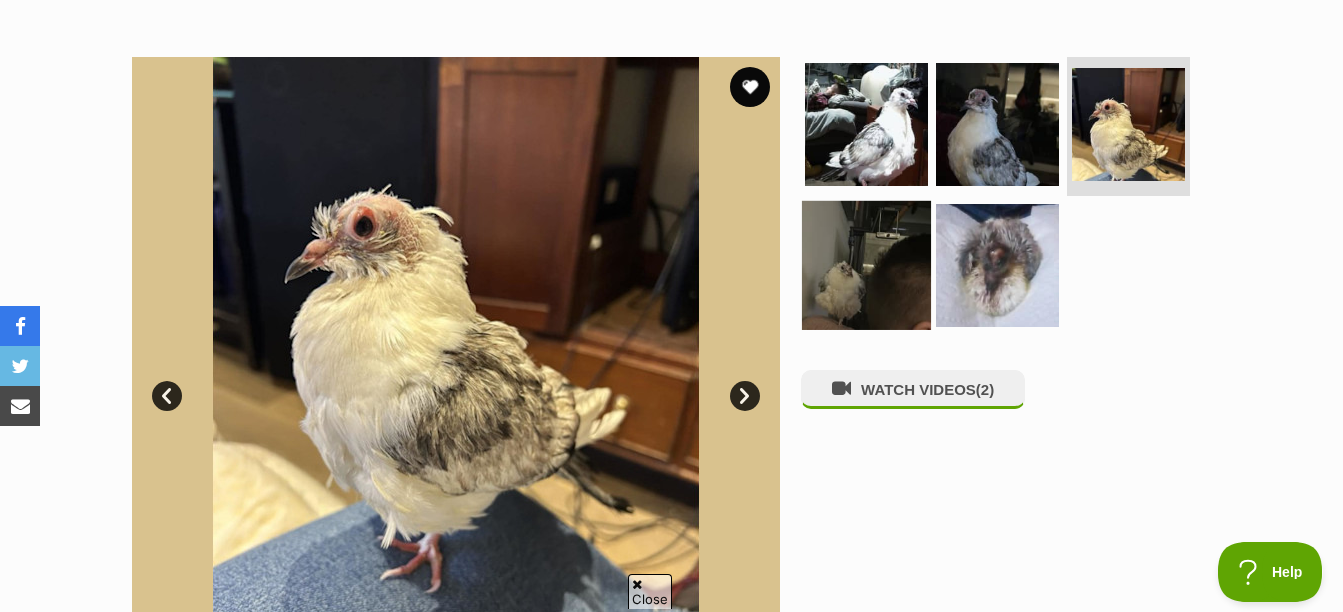 click at bounding box center (866, 265) 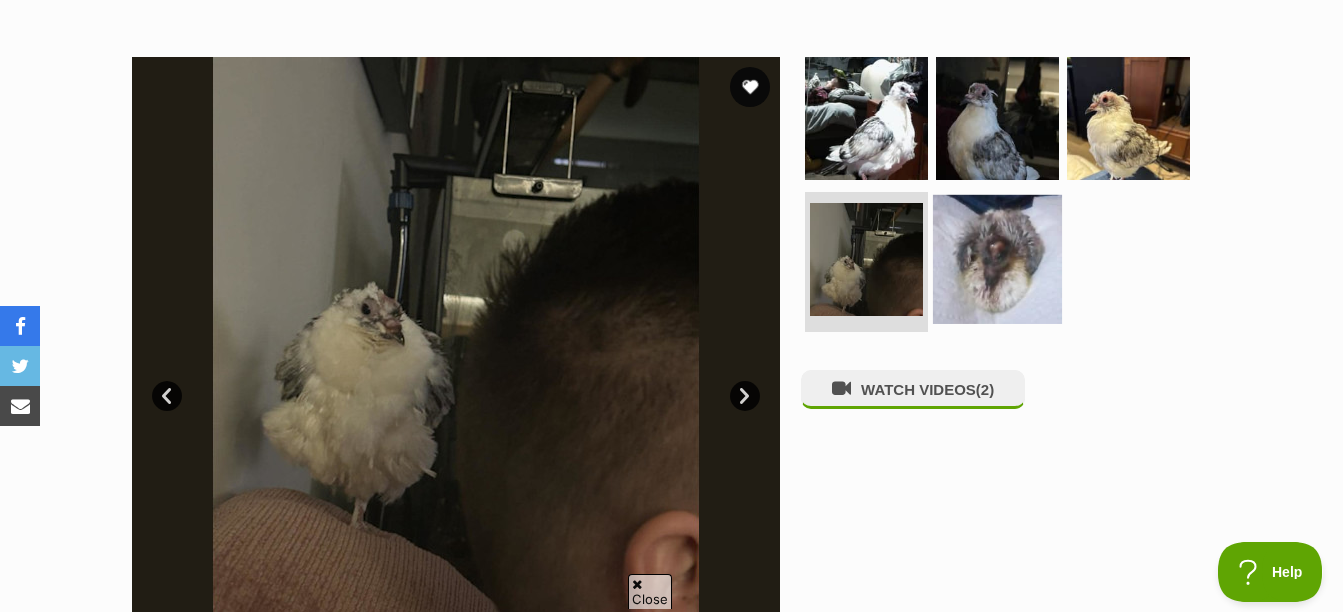 click at bounding box center (997, 259) 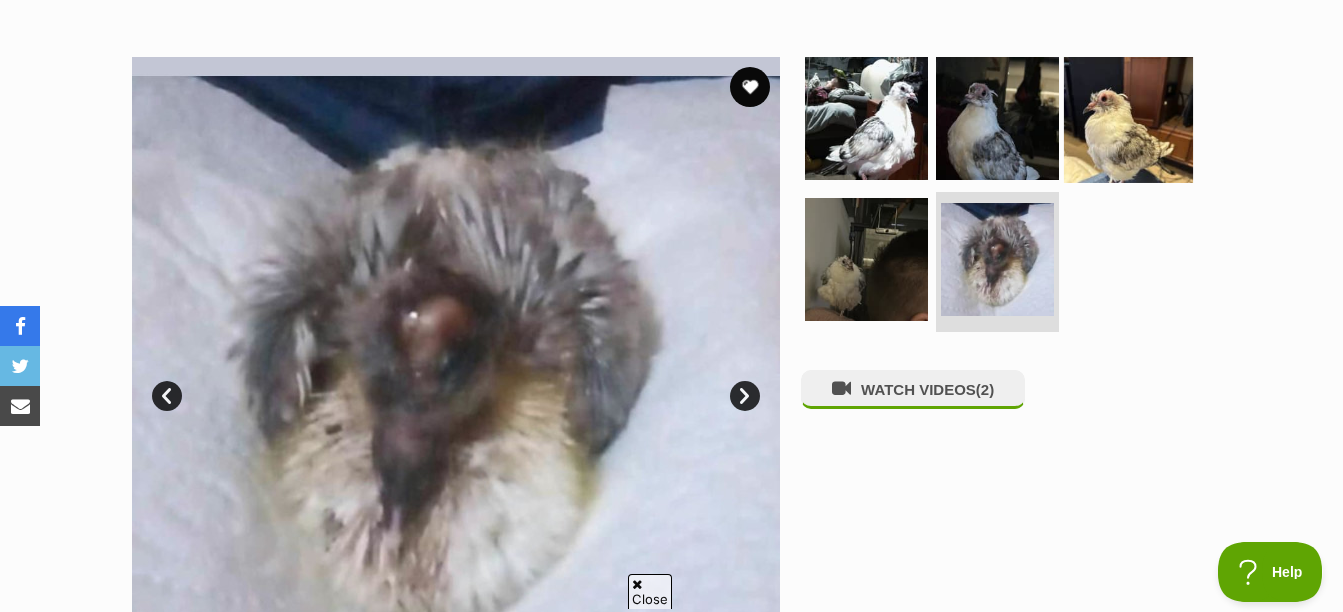 click at bounding box center (1128, 117) 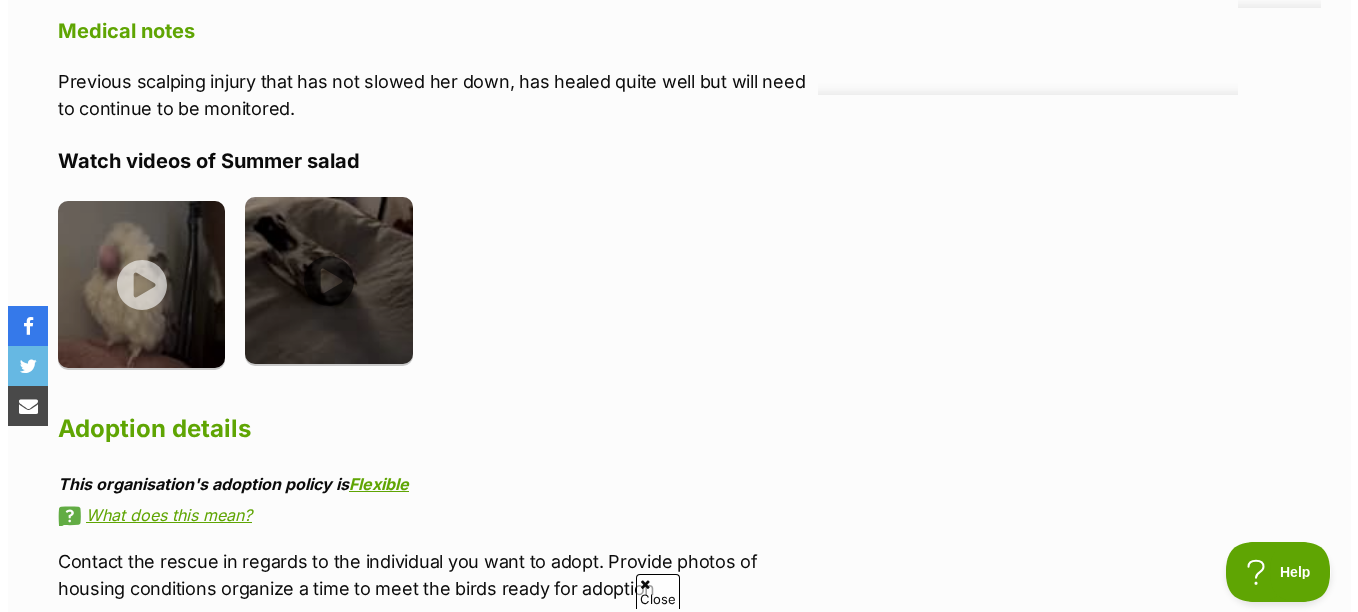 scroll, scrollTop: 2098, scrollLeft: 0, axis: vertical 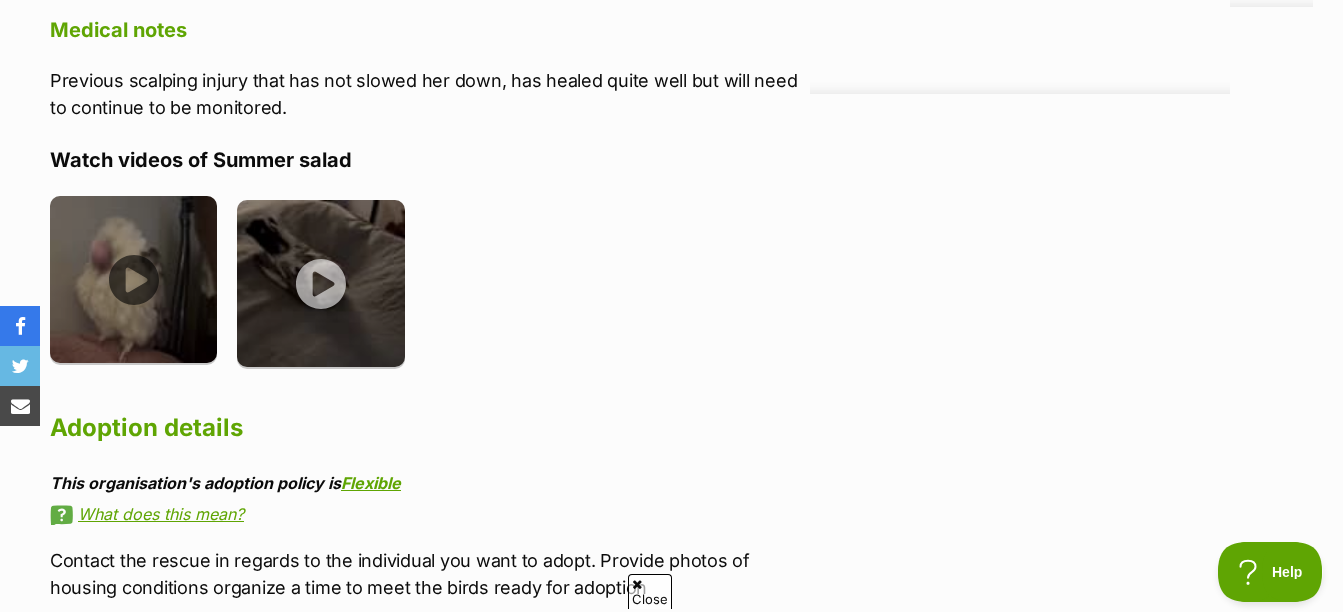 click at bounding box center [133, 279] 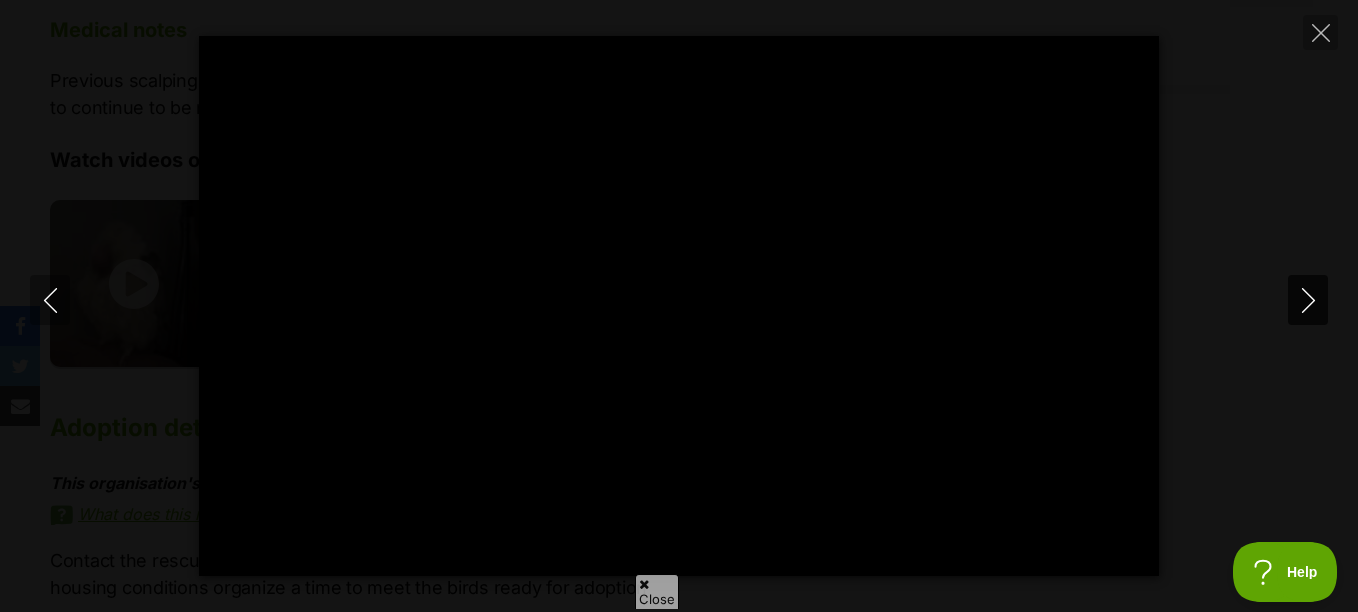 click 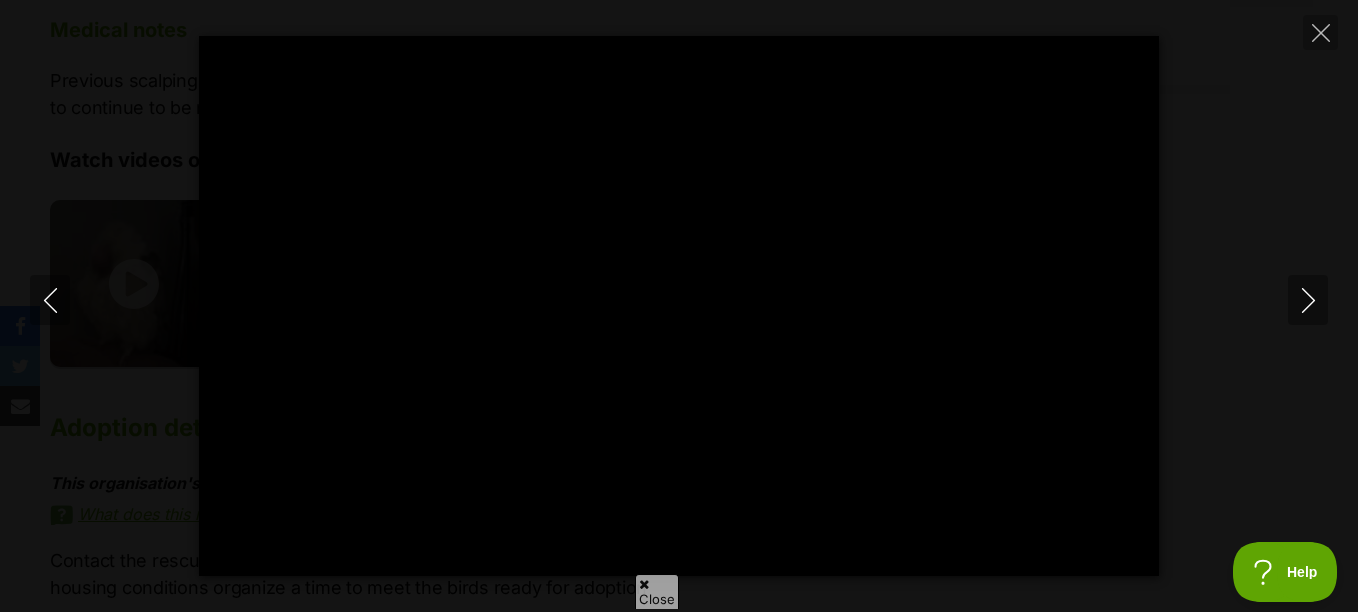 type on "28.87" 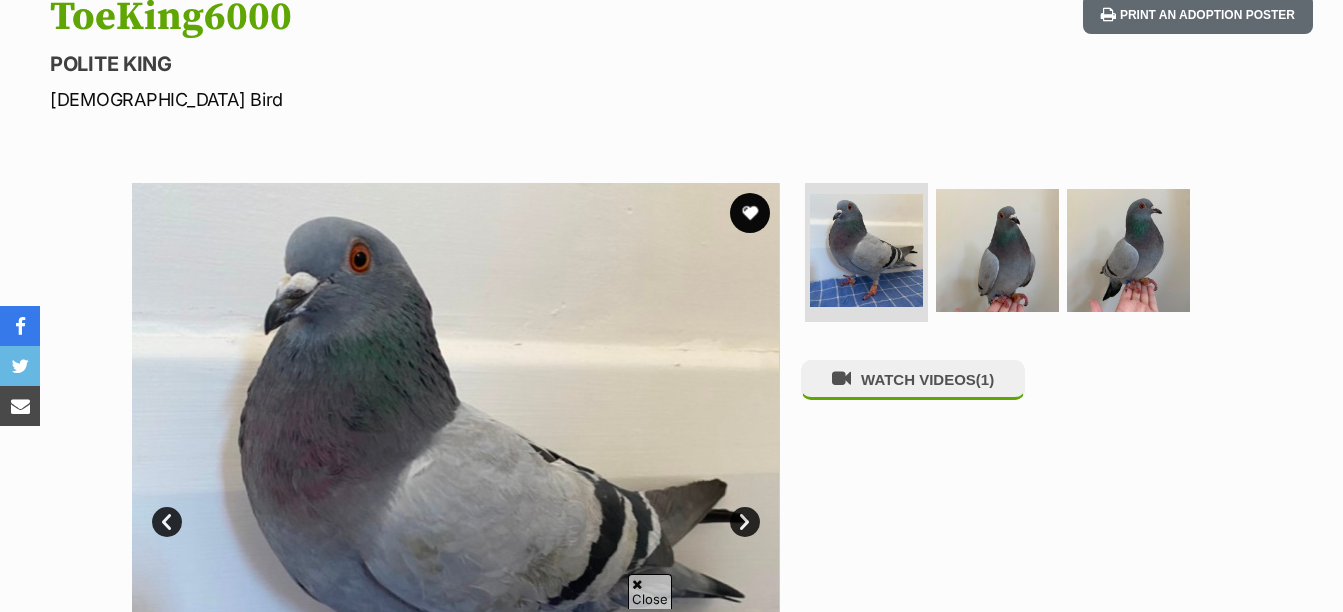 scroll, scrollTop: 0, scrollLeft: 0, axis: both 